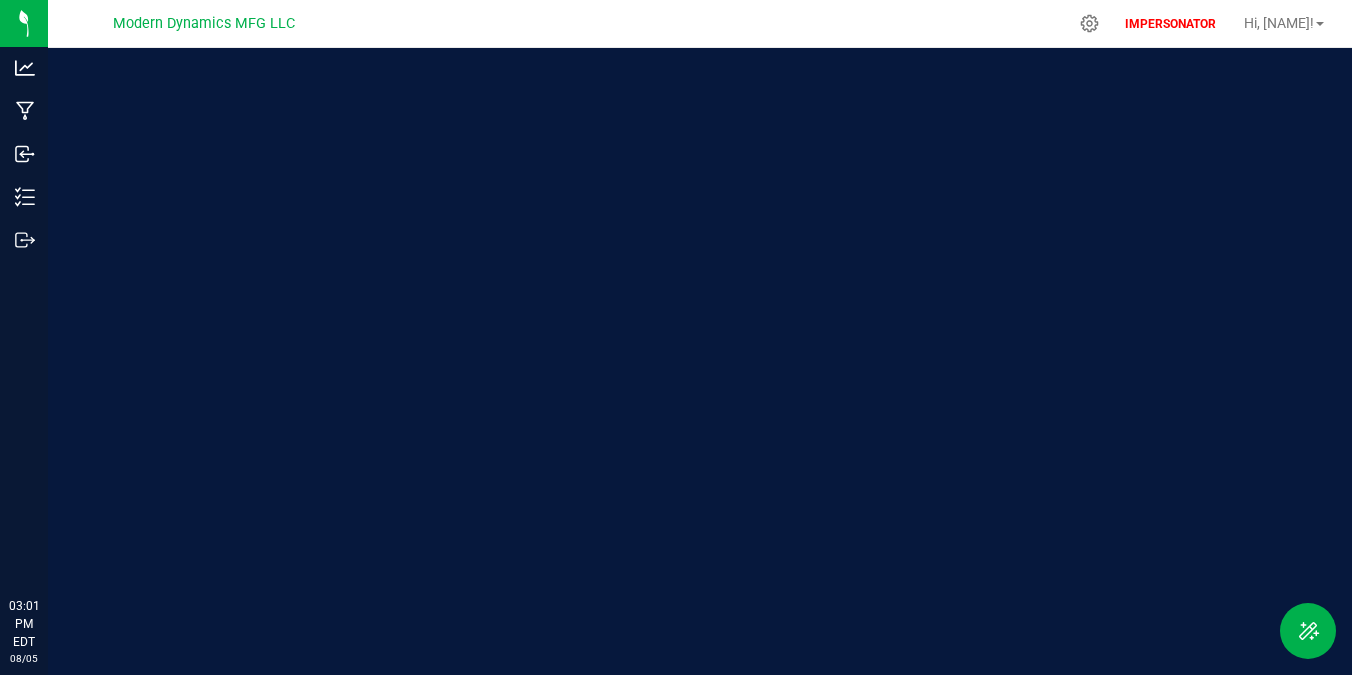 scroll, scrollTop: 0, scrollLeft: 0, axis: both 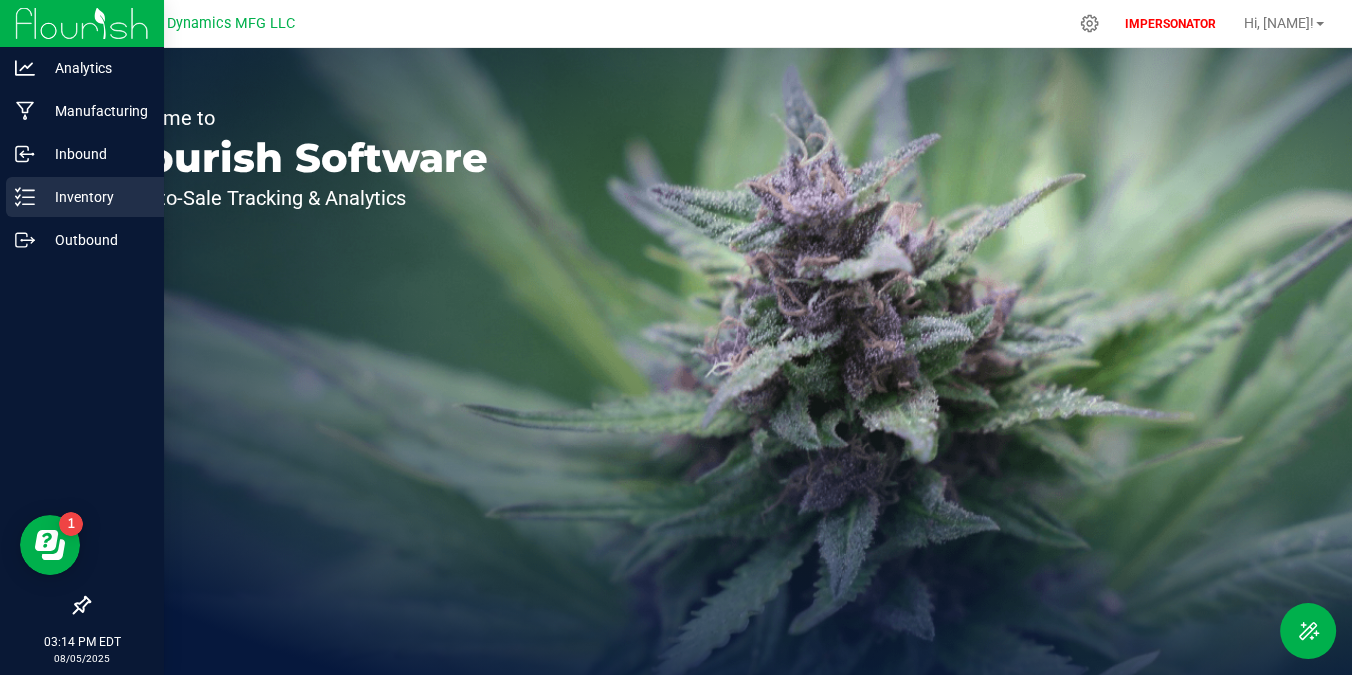 click on "Inventory" at bounding box center (95, 197) 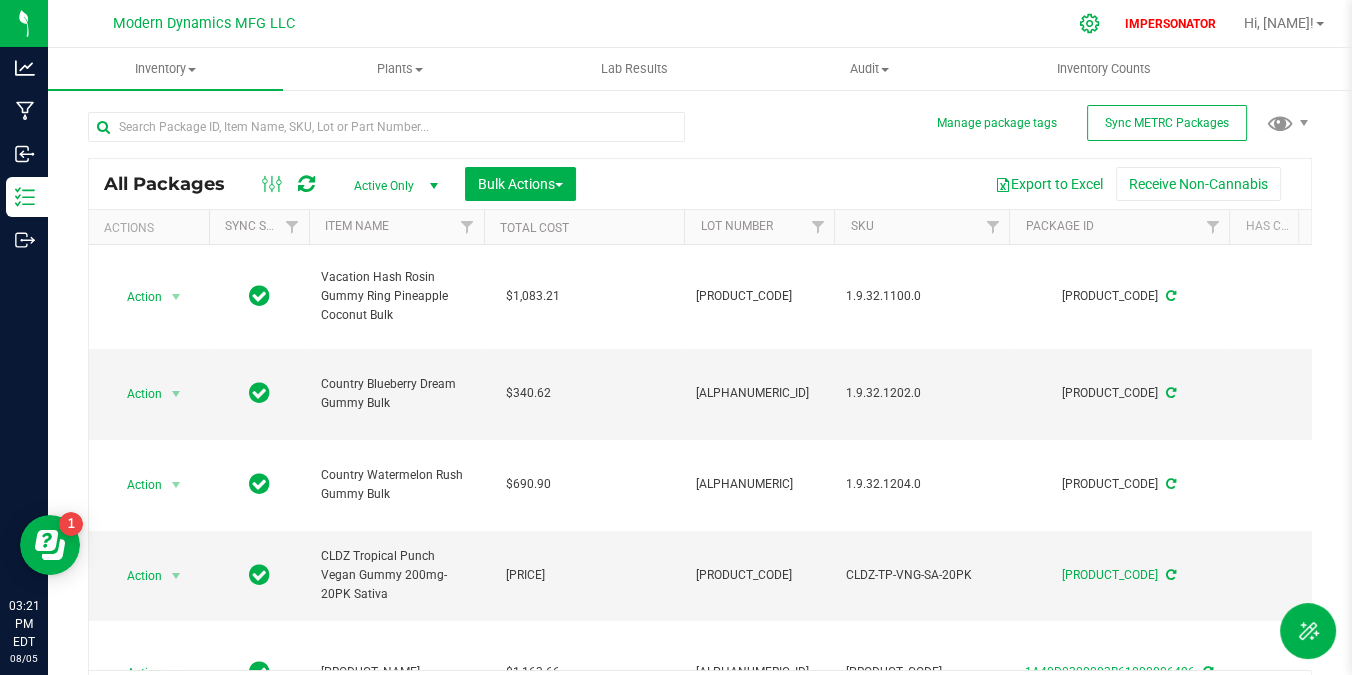 click 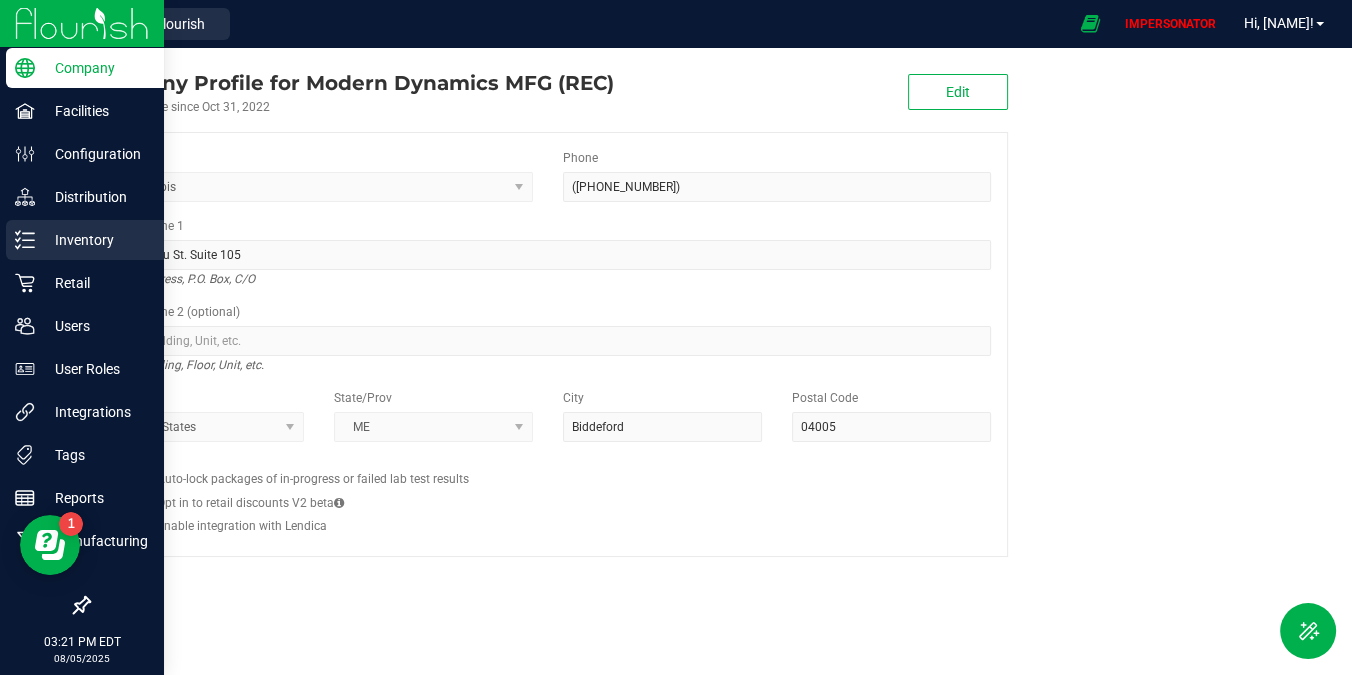 click on "Inventory" at bounding box center (95, 240) 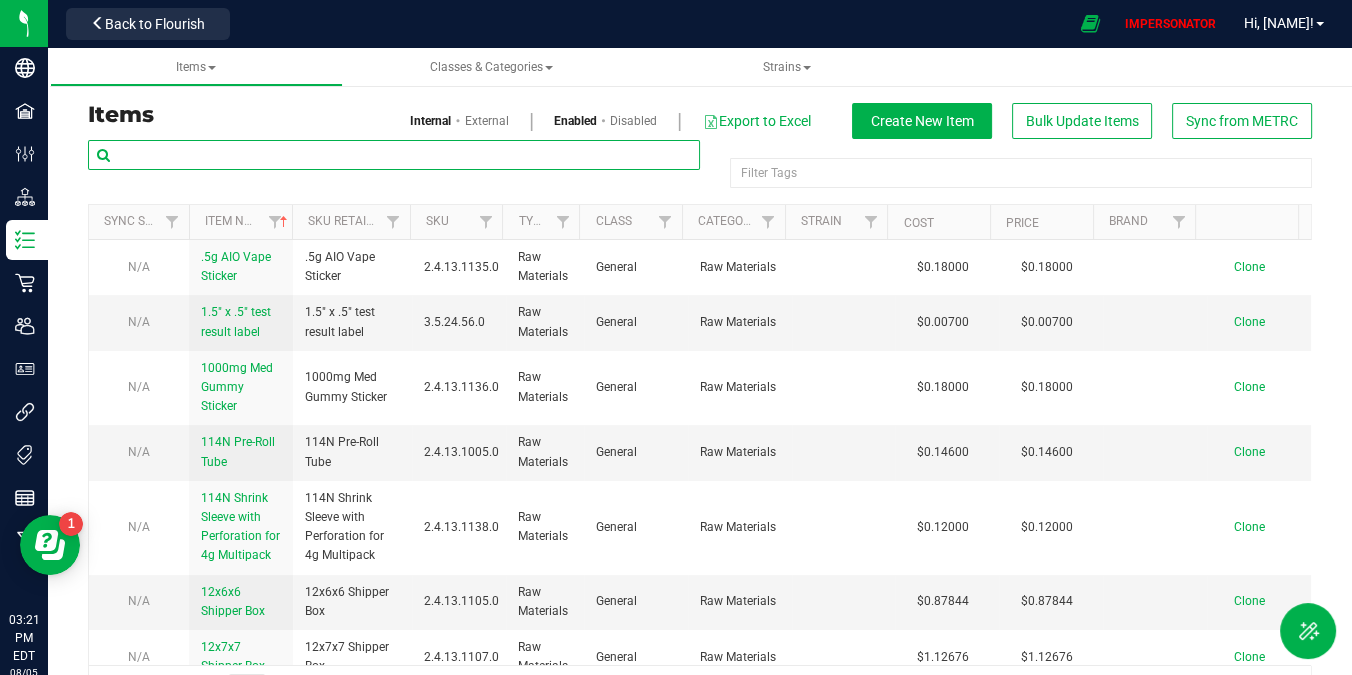 click at bounding box center [394, 155] 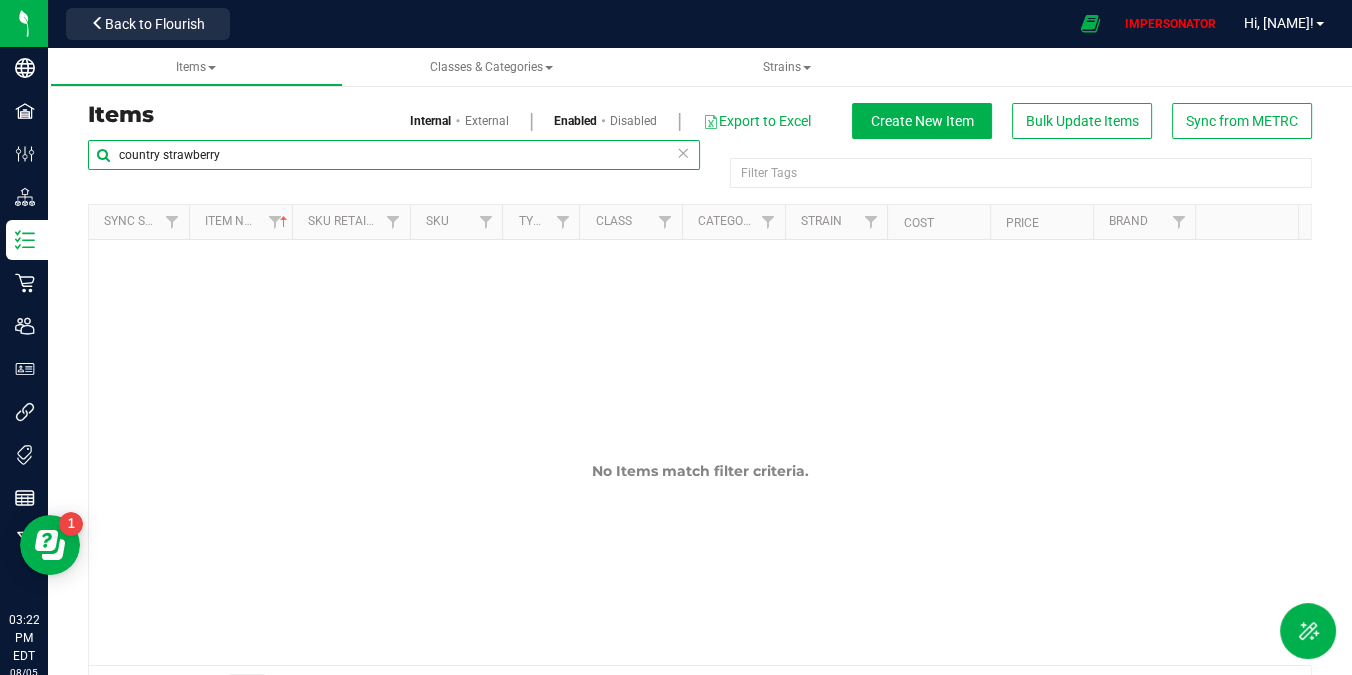 drag, startPoint x: 163, startPoint y: 155, endPoint x: 301, endPoint y: 159, distance: 138.05795 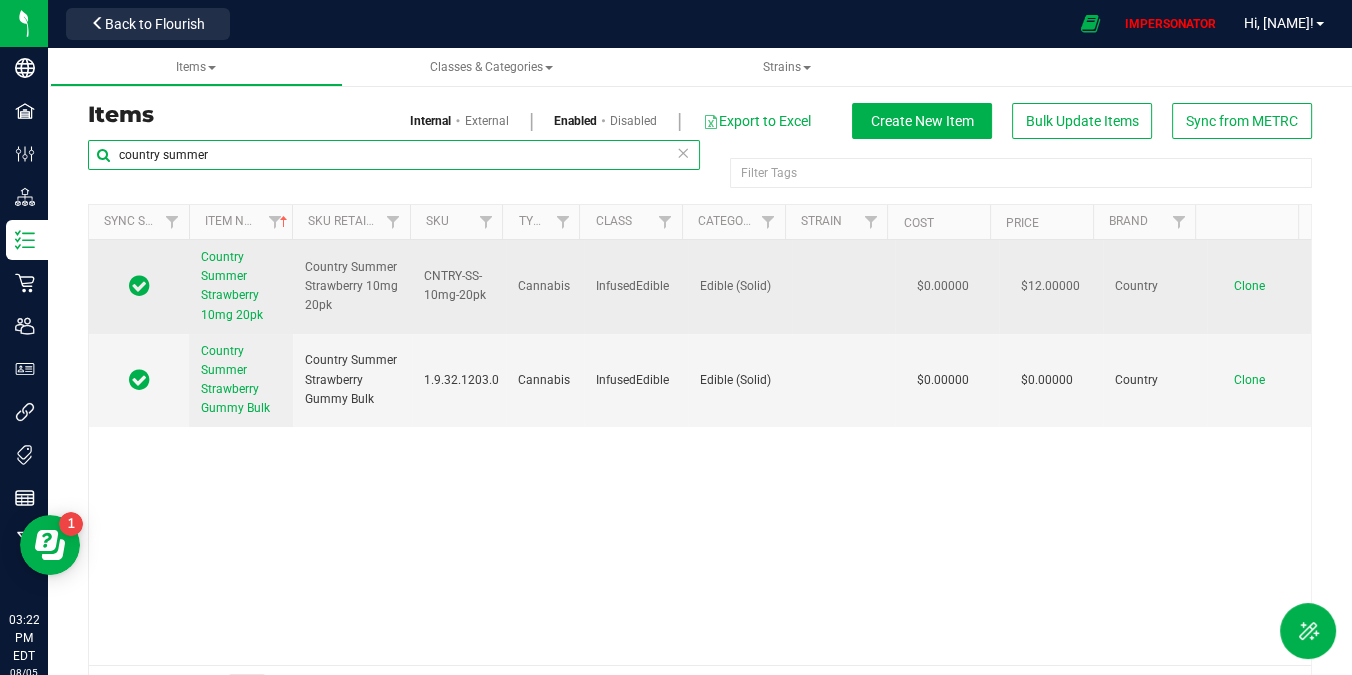 type on "country summer" 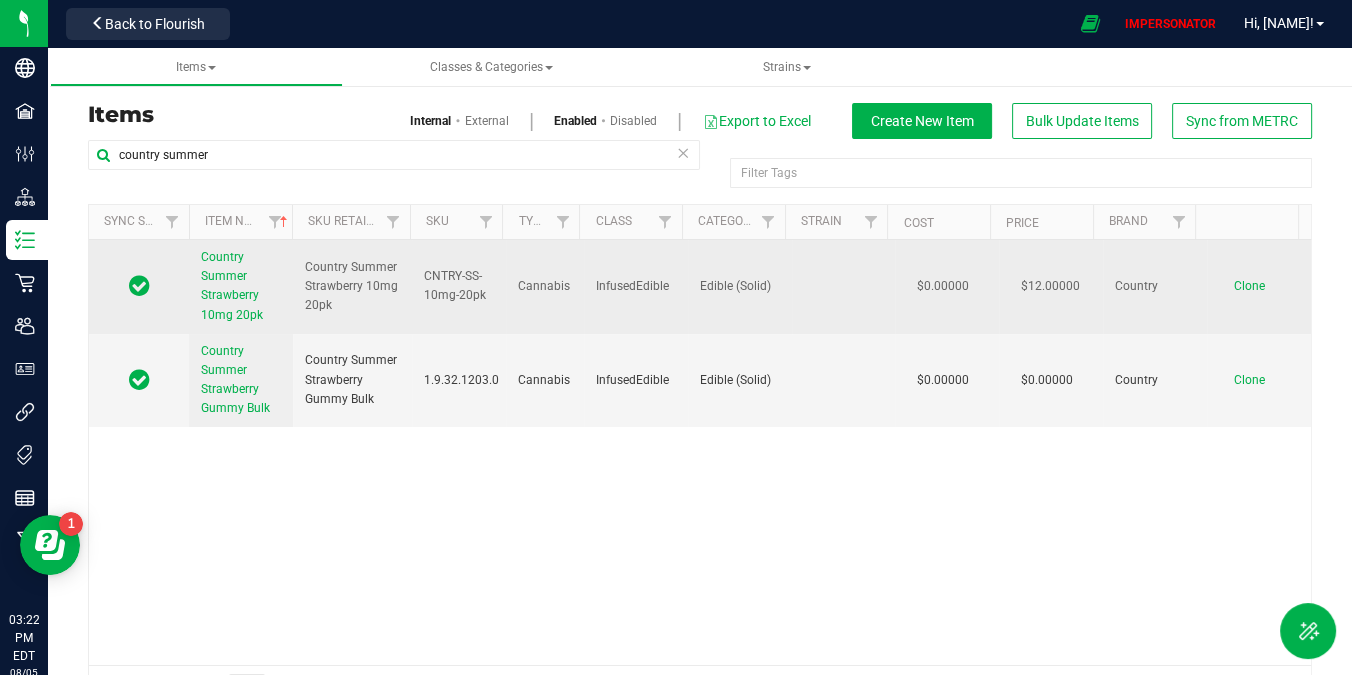 click on "Country Summer Strawberry 10mg 20pk" at bounding box center [241, 286] 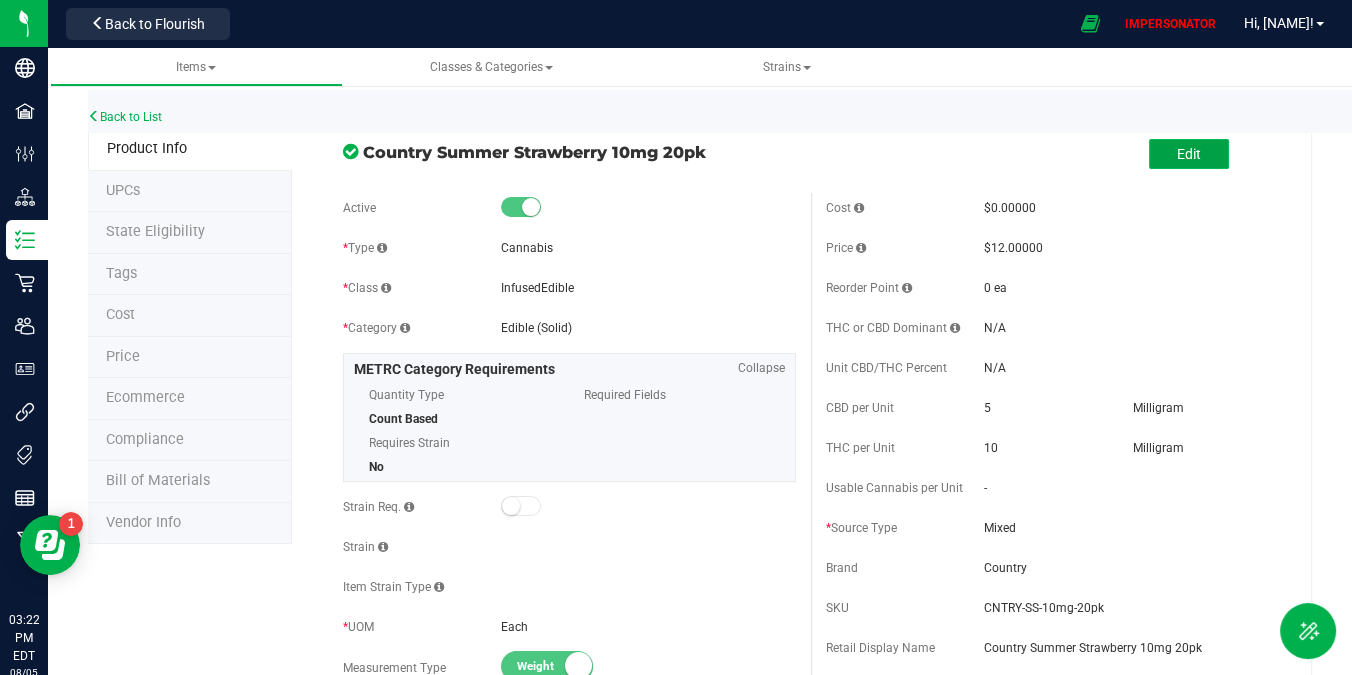 click on "Edit" at bounding box center (1189, 154) 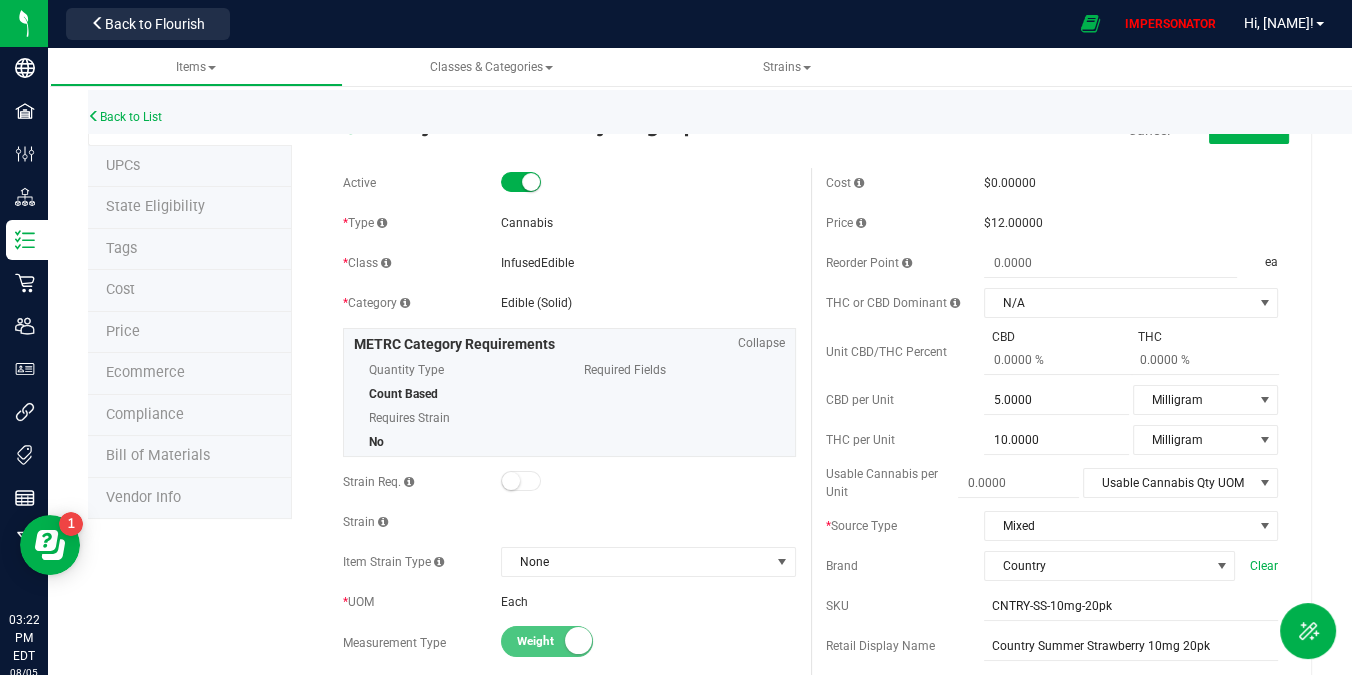 scroll, scrollTop: 0, scrollLeft: 0, axis: both 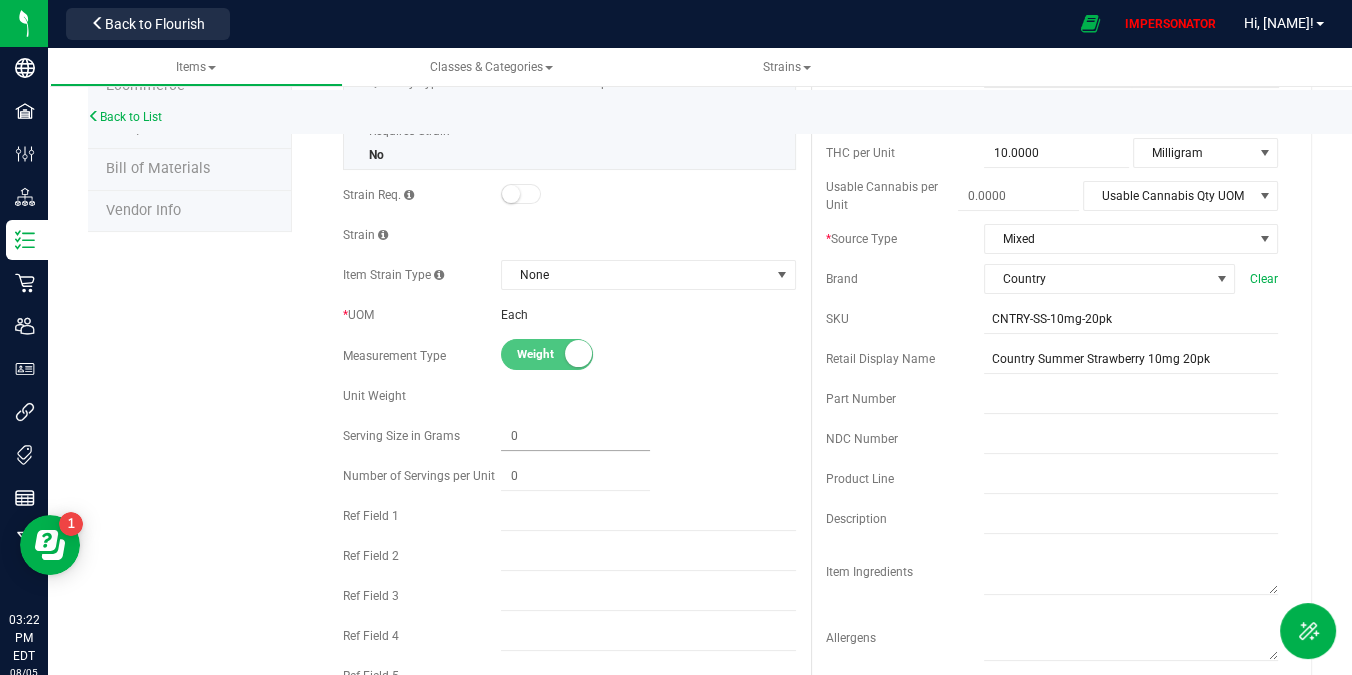 click at bounding box center [575, 436] 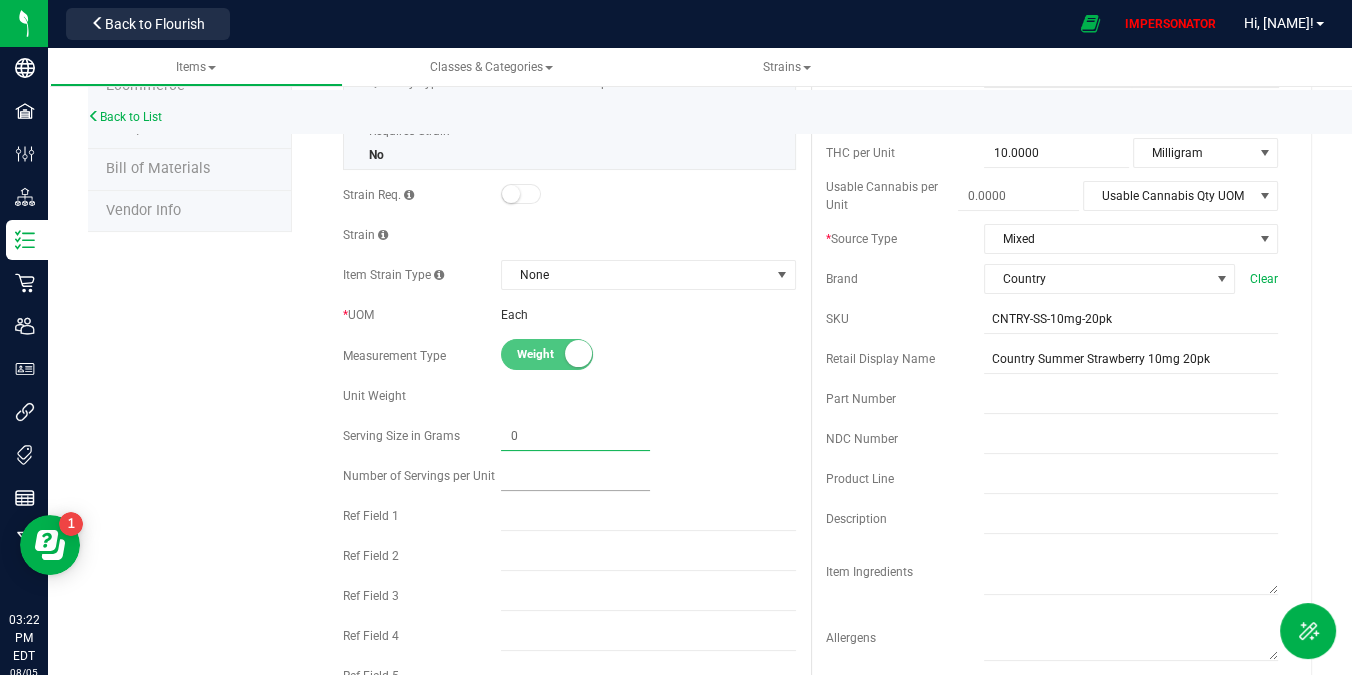 type on "0.0000" 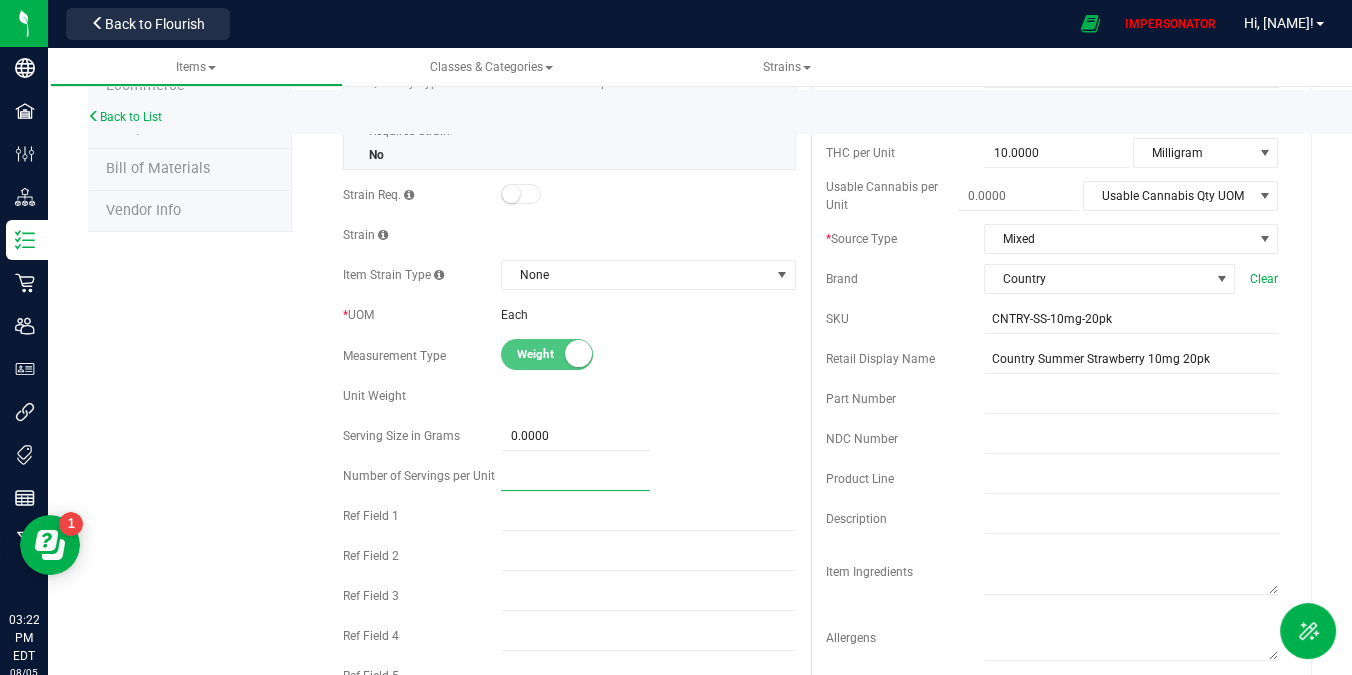 click at bounding box center (575, 476) 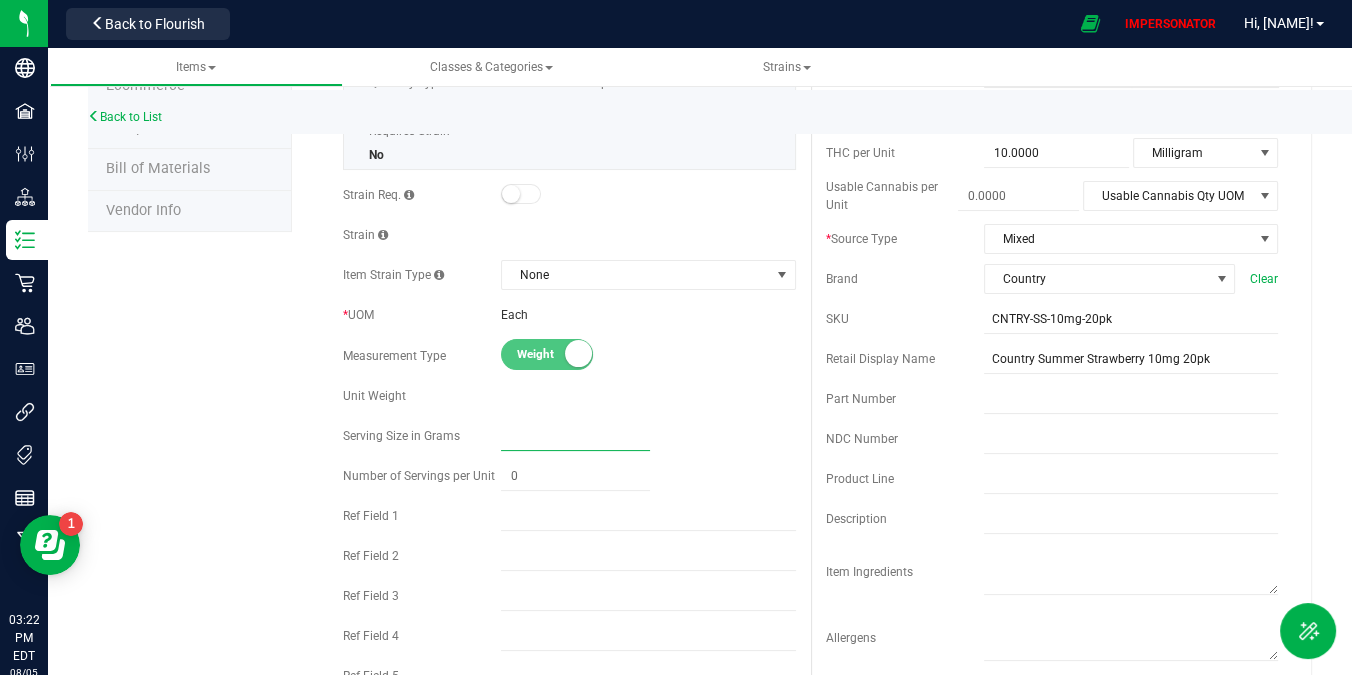 click at bounding box center [575, 436] 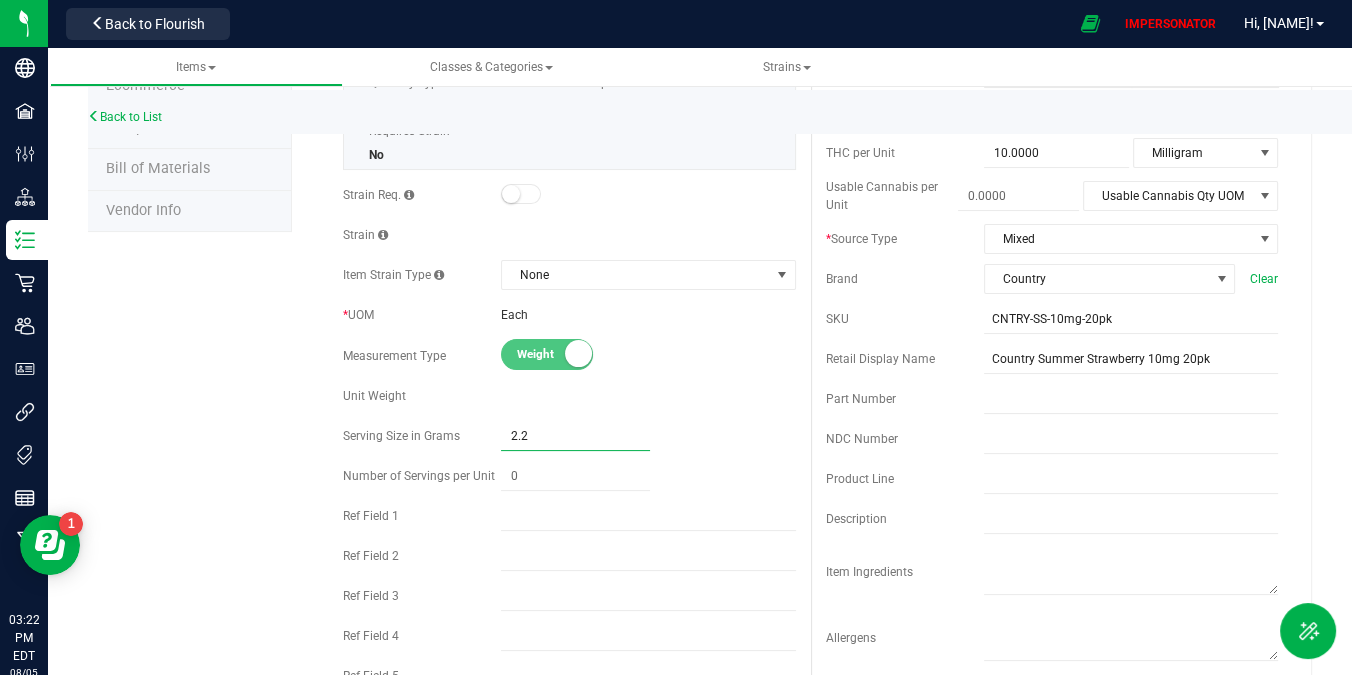type on "2.25" 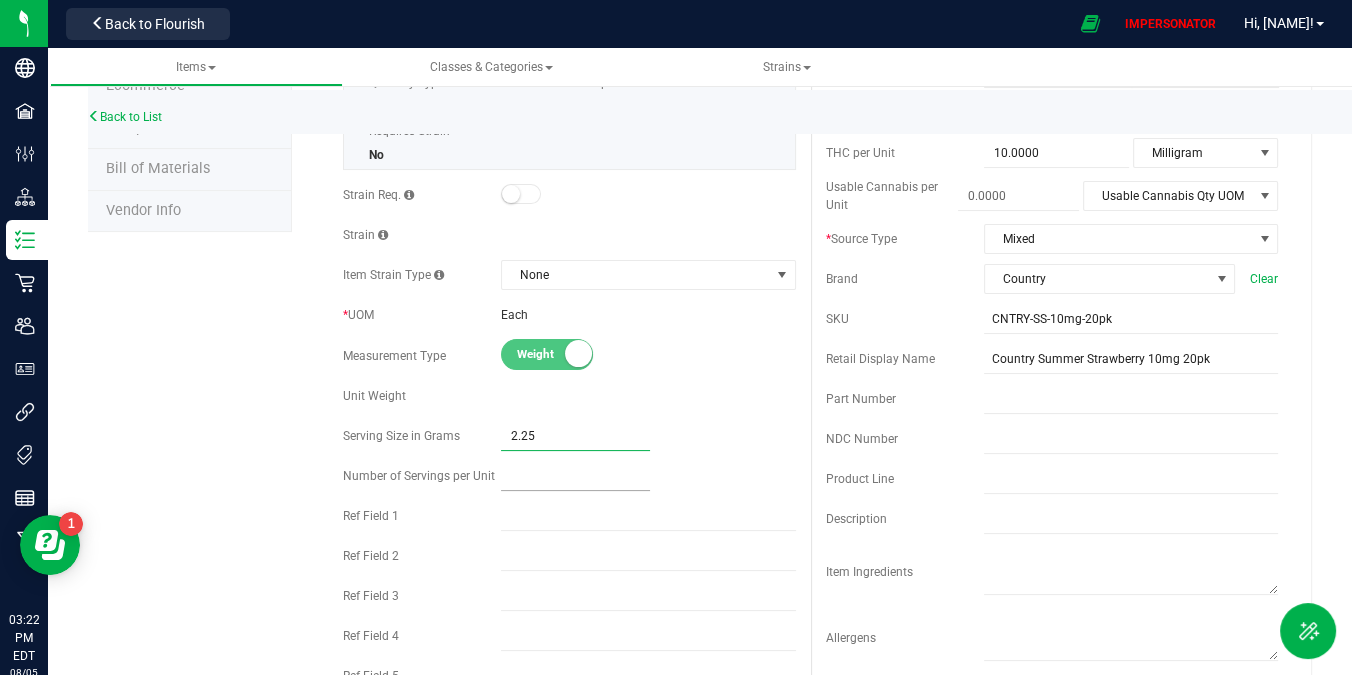 type on "2.2500" 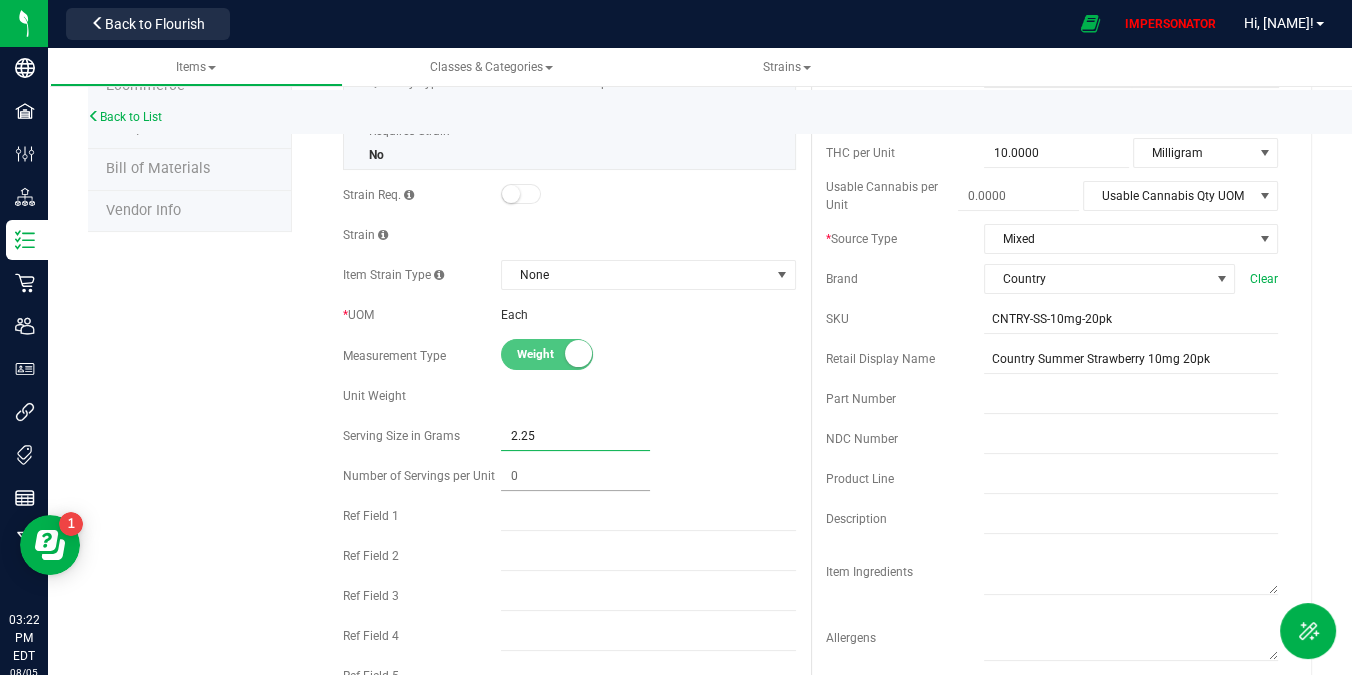 click at bounding box center [575, 476] 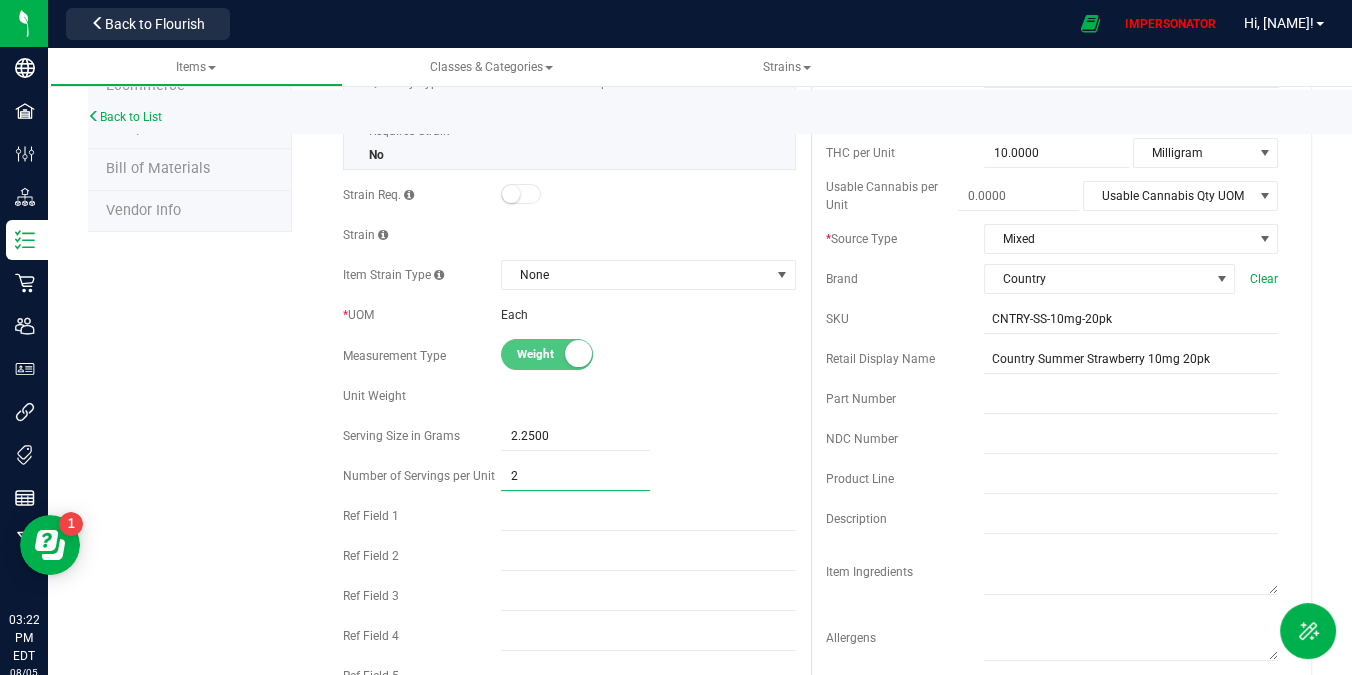 type on "20" 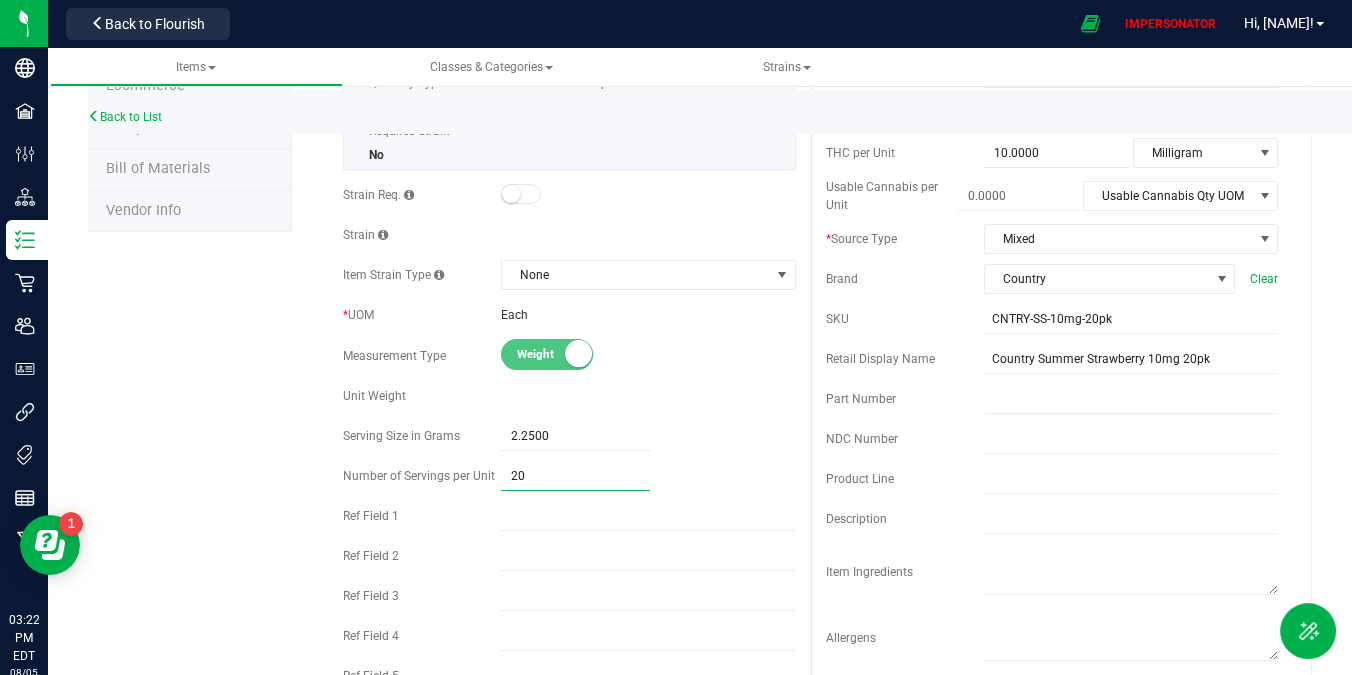 type on "20.00" 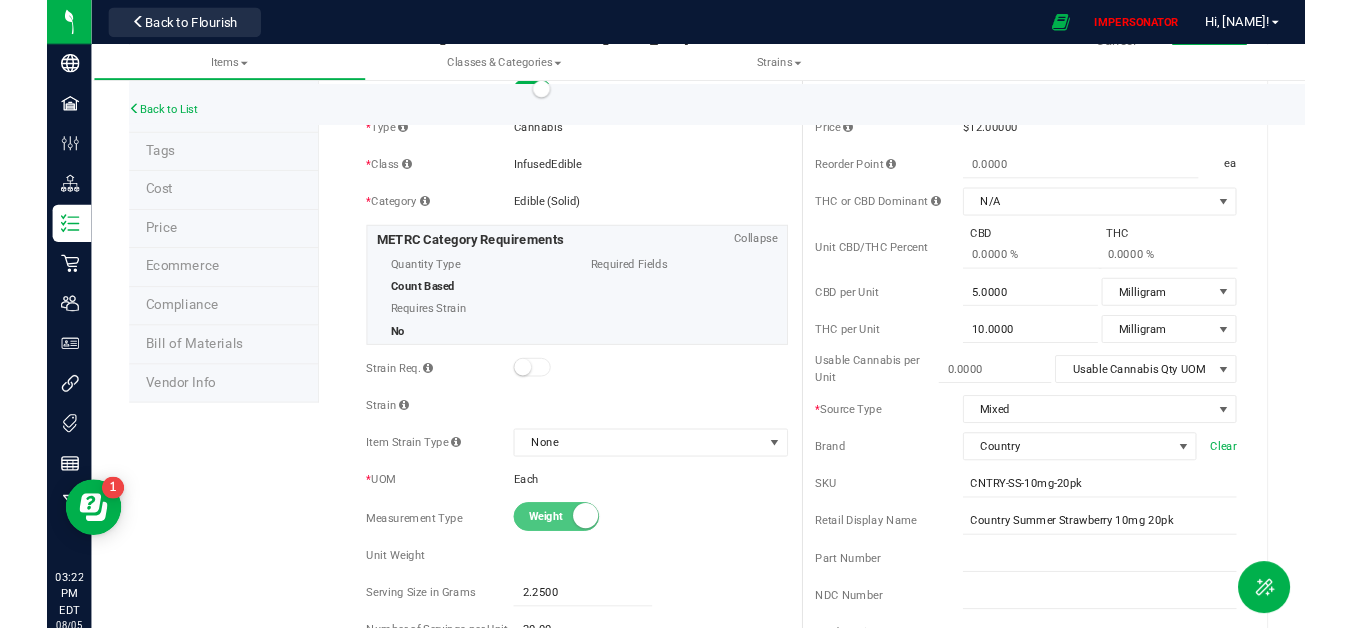 scroll, scrollTop: 0, scrollLeft: 0, axis: both 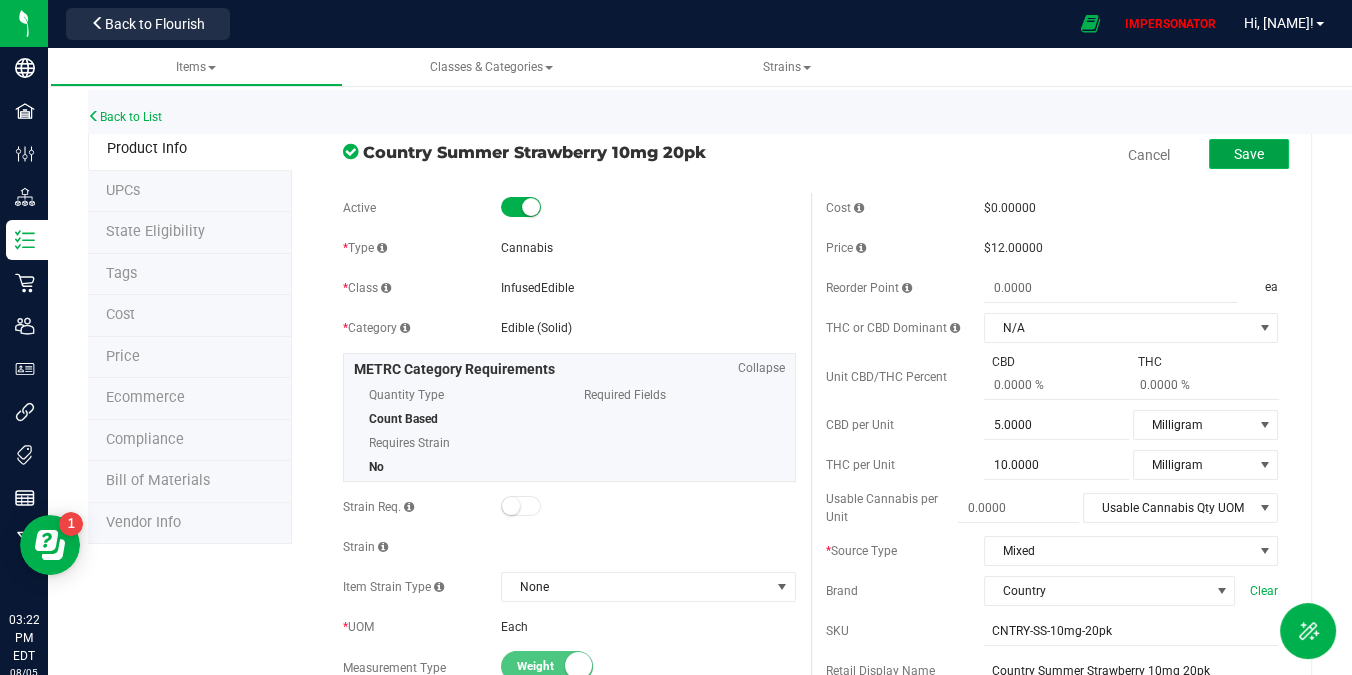 click on "Save" at bounding box center (1249, 154) 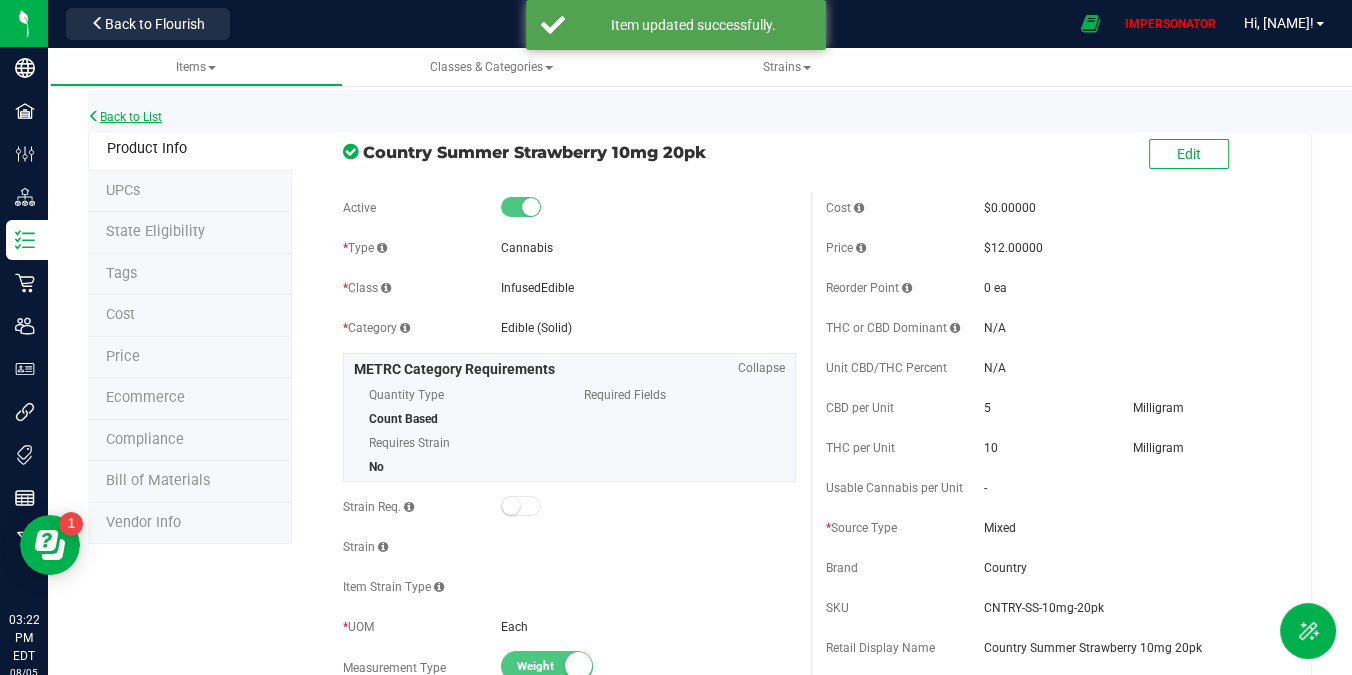 click on "Back to List" at bounding box center [125, 117] 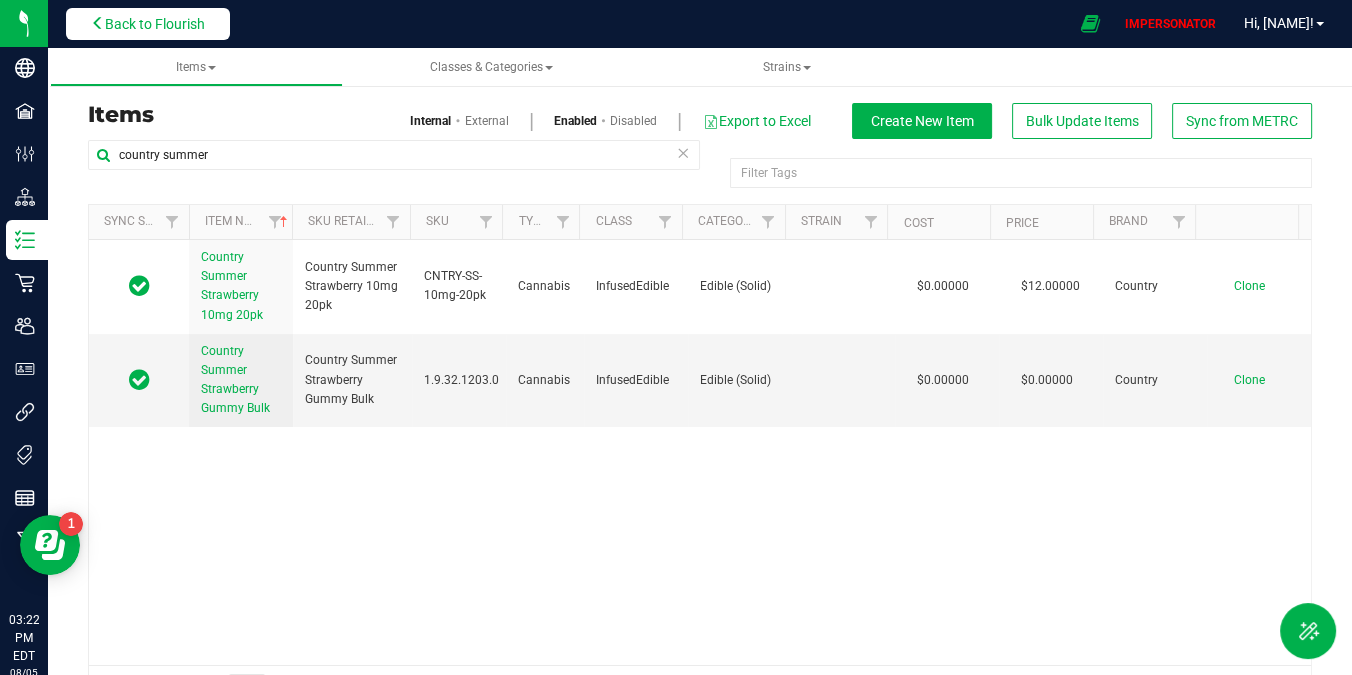 click on "Back to Flourish" at bounding box center (155, 24) 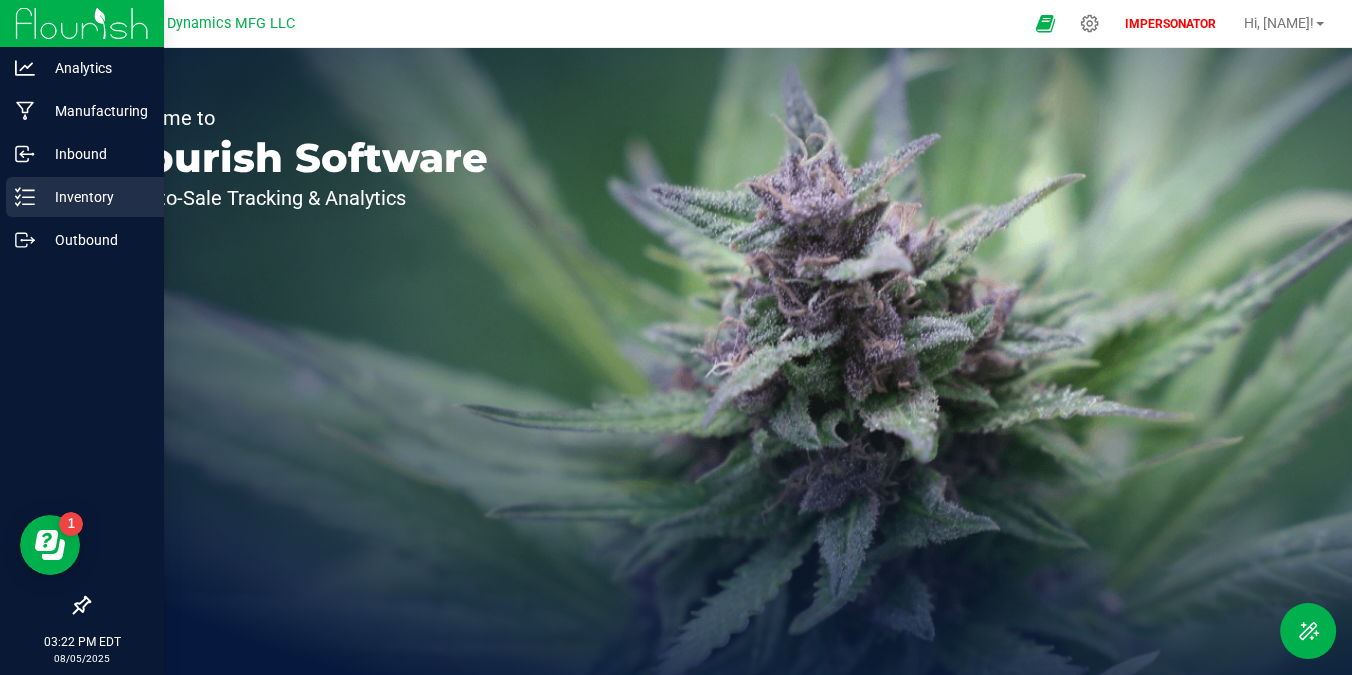 click on "Inventory" at bounding box center (95, 197) 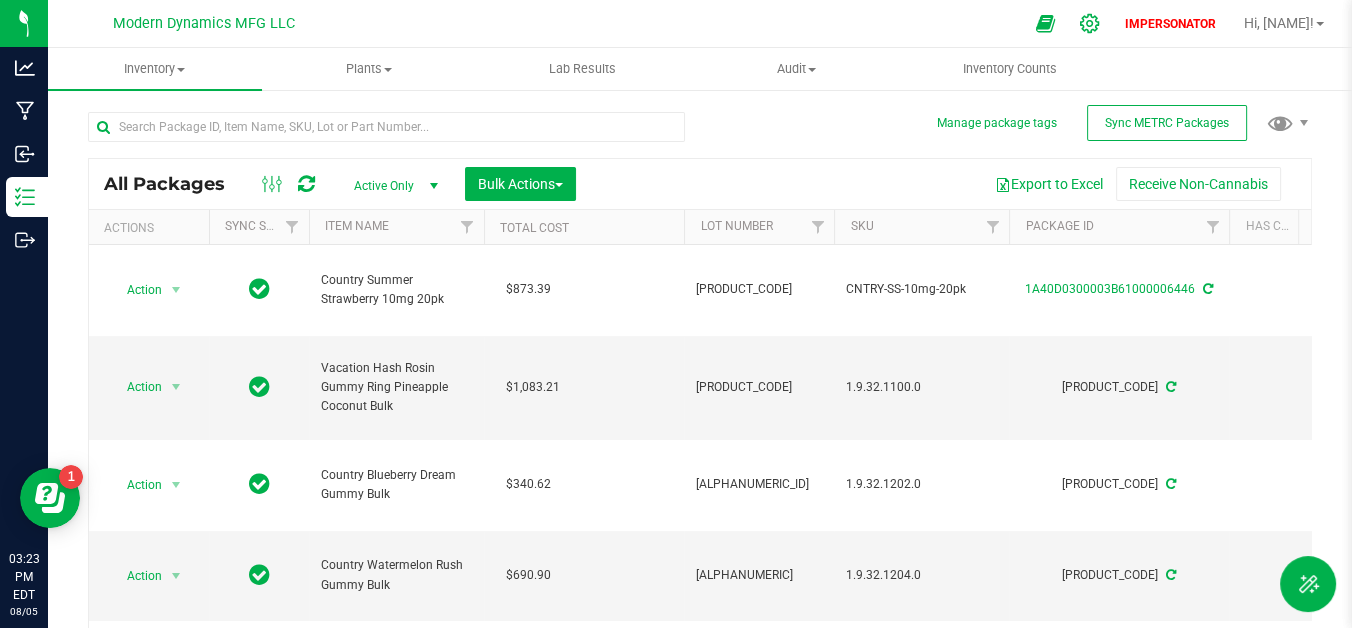 click at bounding box center [1090, 23] 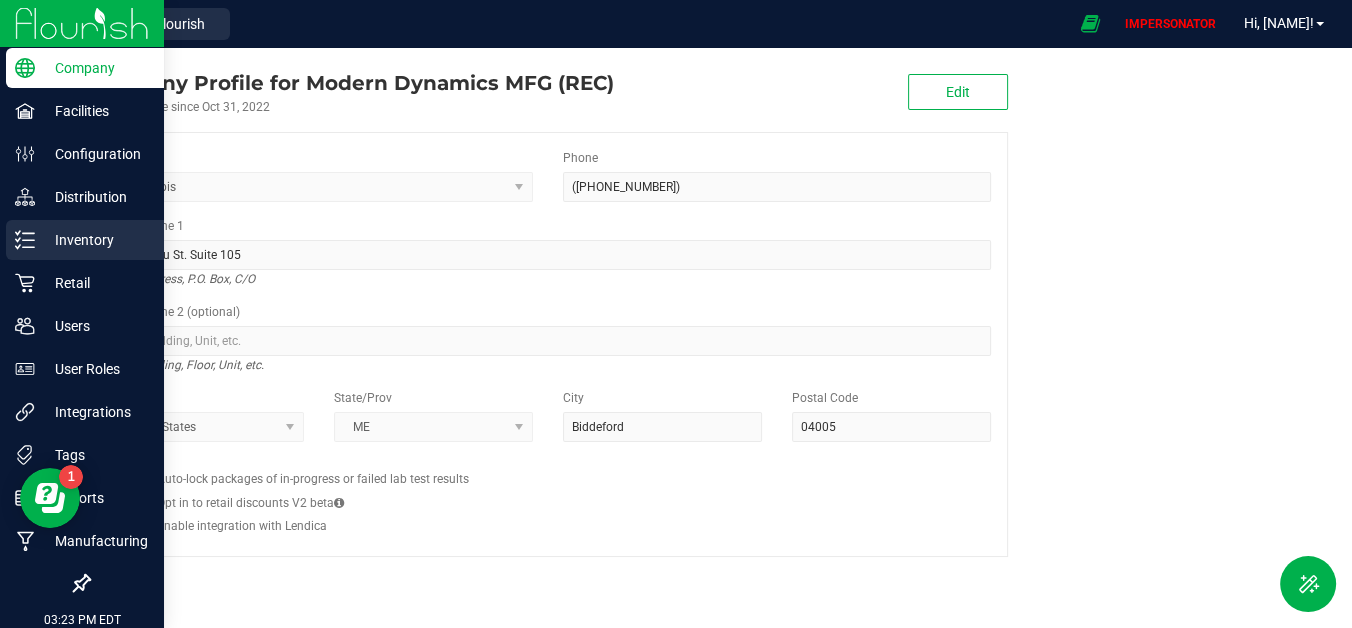 click on "Inventory" at bounding box center [85, 240] 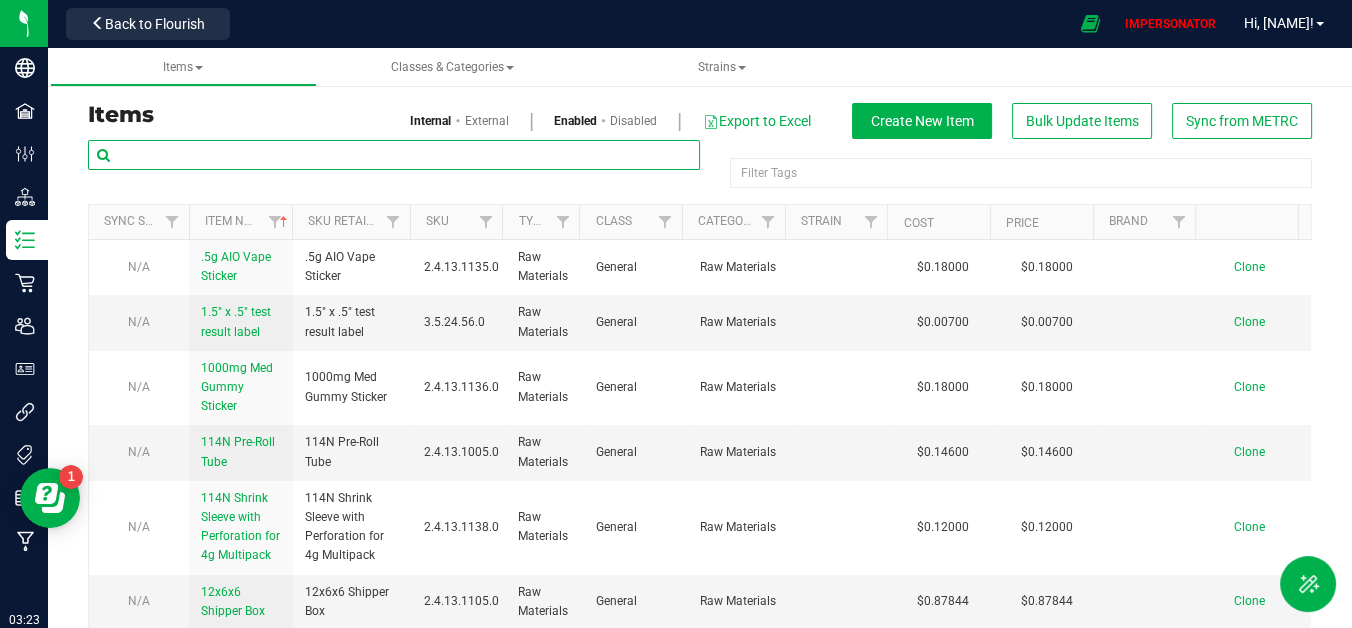 click at bounding box center (394, 155) 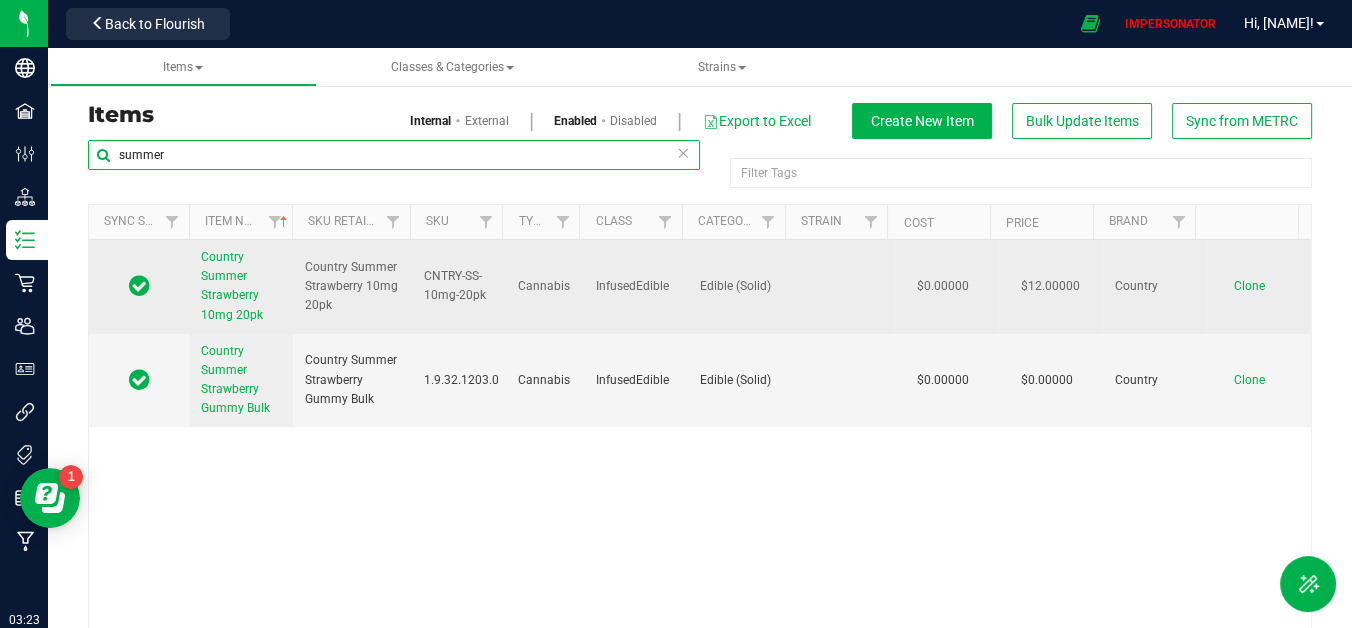type on "summer" 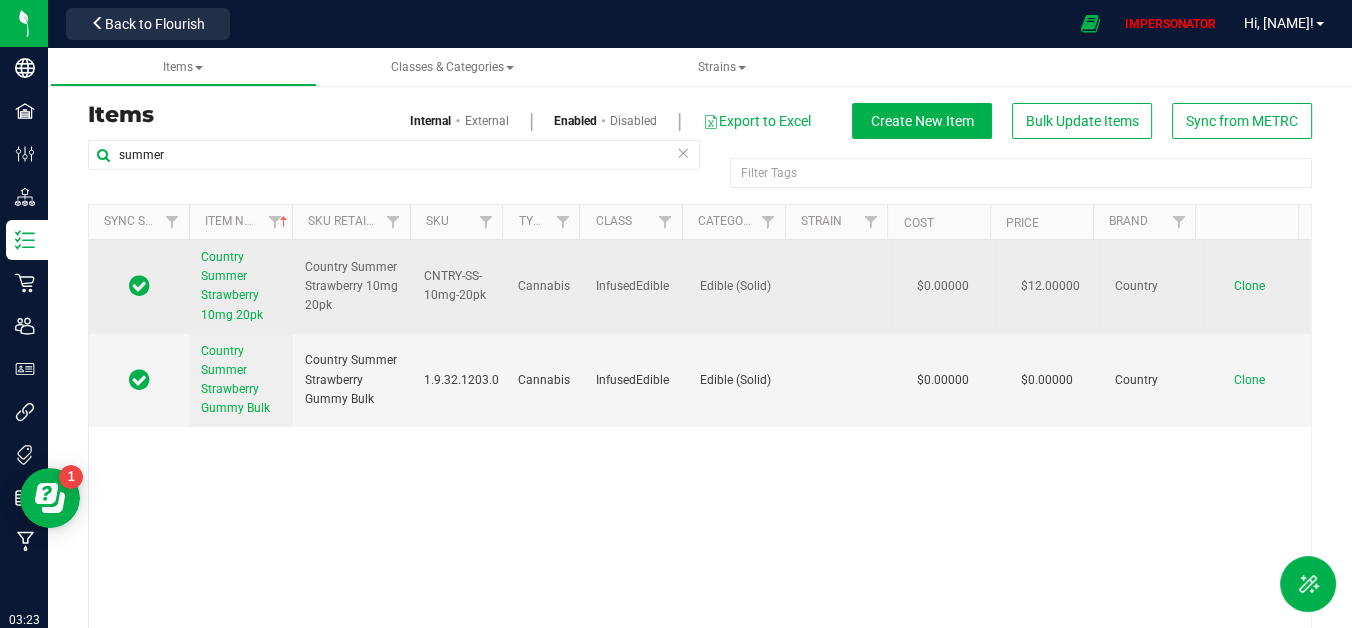 click on "Country Summer Strawberry 10mg 20pk" at bounding box center (232, 286) 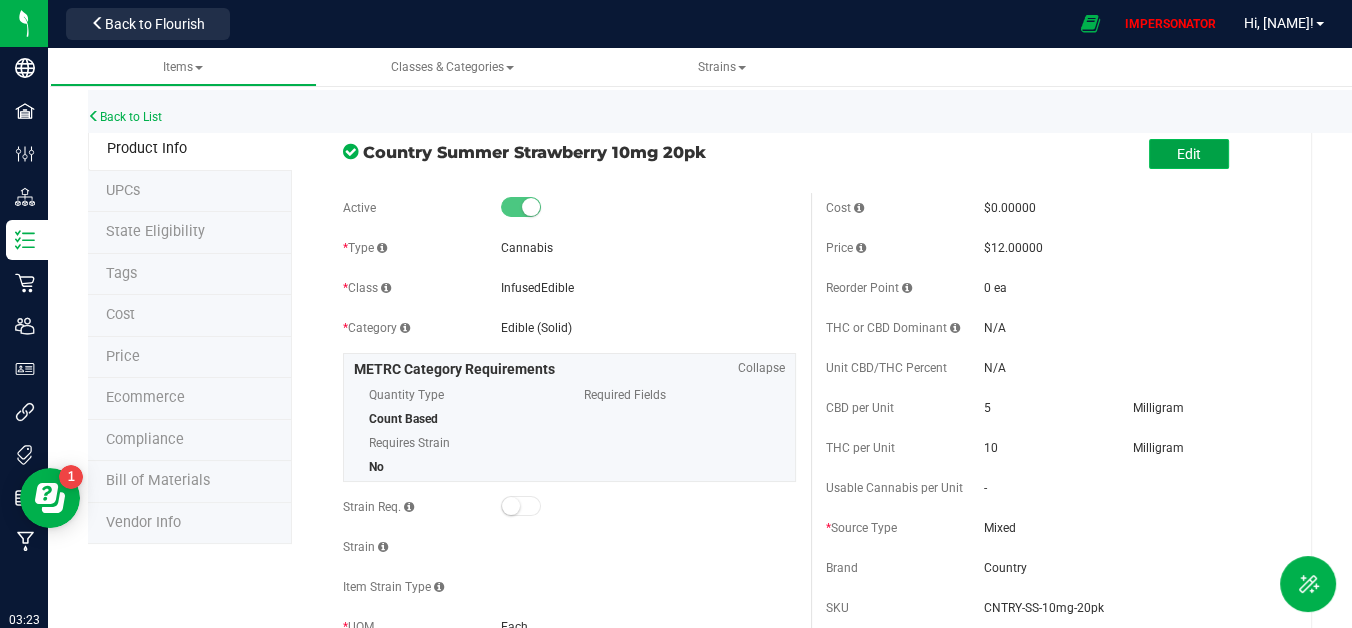 click on "Edit" at bounding box center (1189, 154) 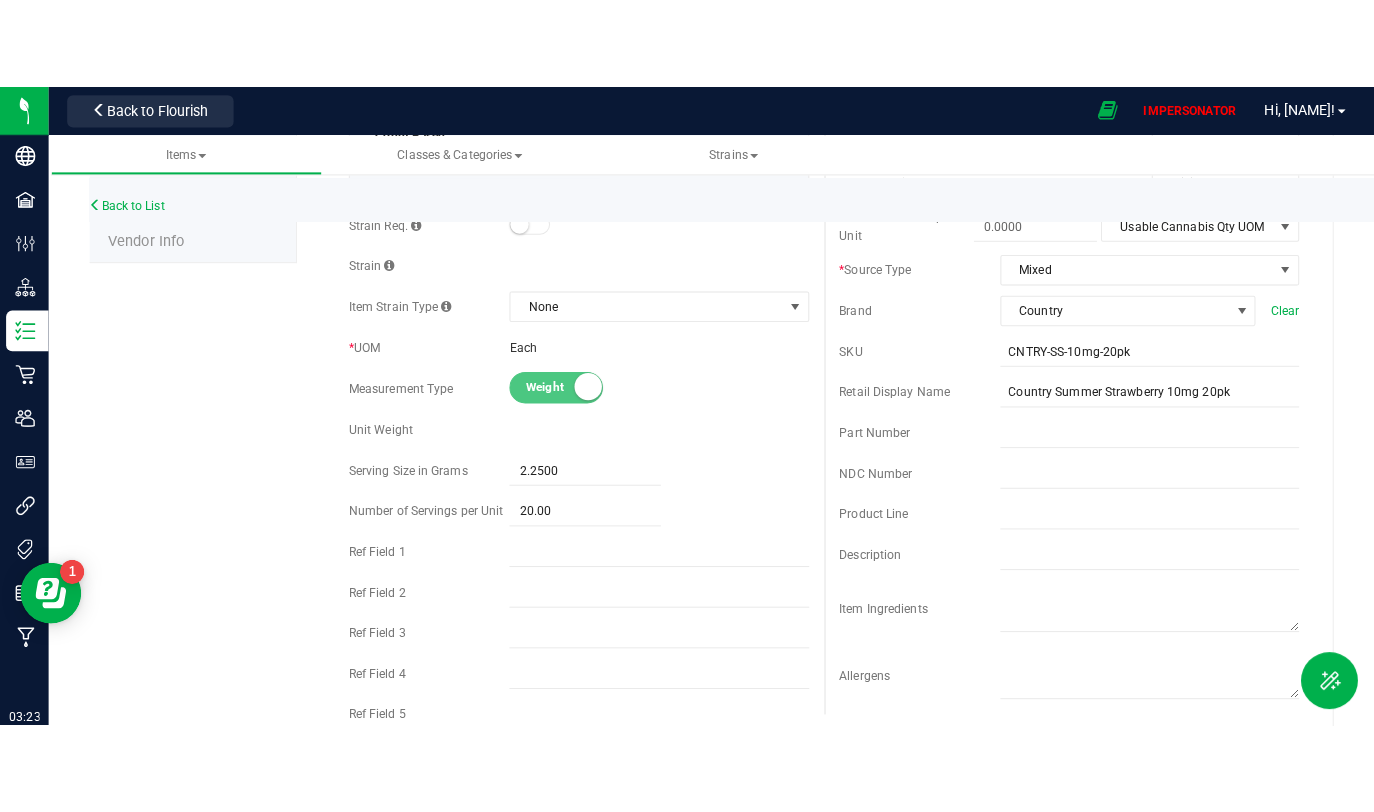 scroll, scrollTop: 397, scrollLeft: 0, axis: vertical 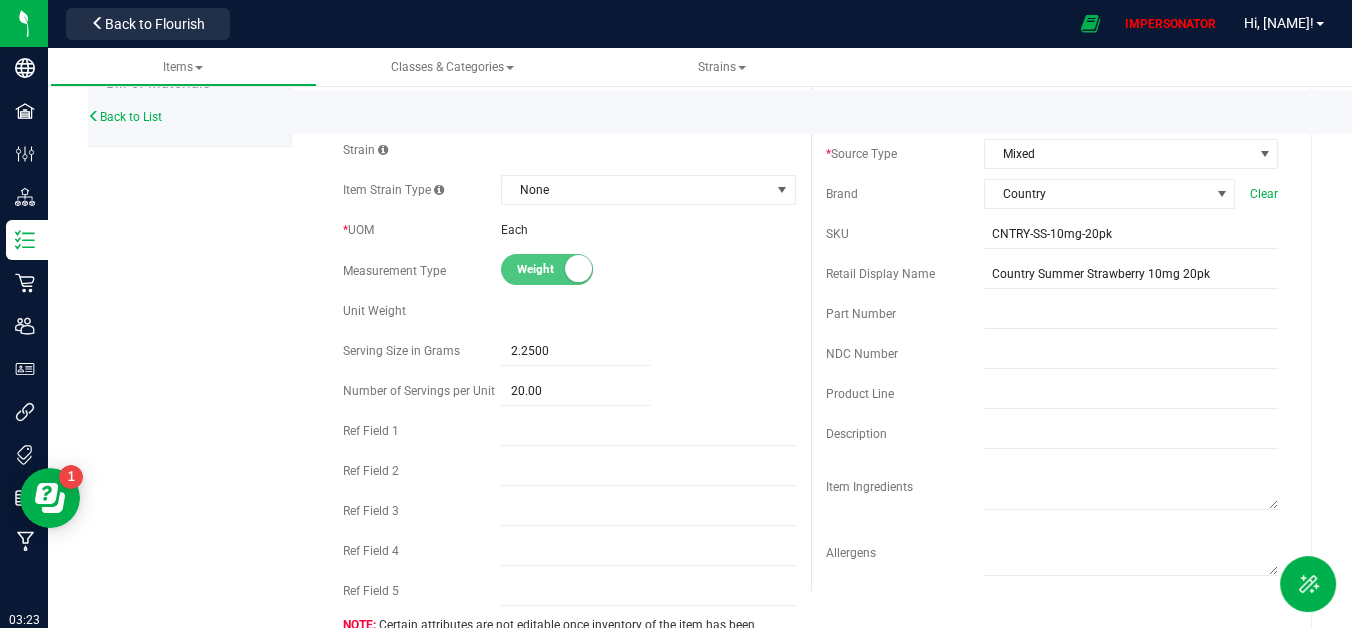 drag, startPoint x: 348, startPoint y: 348, endPoint x: 495, endPoint y: 348, distance: 147 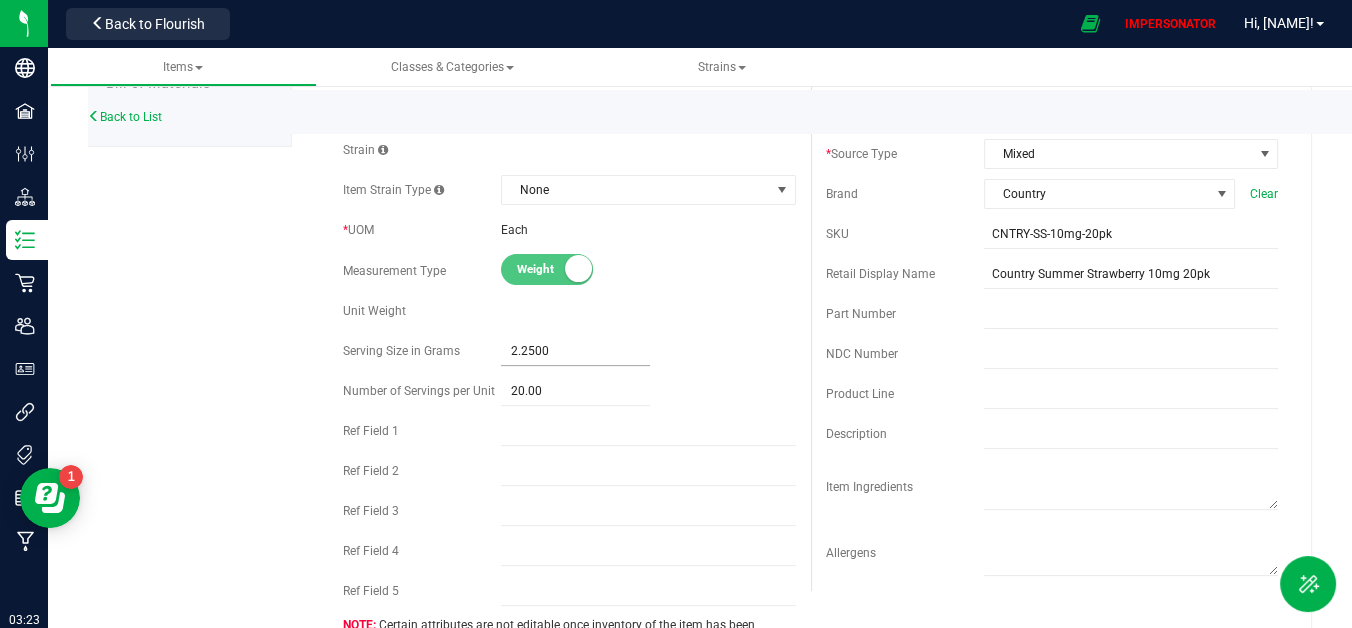 click on "2.2500 2.25" at bounding box center [575, 351] 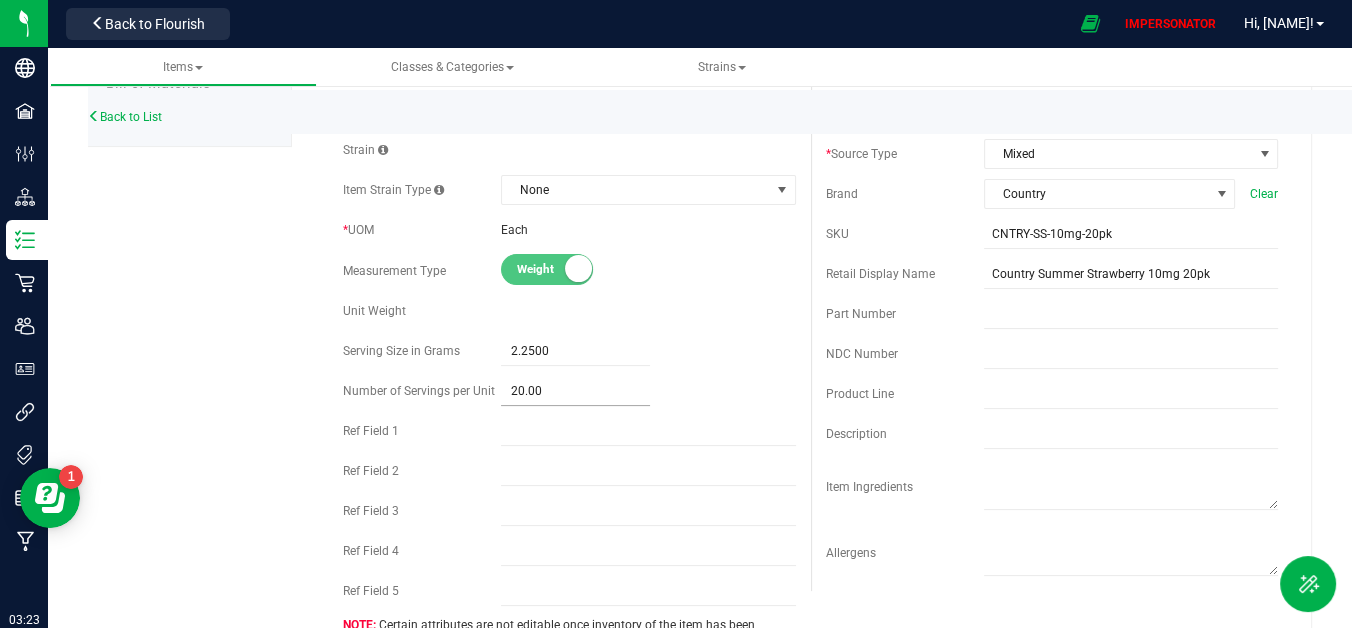 drag, startPoint x: 468, startPoint y: 392, endPoint x: 524, endPoint y: 392, distance: 56 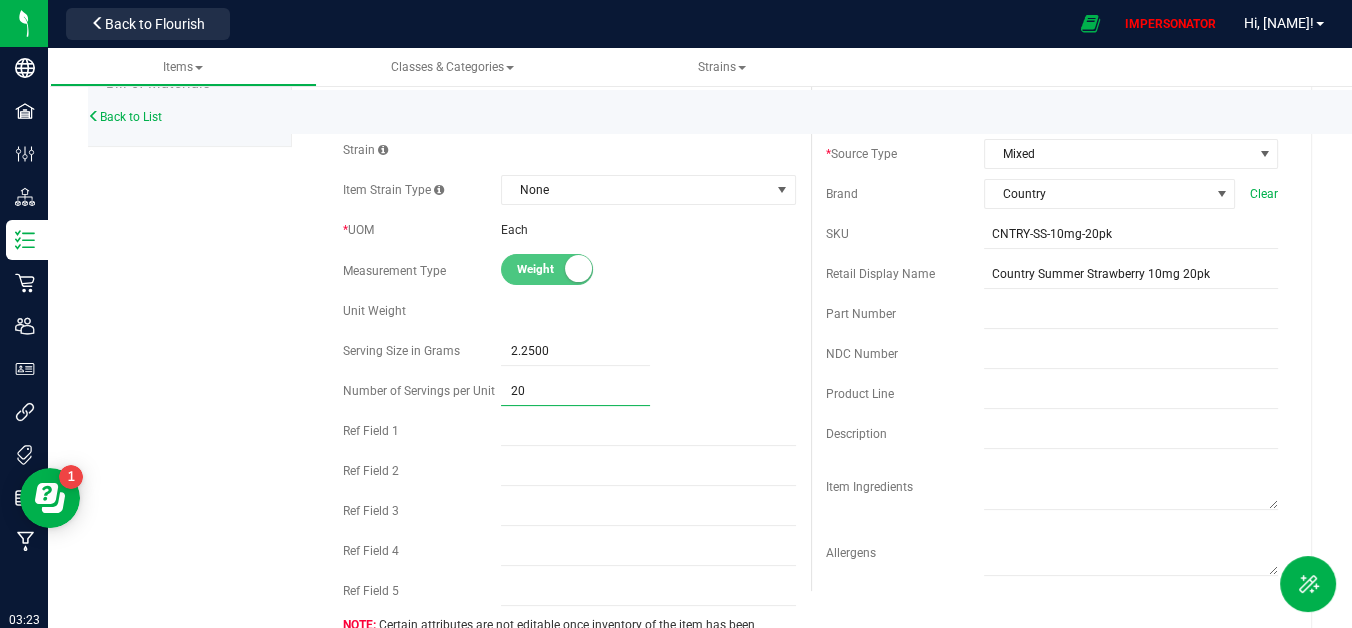 click on "20" at bounding box center [575, 391] 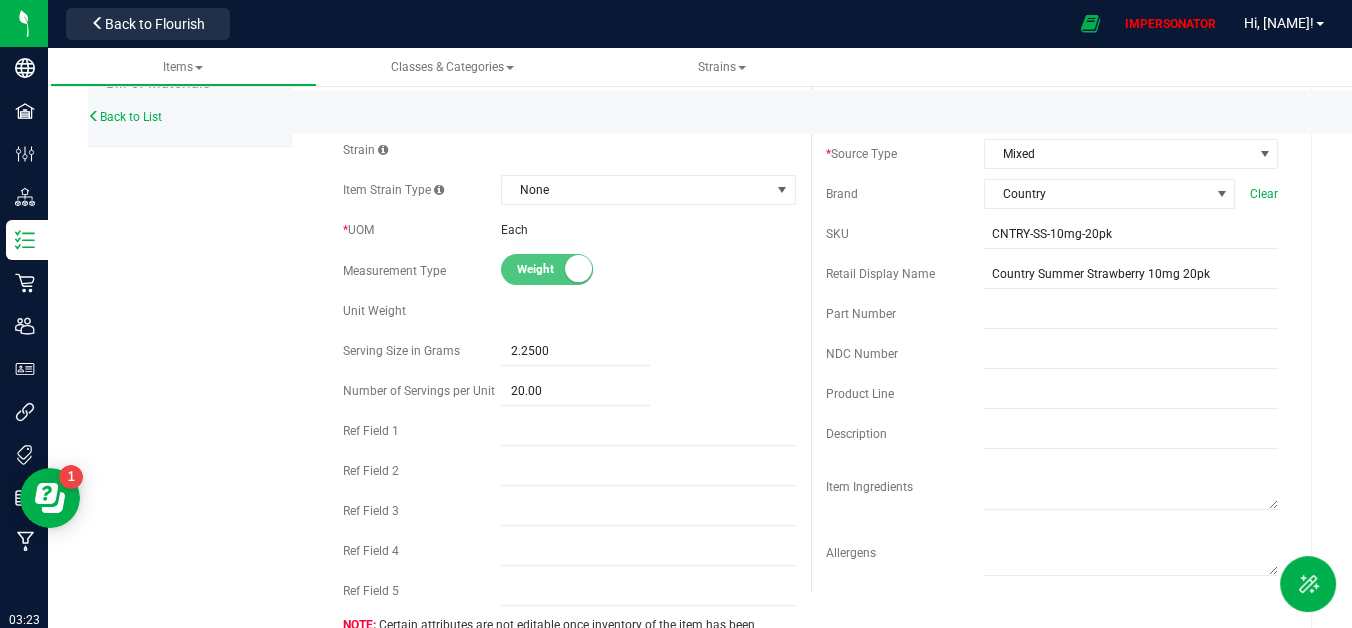 click on "20.00 20" at bounding box center [648, 391] 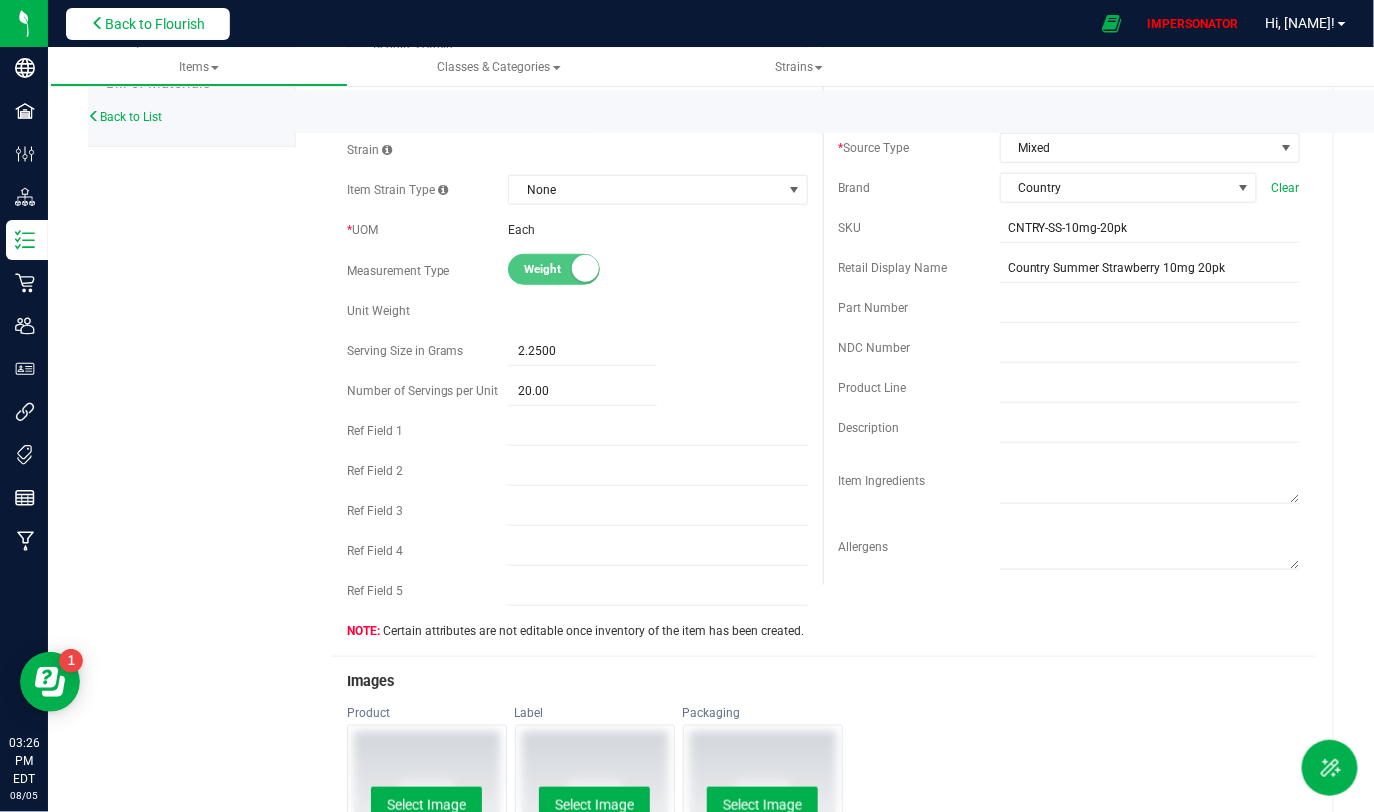 click on "Back to Flourish" at bounding box center [155, 24] 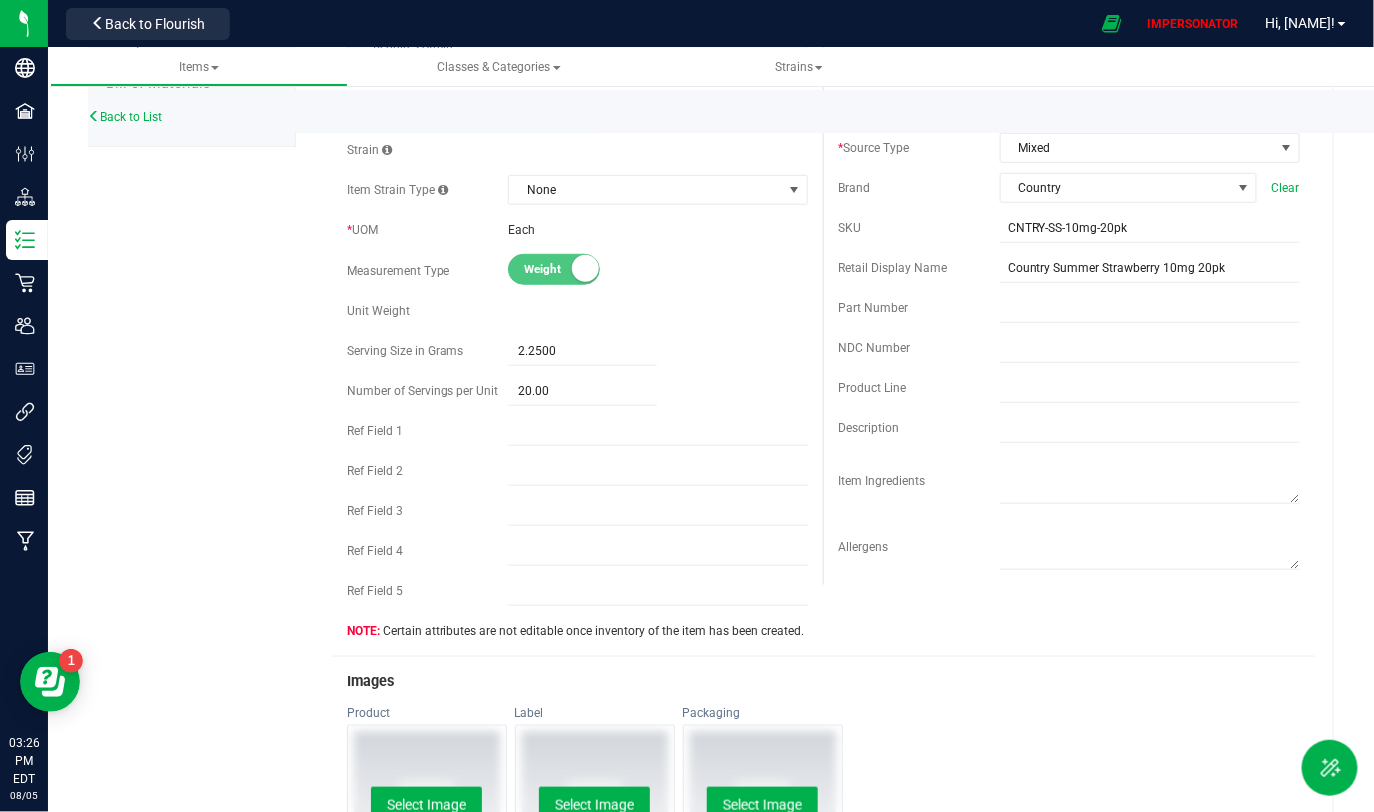scroll, scrollTop: 0, scrollLeft: 0, axis: both 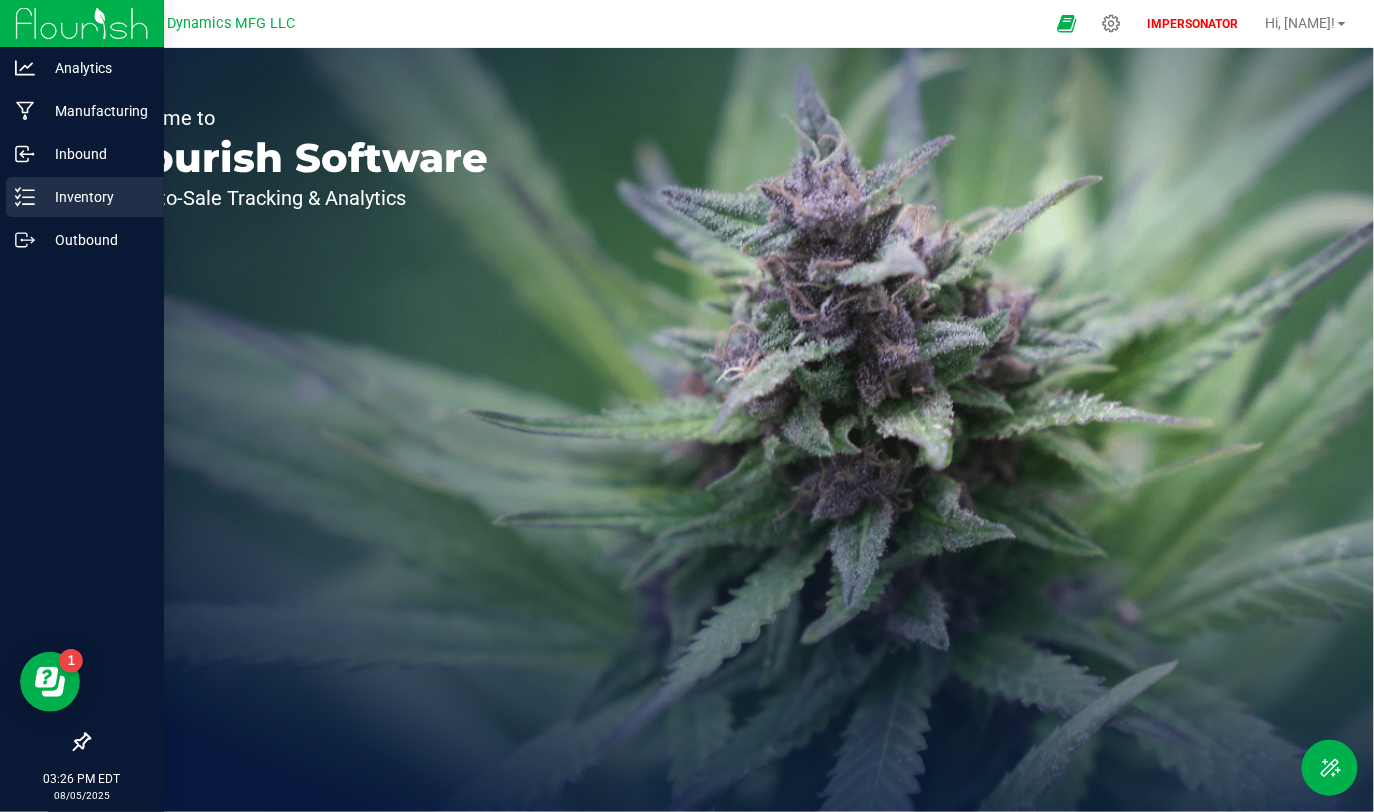 click on "Inventory" at bounding box center (95, 197) 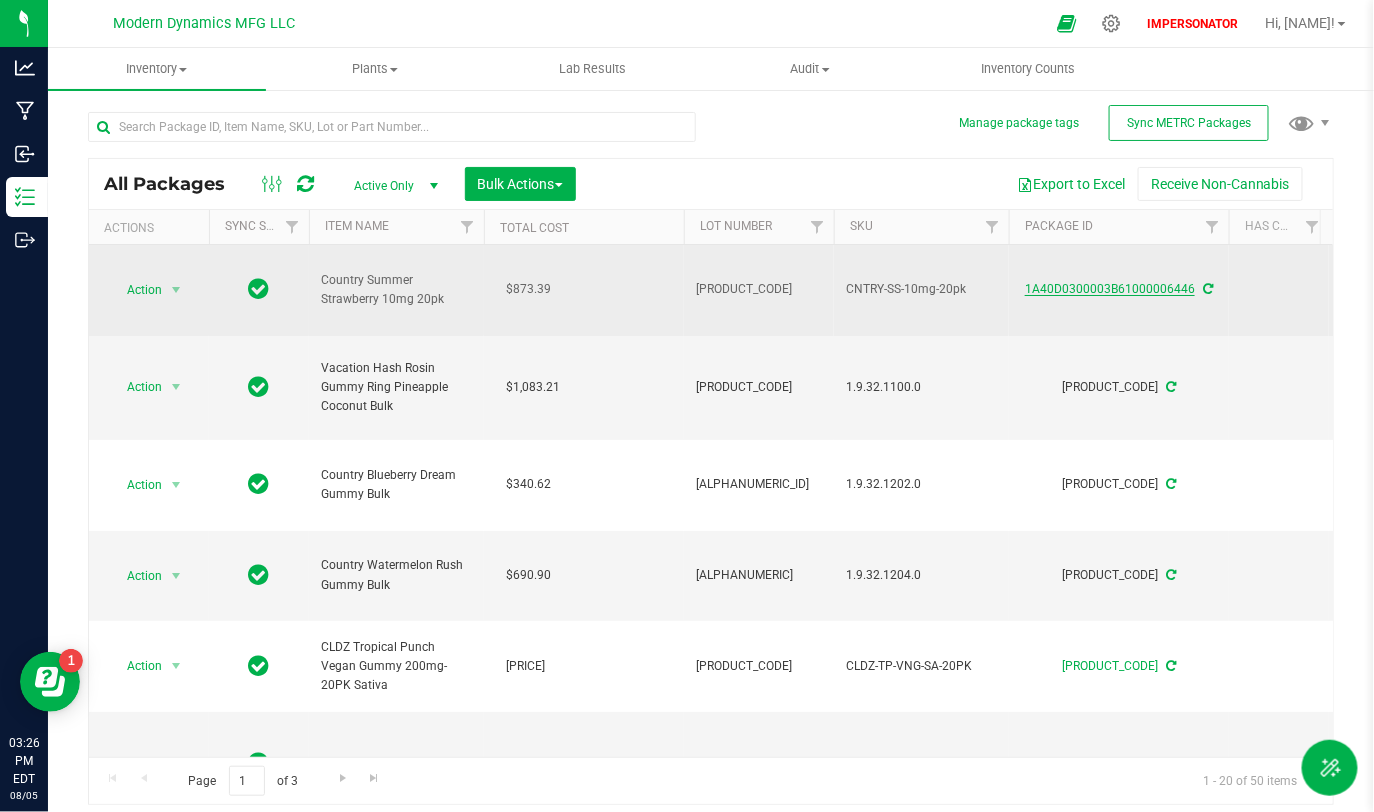 click on "1A40D0300003B61000006446" at bounding box center (1110, 289) 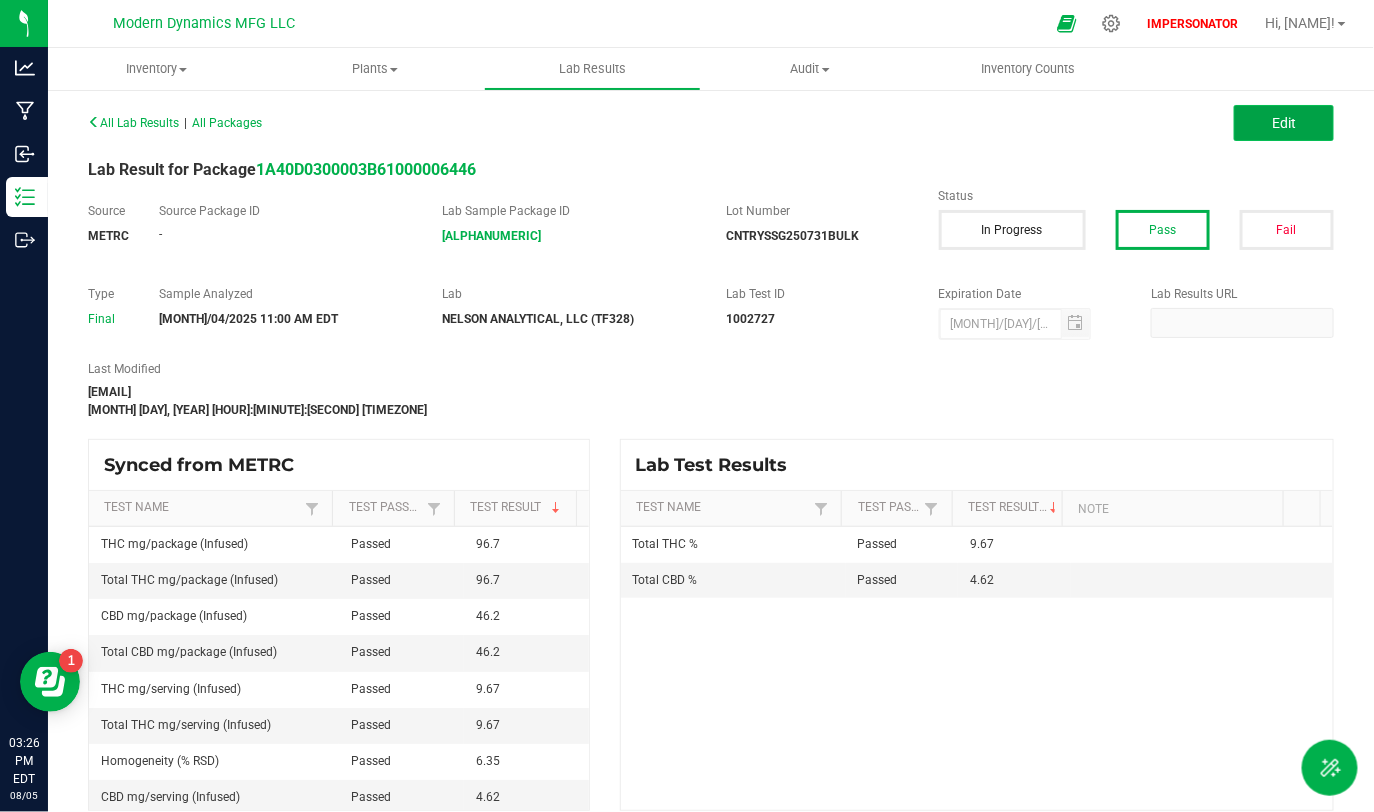 click on "Edit" at bounding box center (1284, 123) 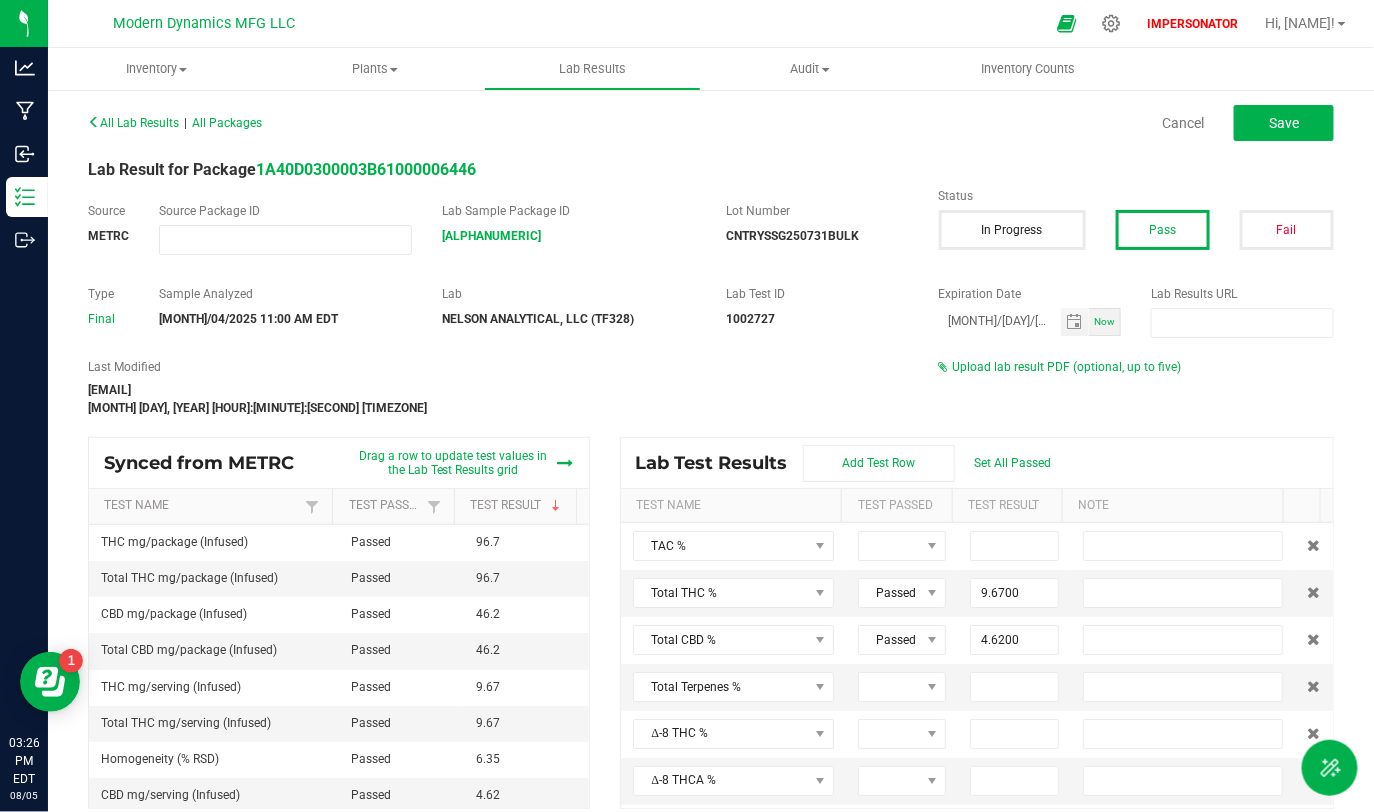 scroll, scrollTop: 17, scrollLeft: 0, axis: vertical 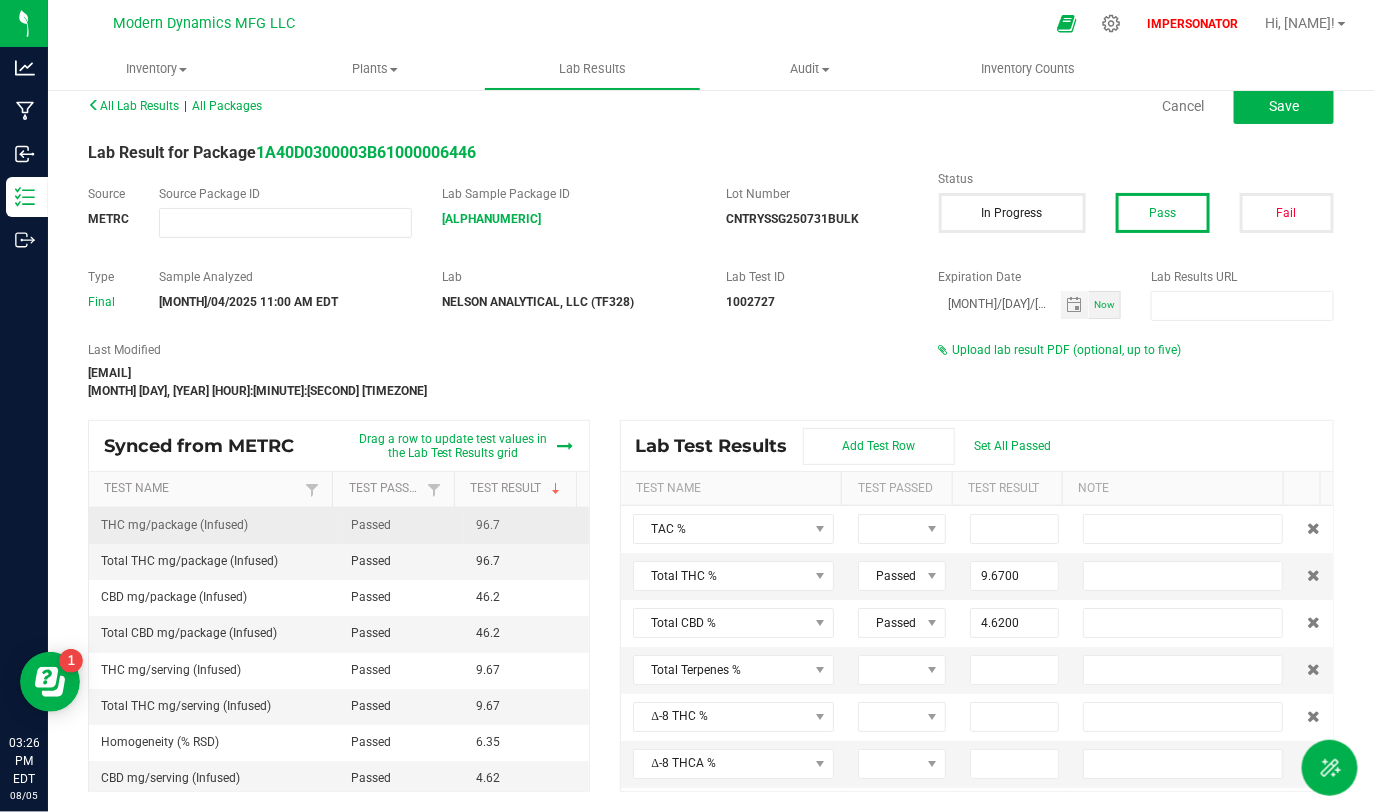 click on "THC mg/package (Infused)" at bounding box center [174, 525] 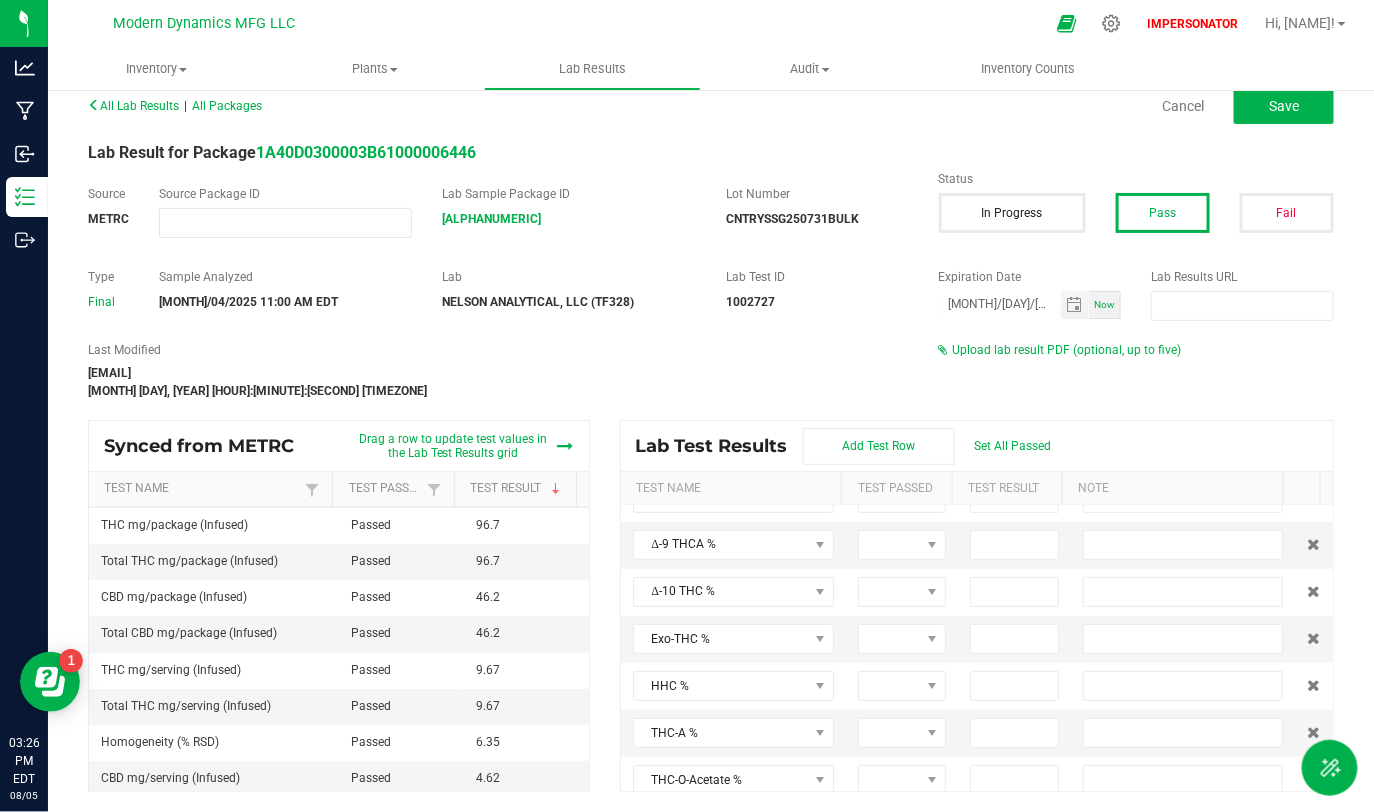 scroll, scrollTop: 223, scrollLeft: 0, axis: vertical 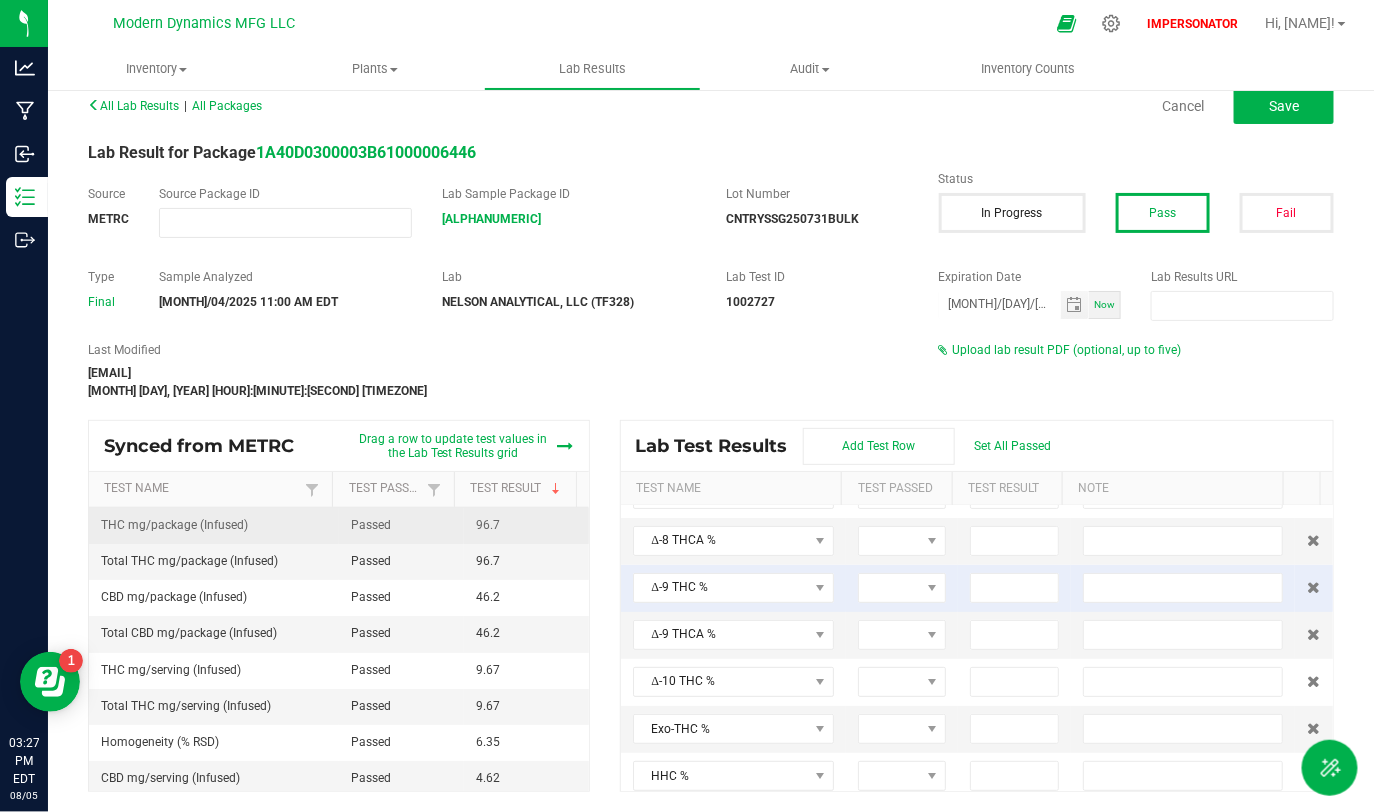 type on "96.7000" 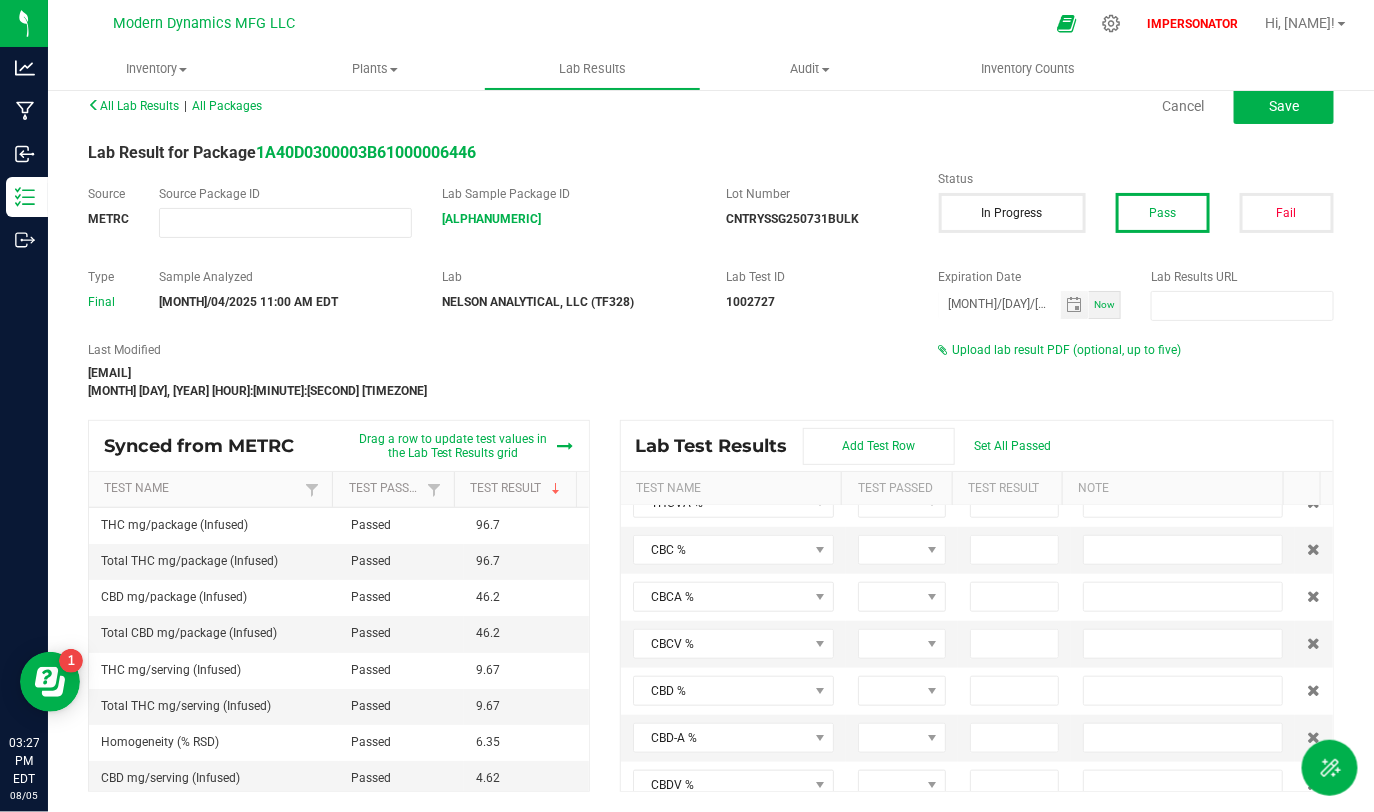 scroll, scrollTop: 729, scrollLeft: 0, axis: vertical 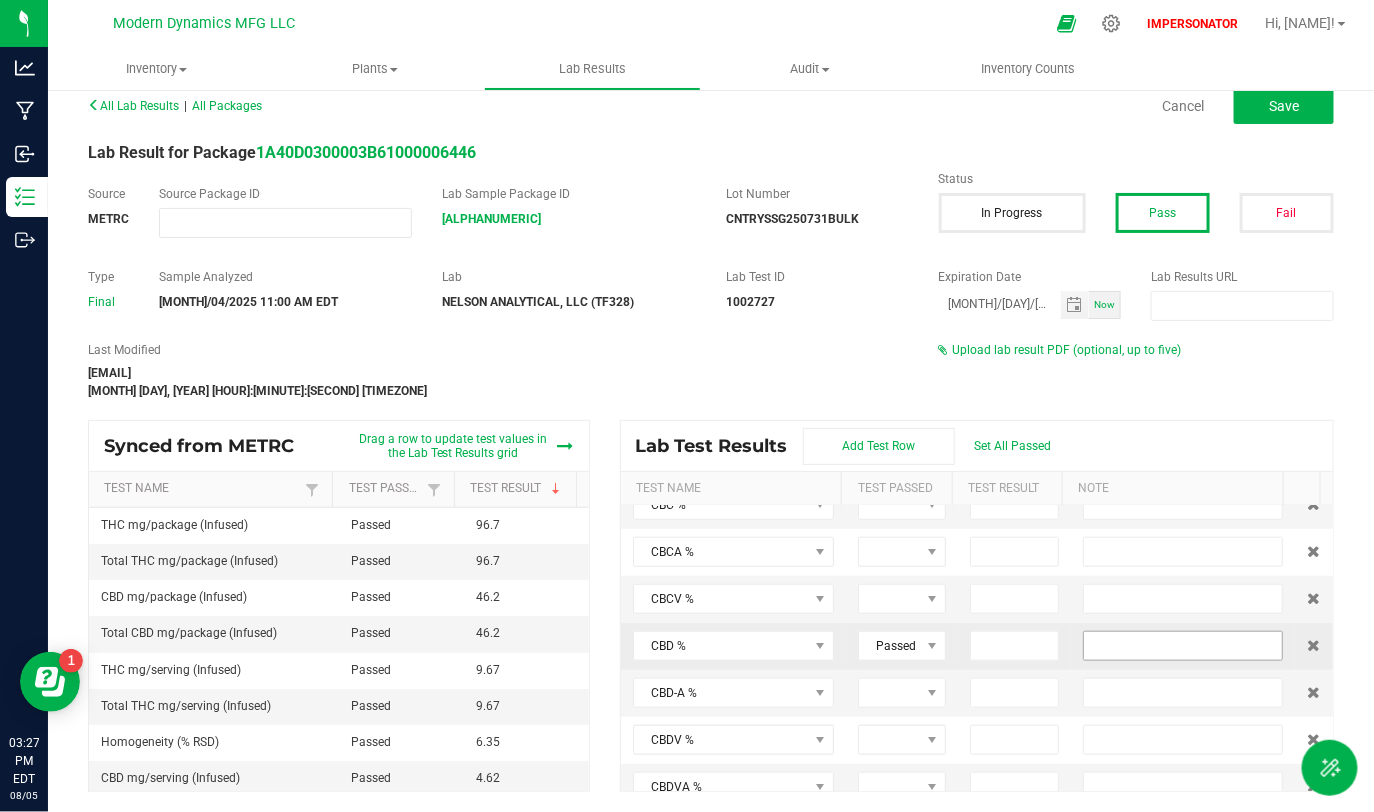 type on "46.2000" 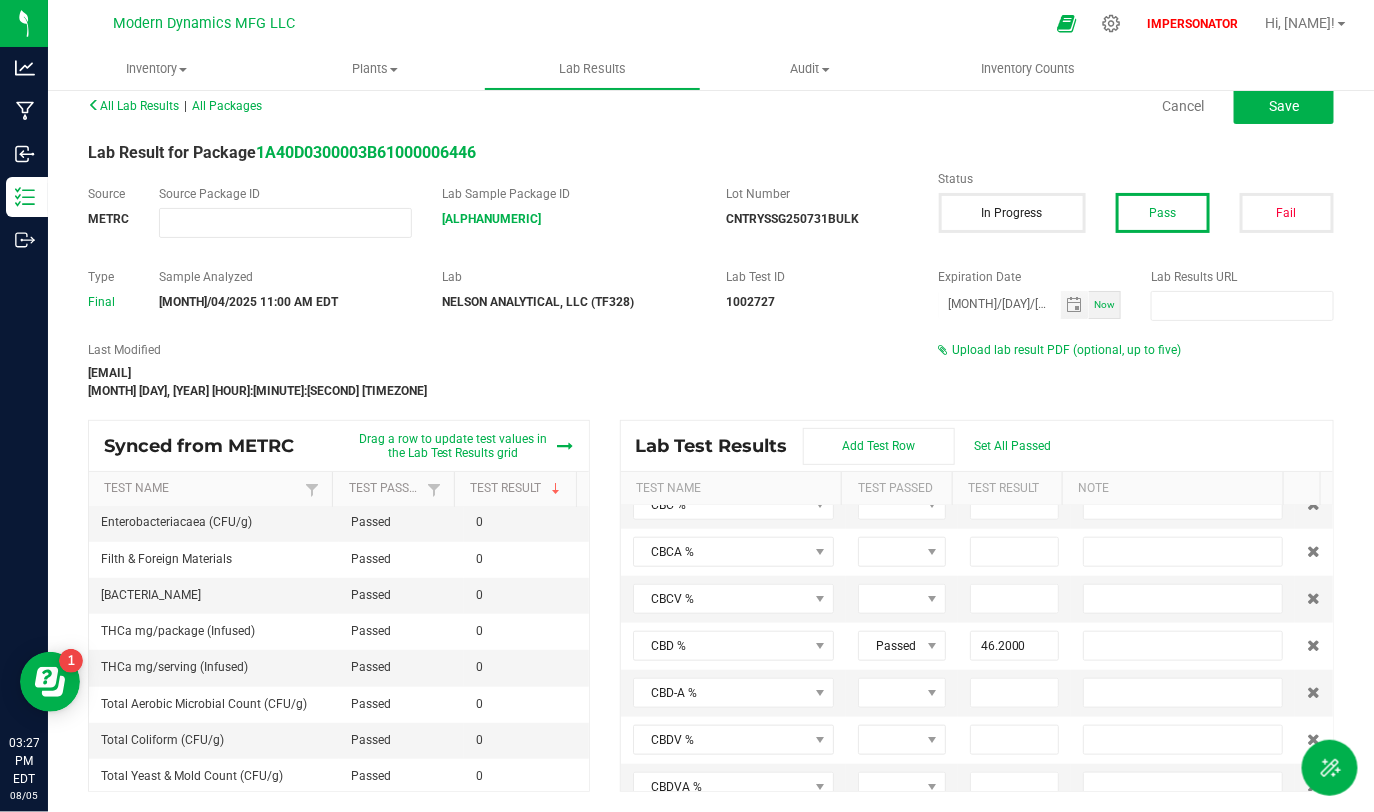 scroll, scrollTop: 0, scrollLeft: 0, axis: both 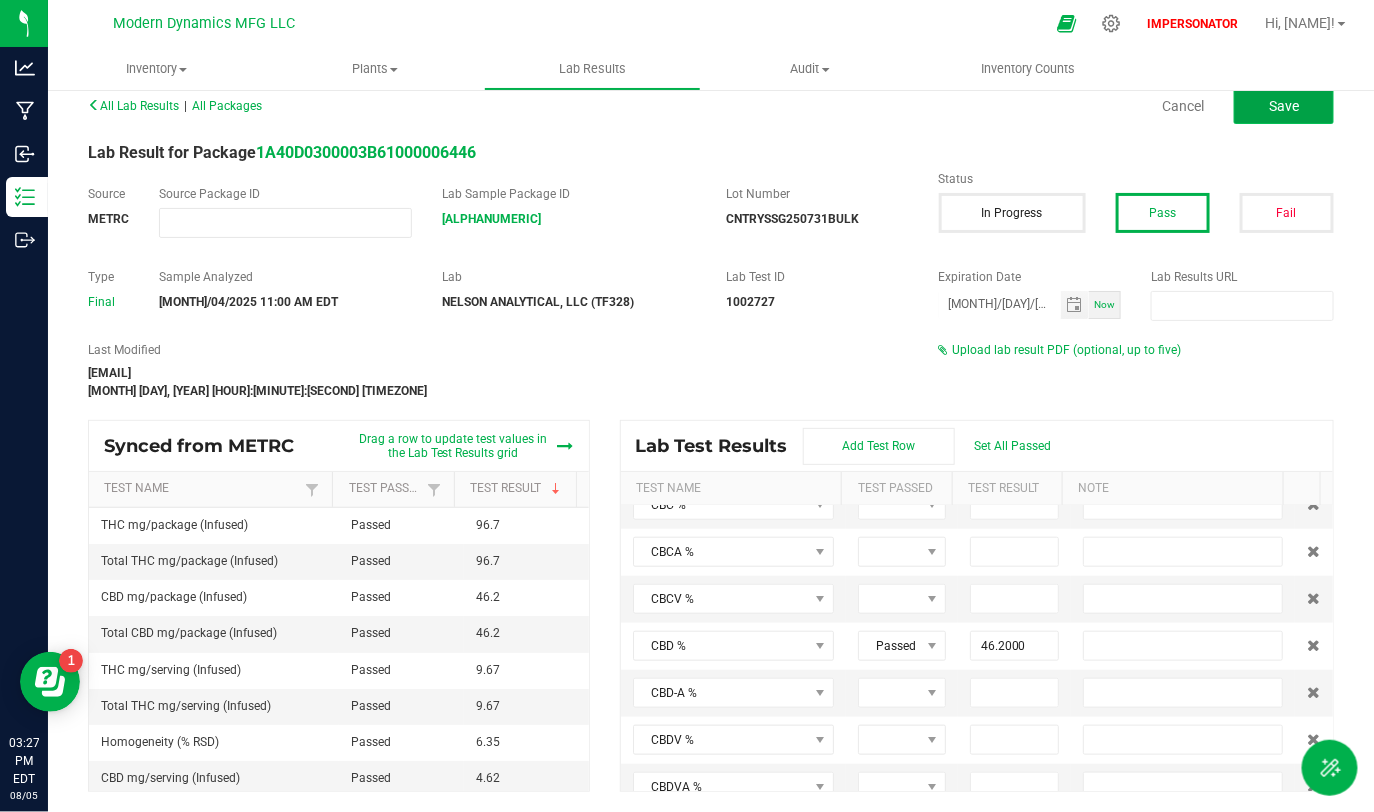 click on "Save" 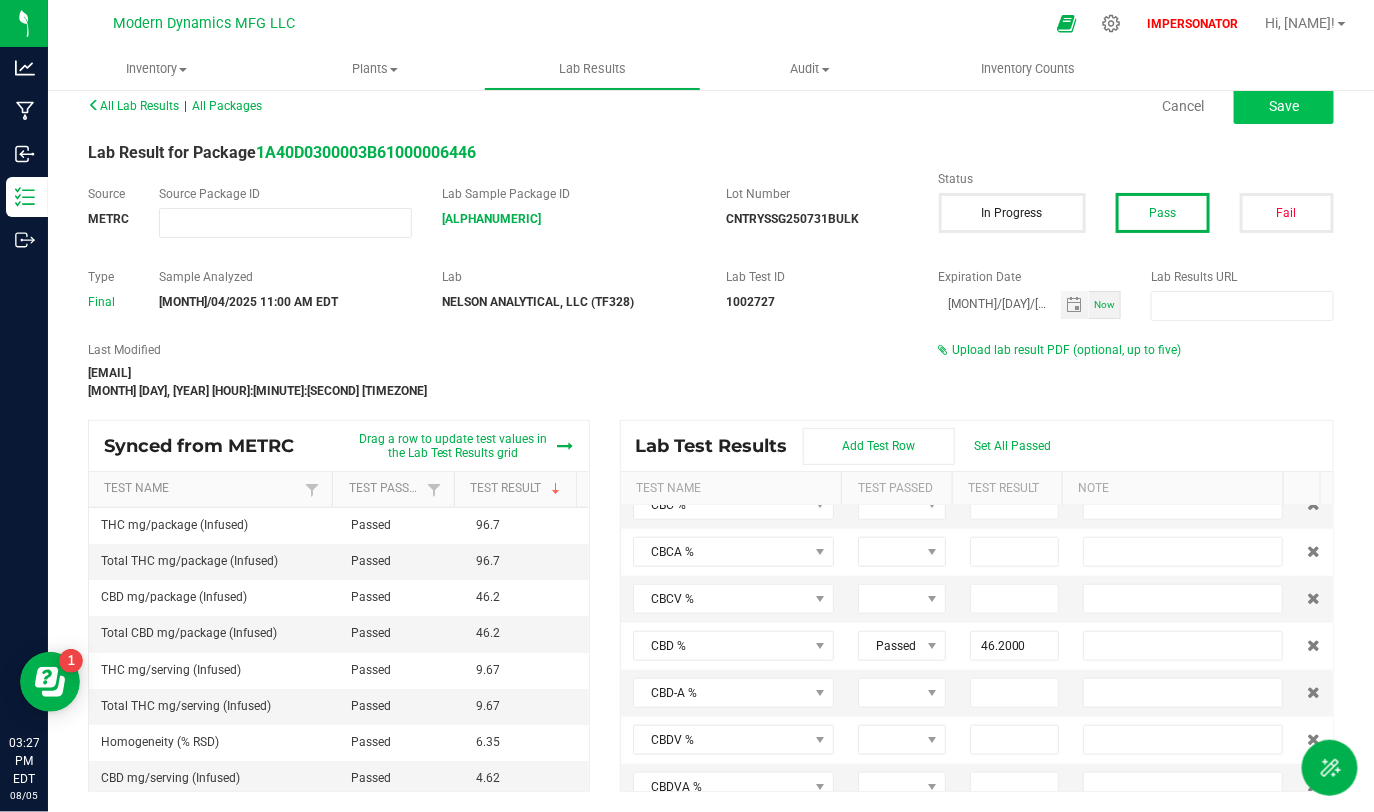 type on "96.7000" 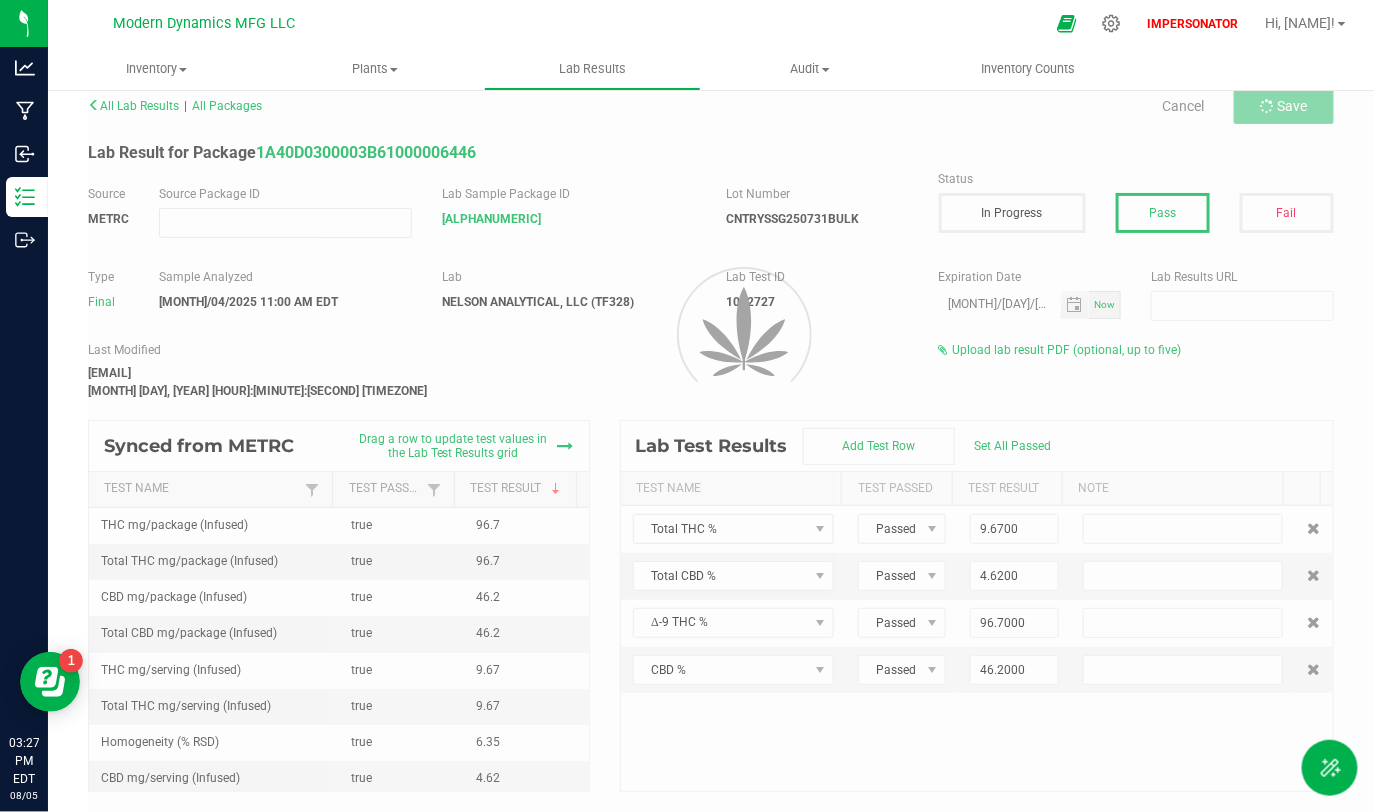 scroll, scrollTop: 0, scrollLeft: 0, axis: both 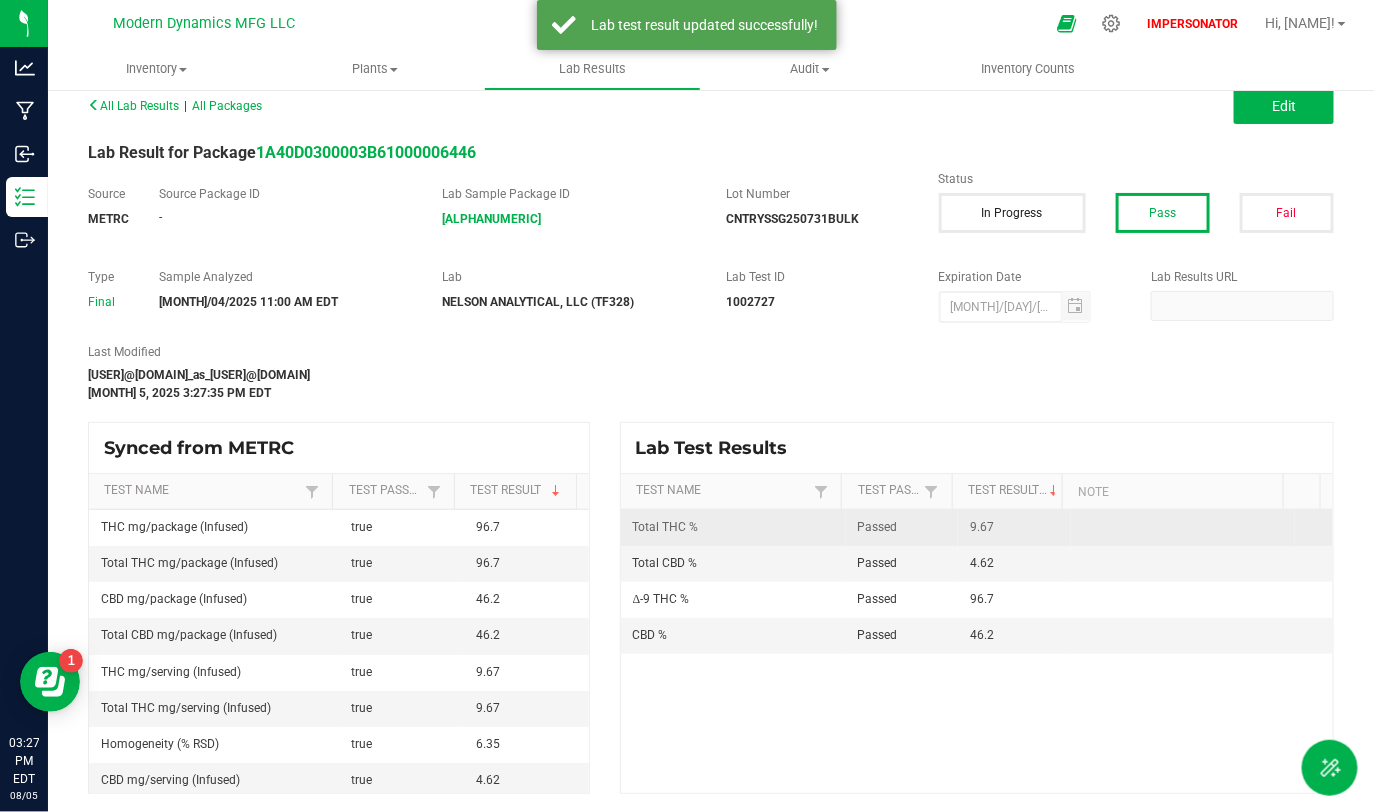 drag, startPoint x: 952, startPoint y: 529, endPoint x: 979, endPoint y: 529, distance: 27 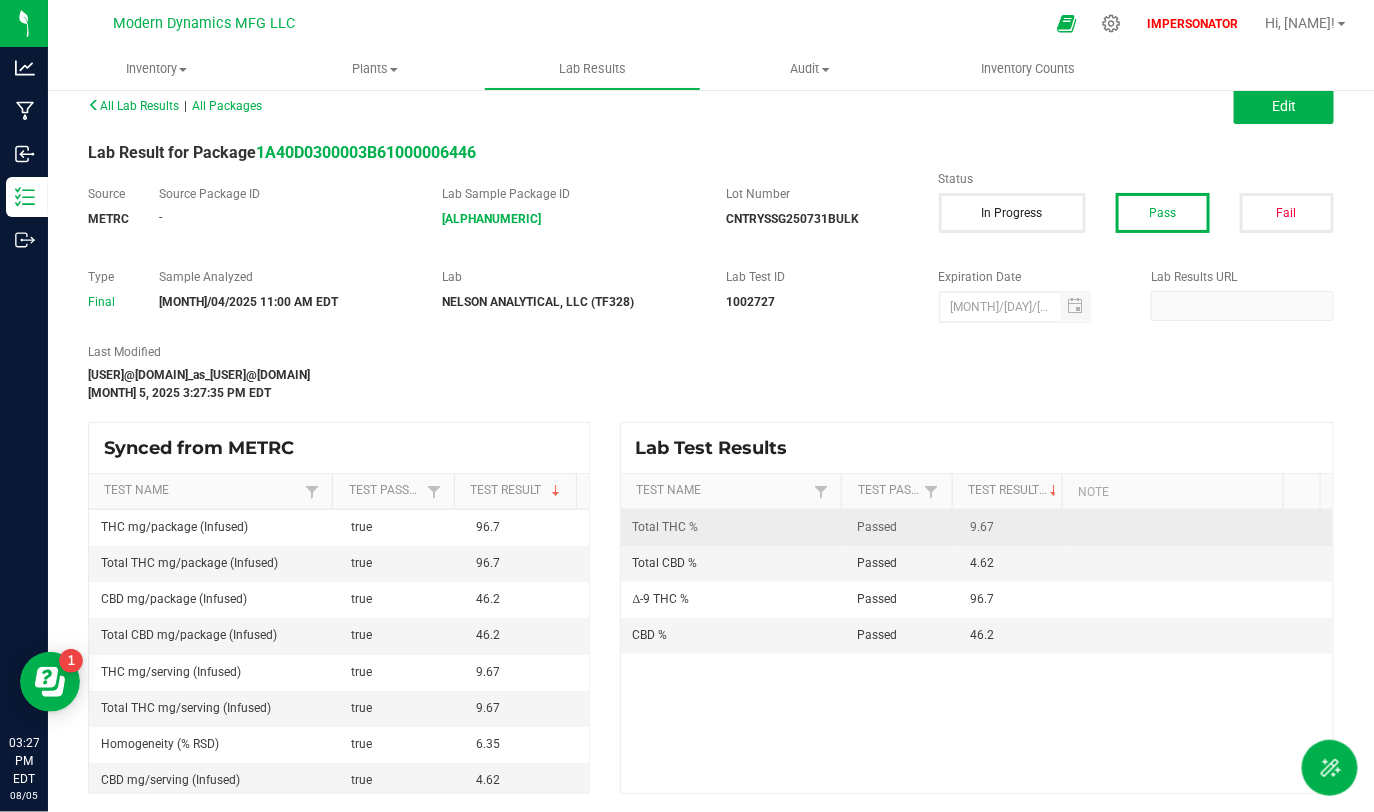 drag, startPoint x: 976, startPoint y: 529, endPoint x: 950, endPoint y: 529, distance: 26 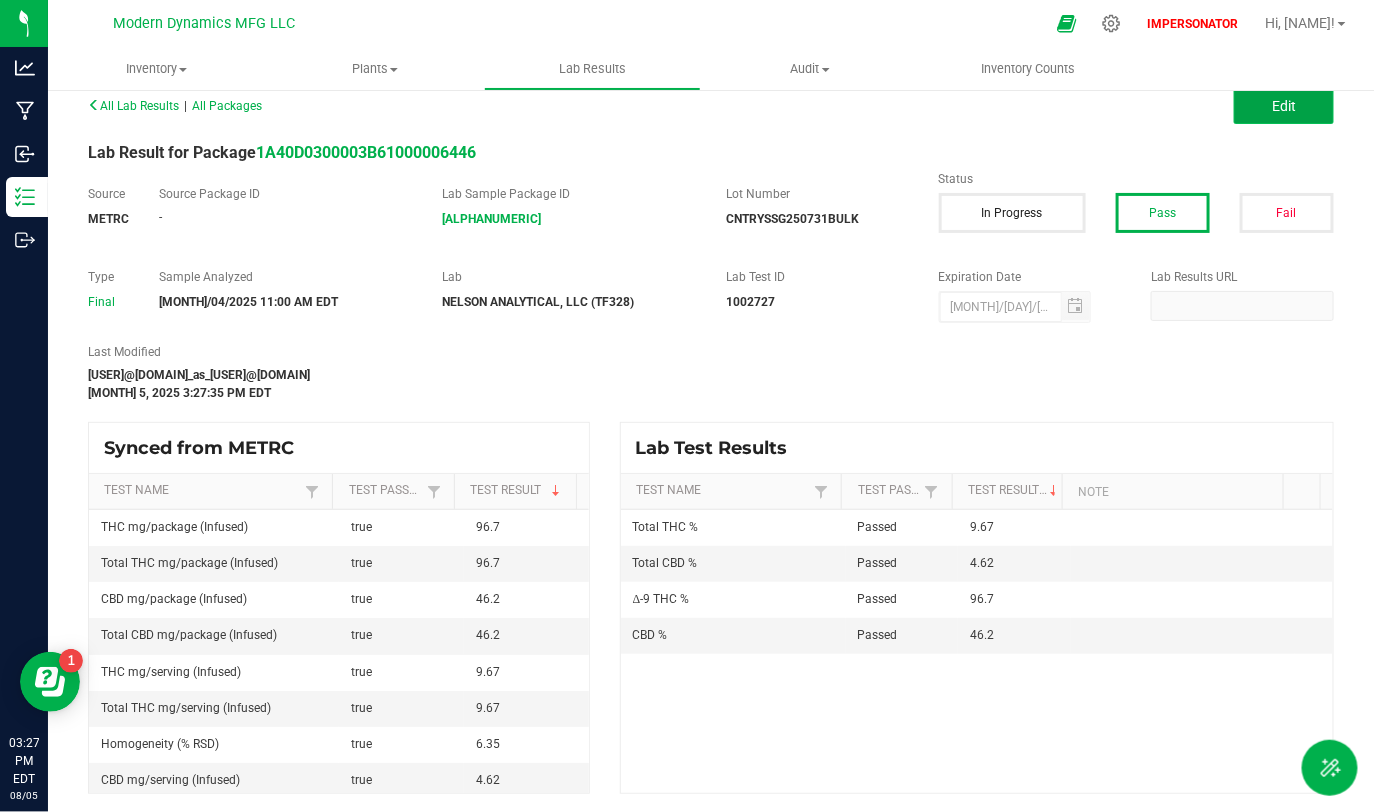 click on "Edit" at bounding box center (1284, 106) 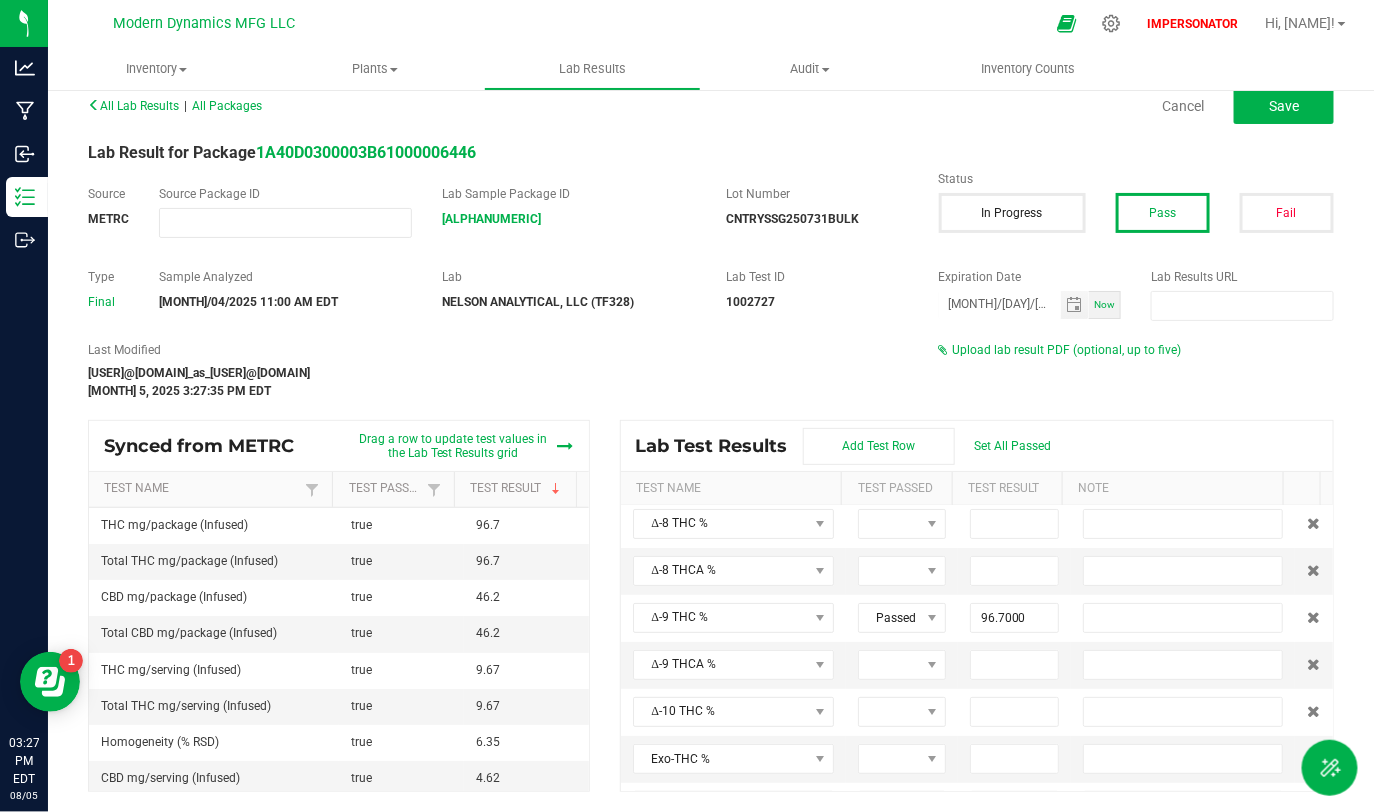 scroll, scrollTop: 201, scrollLeft: 0, axis: vertical 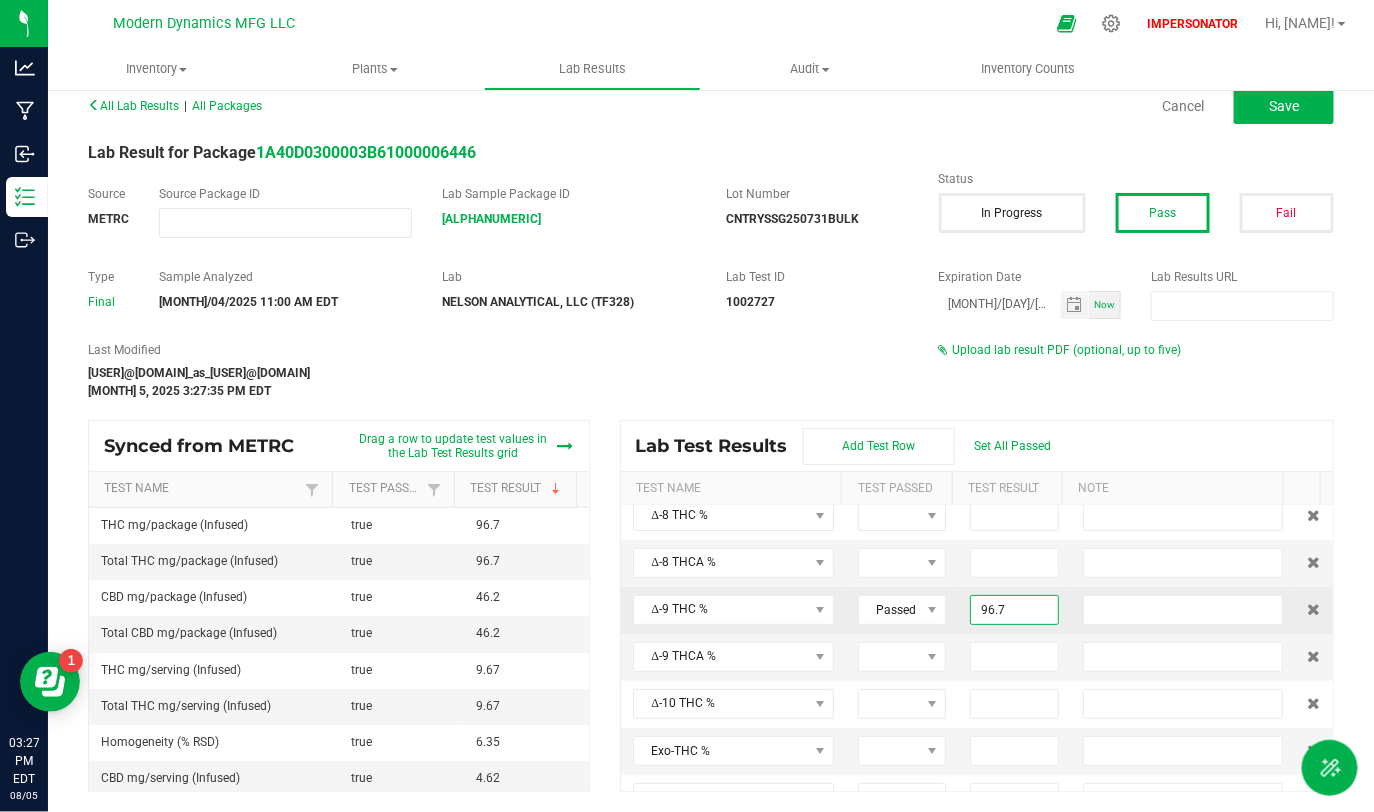 click on "96.7" at bounding box center (1014, 610) 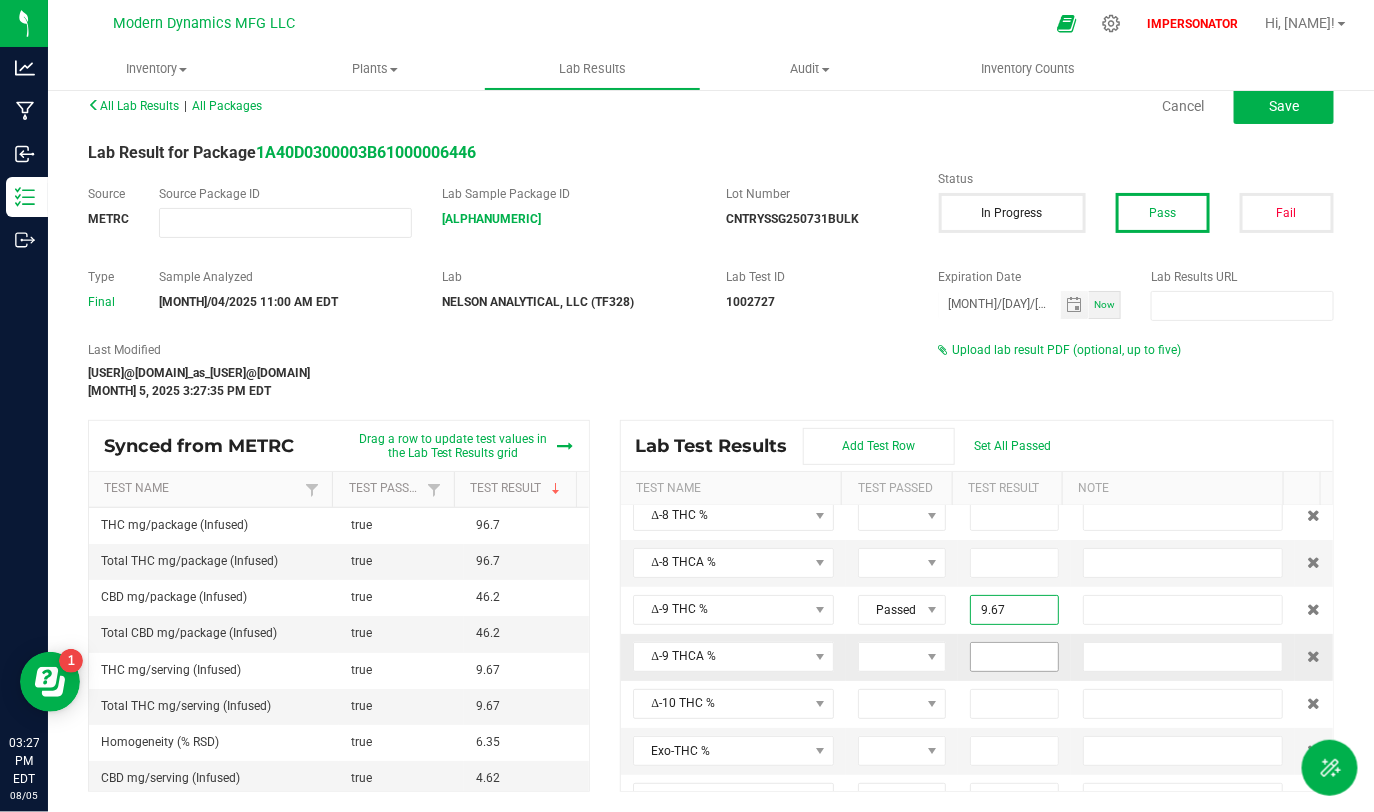 type on "9.6700" 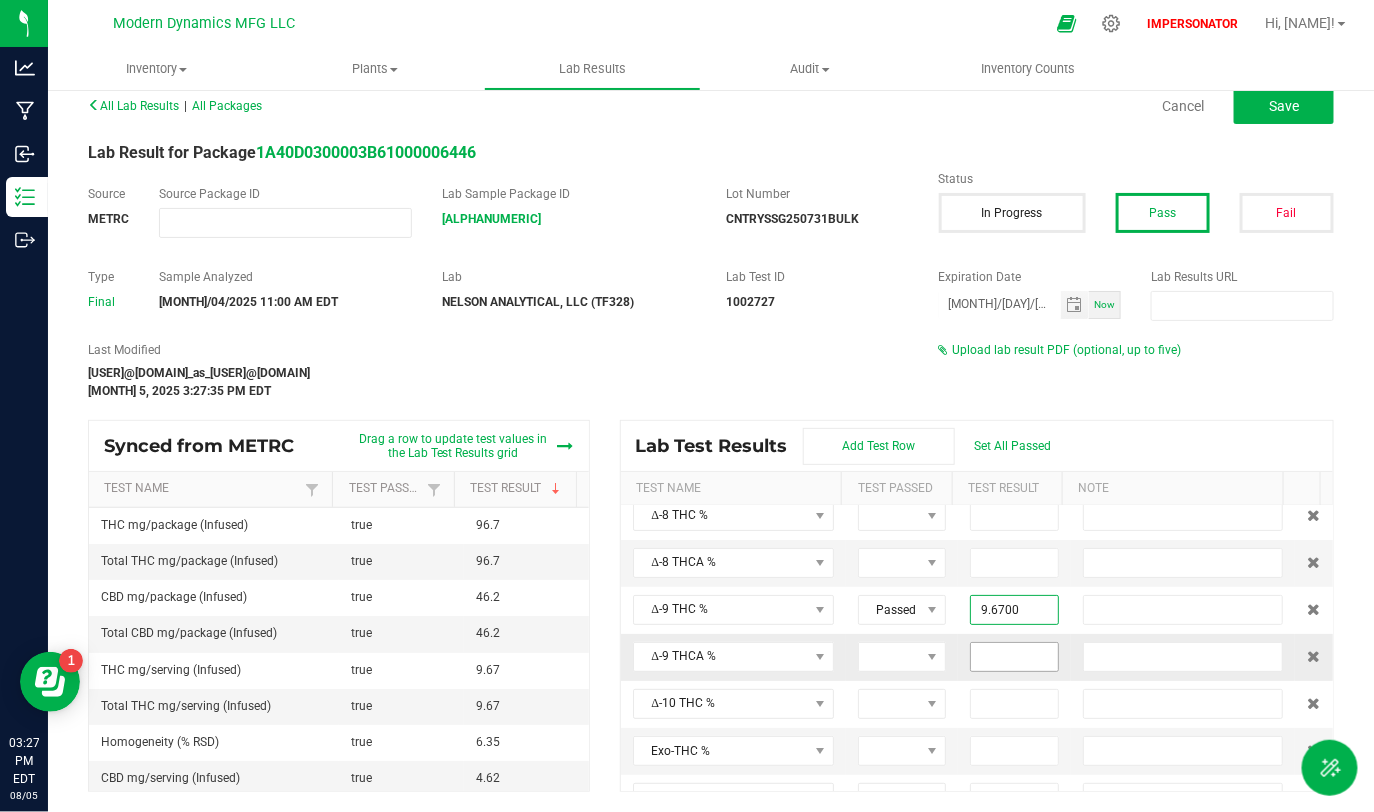 click at bounding box center [1014, 657] 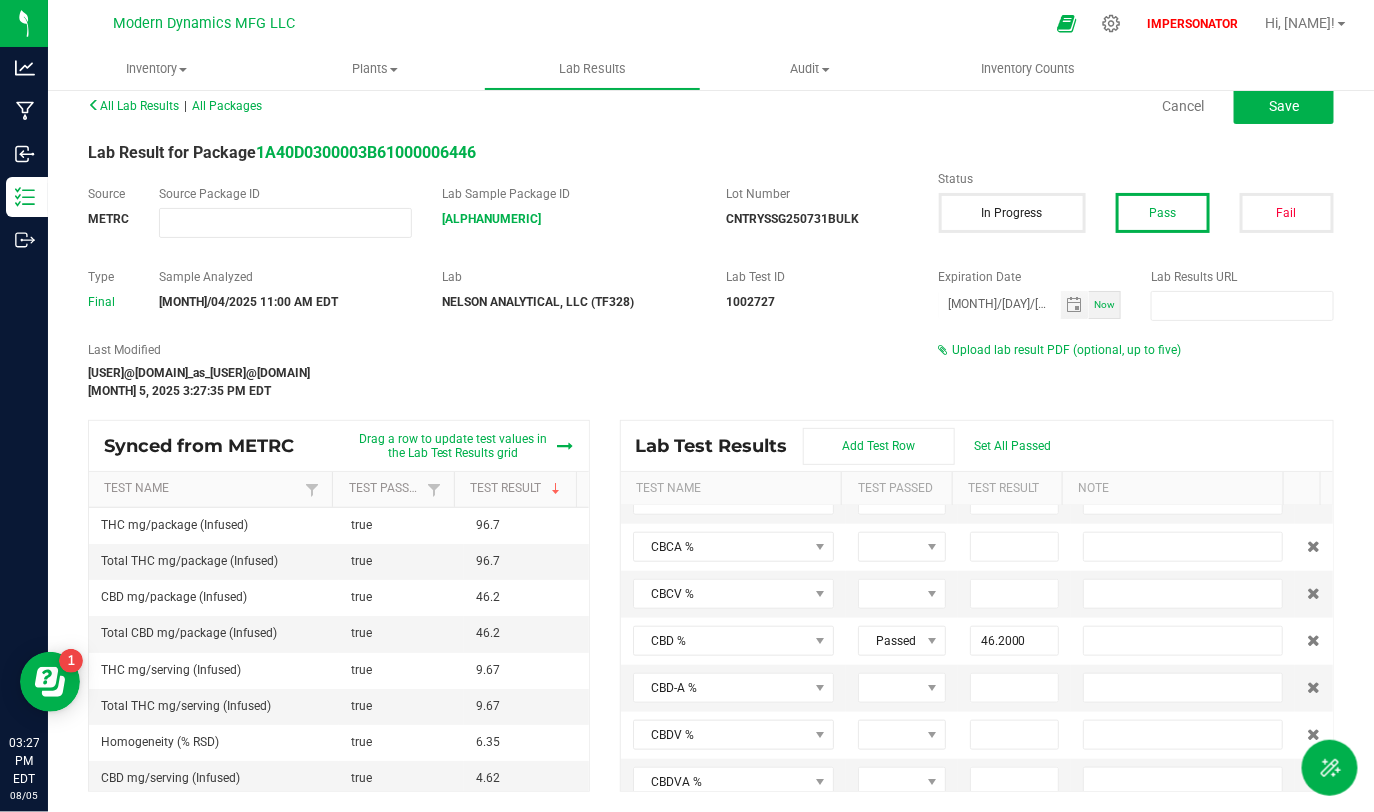 scroll, scrollTop: 742, scrollLeft: 0, axis: vertical 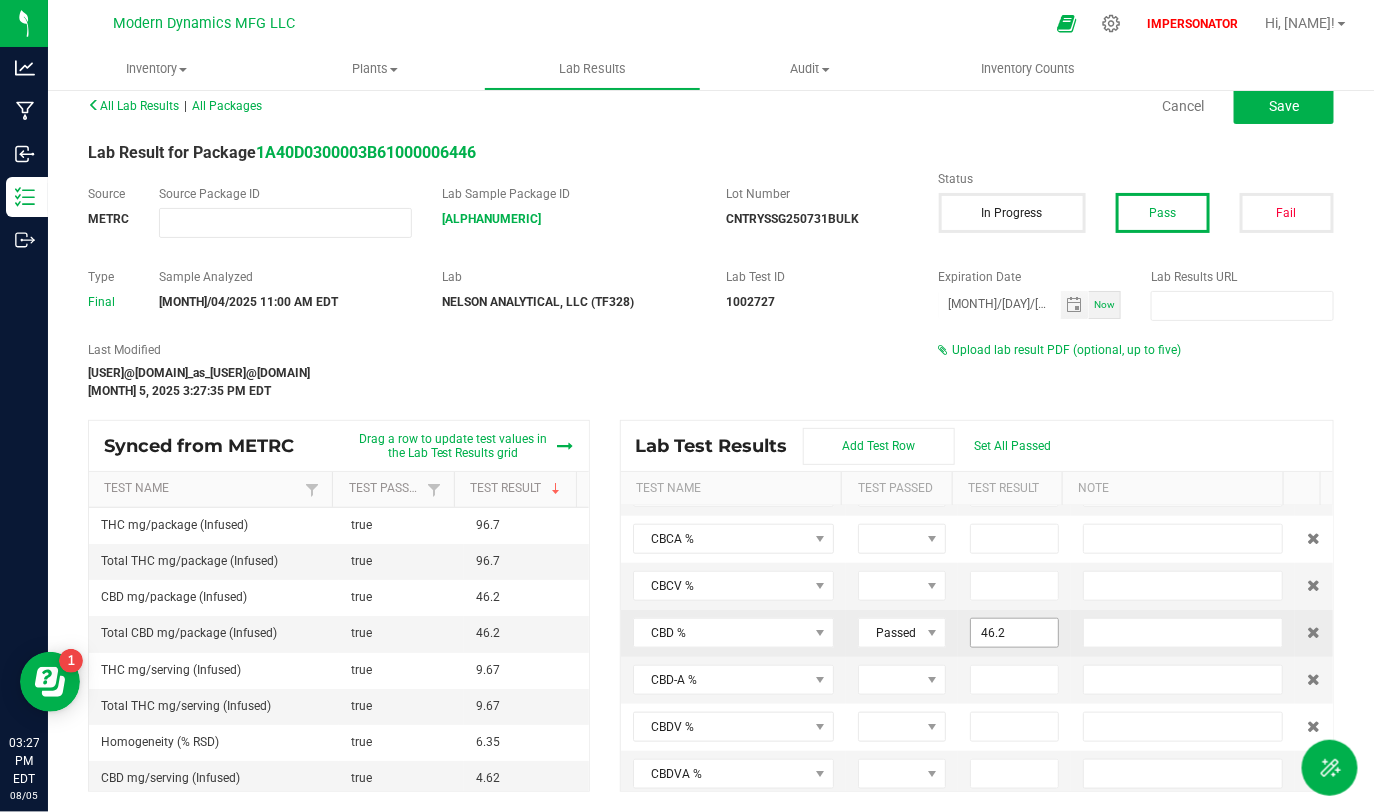 click on "46.2" at bounding box center [1014, 633] 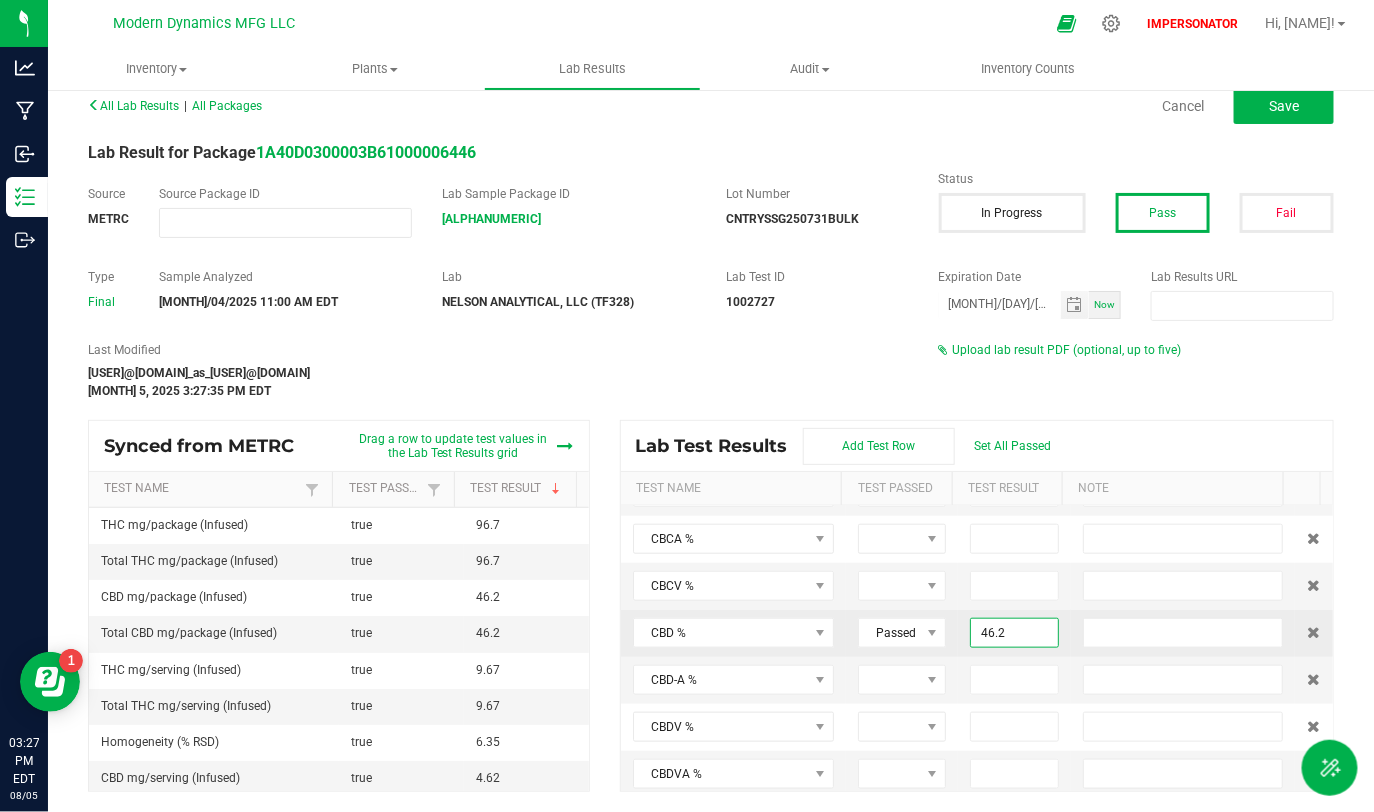 click on "46.2" at bounding box center [1014, 633] 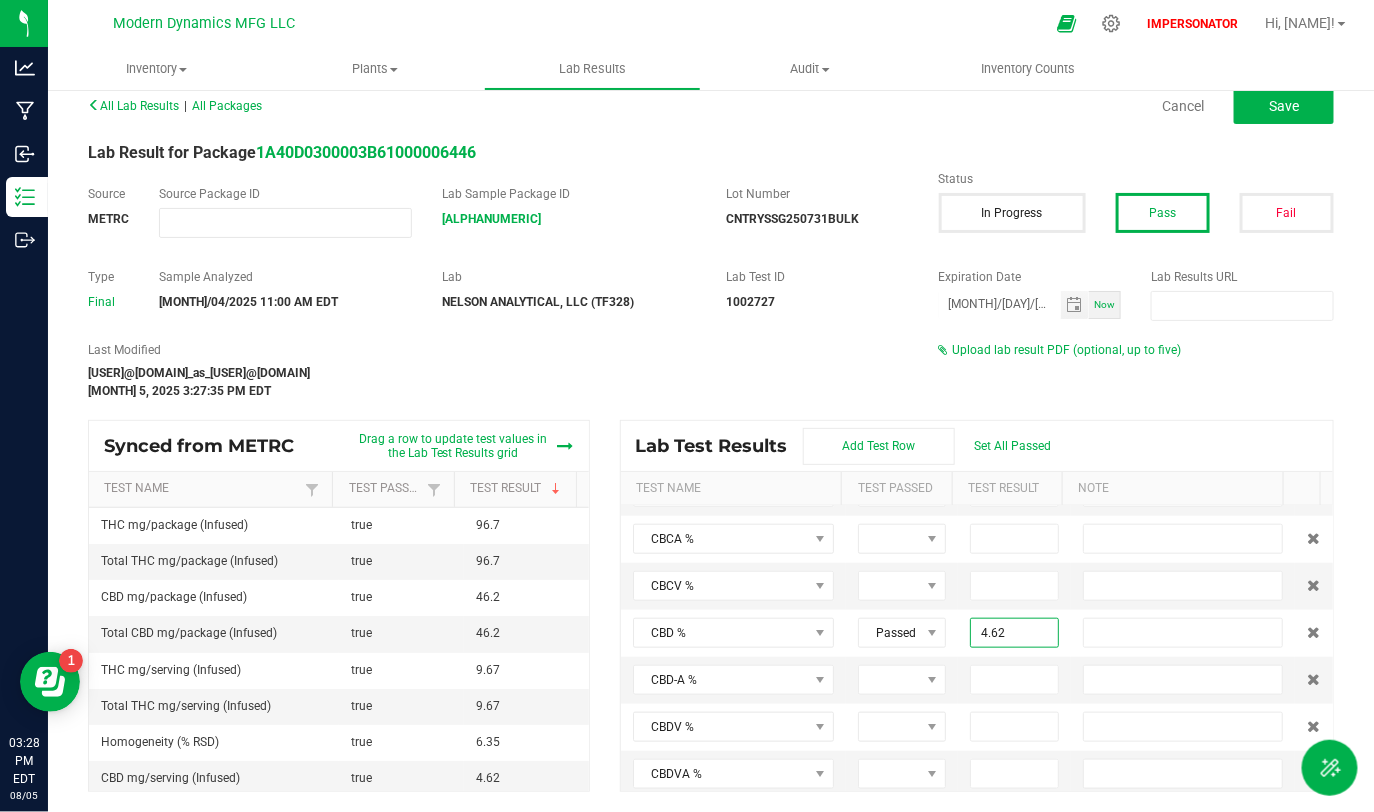 type on "4.6200" 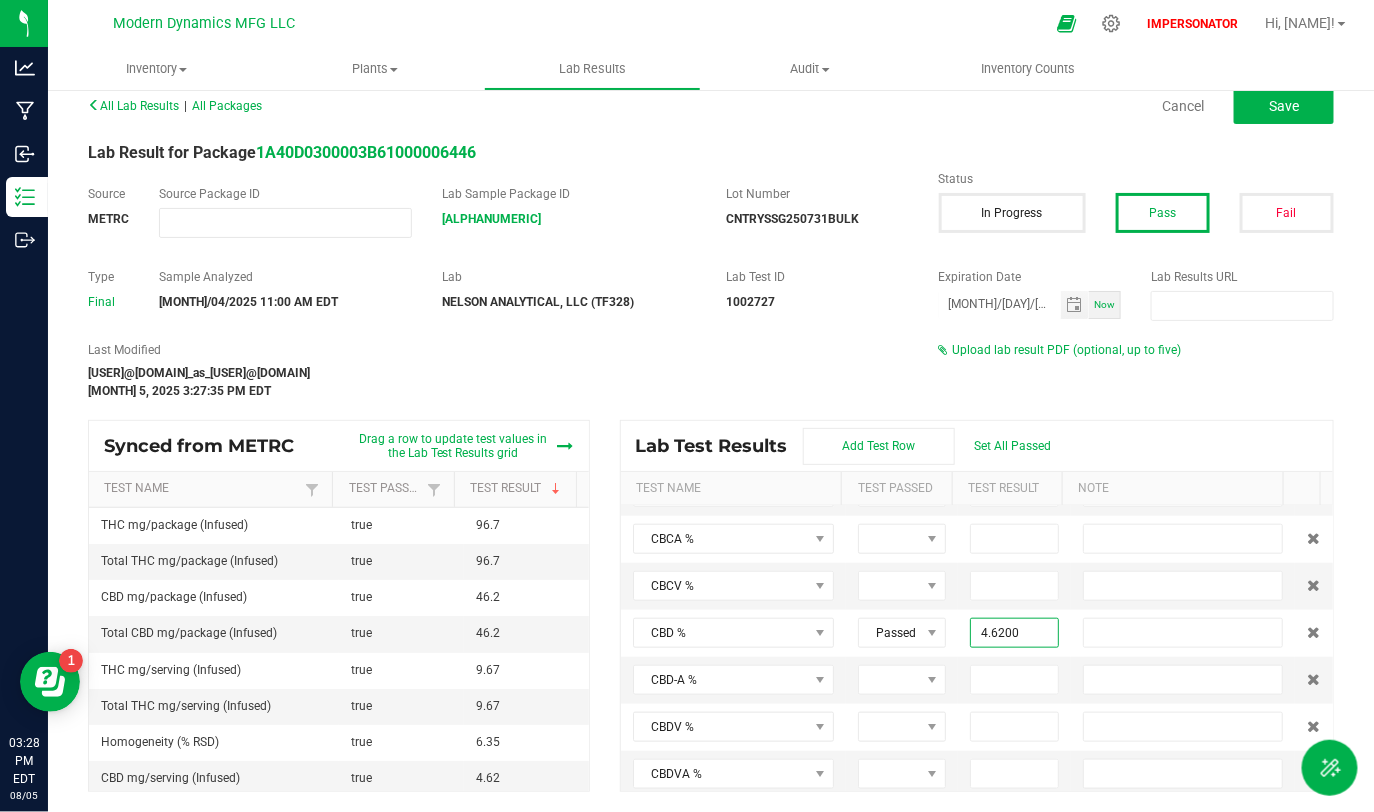 click on "Lab Test Results   Add Test Row   Set All Passed" at bounding box center (977, 446) 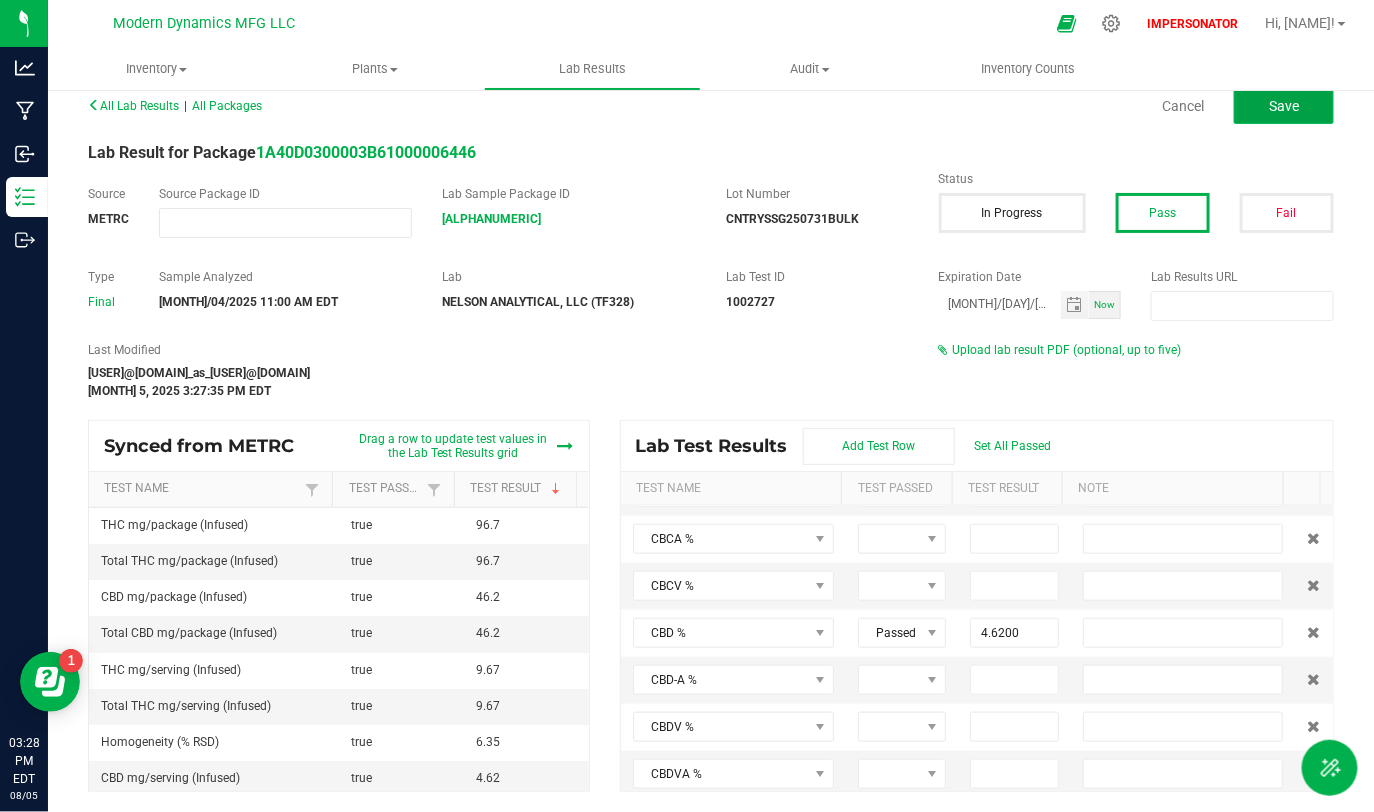 click on "Save" 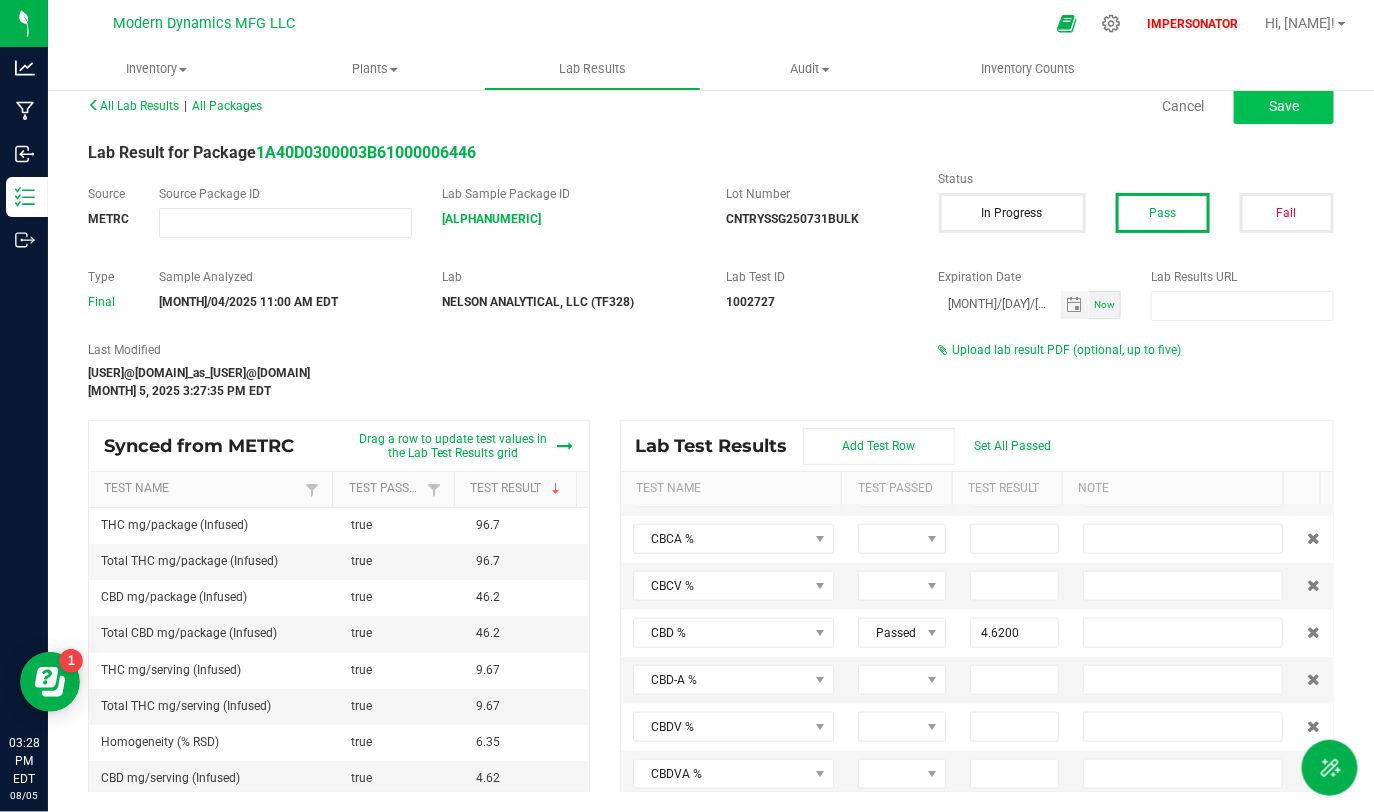 type on "9.6700" 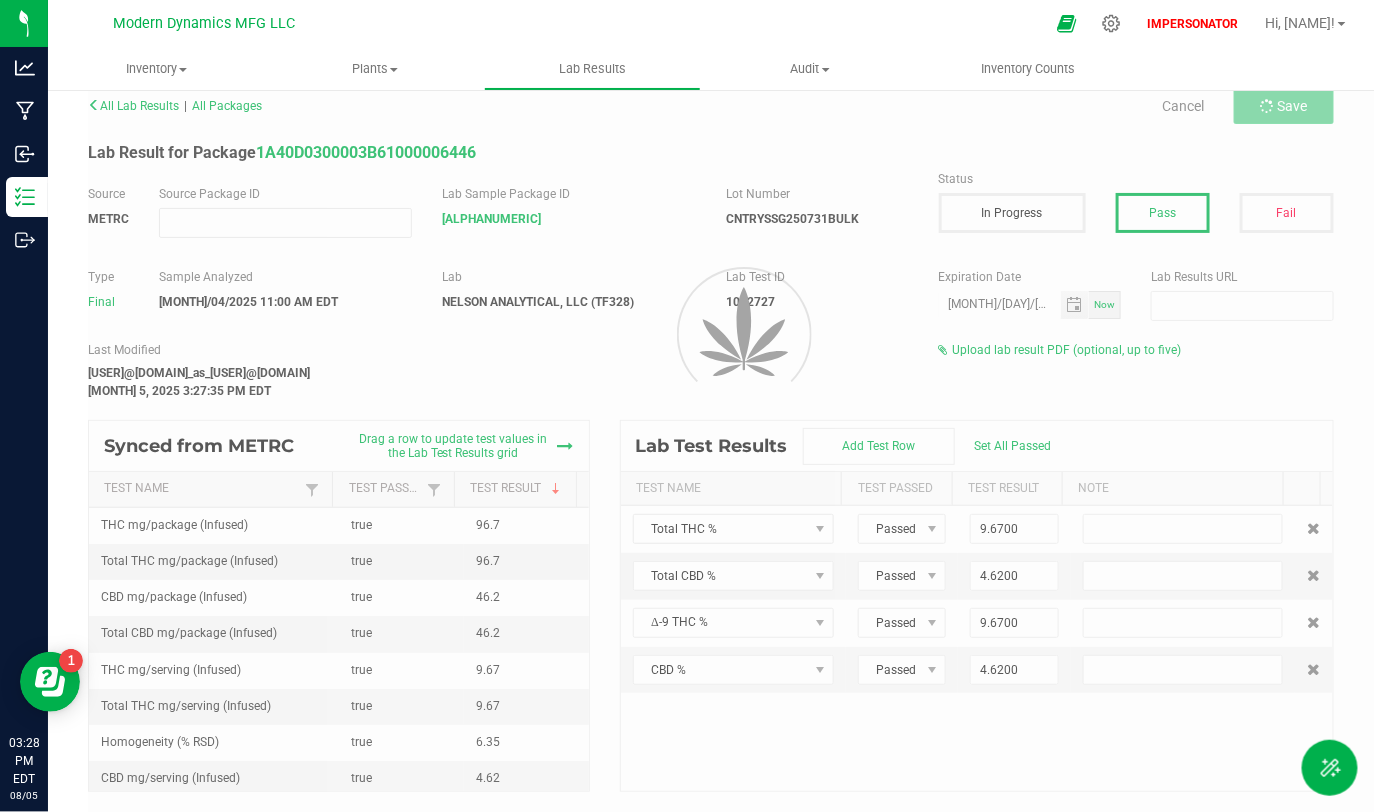 scroll, scrollTop: 0, scrollLeft: 0, axis: both 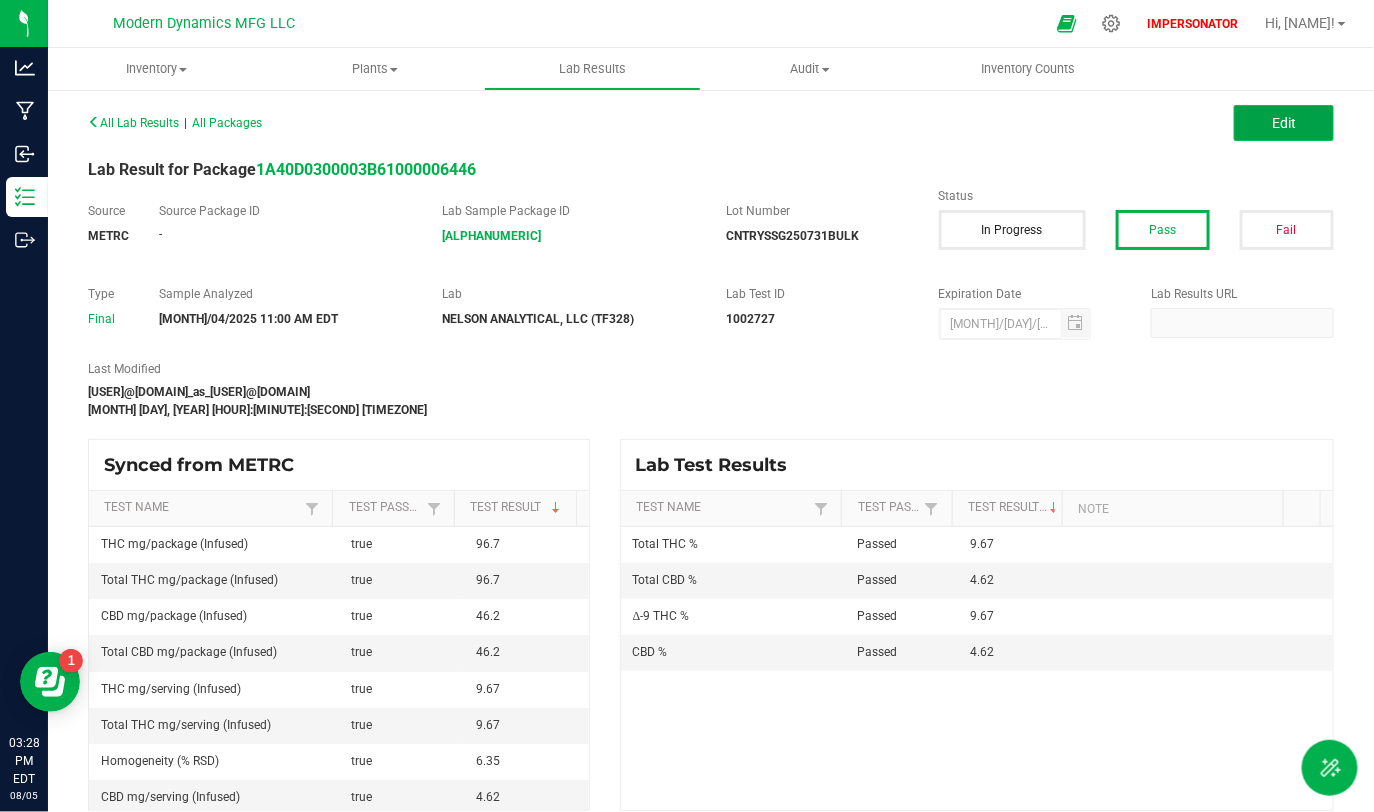 click on "Edit" at bounding box center (1284, 123) 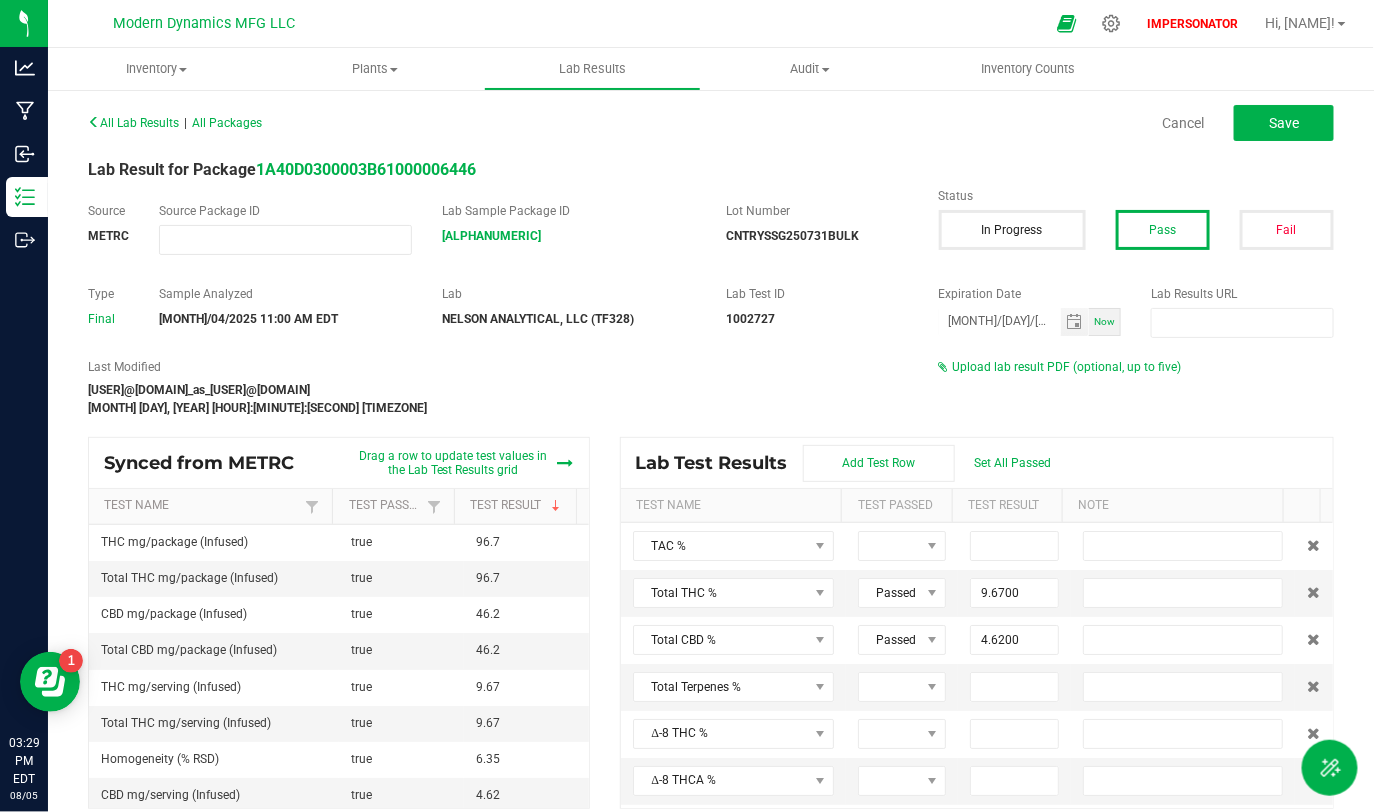 scroll, scrollTop: 17, scrollLeft: 0, axis: vertical 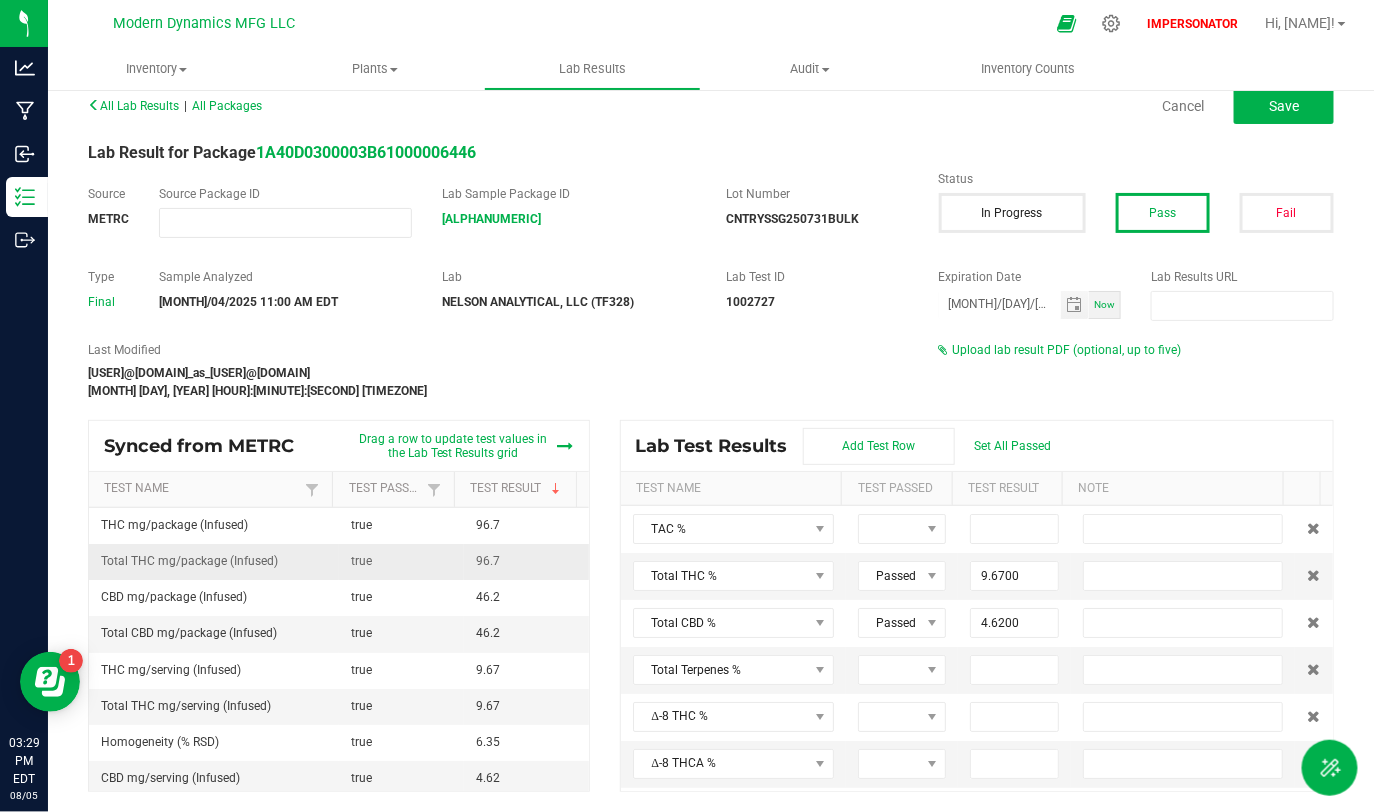 drag, startPoint x: 504, startPoint y: 560, endPoint x: 371, endPoint y: 560, distance: 133 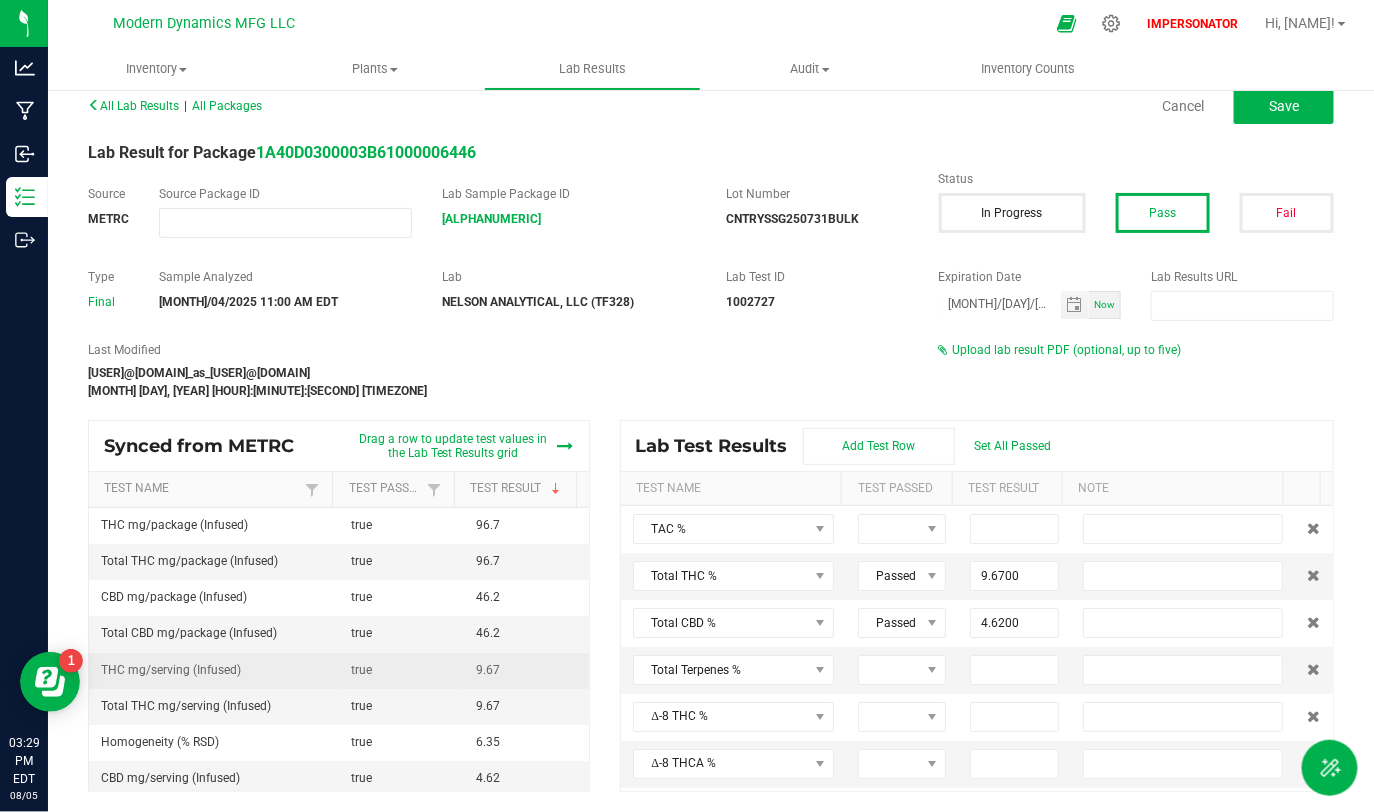 drag, startPoint x: 111, startPoint y: 661, endPoint x: 258, endPoint y: 660, distance: 147.0034 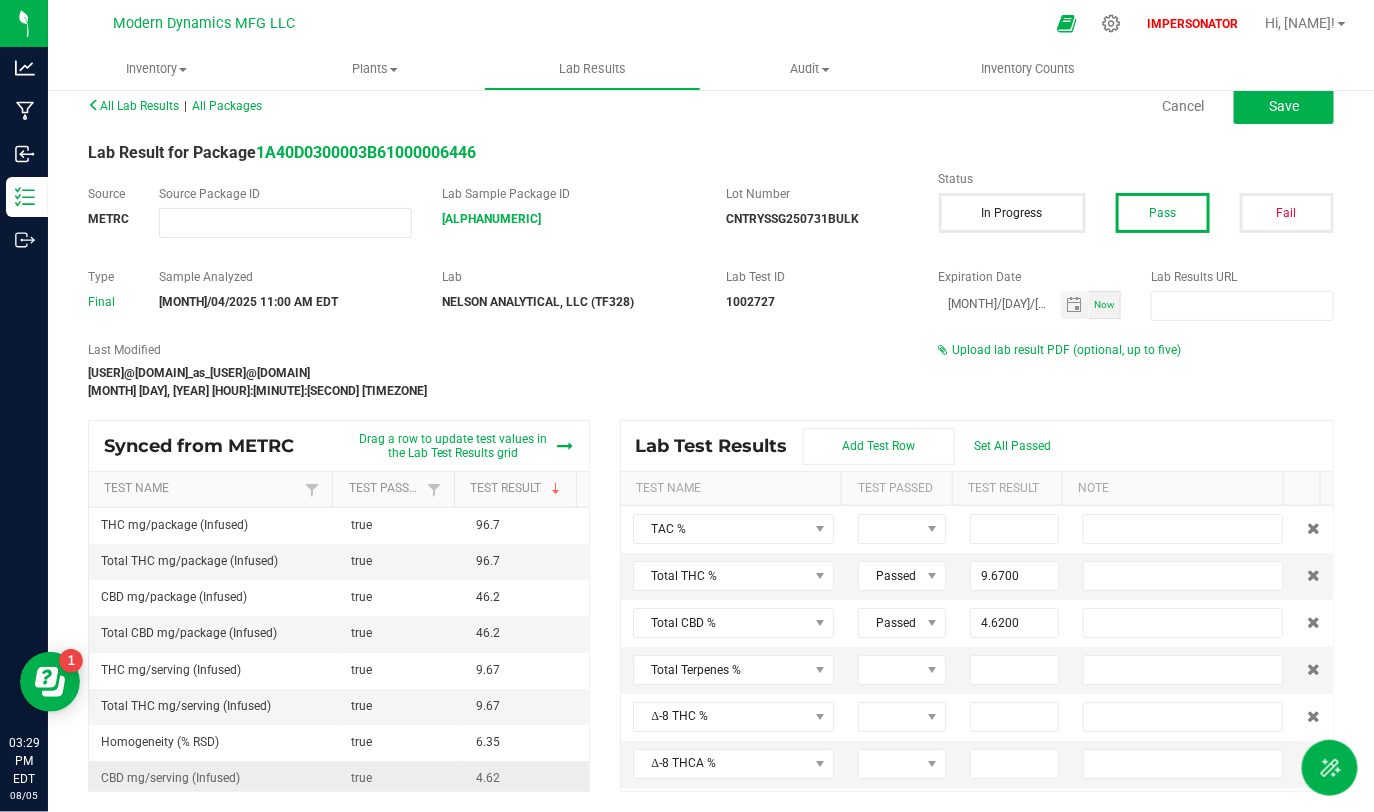 drag, startPoint x: 458, startPoint y: 779, endPoint x: 520, endPoint y: 775, distance: 62.1289 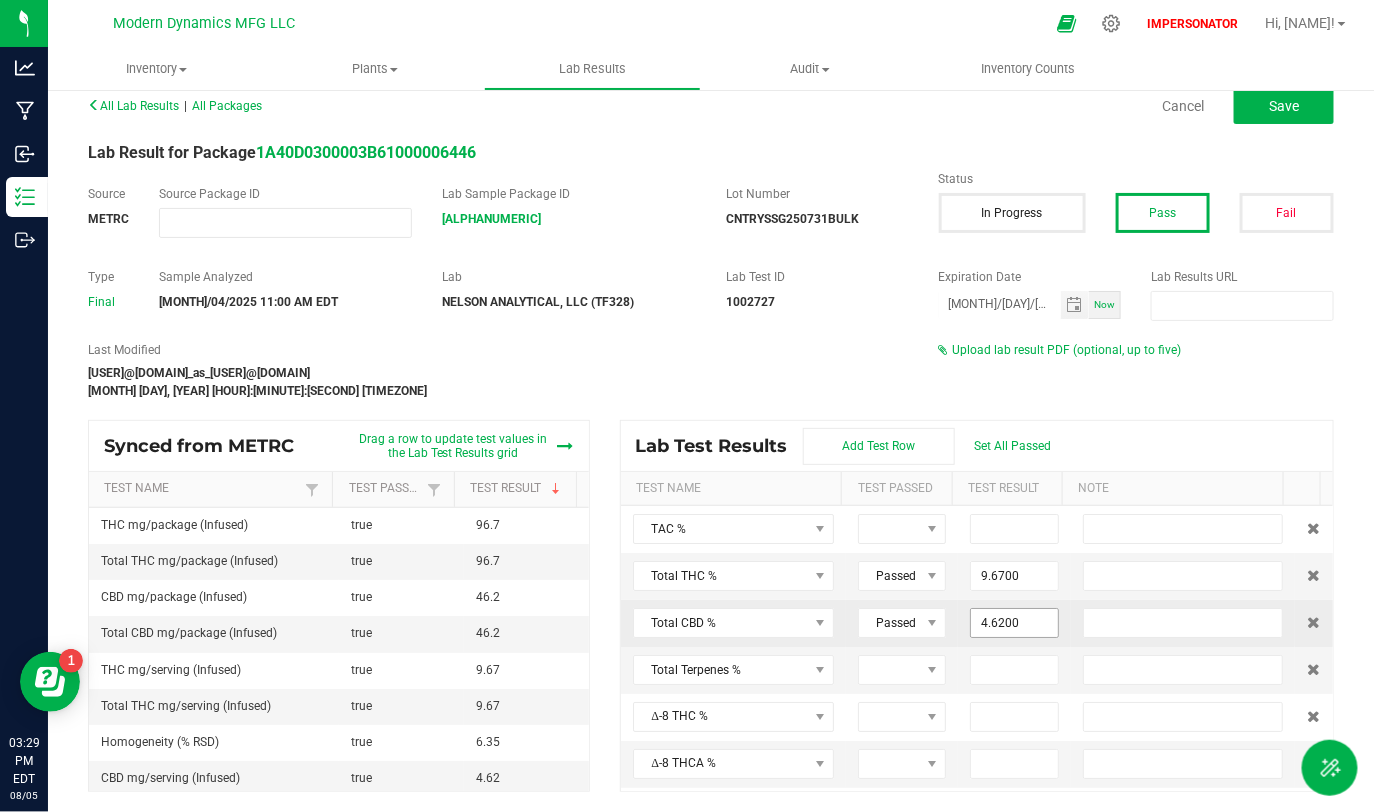type on "4.62" 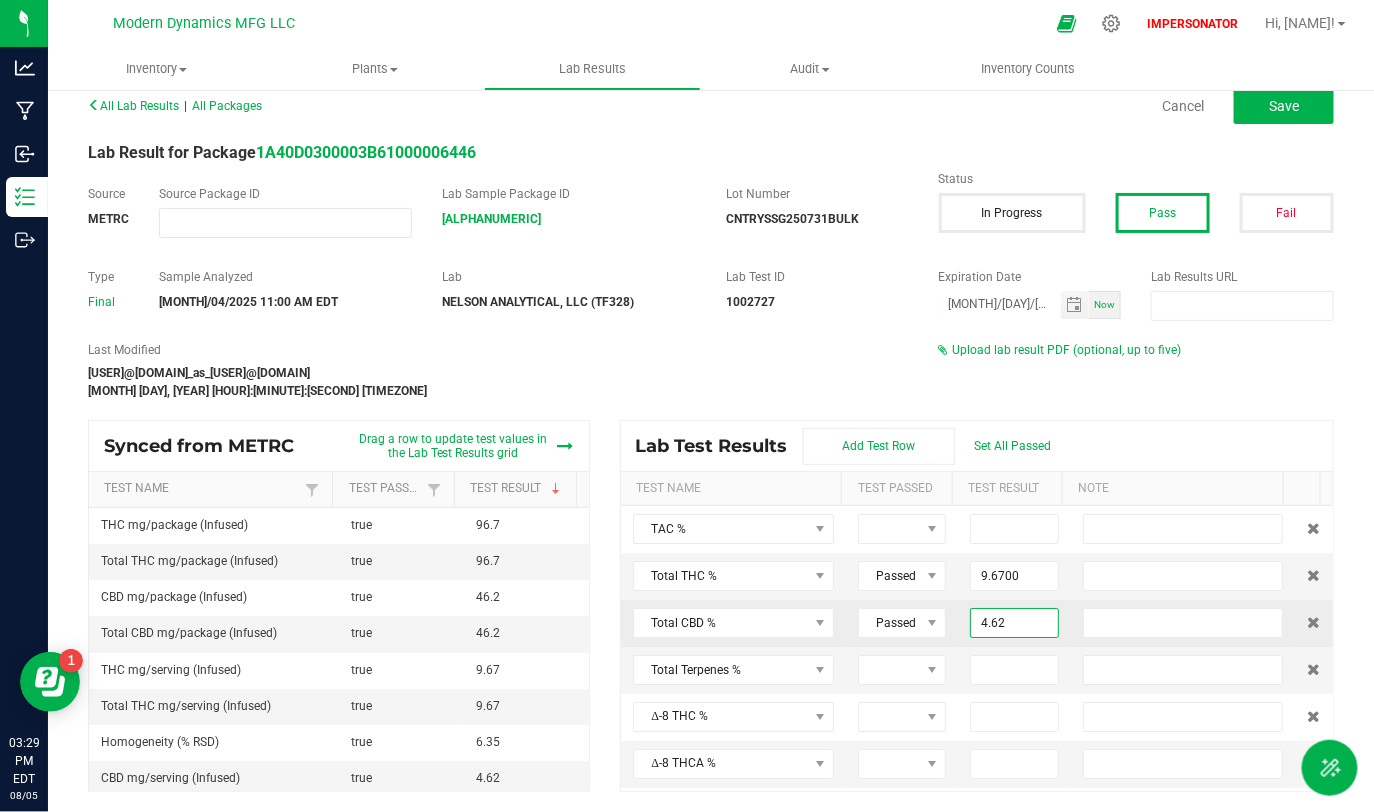 click on "4.62" at bounding box center [1014, 623] 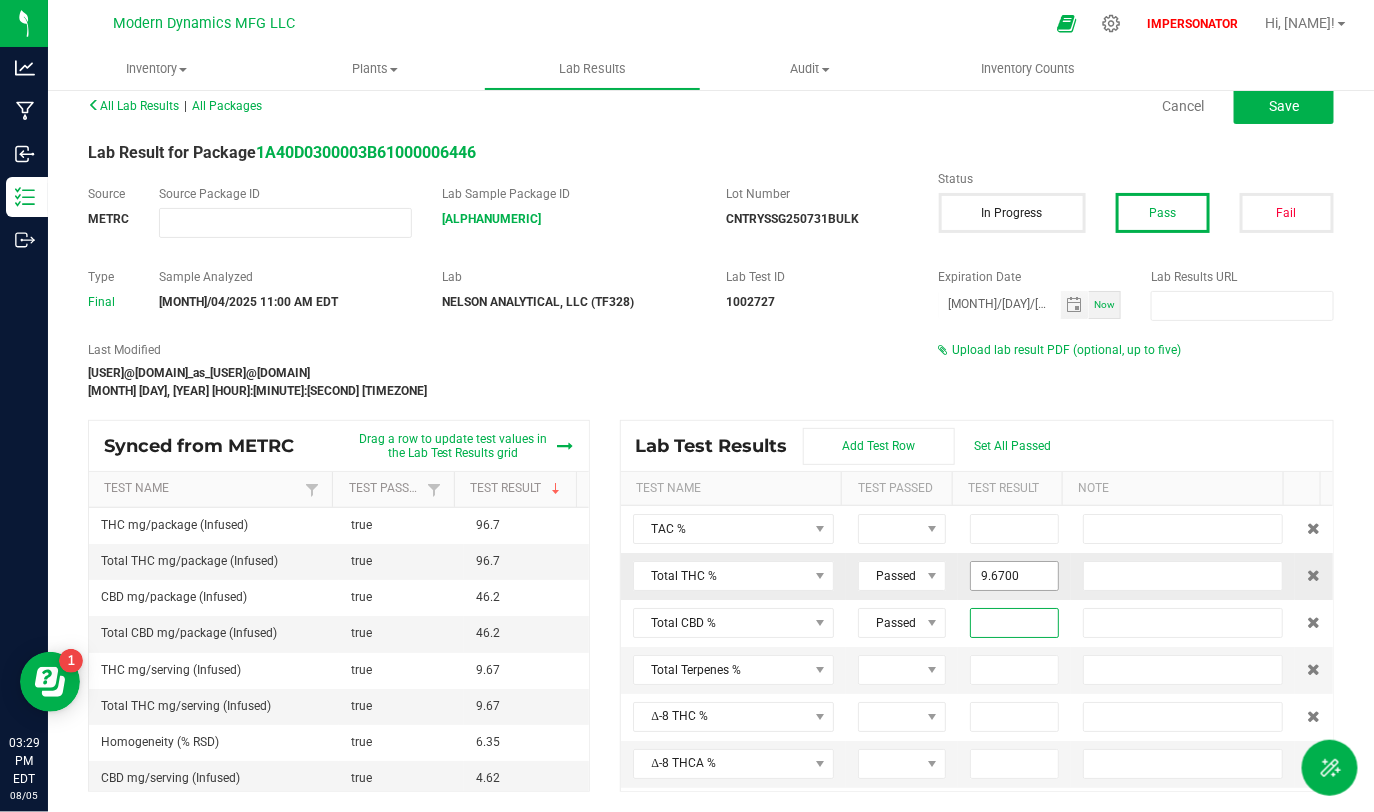 type 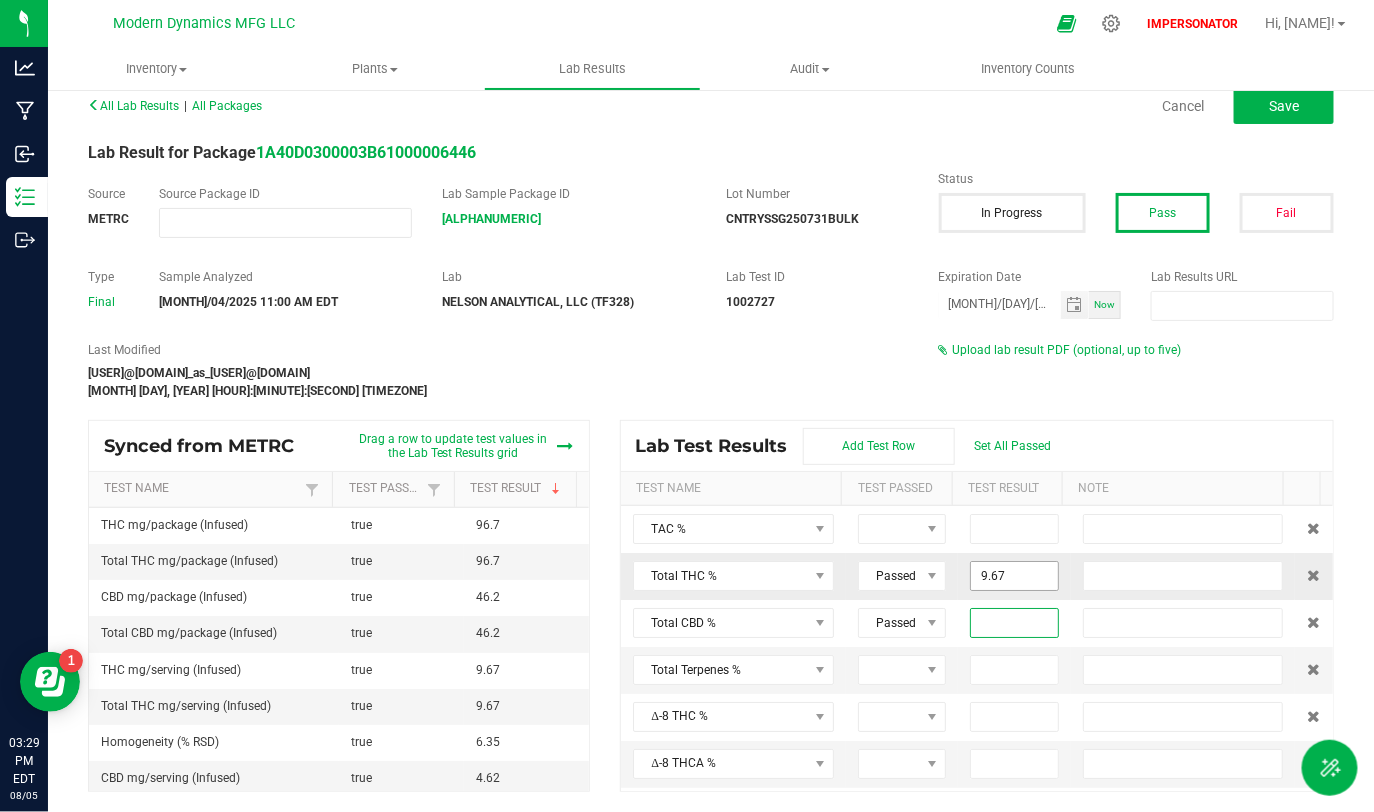 click on "9.67" at bounding box center [1014, 576] 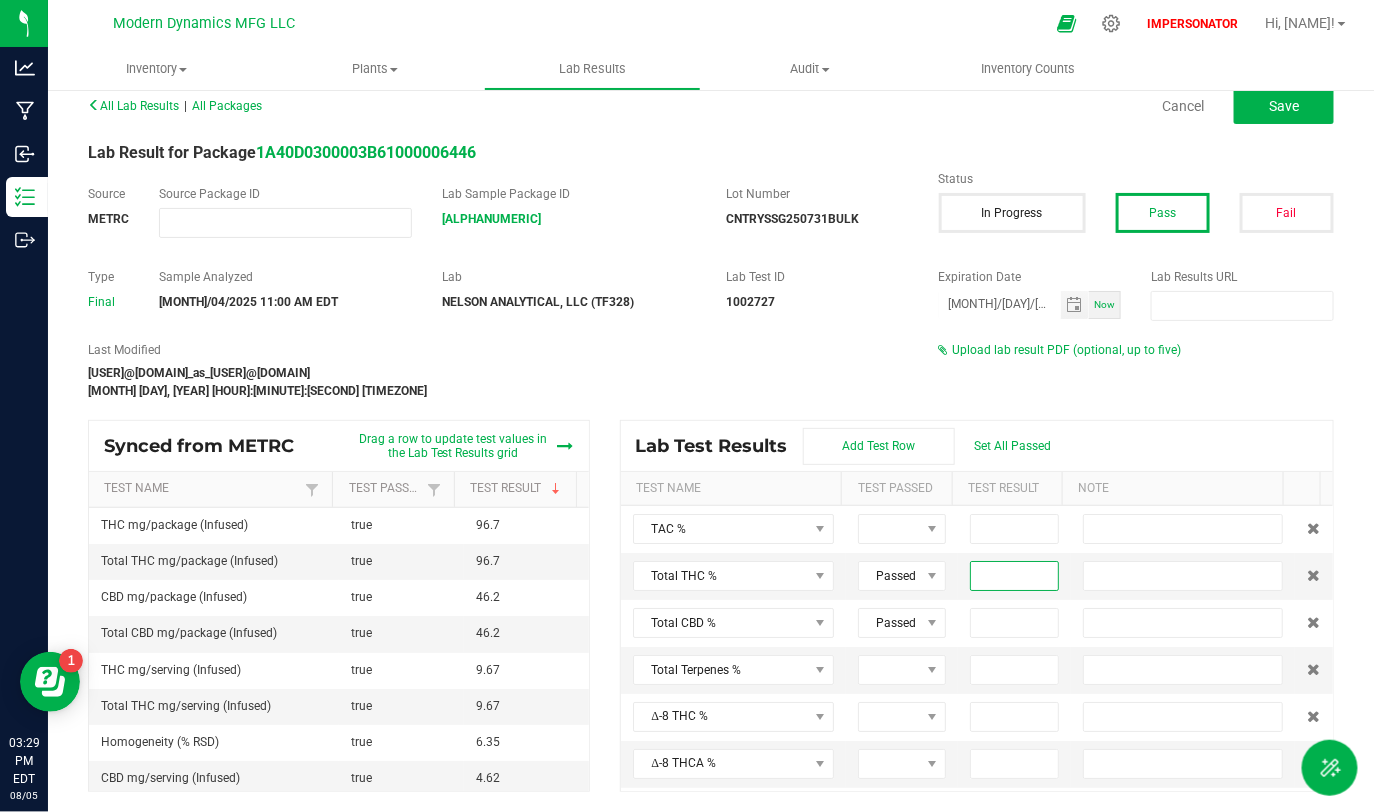 type 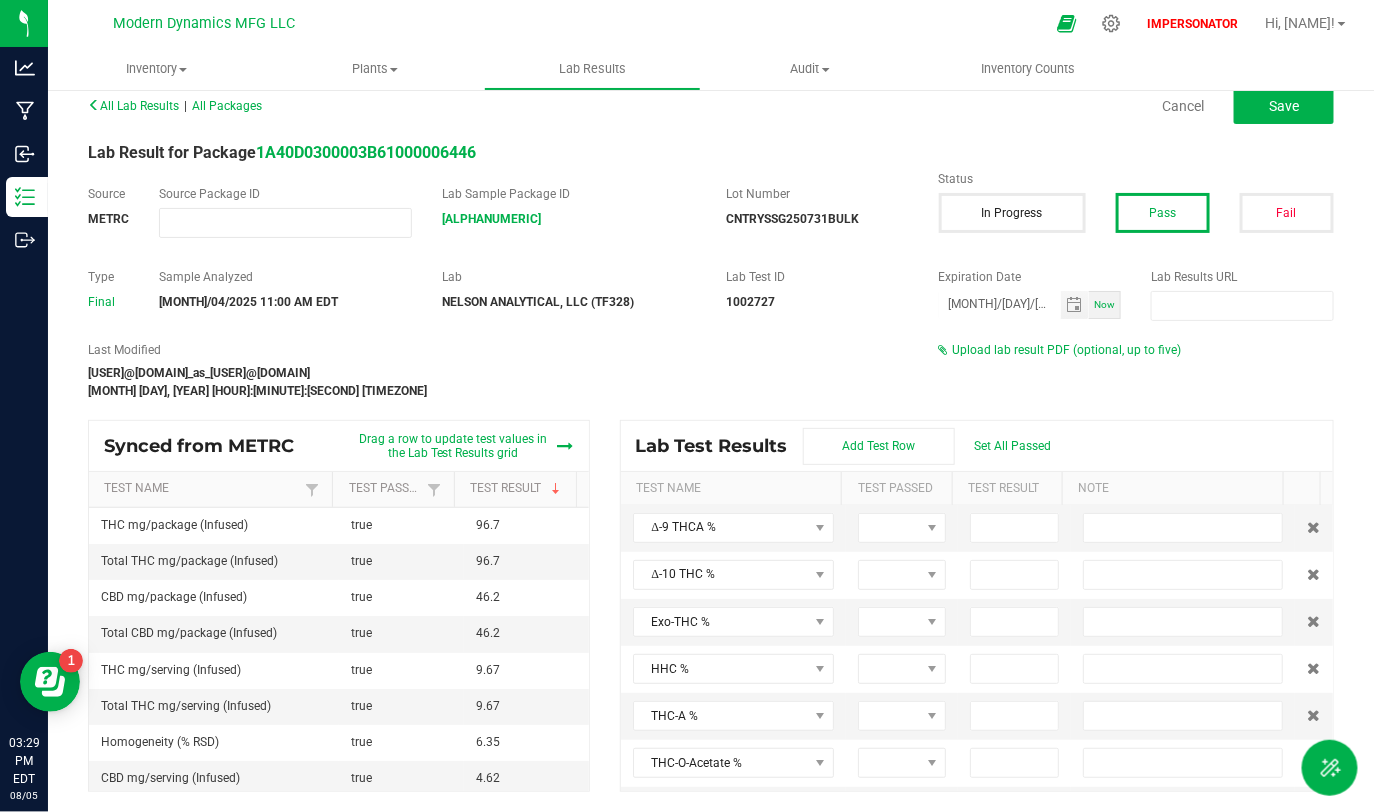 scroll, scrollTop: 201, scrollLeft: 0, axis: vertical 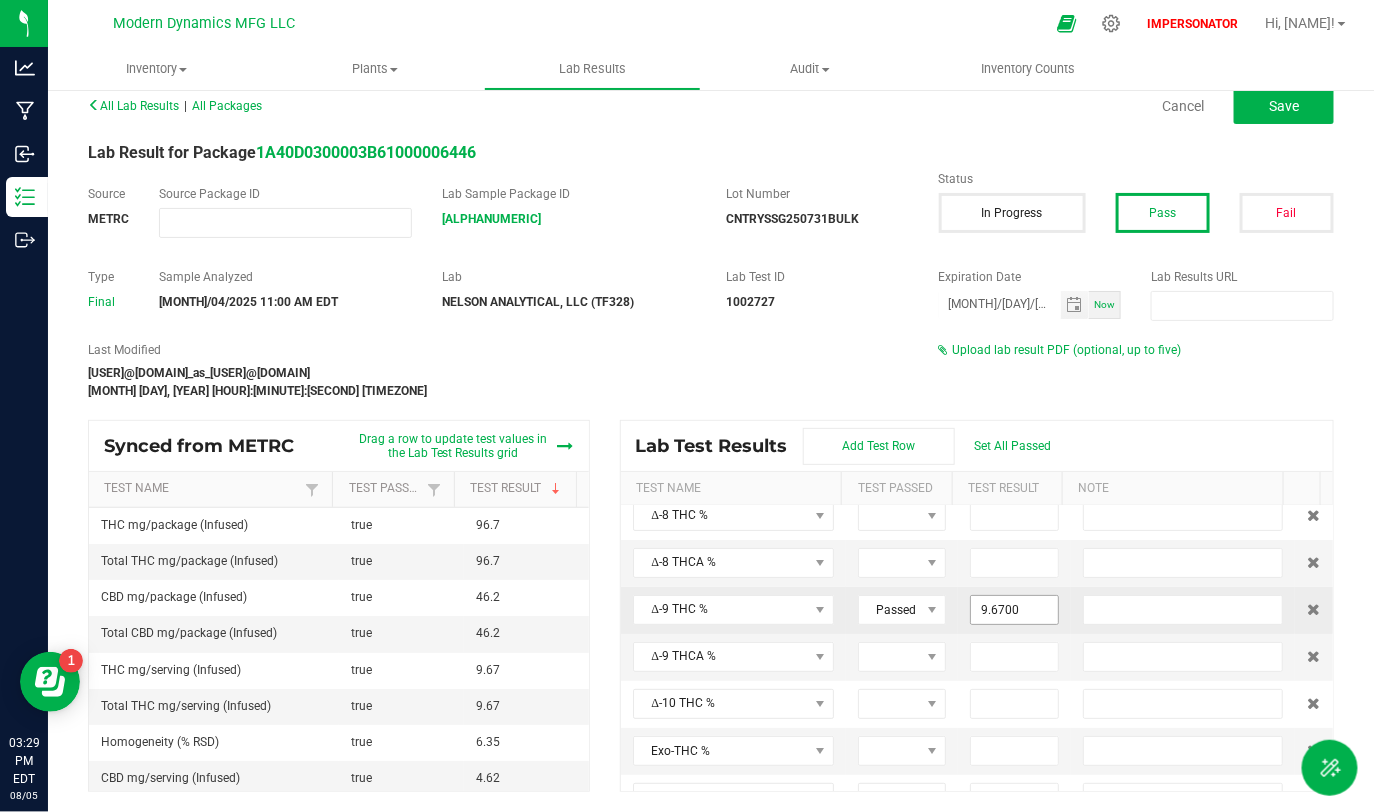 type on "9.67" 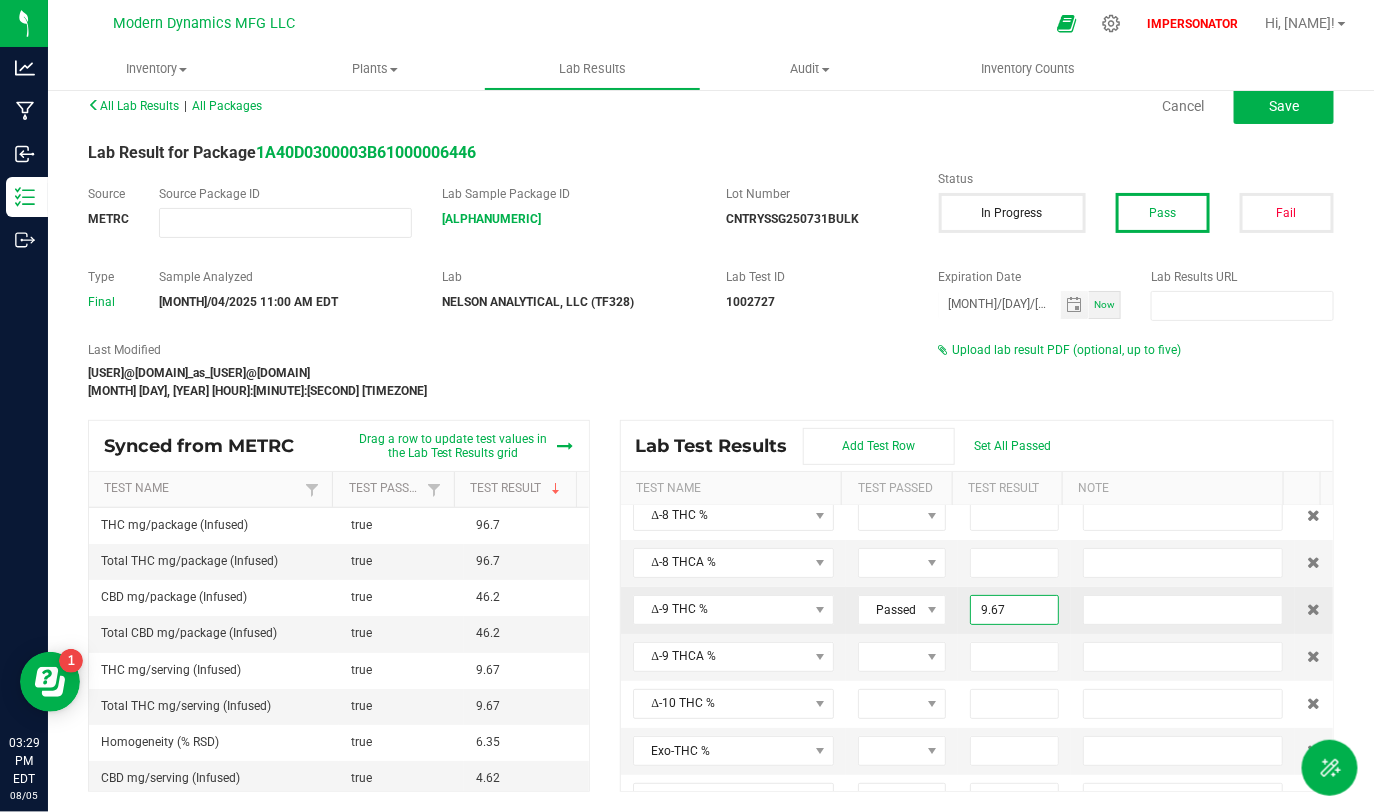 click on "9.67" at bounding box center (1014, 610) 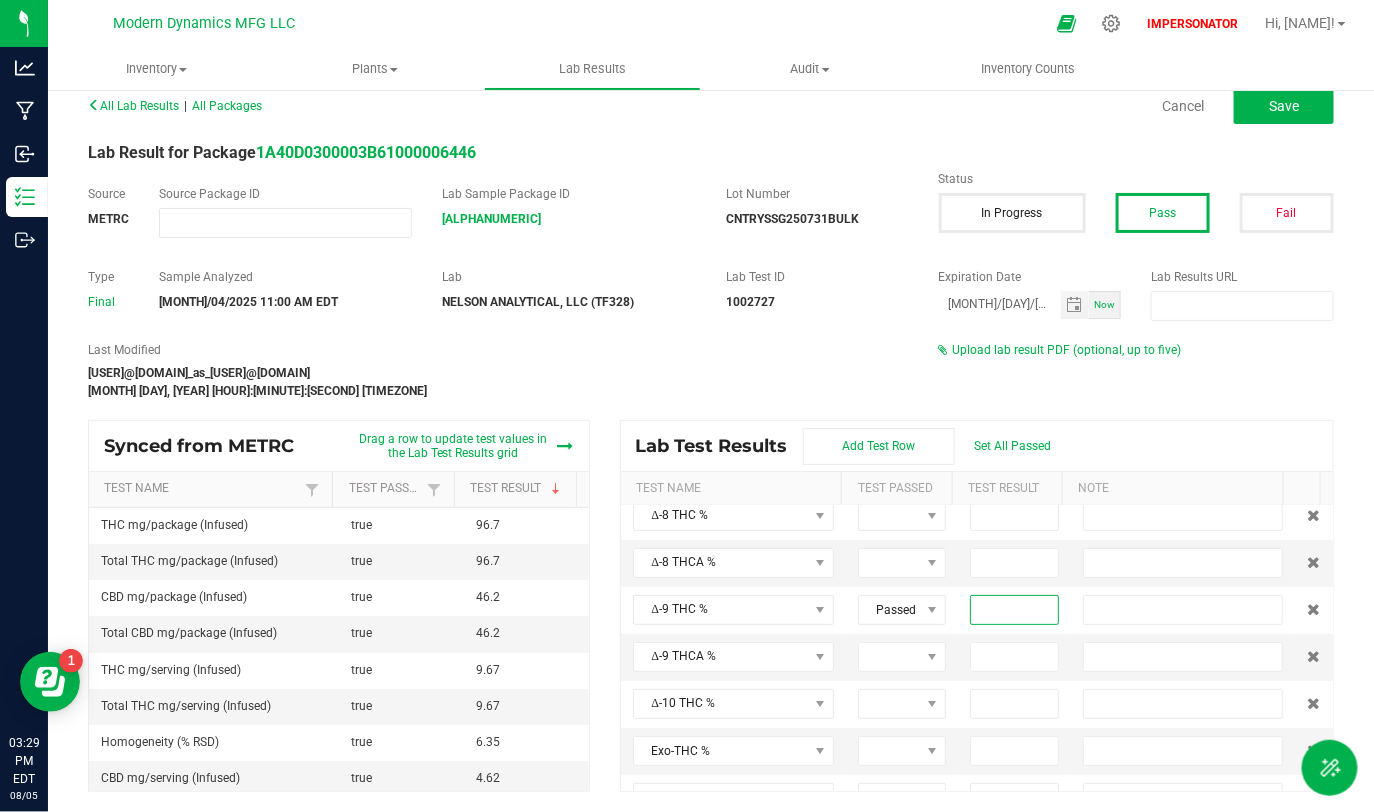 type 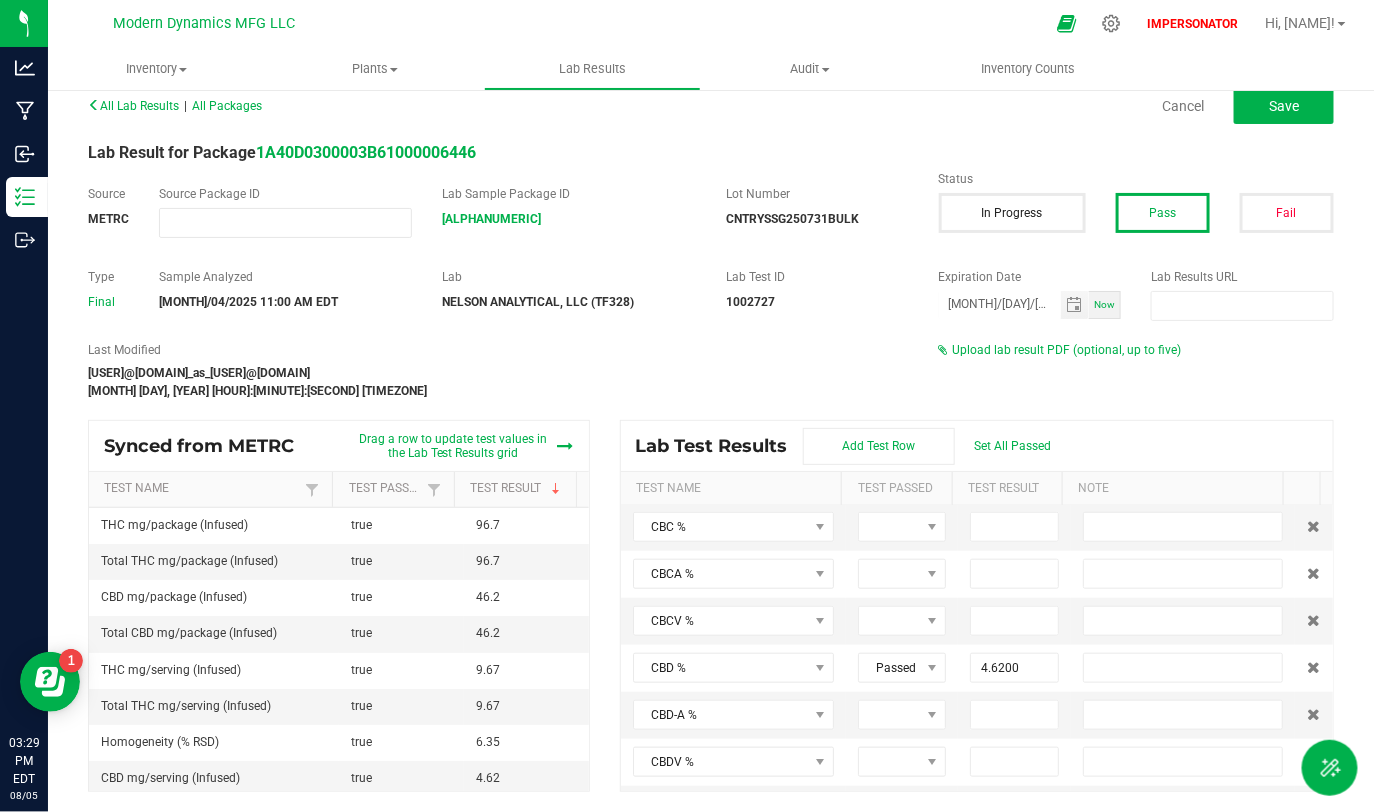 scroll, scrollTop: 805, scrollLeft: 0, axis: vertical 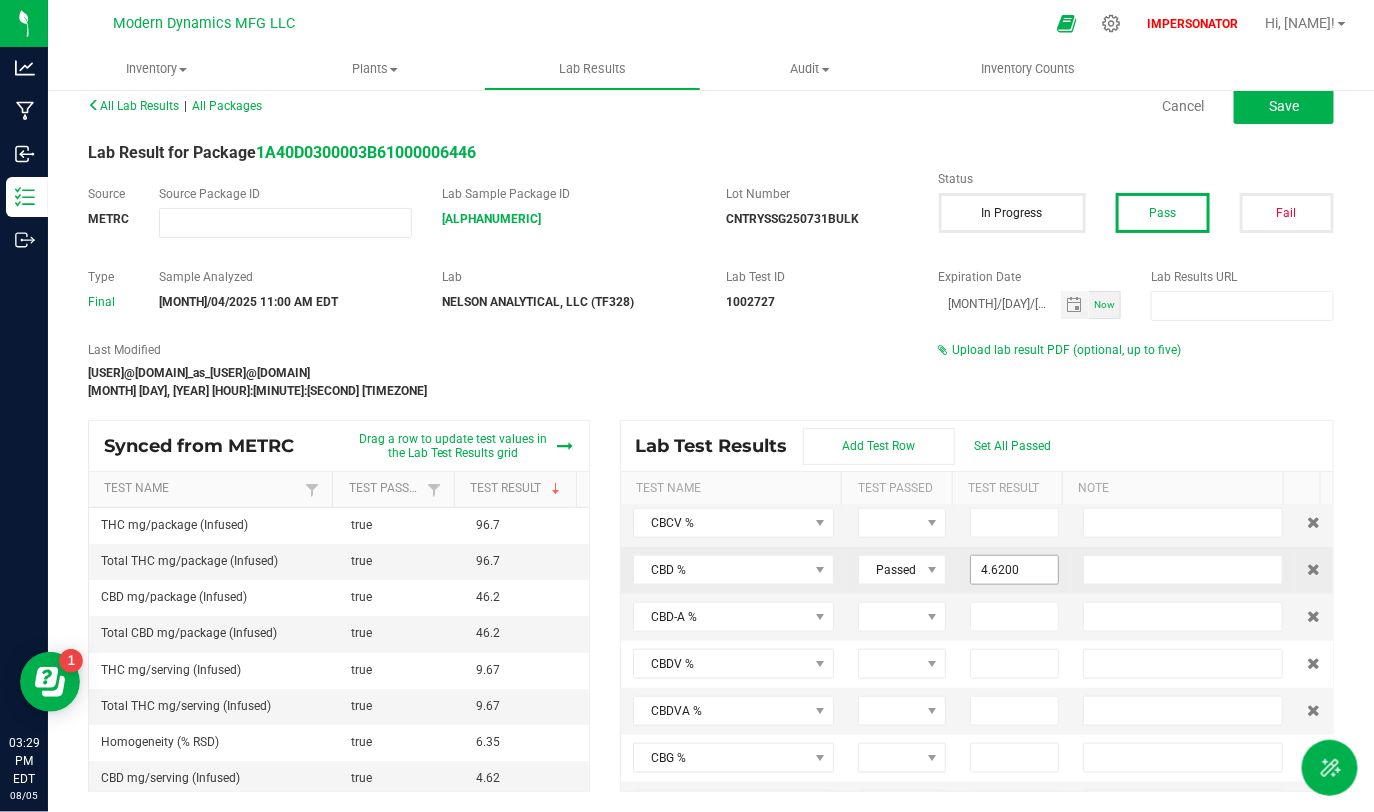 type on "4.62" 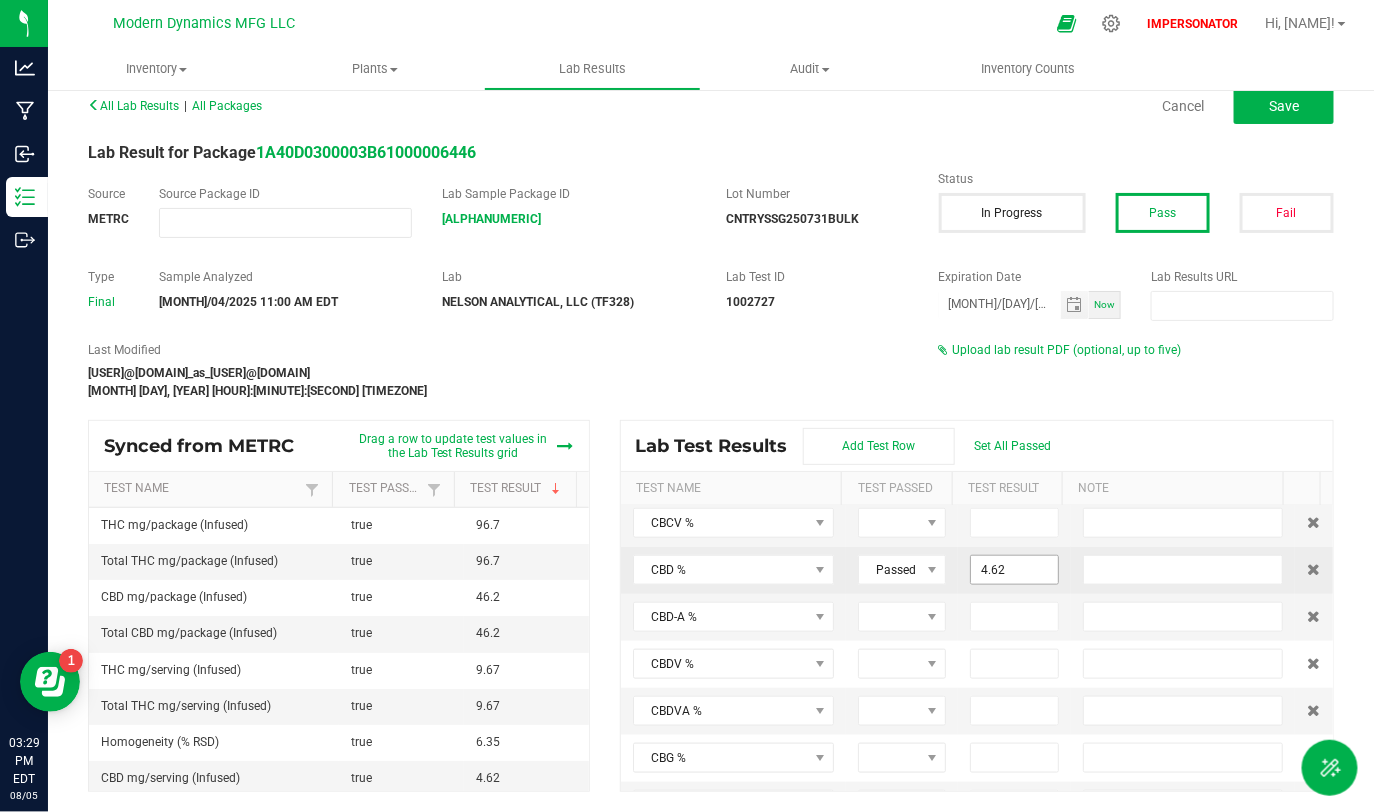 click on "4.62" at bounding box center [1014, 570] 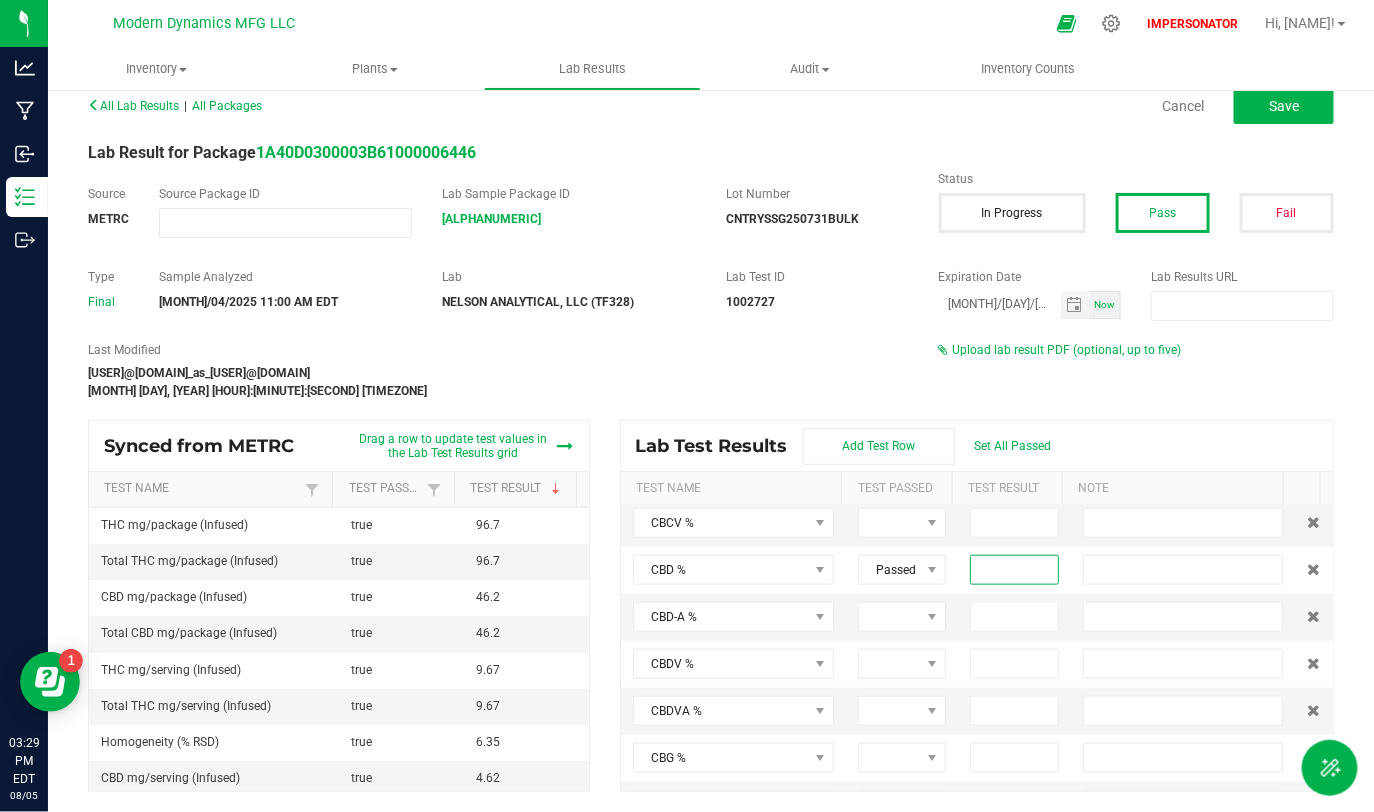 type 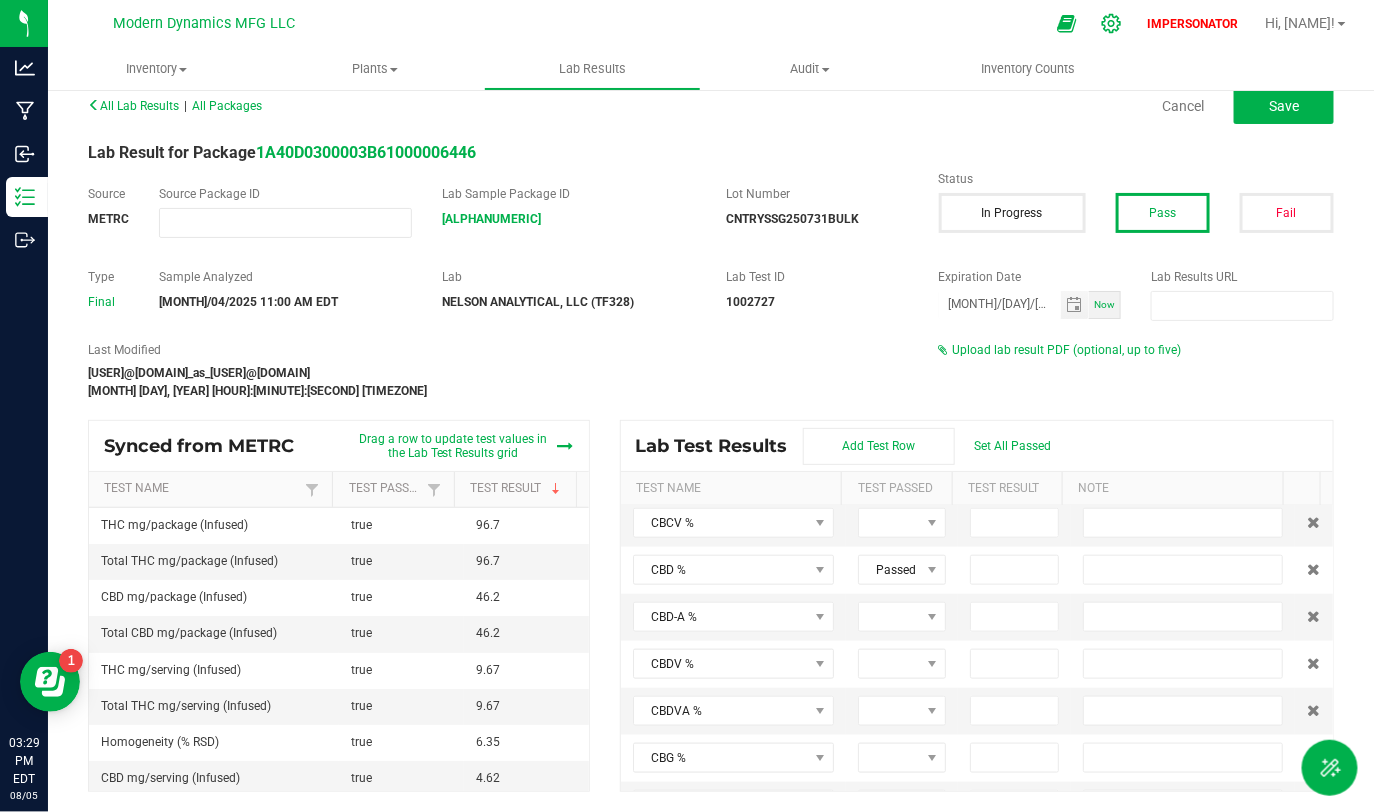 click 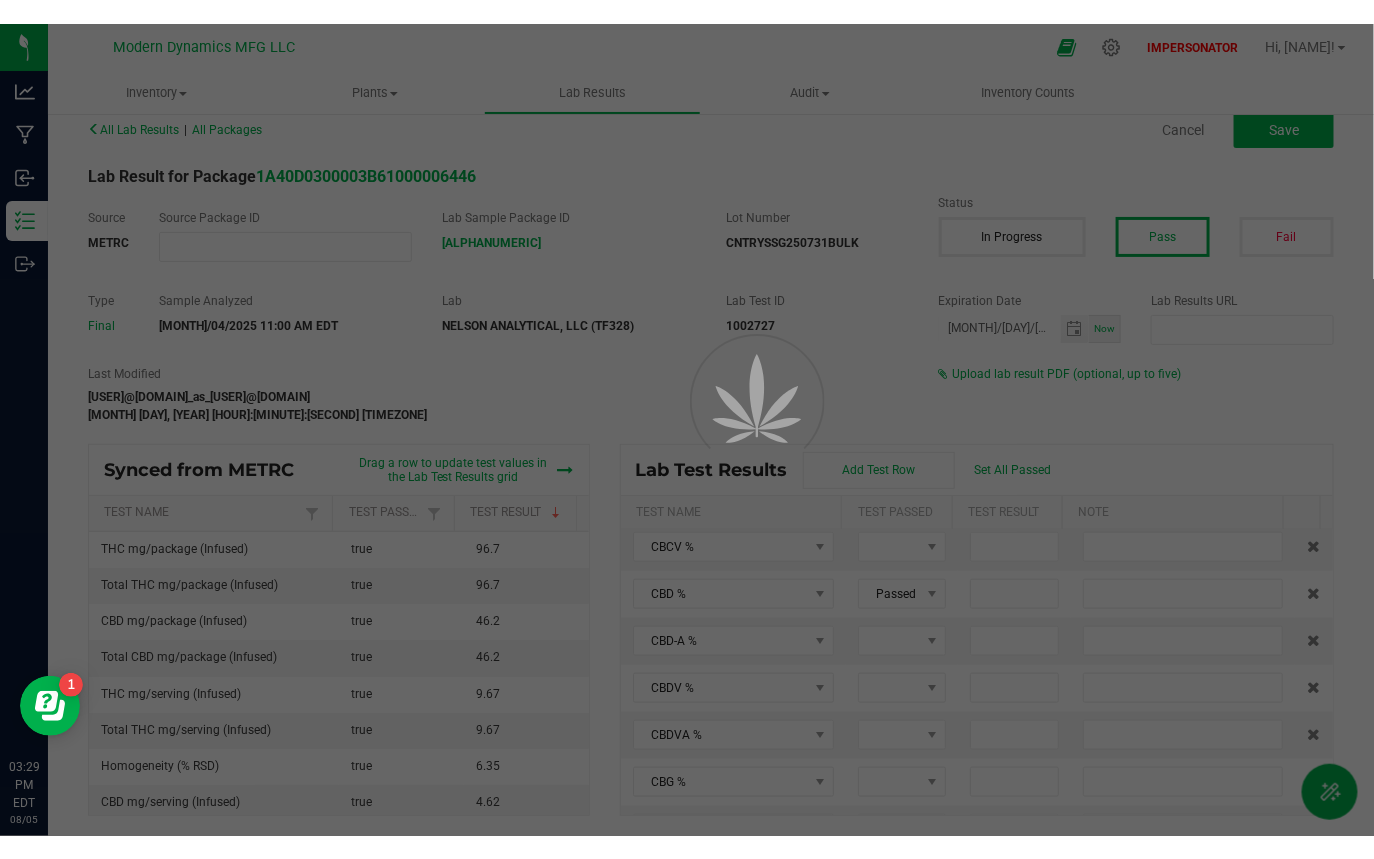 scroll, scrollTop: 0, scrollLeft: 0, axis: both 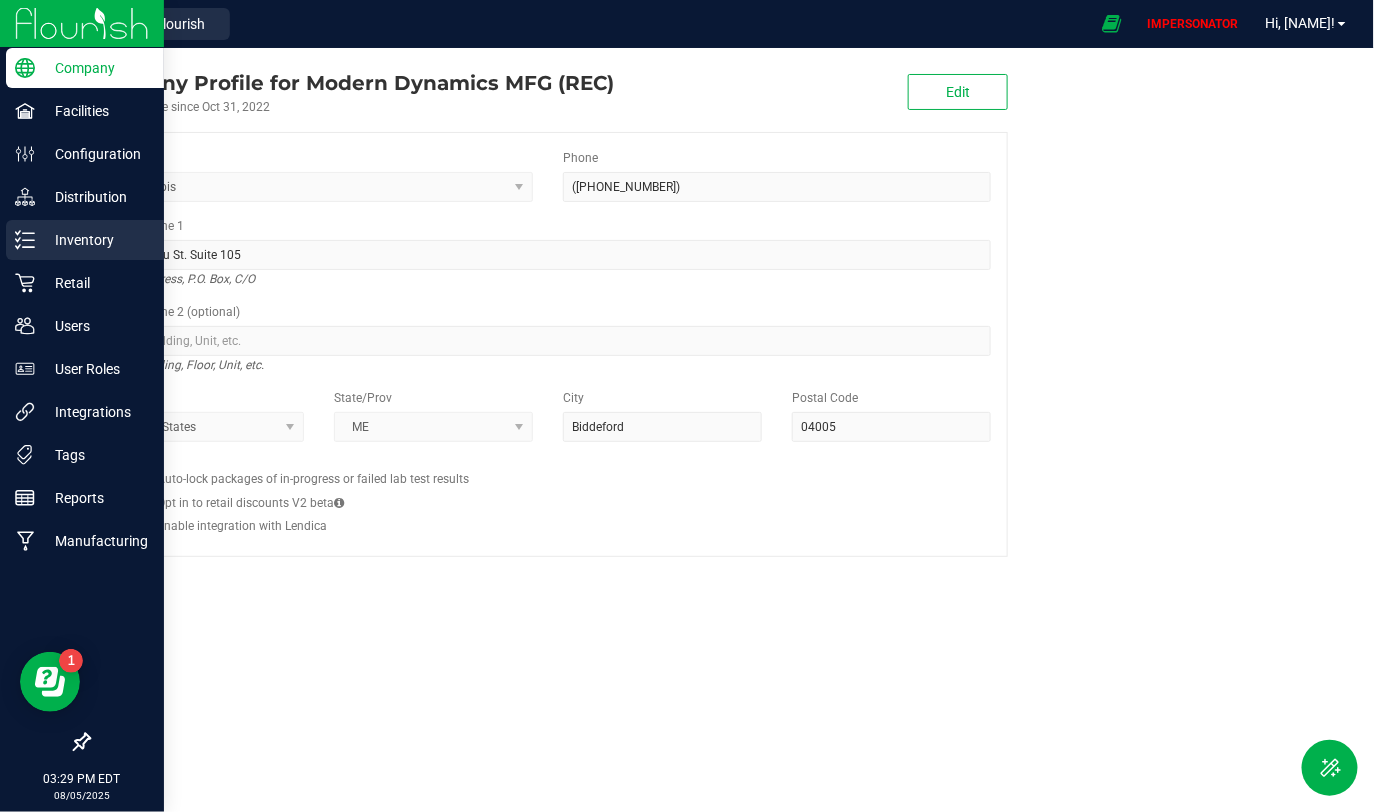 click on "Inventory" at bounding box center (95, 240) 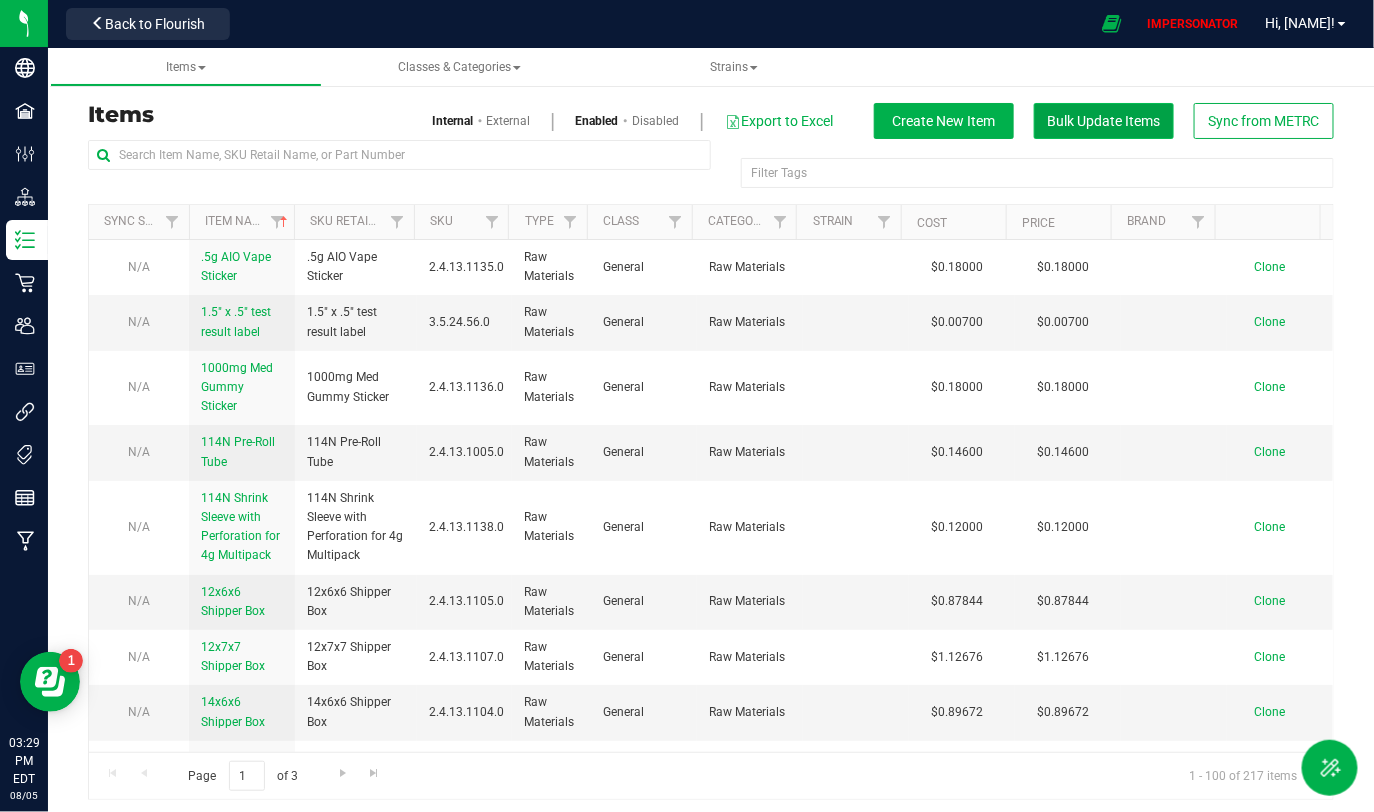 click on "Bulk Update Items" at bounding box center (1104, 121) 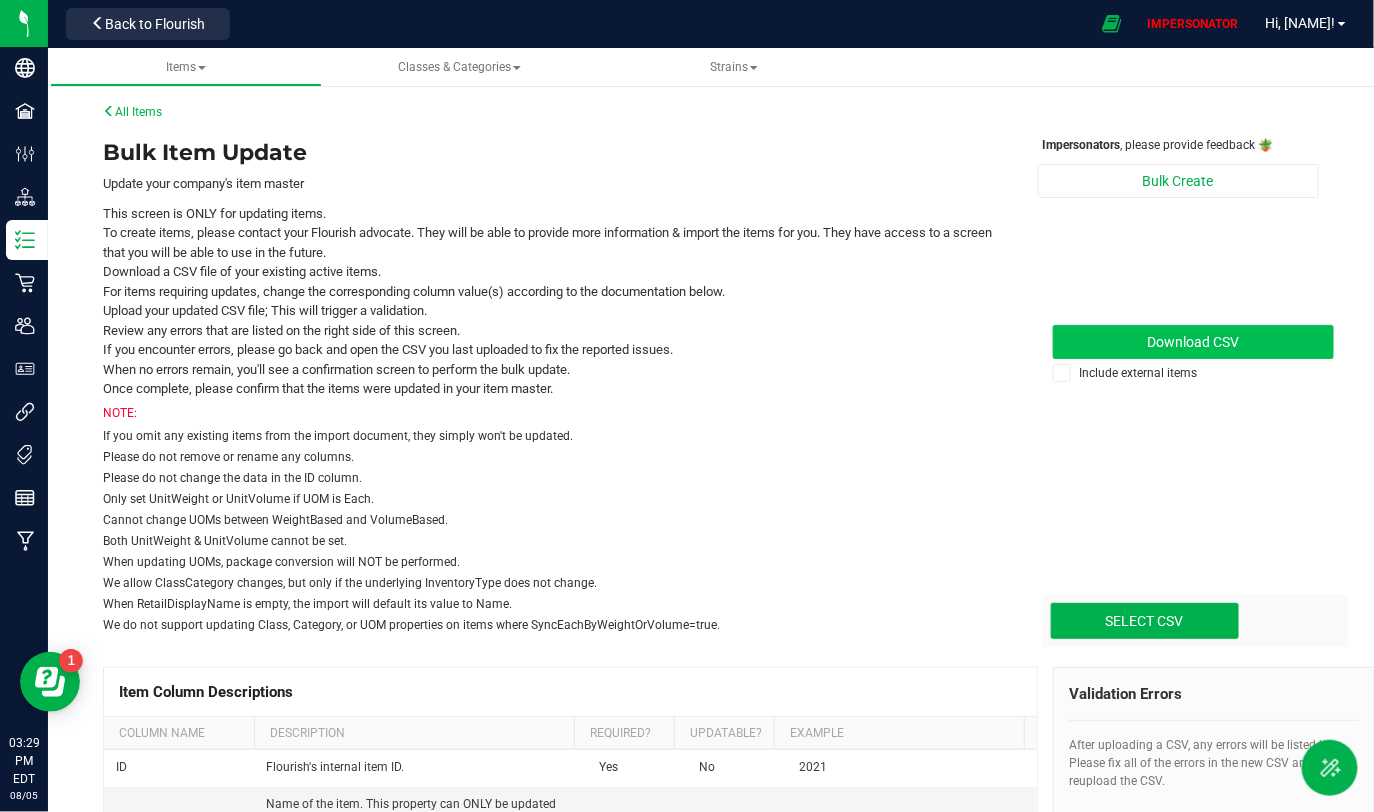click on "Download CSV" at bounding box center [1193, 342] 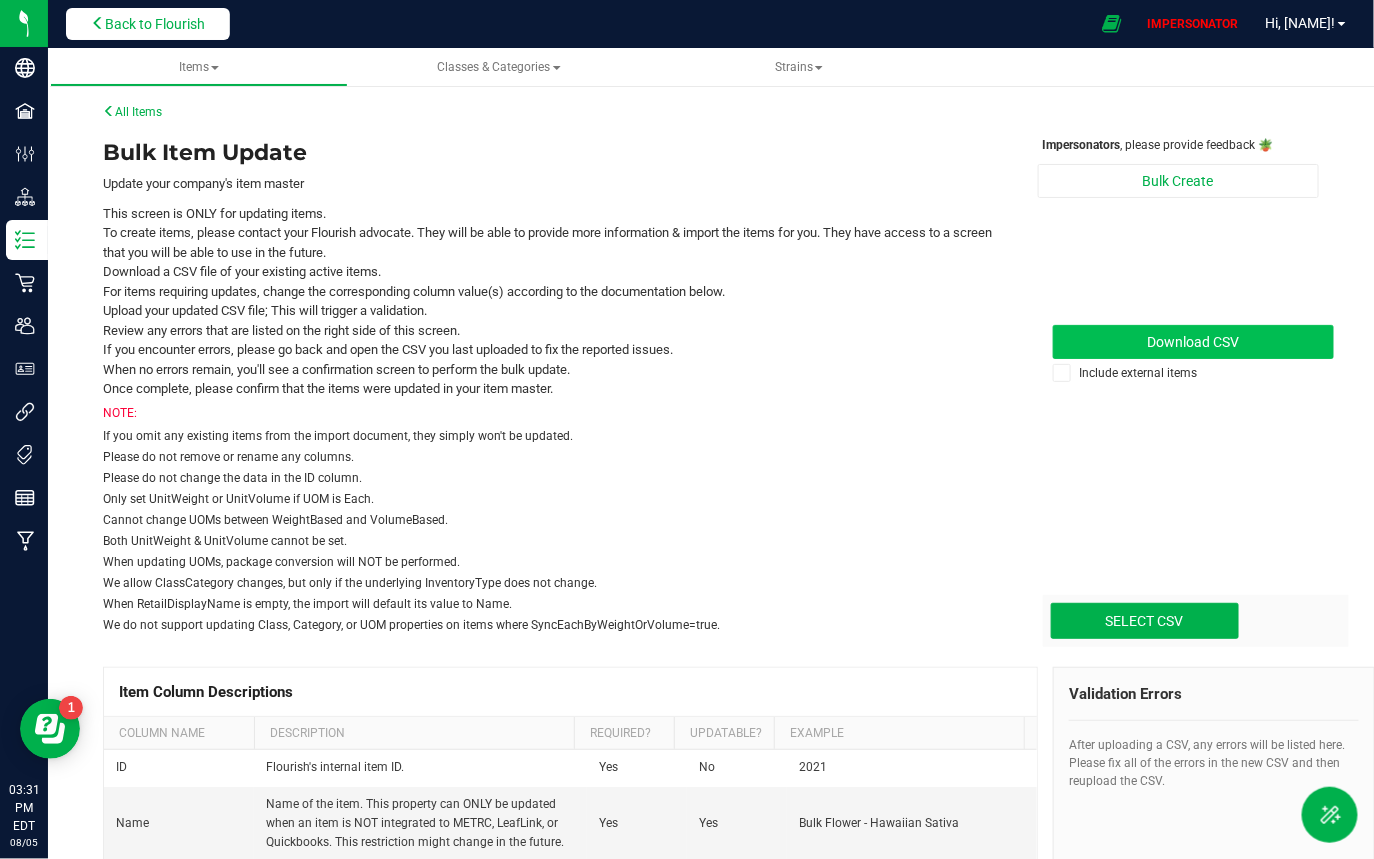click on "Back to Flourish" at bounding box center [155, 24] 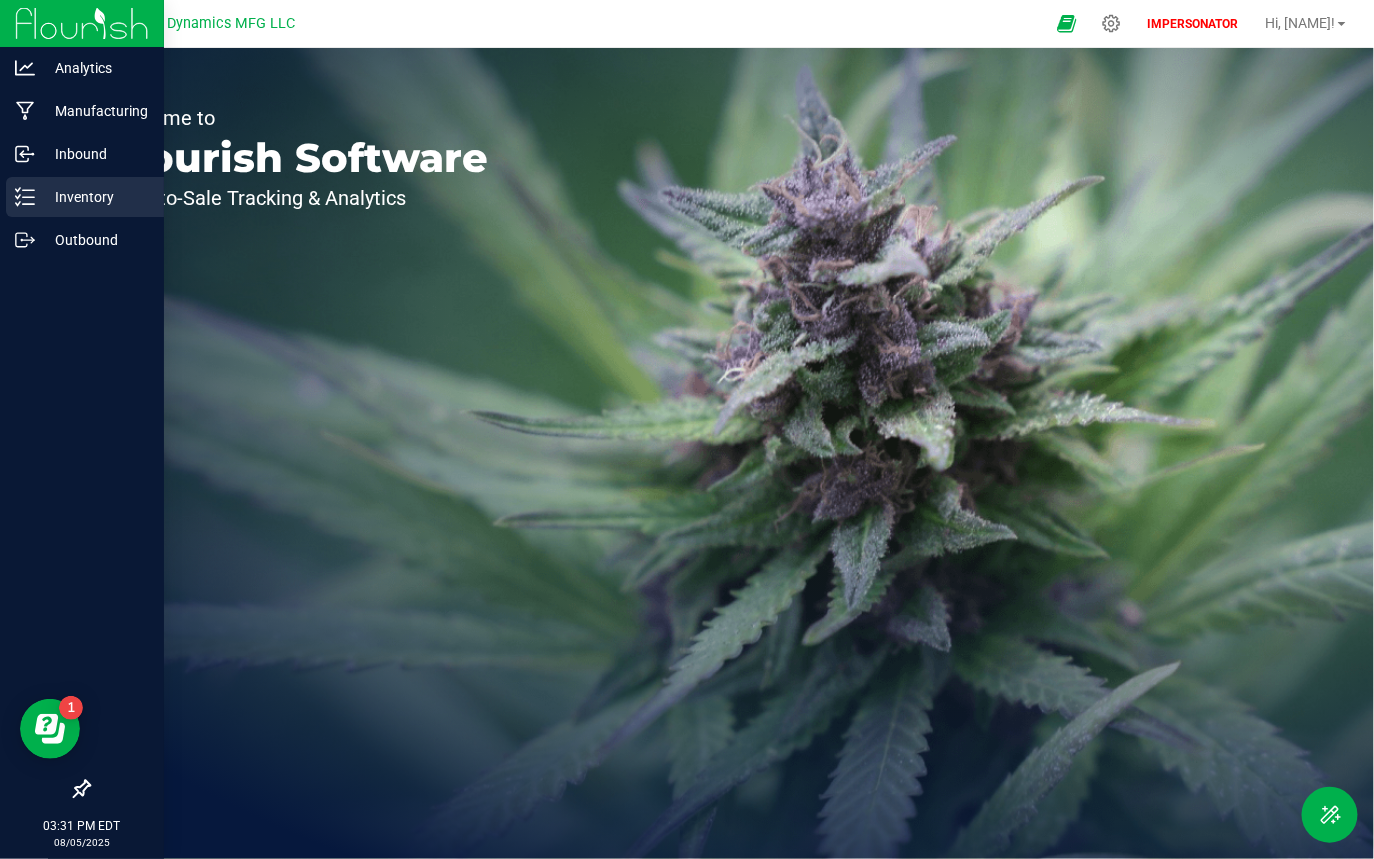 click on "Inventory" at bounding box center (95, 197) 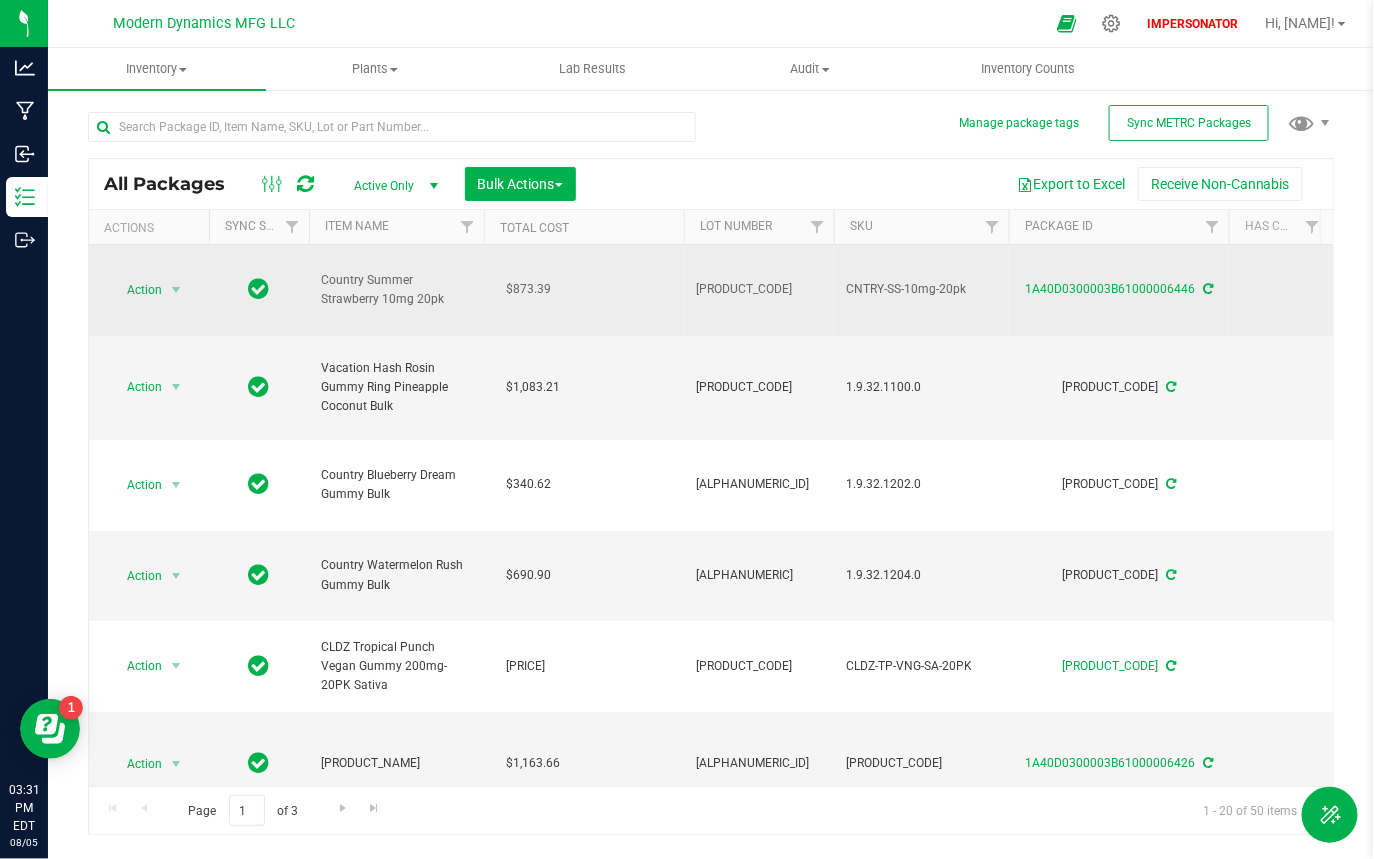 click on "1A40D0300003B61000006446" at bounding box center (1119, 289) 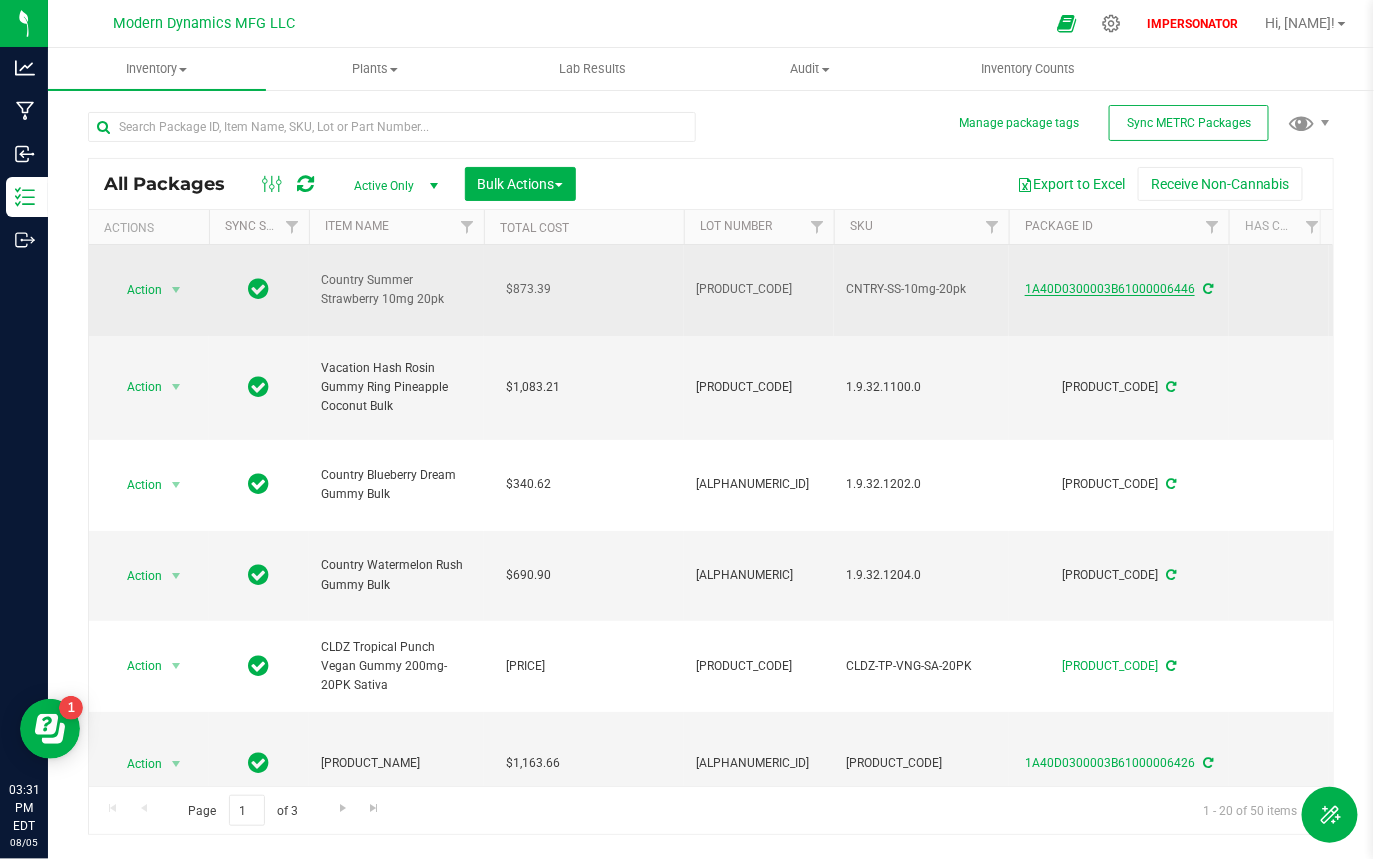 click on "1A40D0300003B61000006446" at bounding box center (1110, 289) 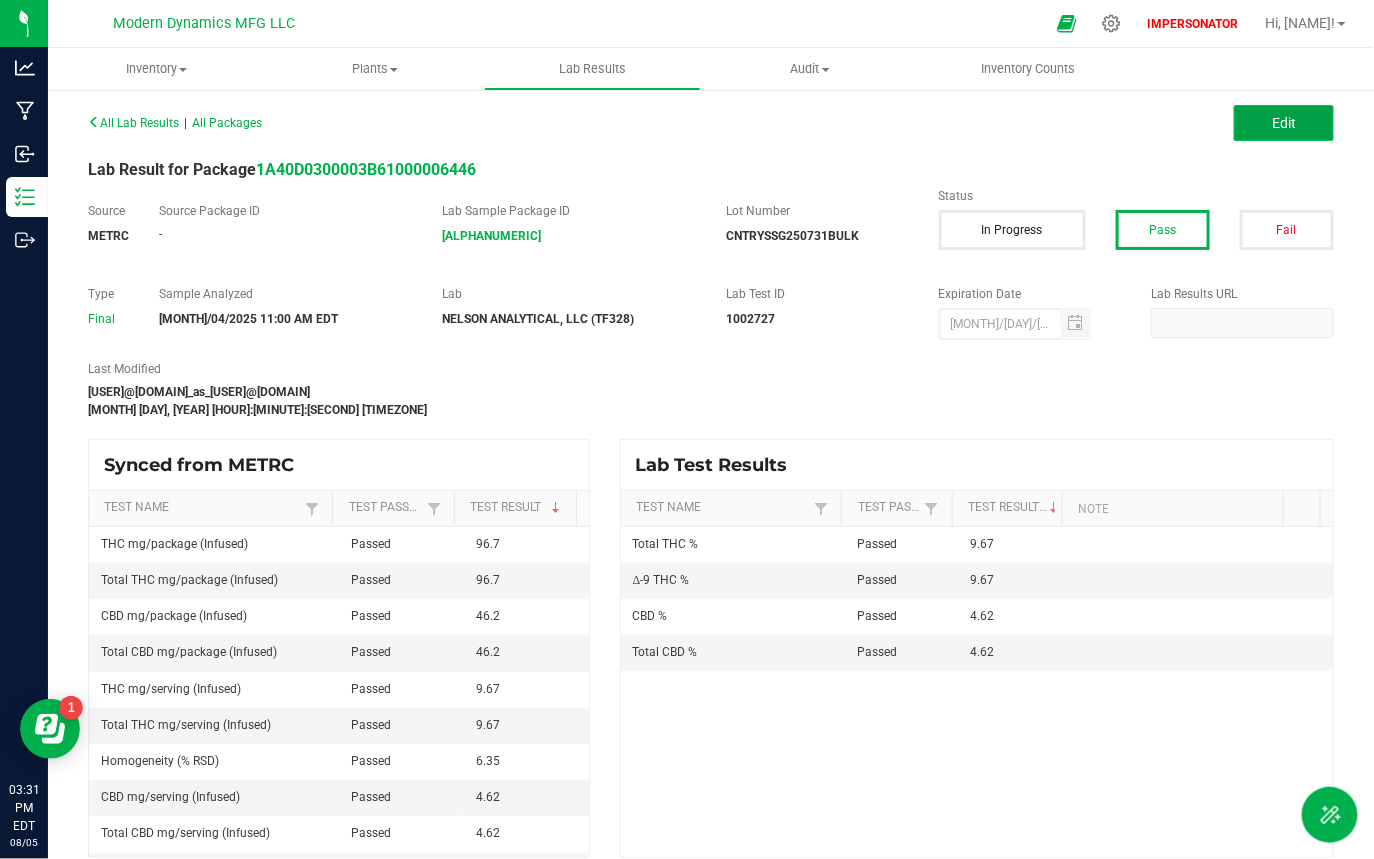 click on "Edit" at bounding box center (1284, 123) 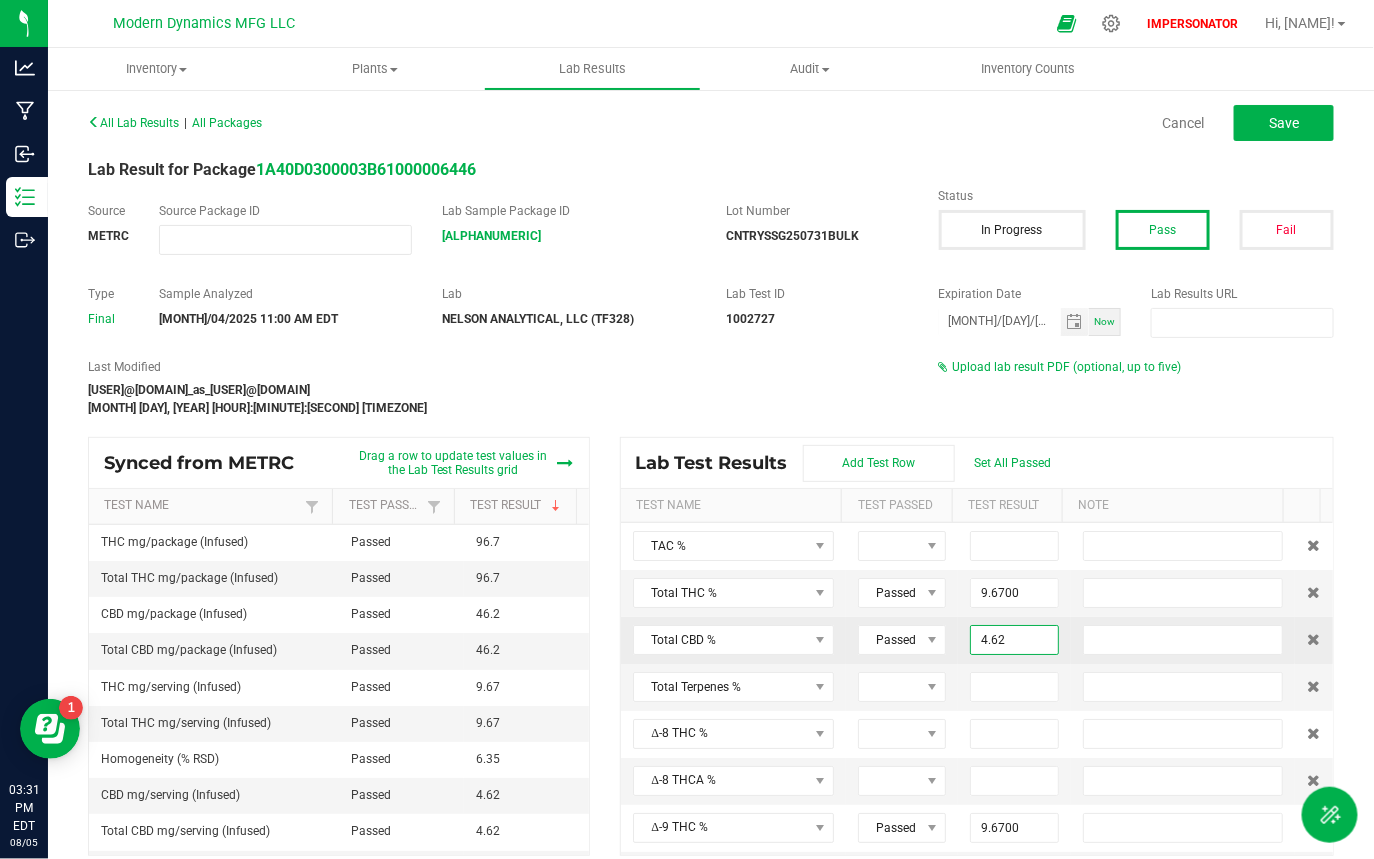 click on "4.62" at bounding box center (1014, 640) 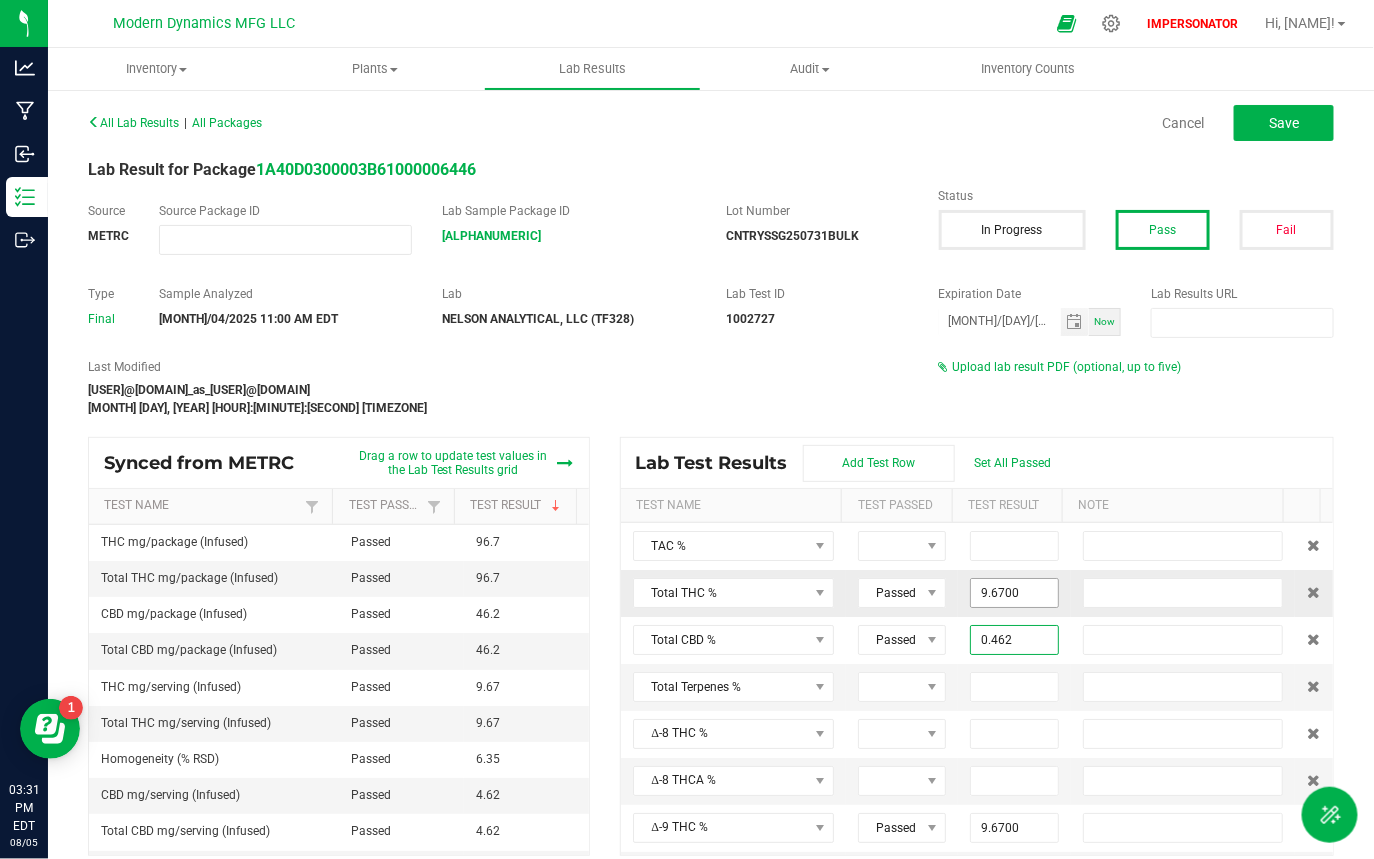 type on "0.462" 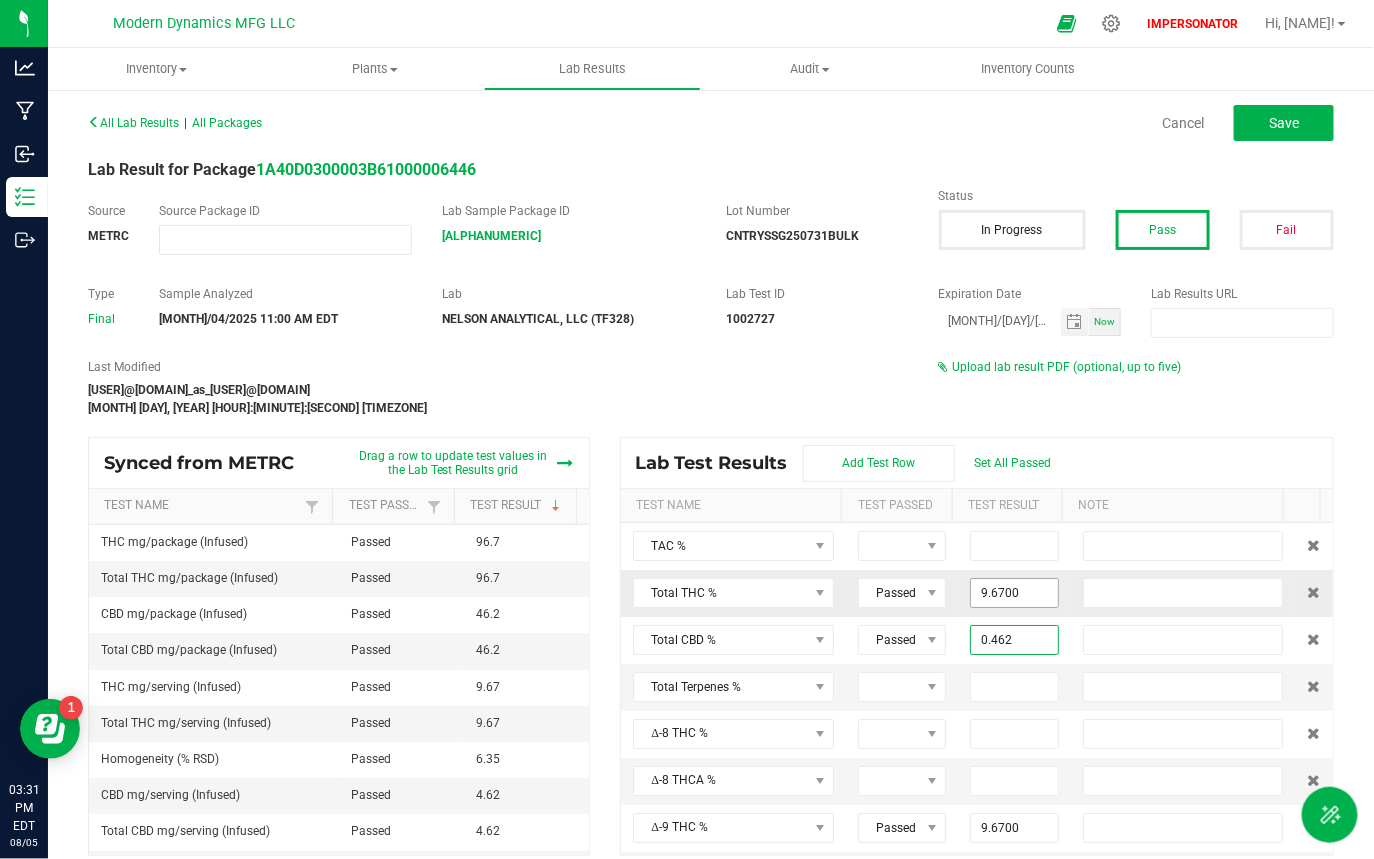 type on "9.67" 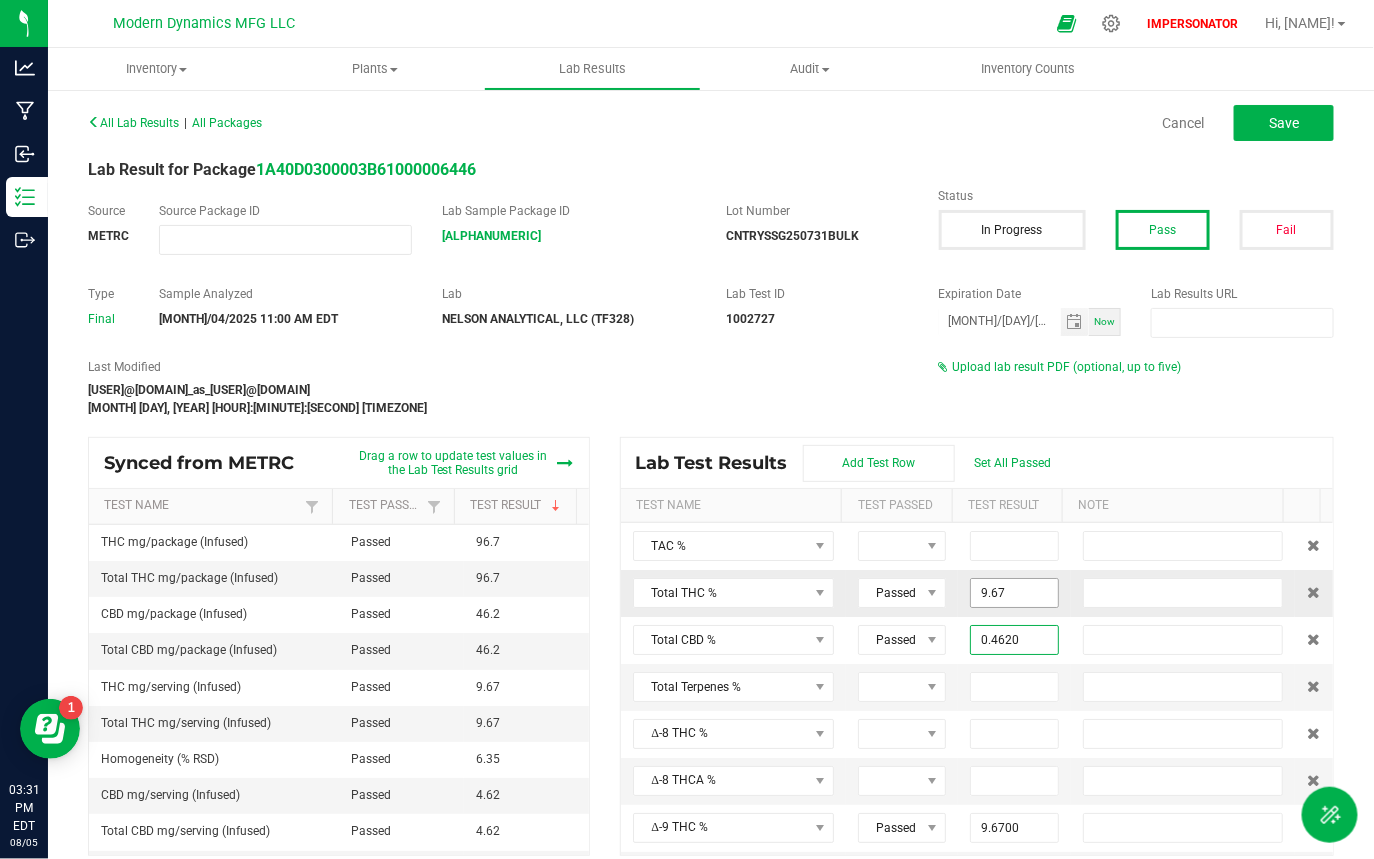 click on "9.67" at bounding box center (1014, 593) 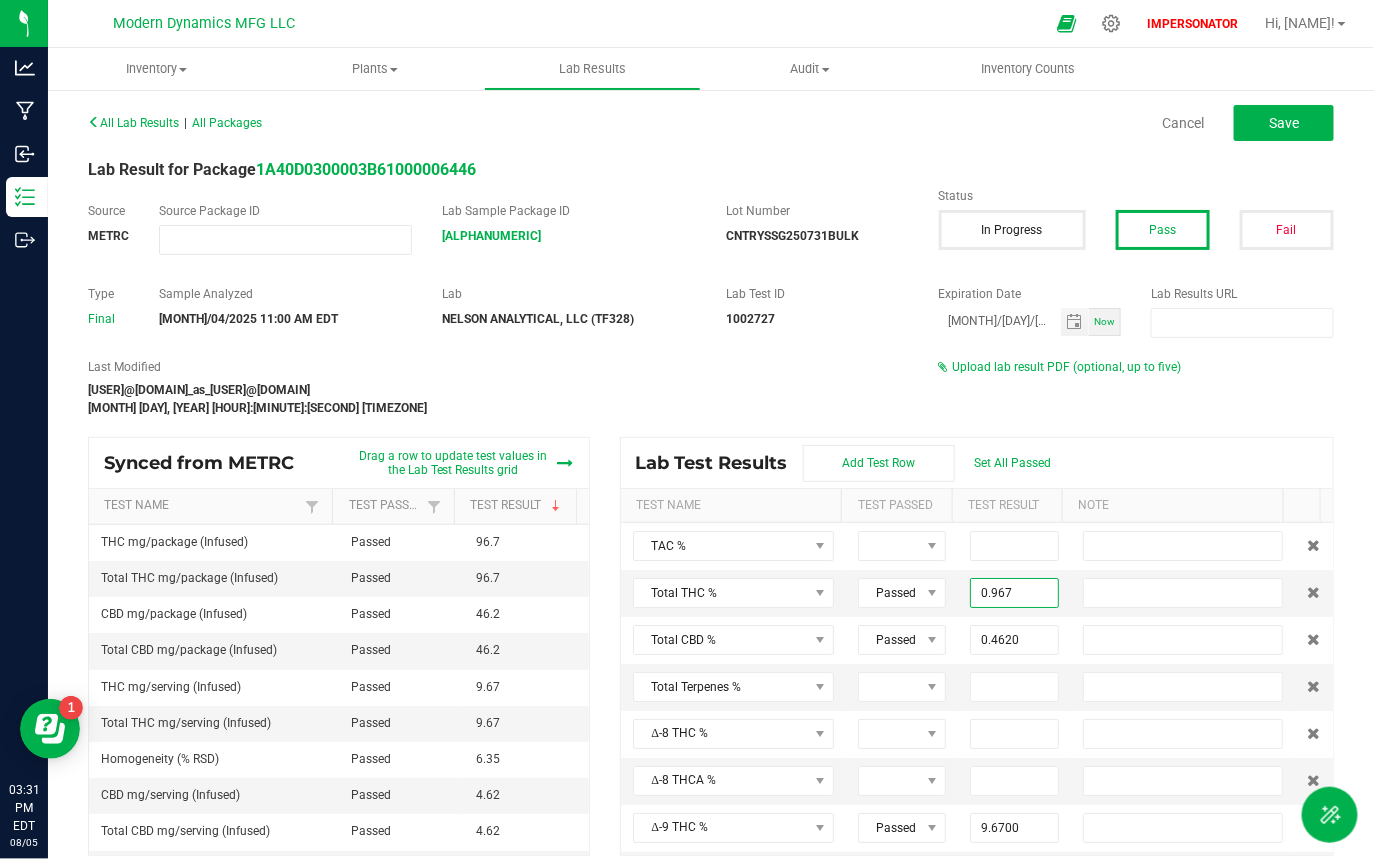 type on "0.9670" 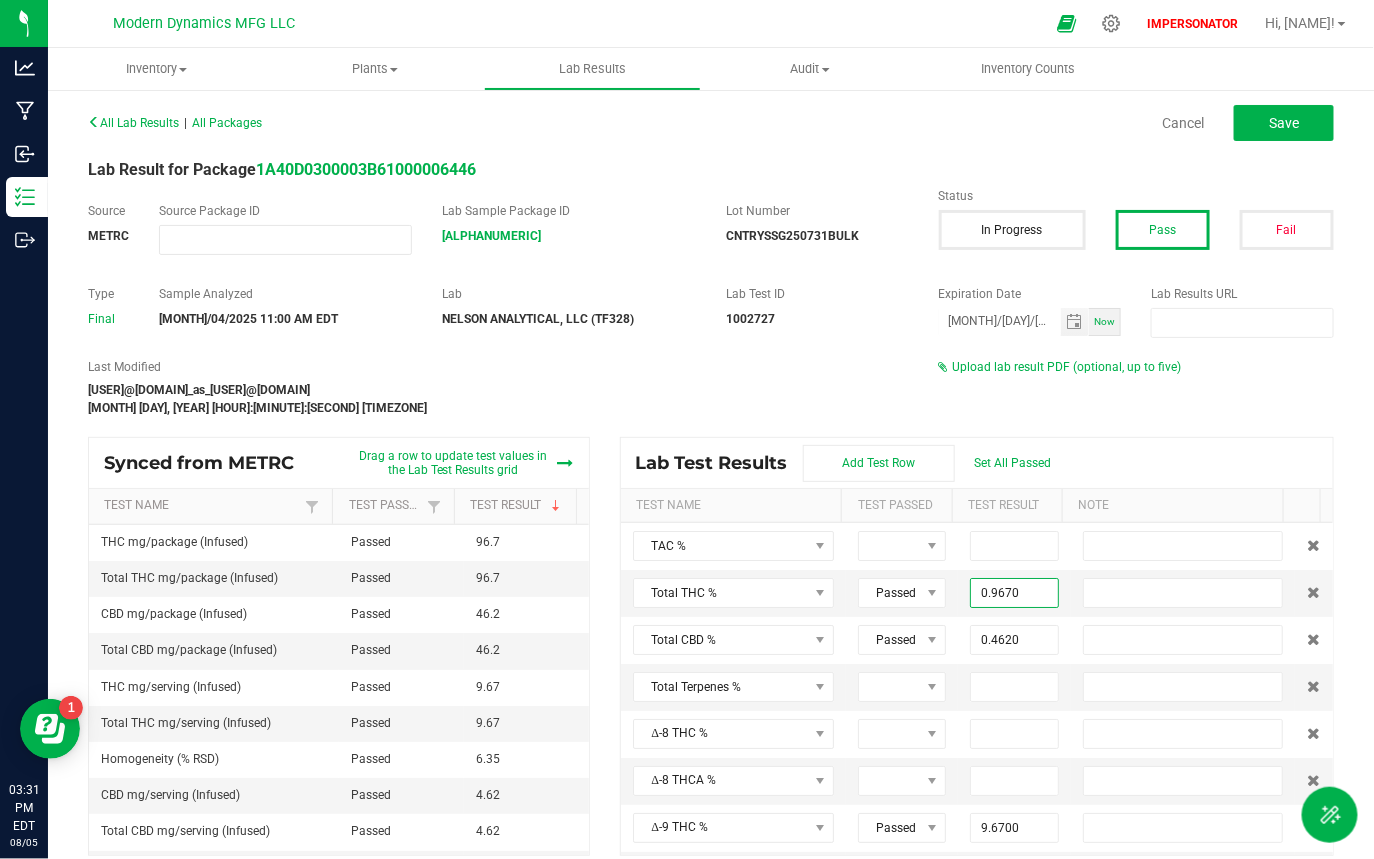 click on "Lab Test Results   Add Test Row   Set All Passed" at bounding box center (977, 463) 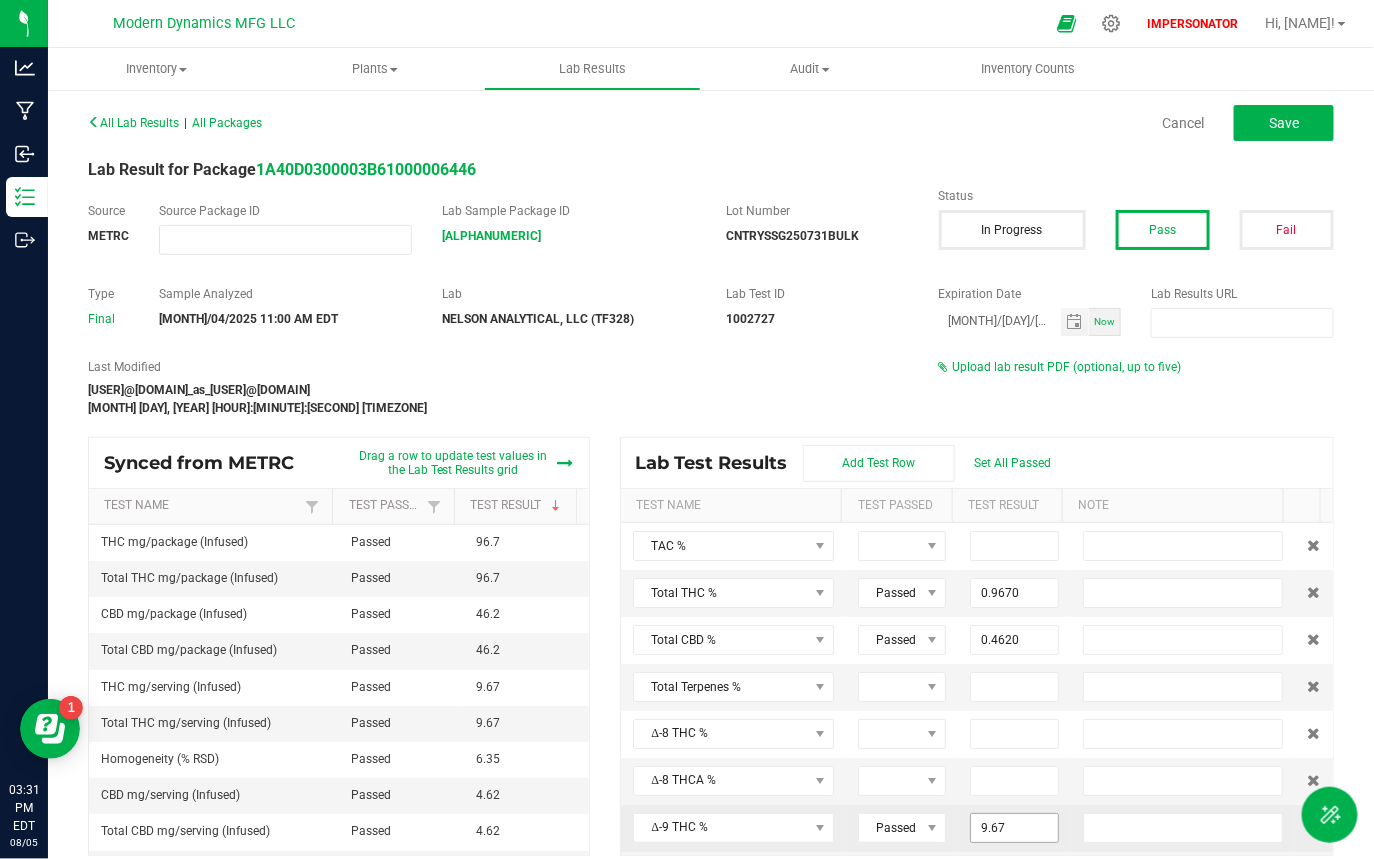 click on "9.67" at bounding box center (1014, 828) 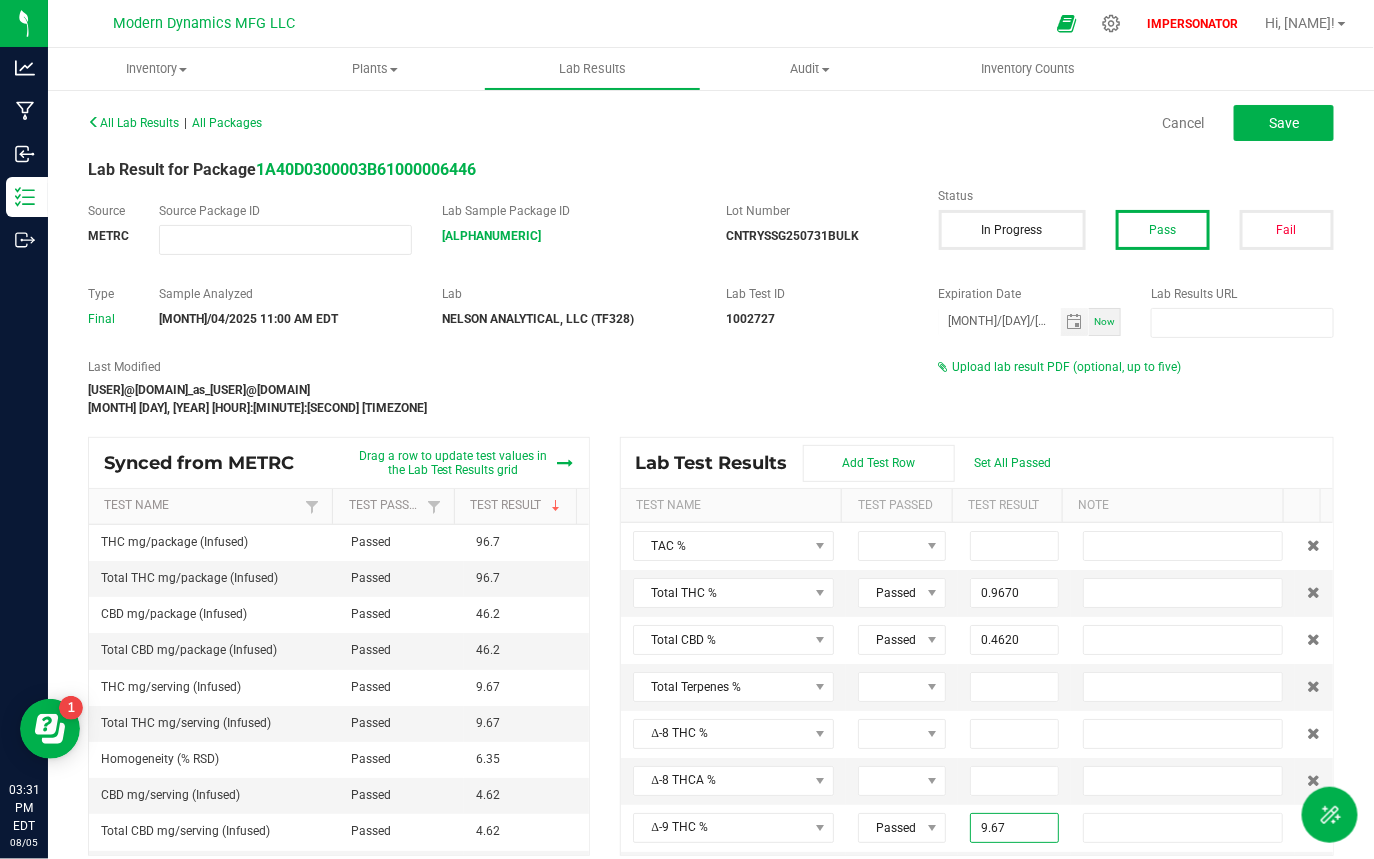 scroll, scrollTop: 16, scrollLeft: 0, axis: vertical 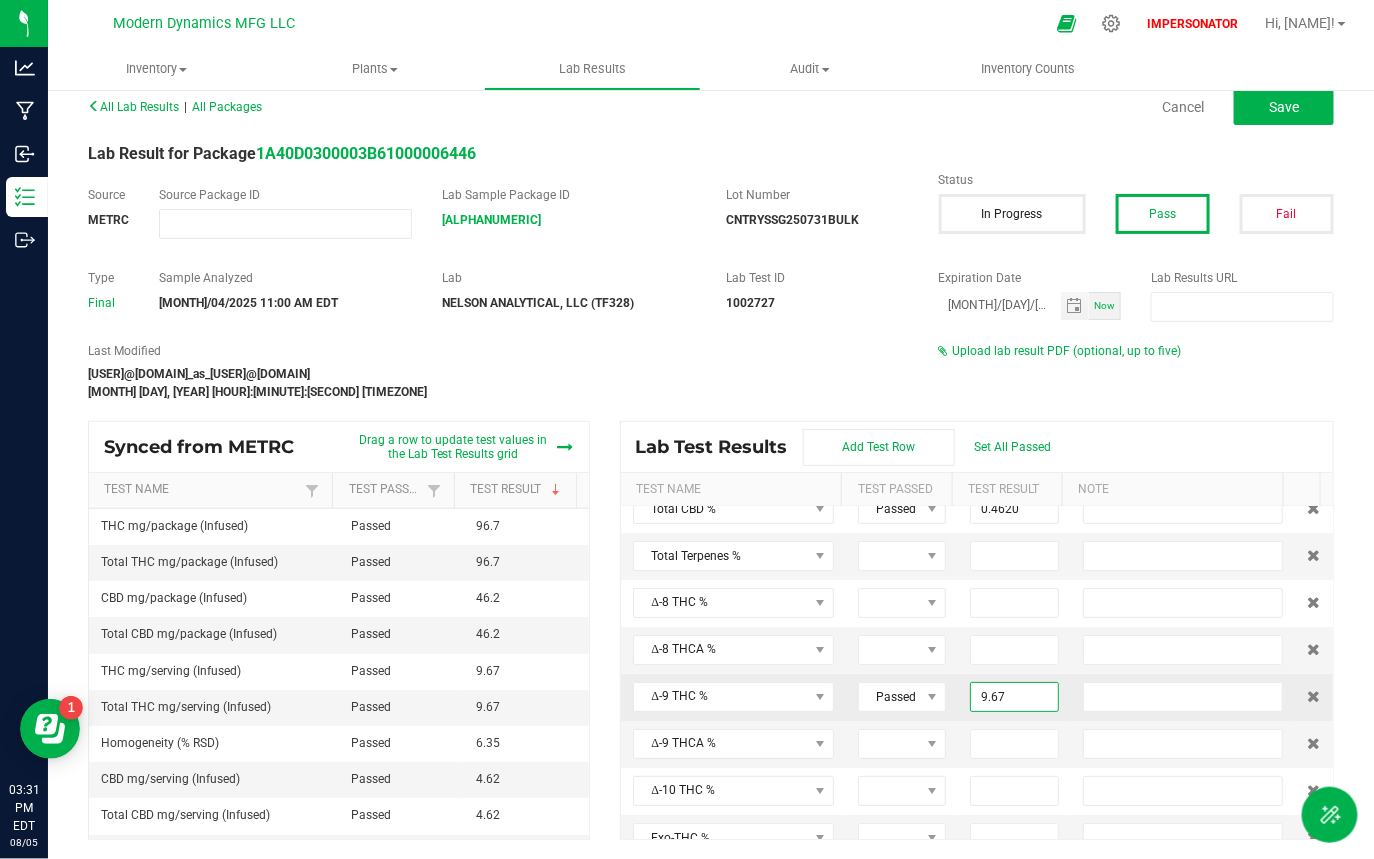 click on "9.67" at bounding box center [1014, 697] 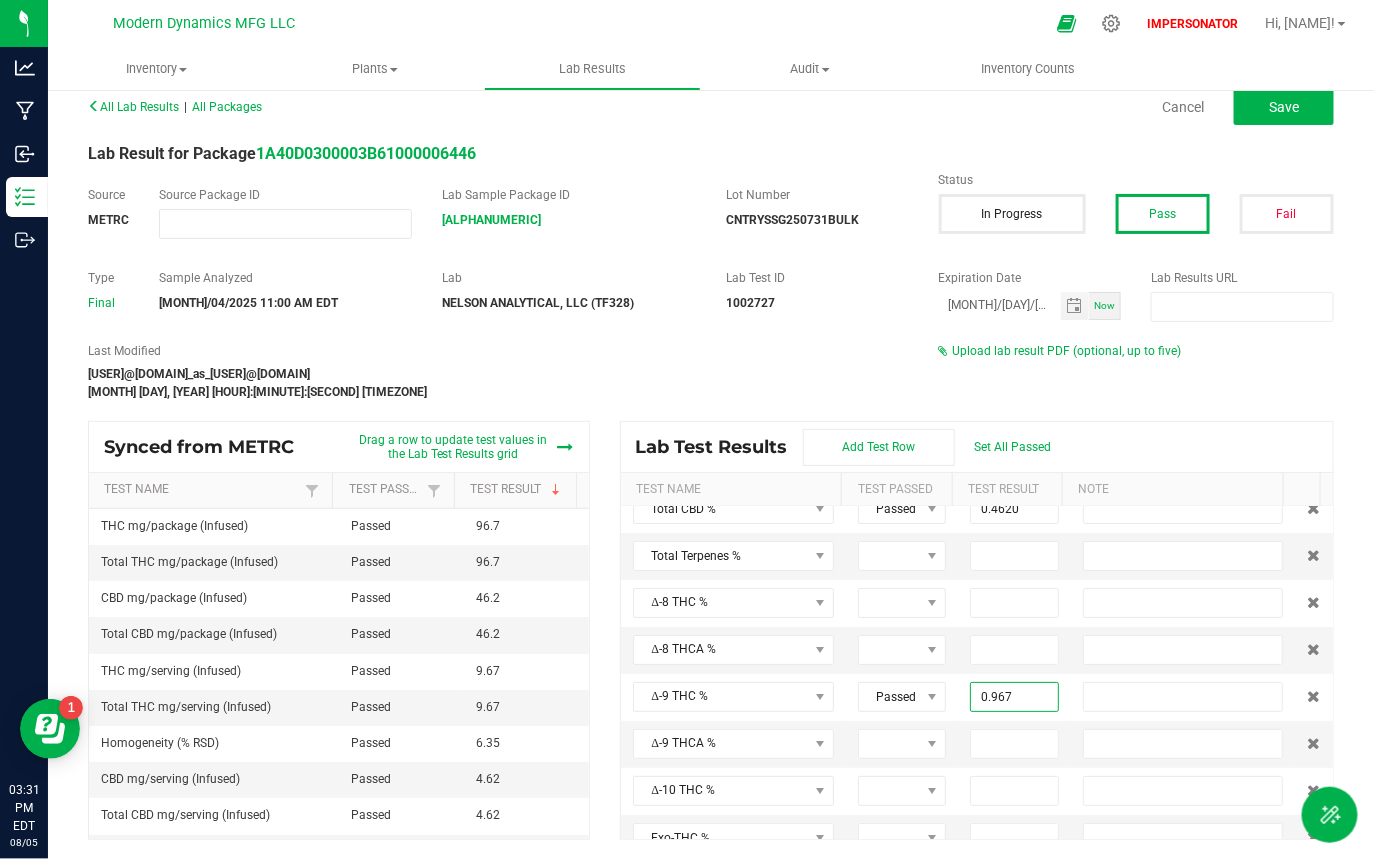 type on "0.9670" 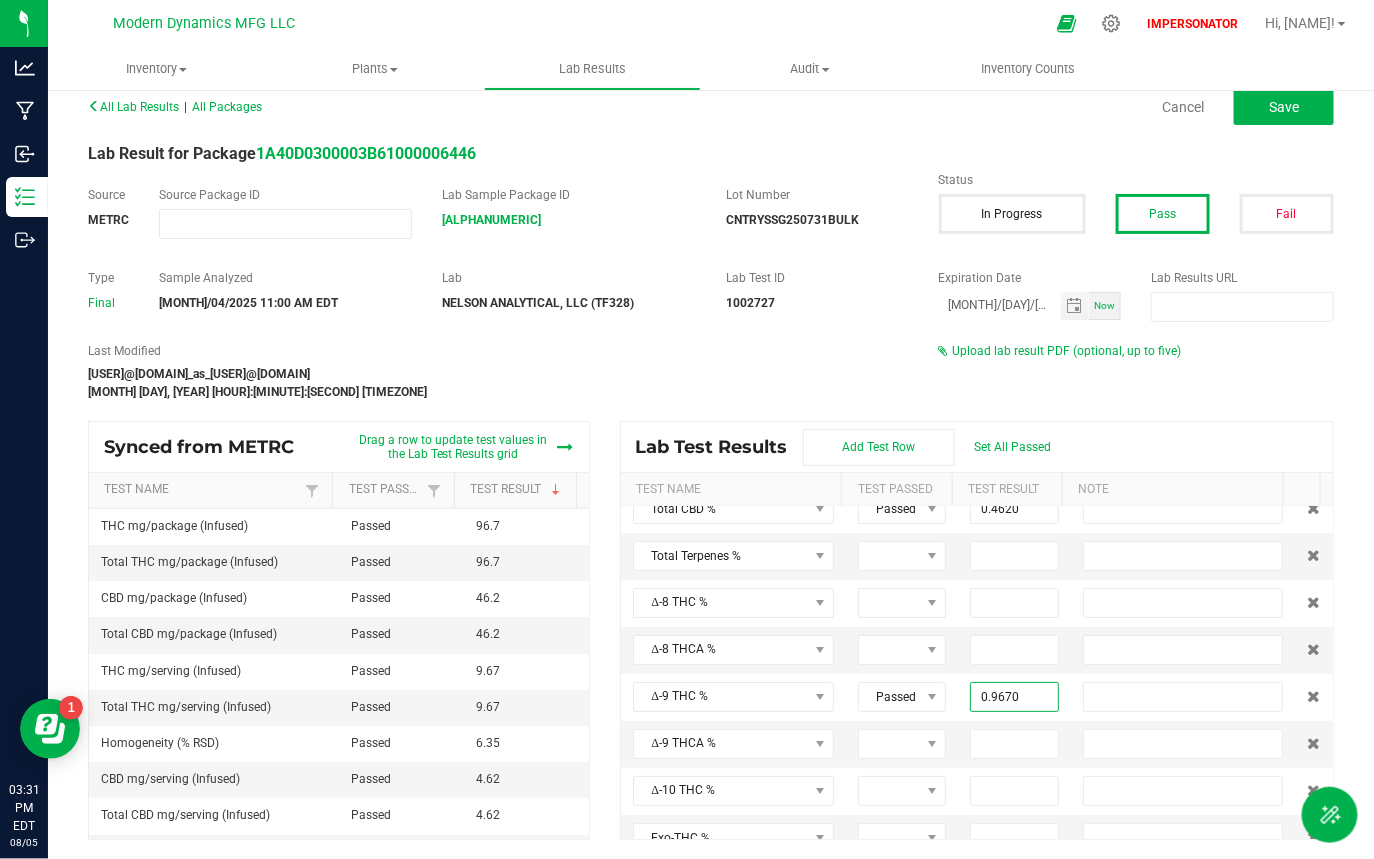 click on "Lab Test Results   Add Test Row   Set All Passed" at bounding box center (977, 447) 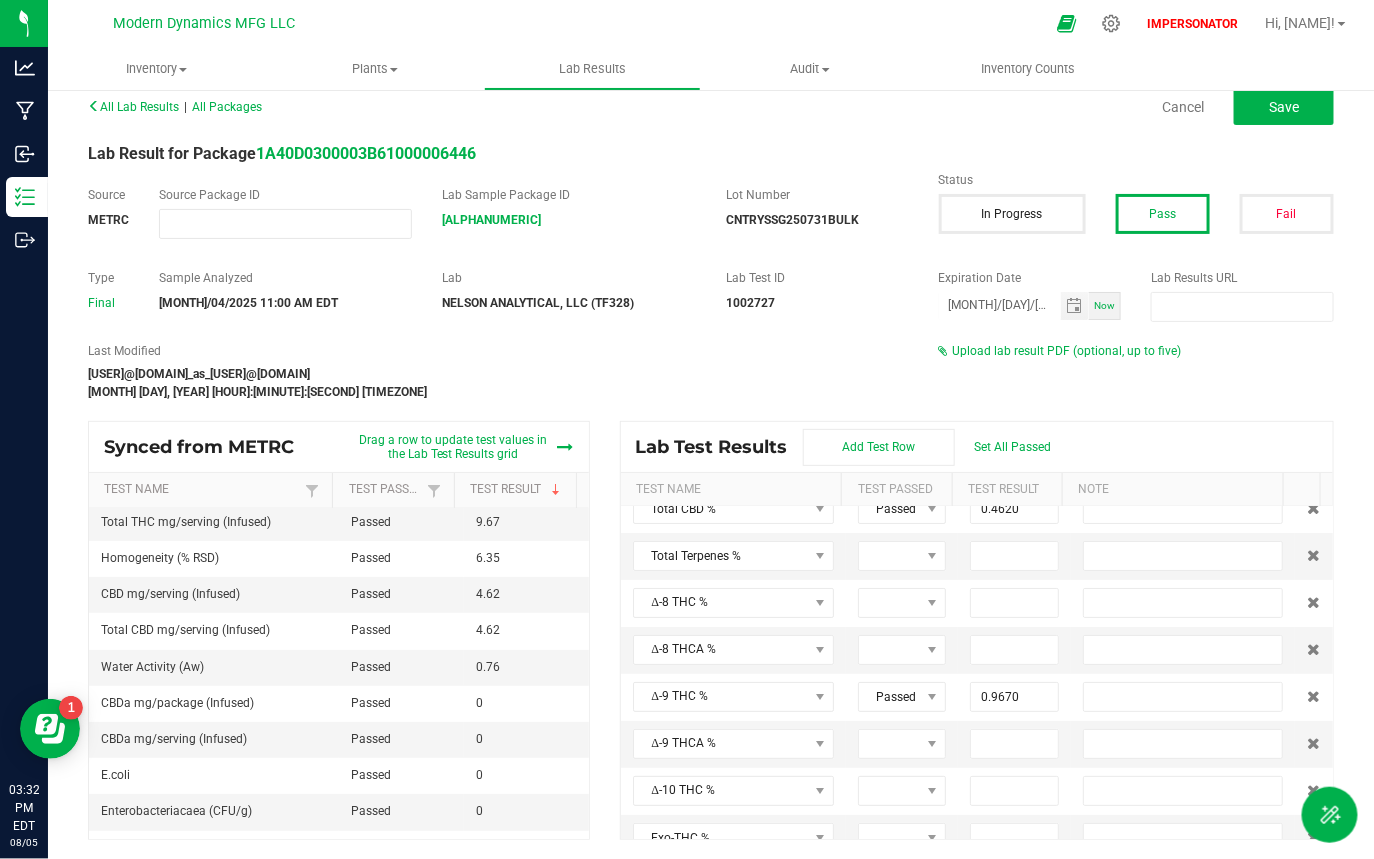 scroll, scrollTop: 0, scrollLeft: 0, axis: both 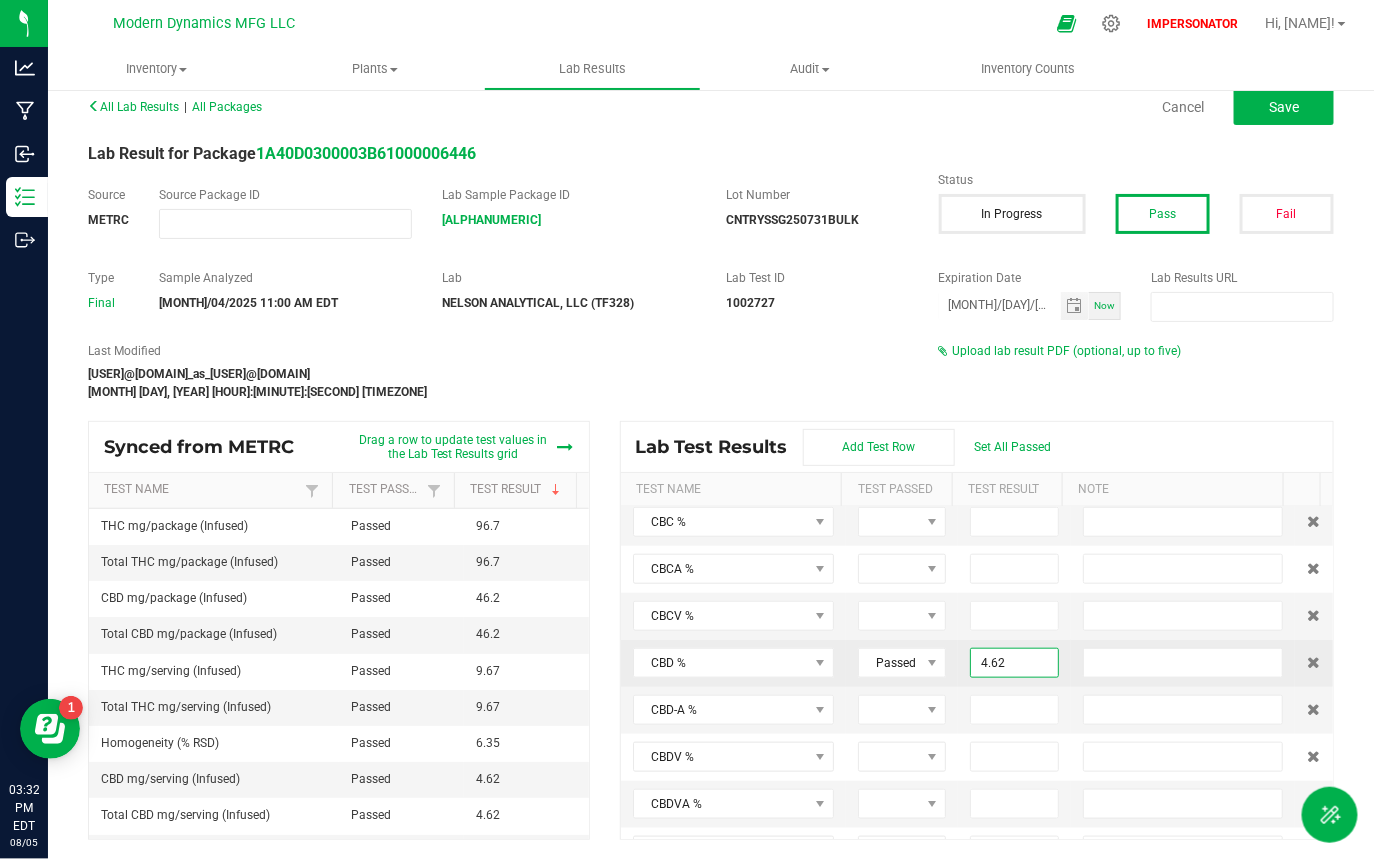 click on "4.62" at bounding box center [1014, 663] 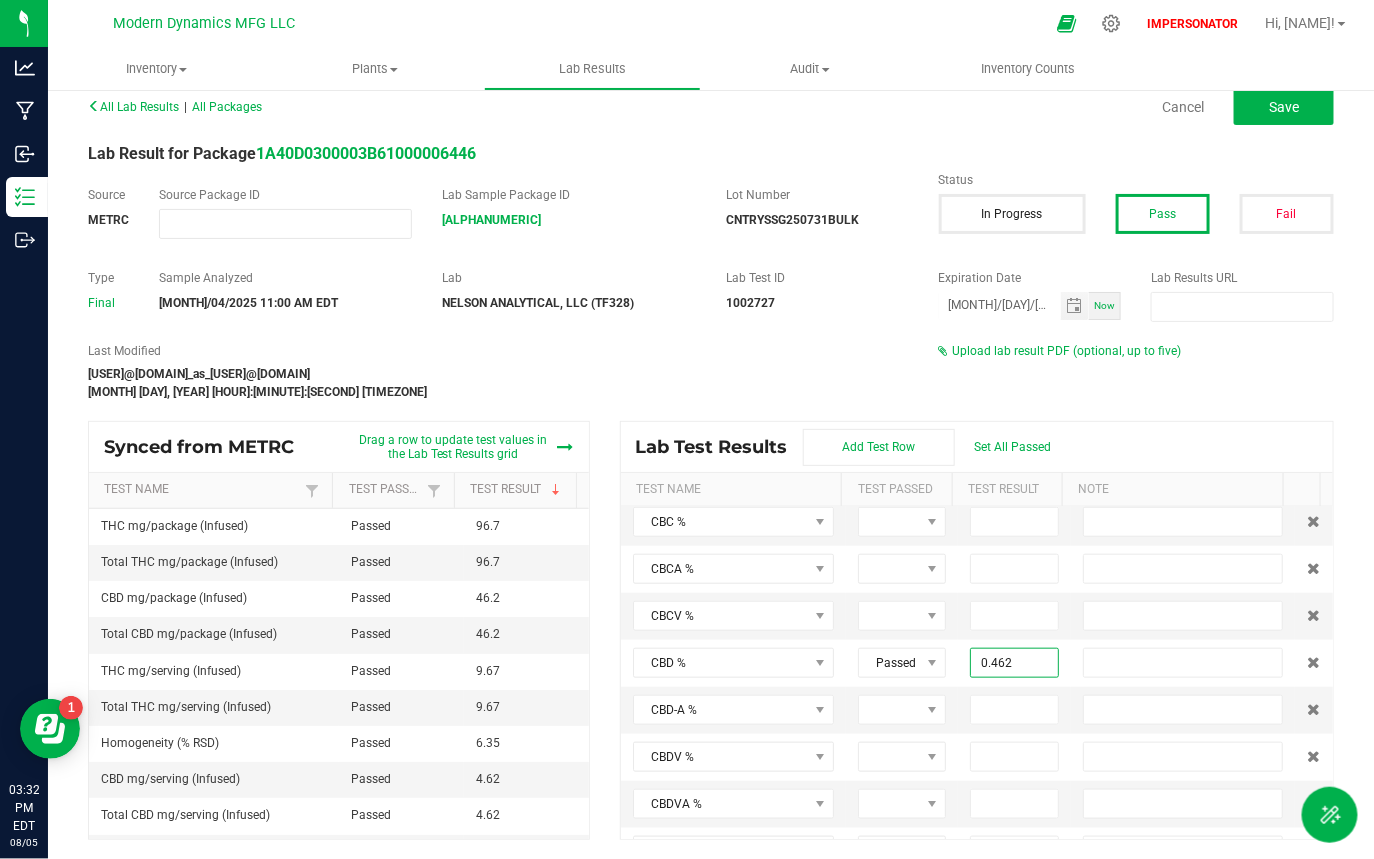 type on "0.4620" 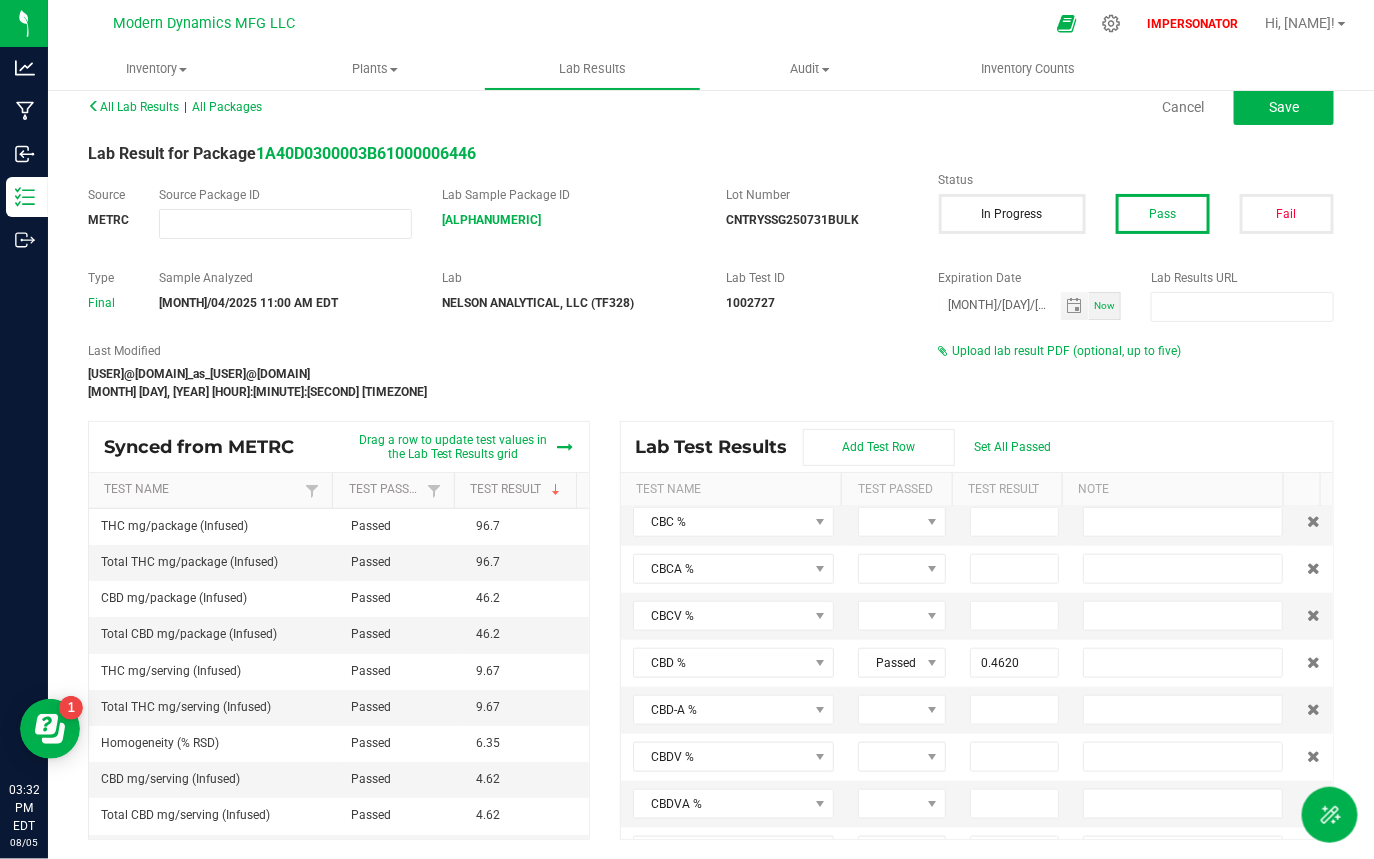 click on "Lab Test Results   Add Test Row   Set All Passed" at bounding box center (977, 447) 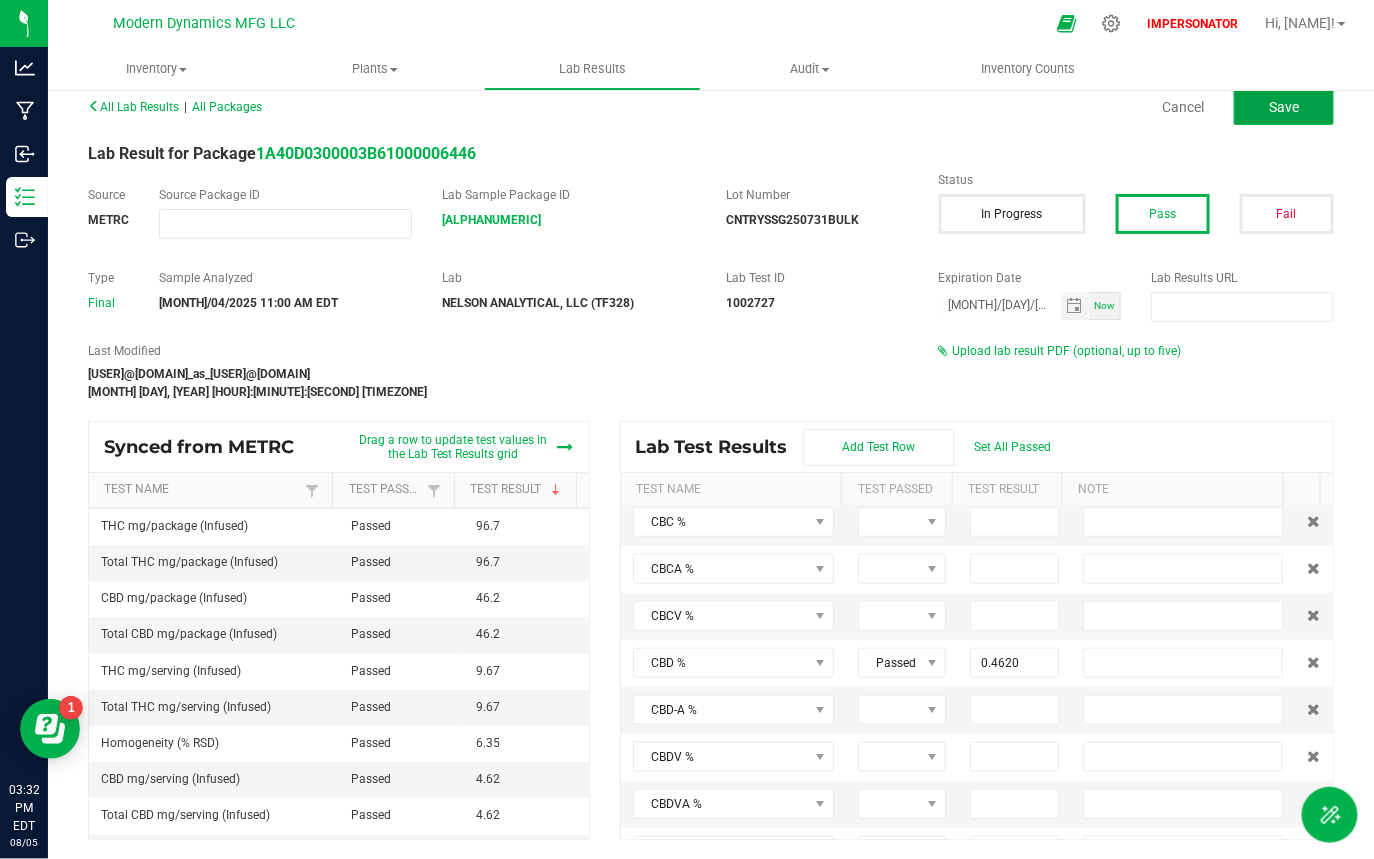 click on "Save" 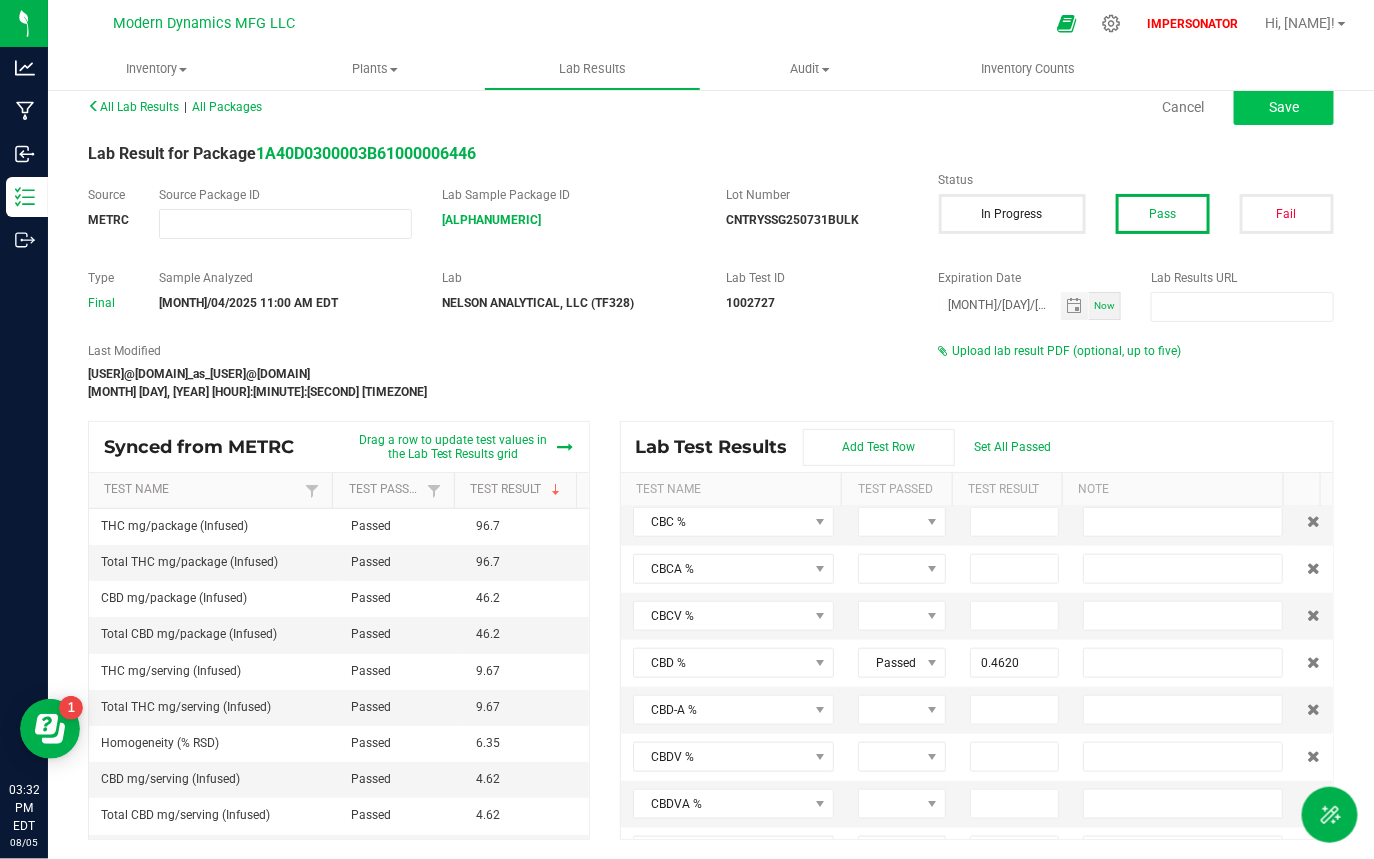 type on "0.9670" 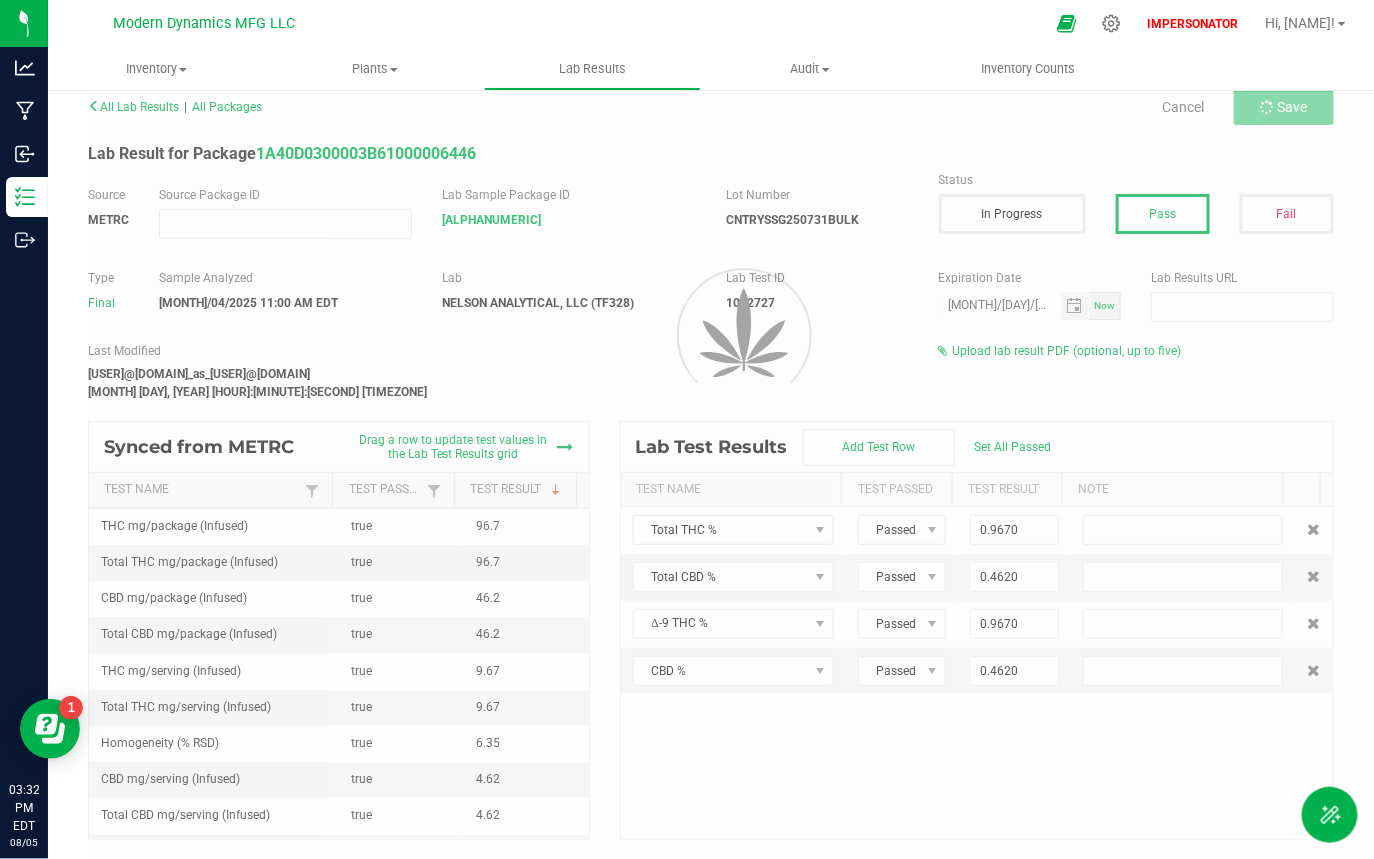 scroll, scrollTop: 0, scrollLeft: 0, axis: both 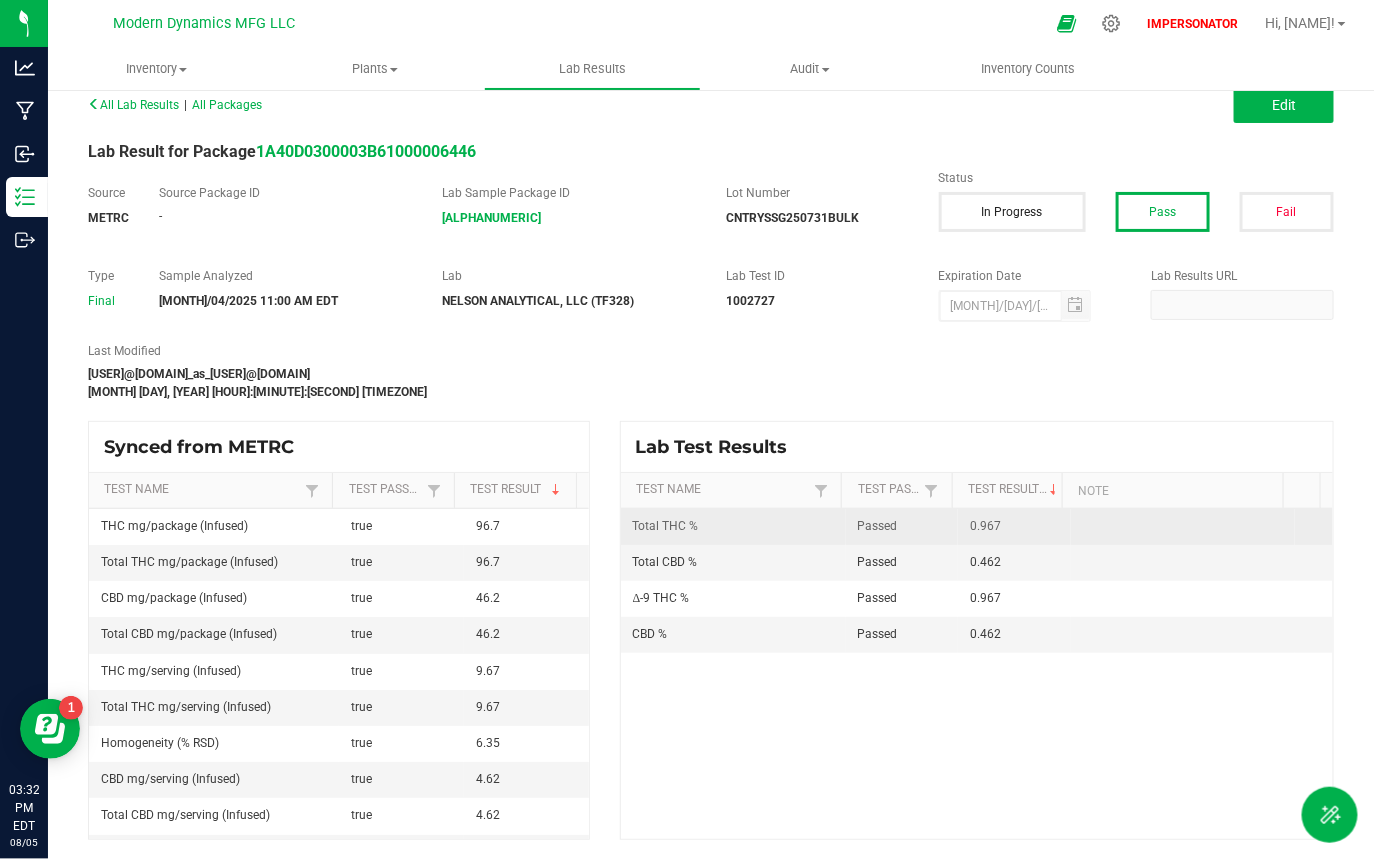 drag, startPoint x: 956, startPoint y: 529, endPoint x: 1015, endPoint y: 528, distance: 59.008472 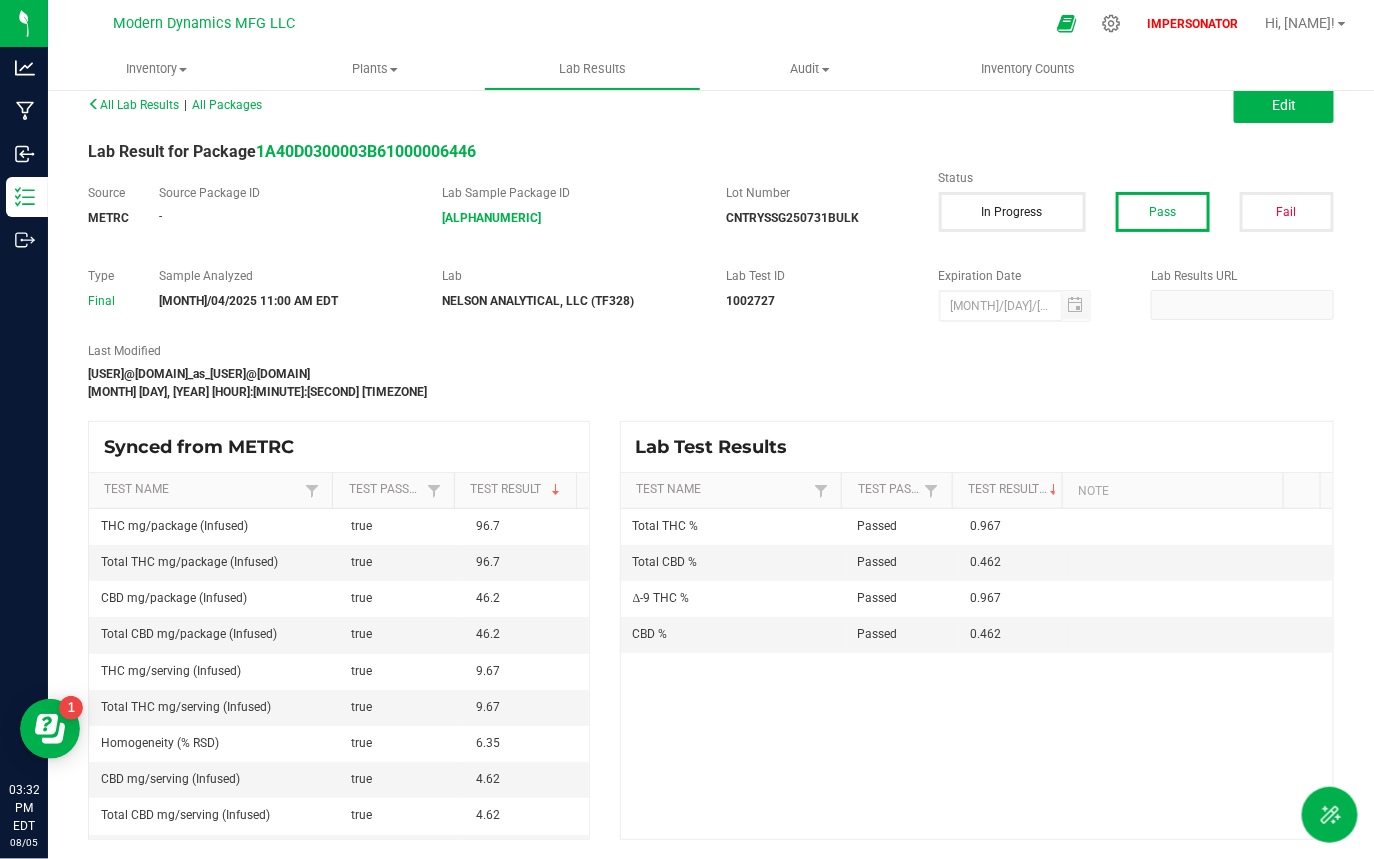 scroll, scrollTop: 426, scrollLeft: 0, axis: vertical 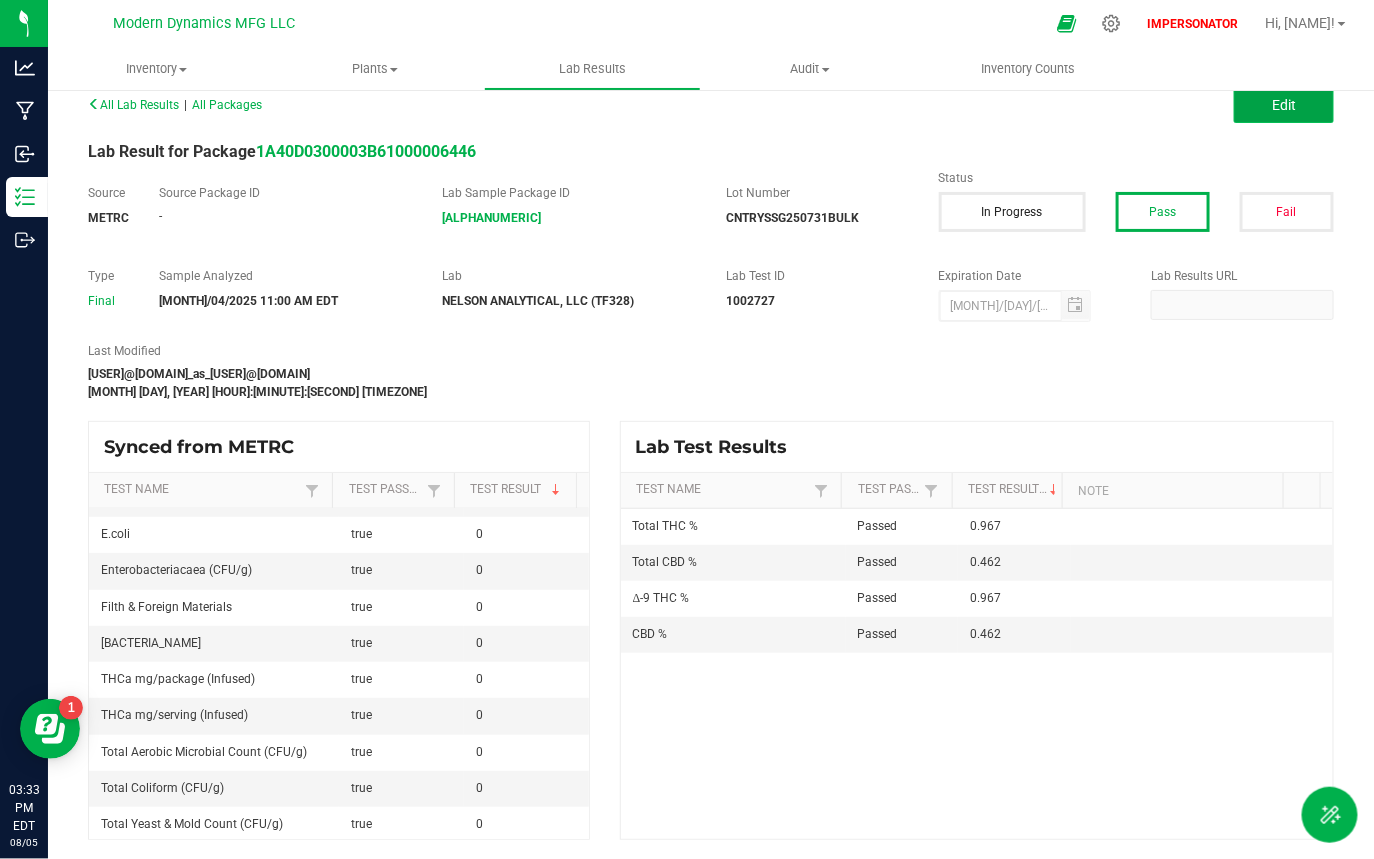 click on "Edit" at bounding box center [1284, 105] 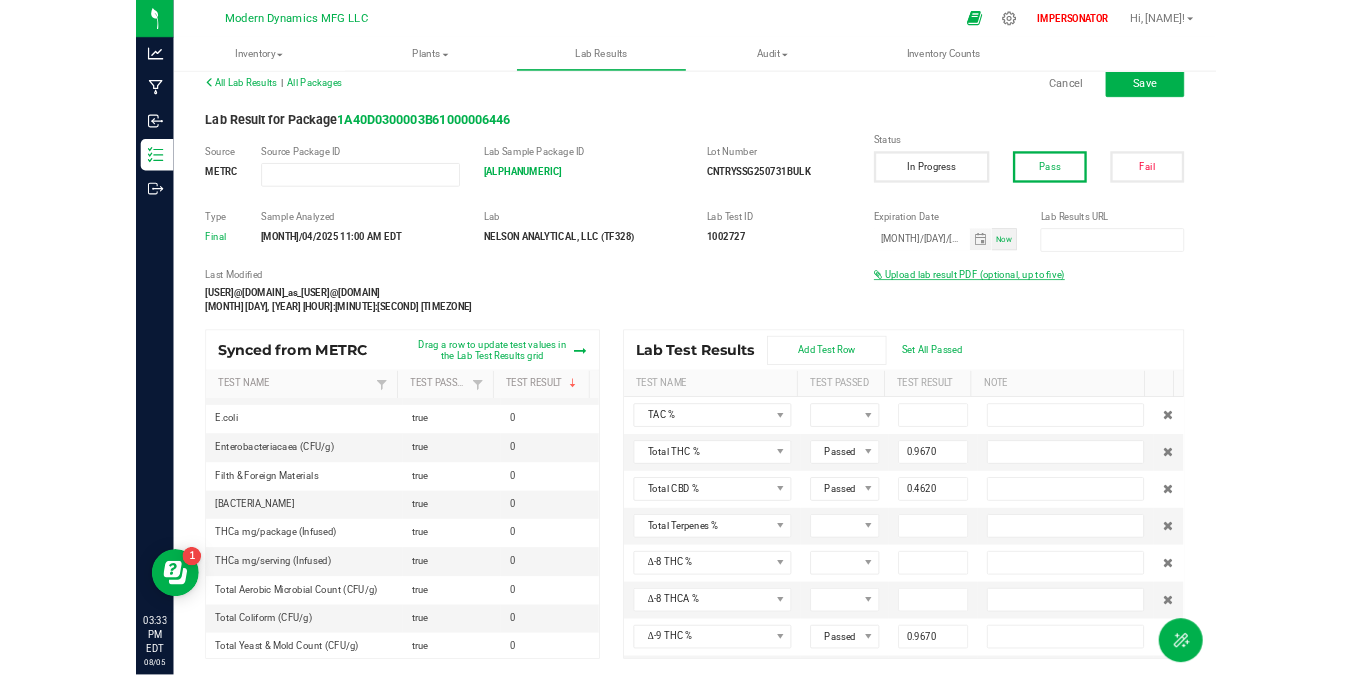 scroll, scrollTop: 17, scrollLeft: 0, axis: vertical 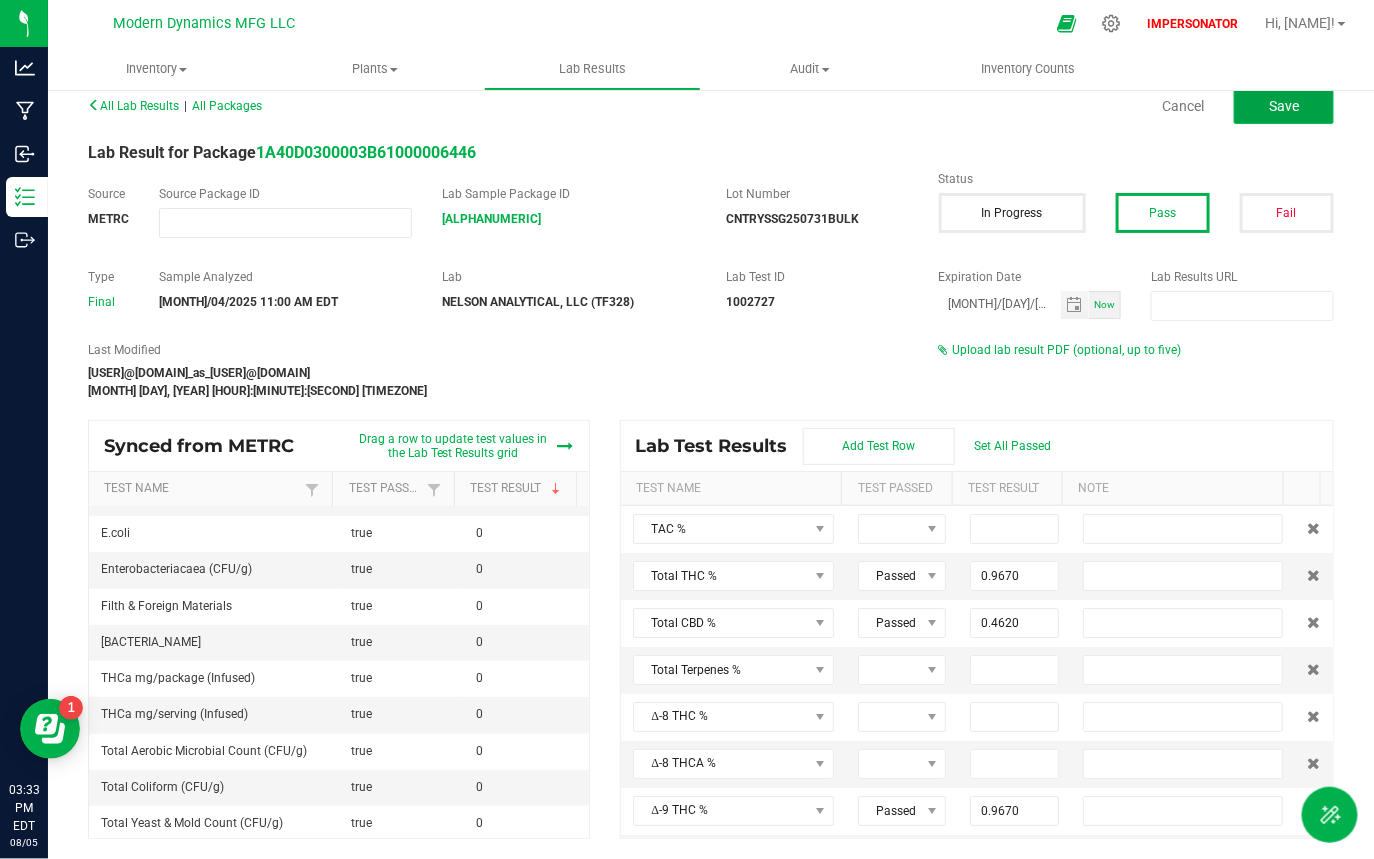 click on "Save" 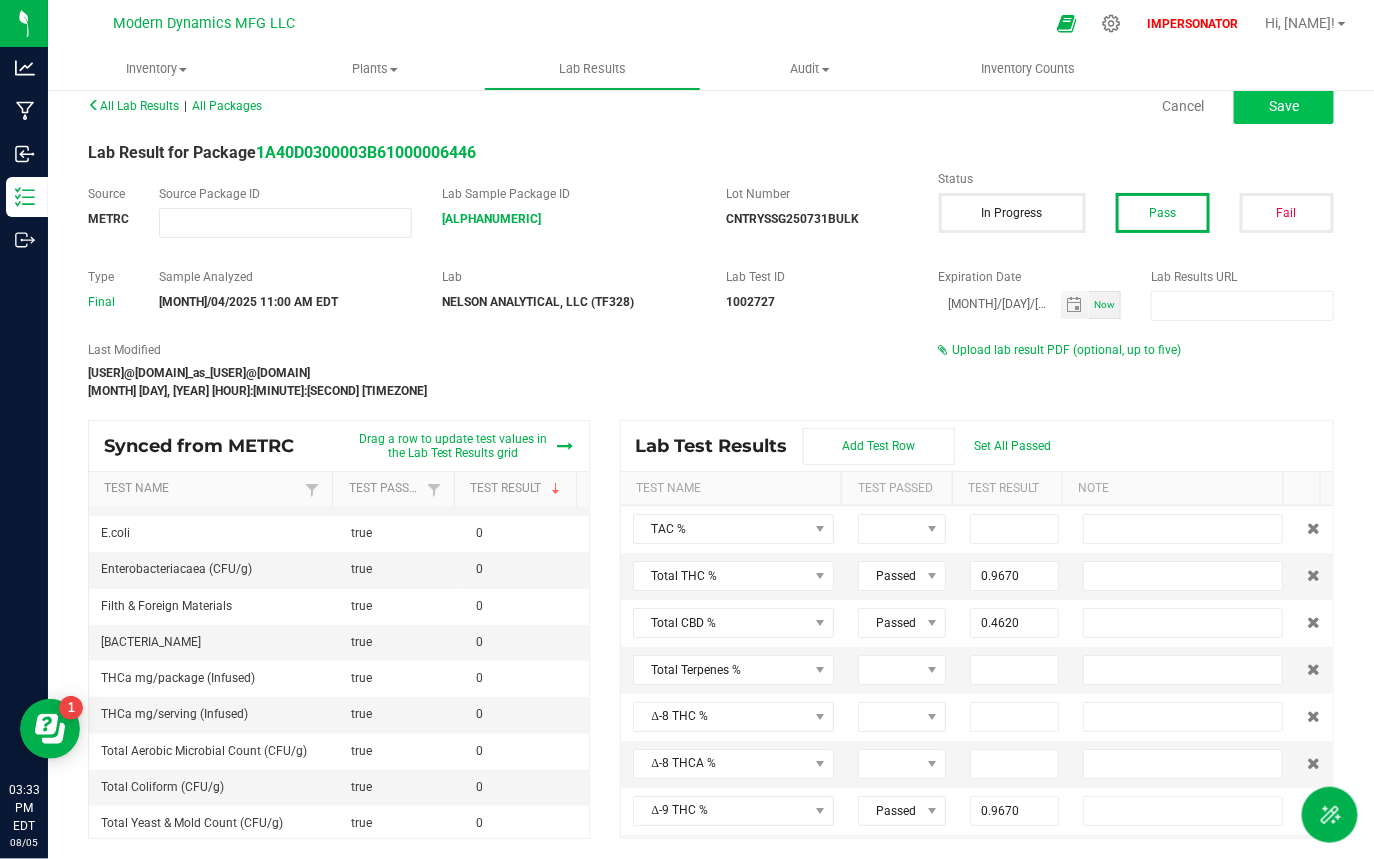 type on "0.9670" 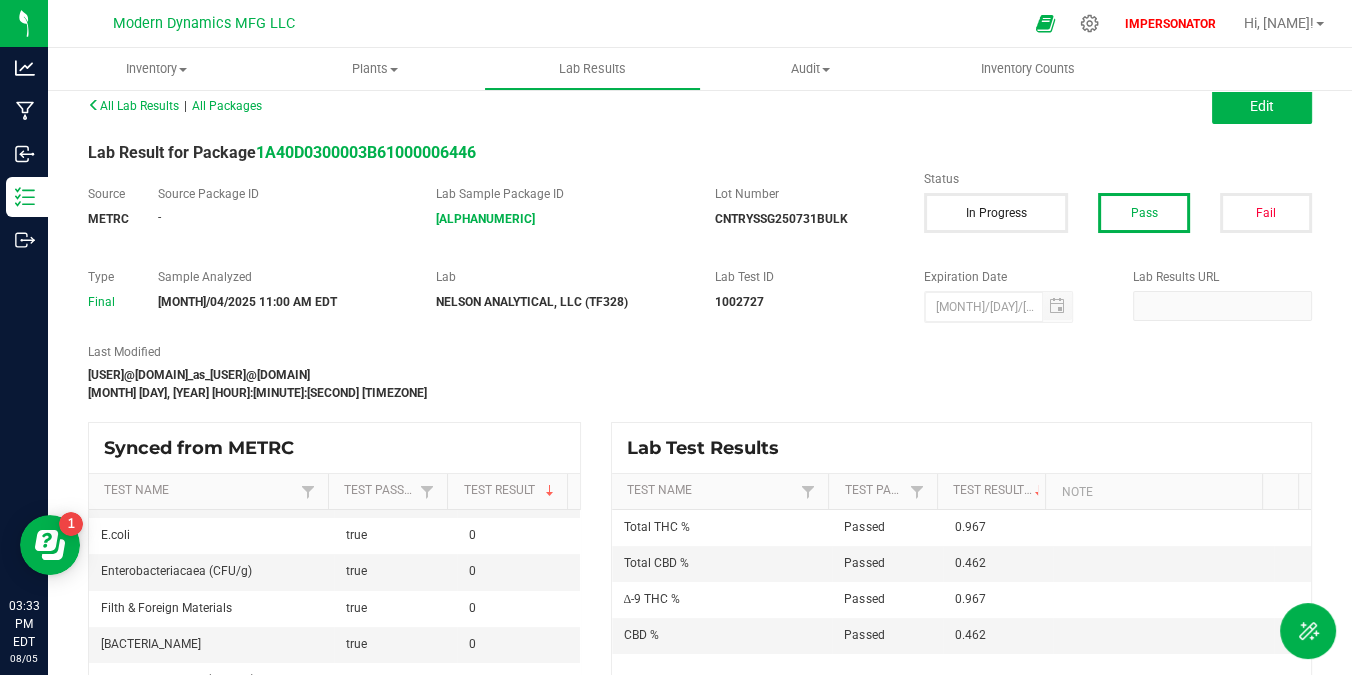 scroll, scrollTop: 202, scrollLeft: 0, axis: vertical 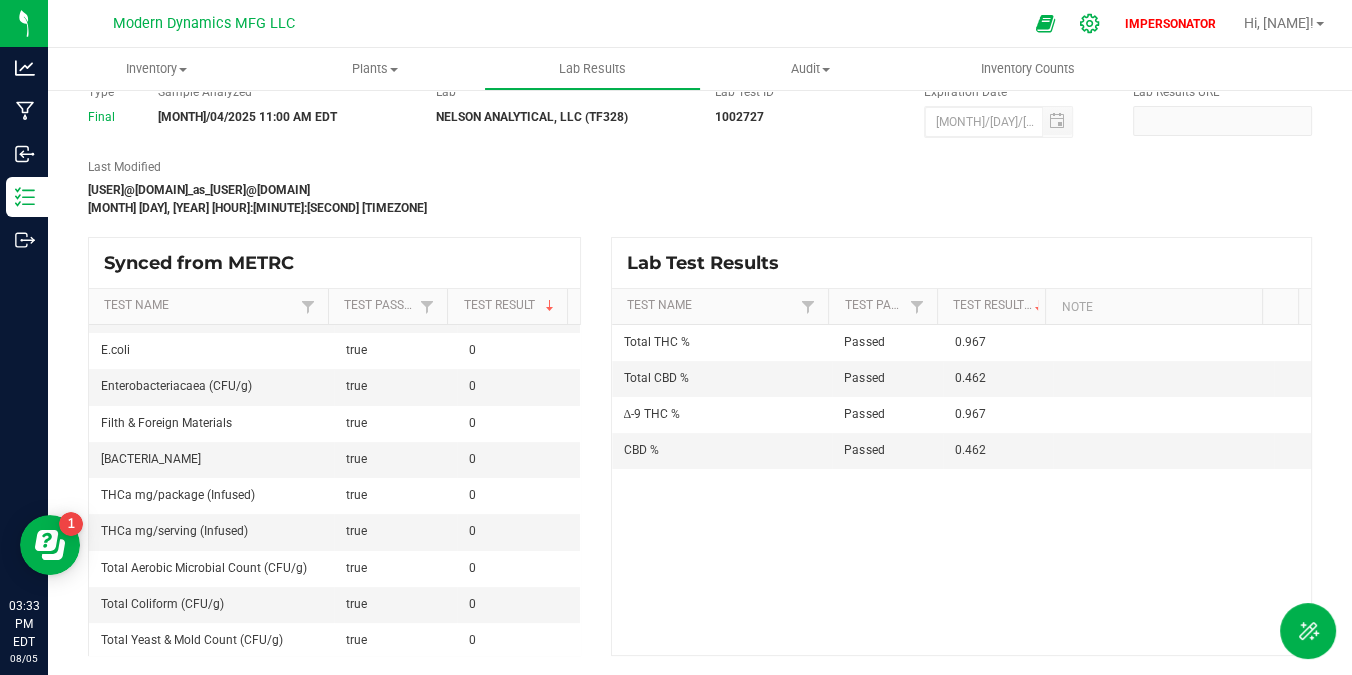 click 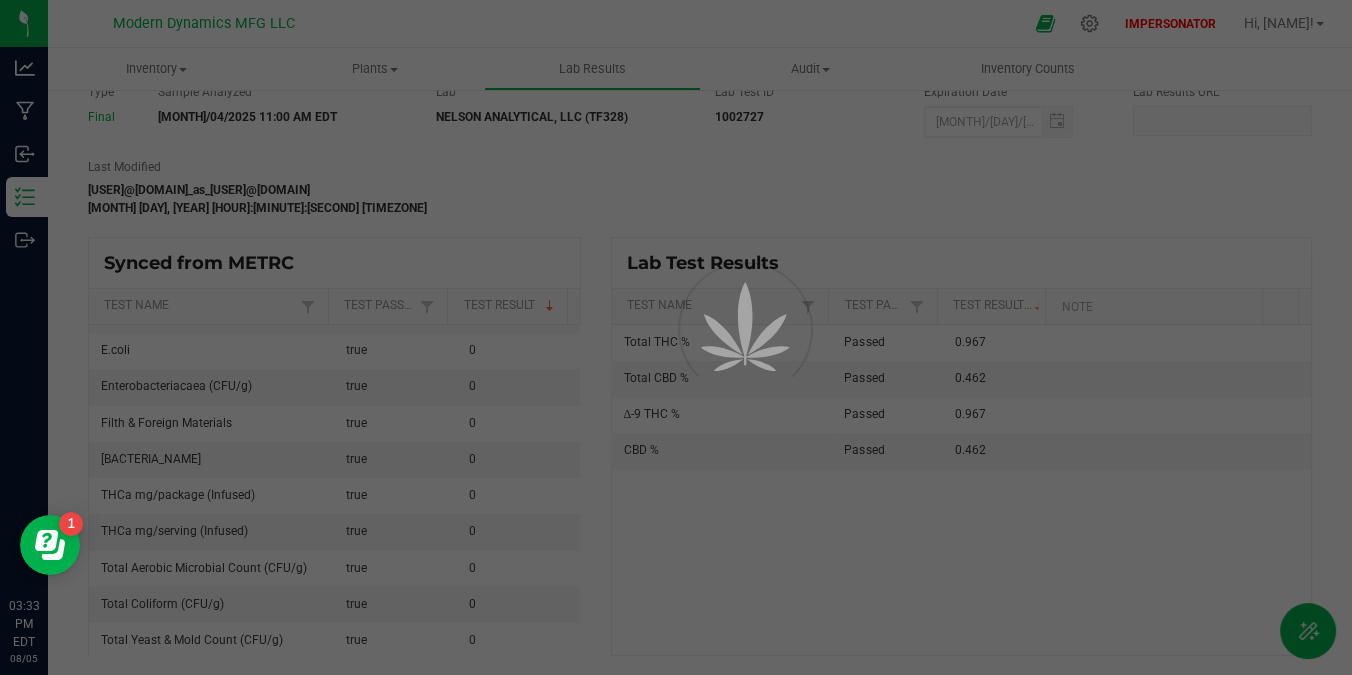 scroll, scrollTop: 0, scrollLeft: 0, axis: both 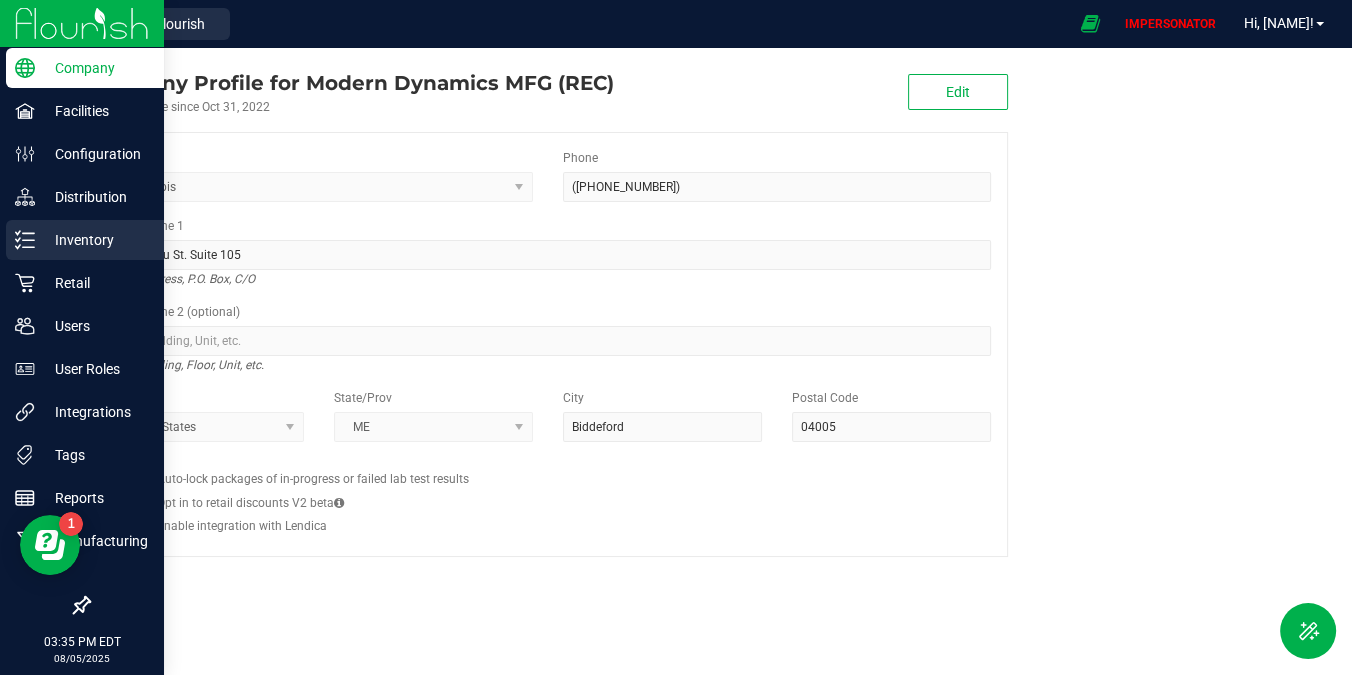 click on "Inventory" at bounding box center (95, 240) 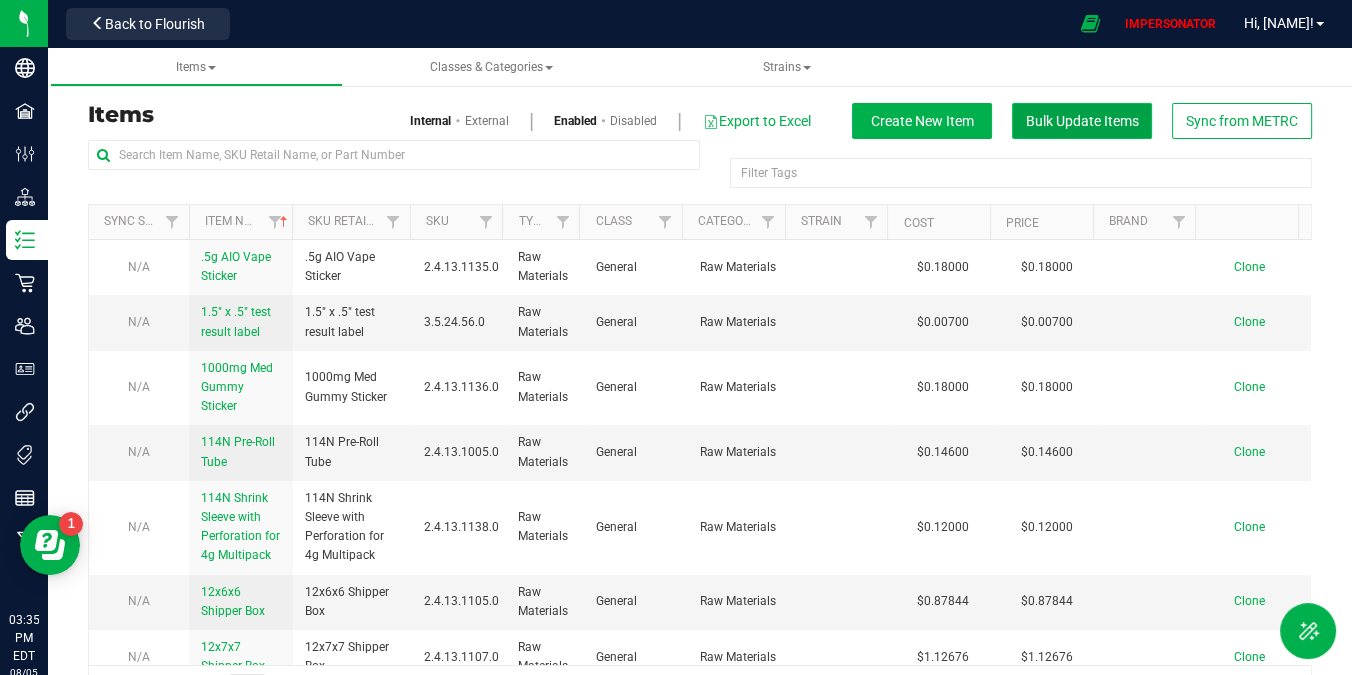 click on "Bulk Update Items" at bounding box center [1082, 121] 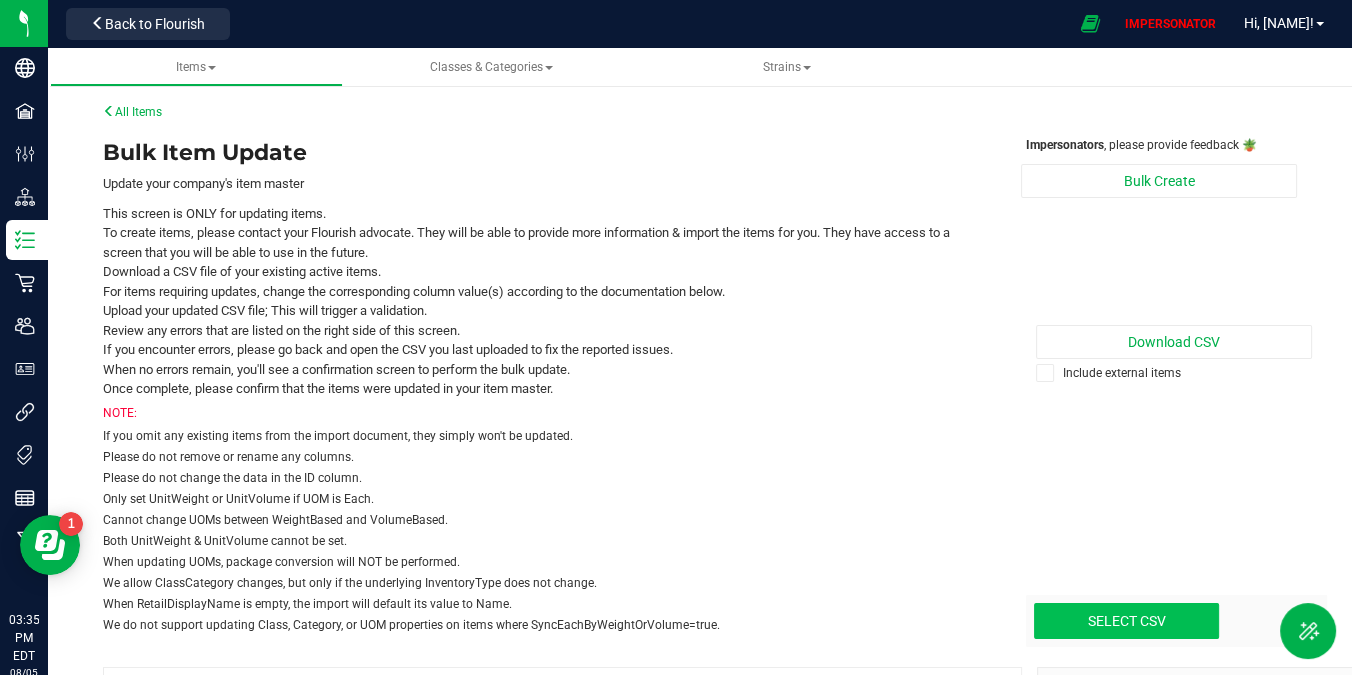 click at bounding box center [-227, 520] 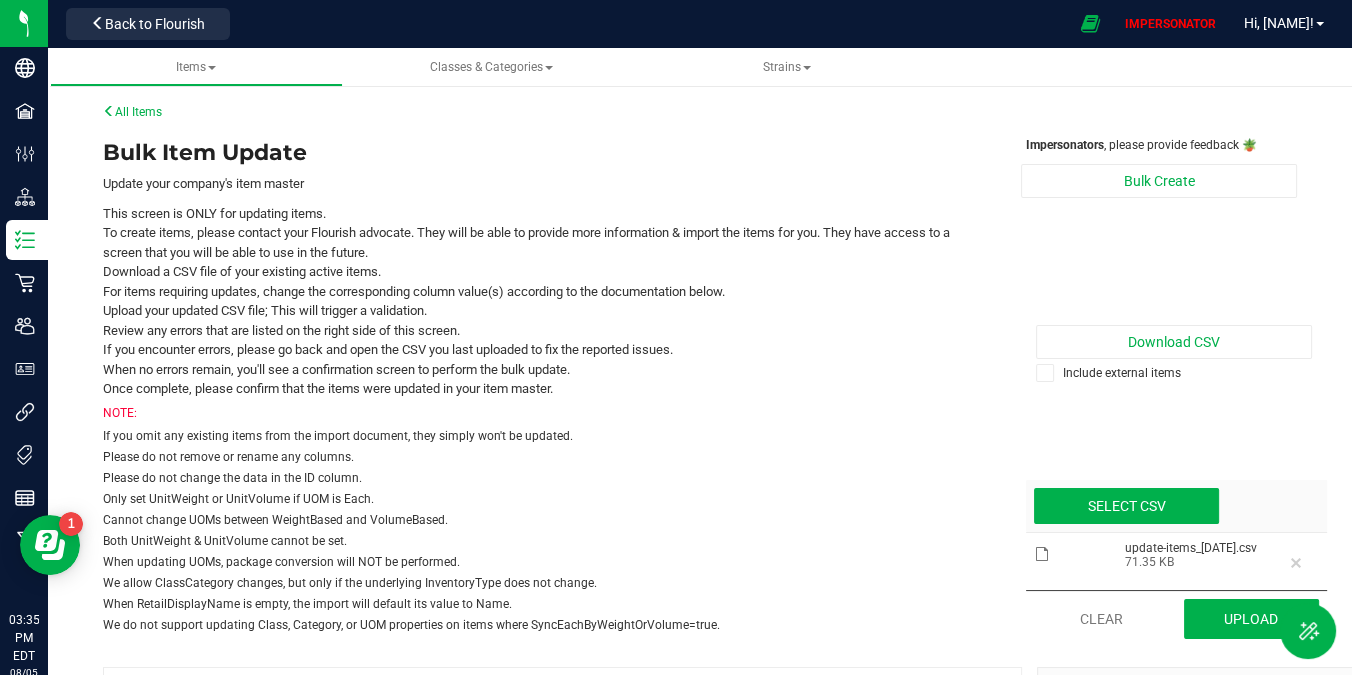 click on "All Items   Bulk Item Update   Update your company's item master   This screen is ONLY for updating items.   To create items, please contact your Flourish advocate. They will be able to provide more information & import the items for you. They have access to a screen that you will be able to use in the future.   Download a CSV file of your existing active items.   For items requiring updates, change the corresponding column value(s) according to the documentation below.   Upload your updated CSV file; This will trigger a validation.   Review any errors that are listed on the right side of this screen.   If you encounter errors, please go back and open the CSV you last uploaded to fix the reported issues.   When no errors remain, you'll see a confirmation screen to perform the bulk update.   Once complete, please confirm that the items were updated in your item master.   NOTE:   If you omit any existing items from the import document, they simply won't be updated.  Impersonators  Bulk Create" at bounding box center (700, 585) 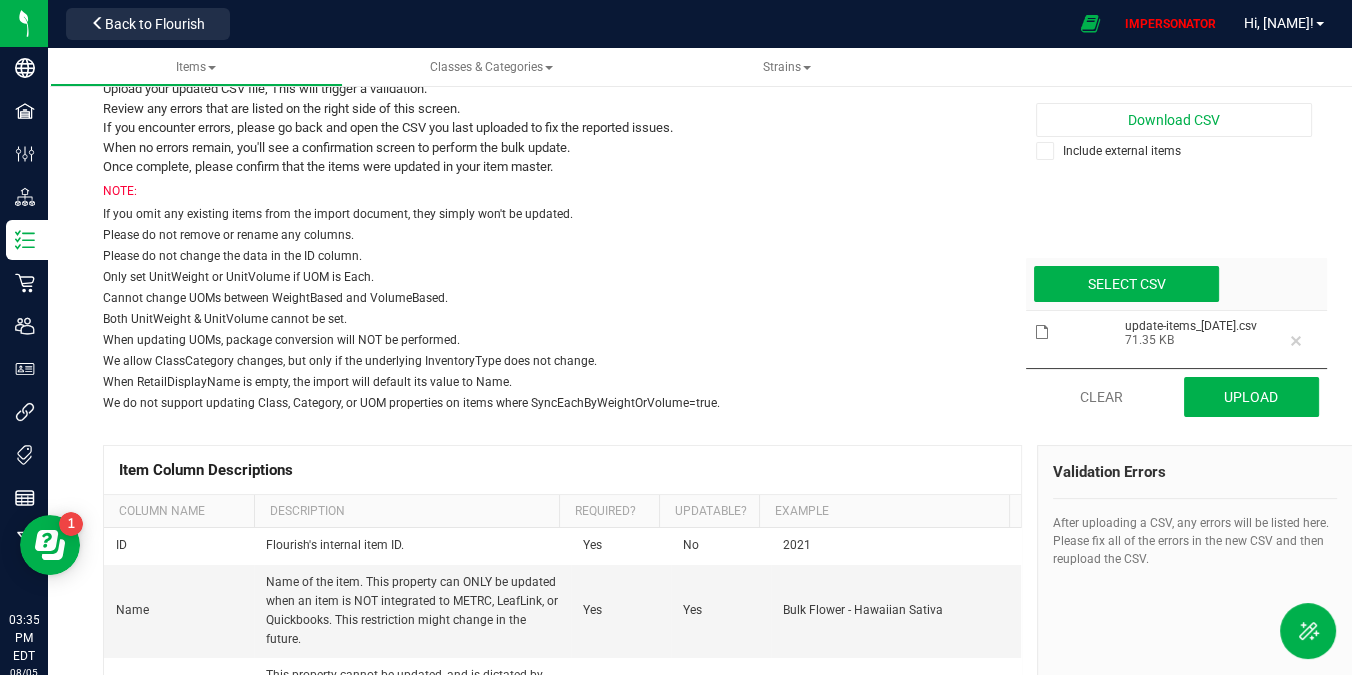 scroll, scrollTop: 225, scrollLeft: 0, axis: vertical 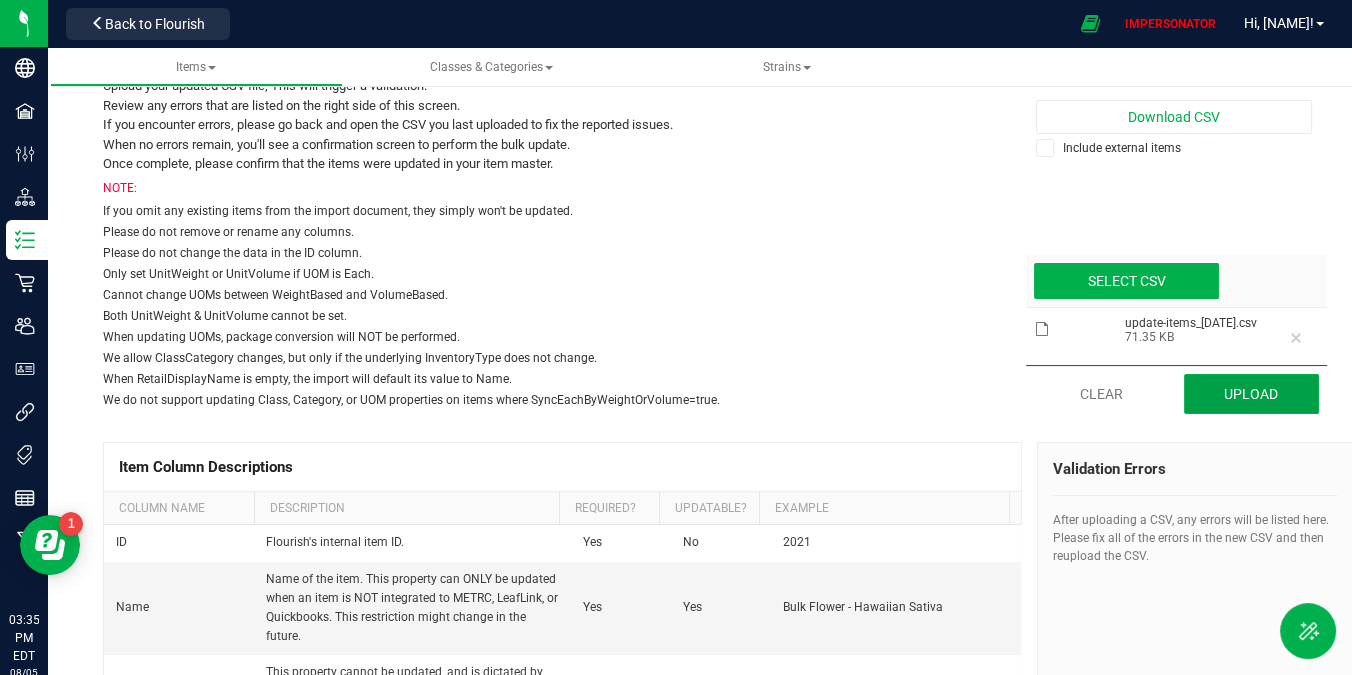 click on "Upload" at bounding box center [1252, 394] 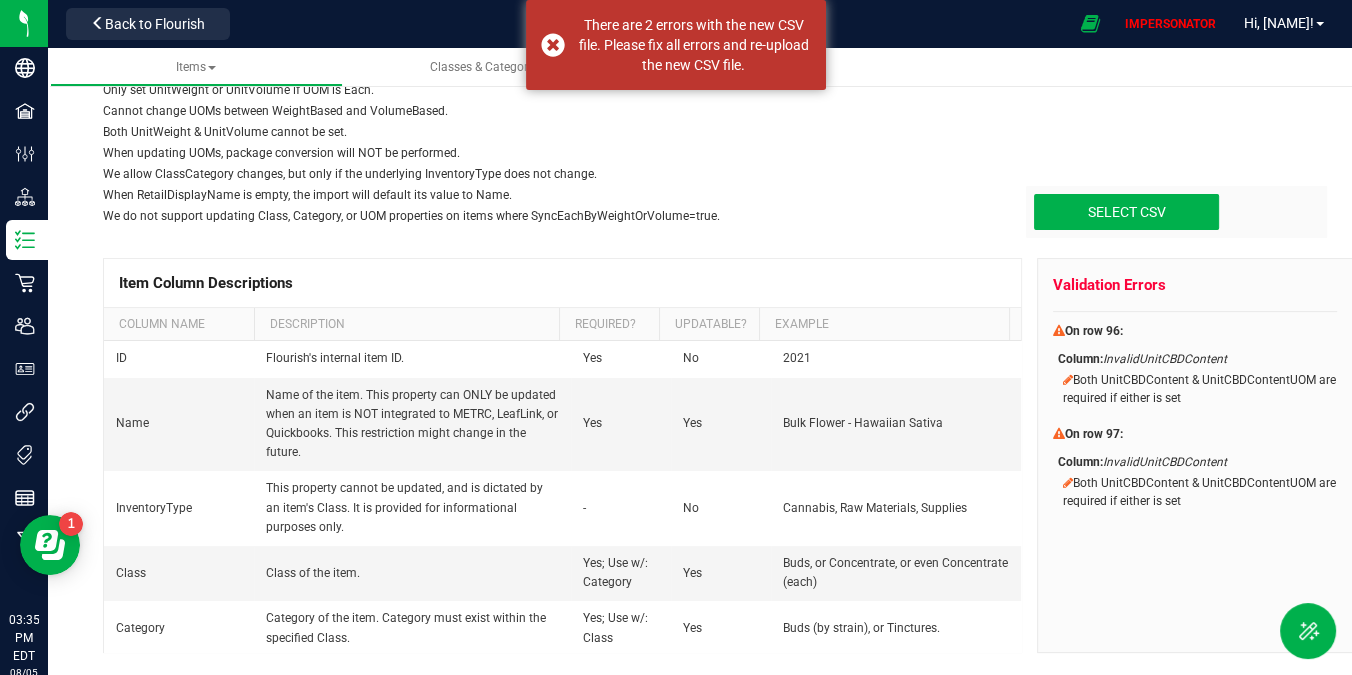 scroll, scrollTop: 436, scrollLeft: 0, axis: vertical 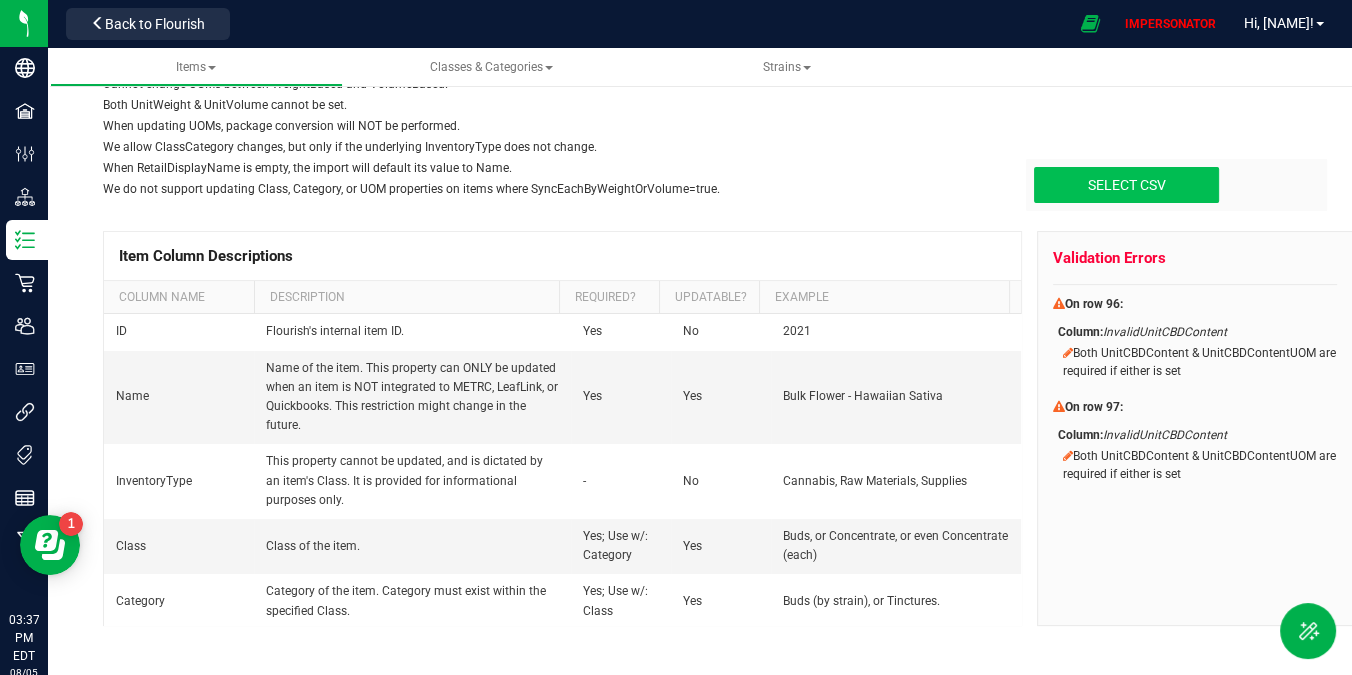 click at bounding box center [-227, 84] 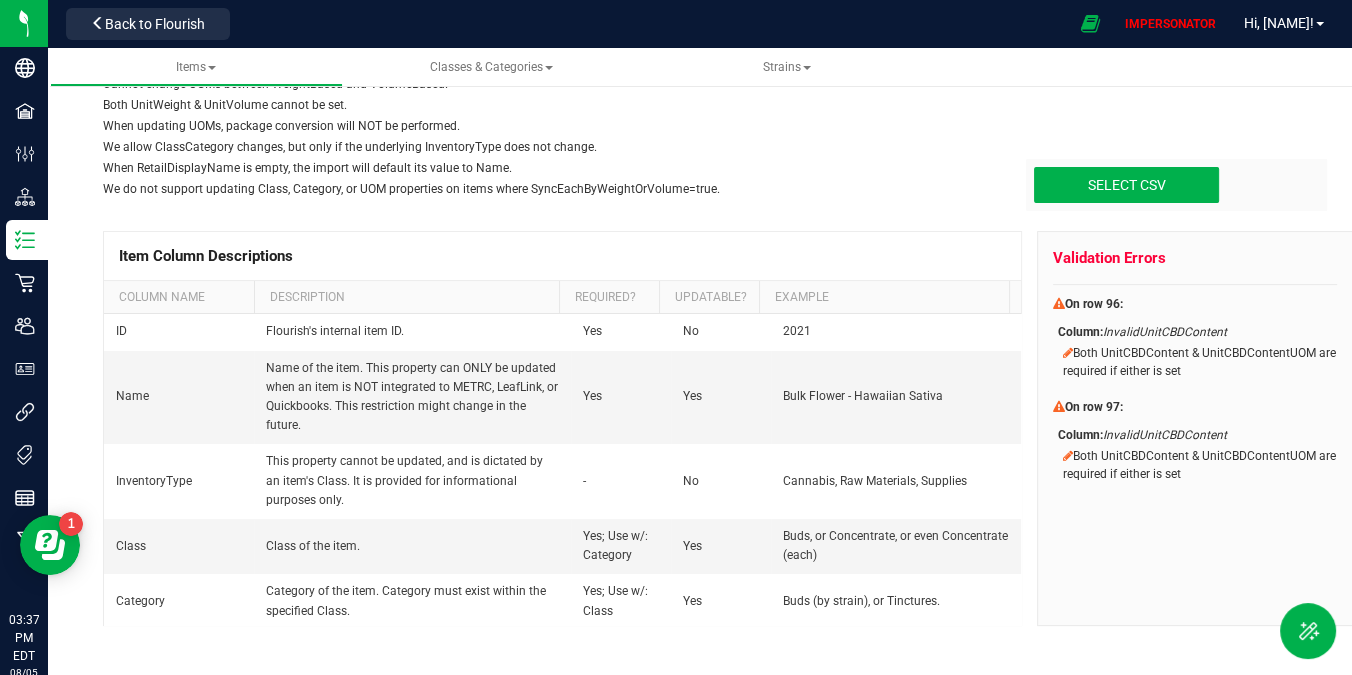 type on "C:\fakepath\update-items_[DATE].csv" 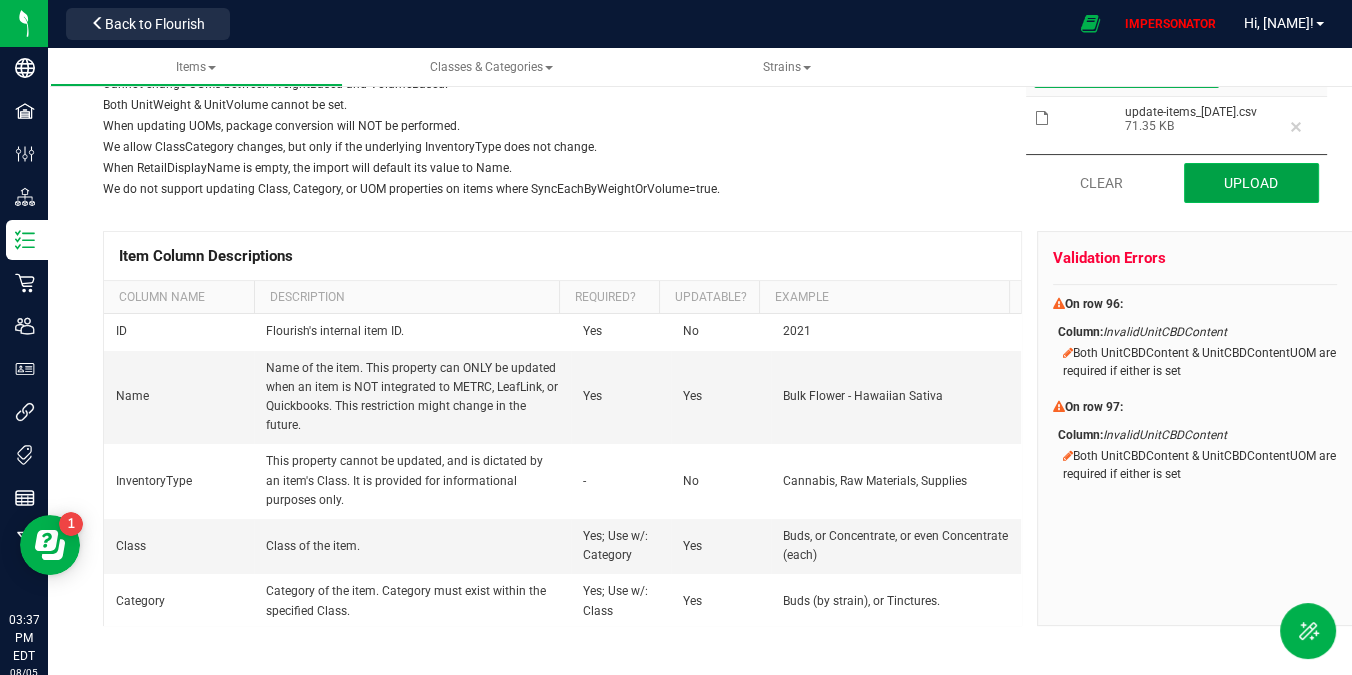 click on "Upload" at bounding box center (1252, 183) 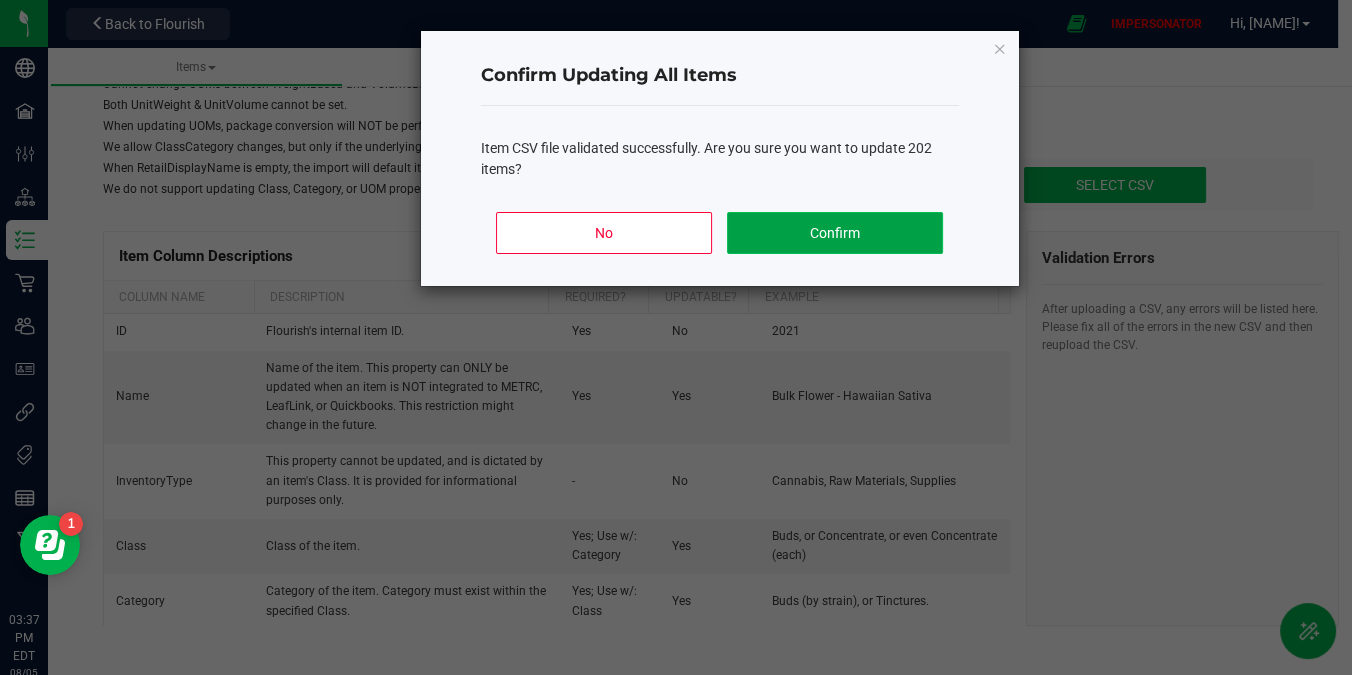 click on "Confirm" 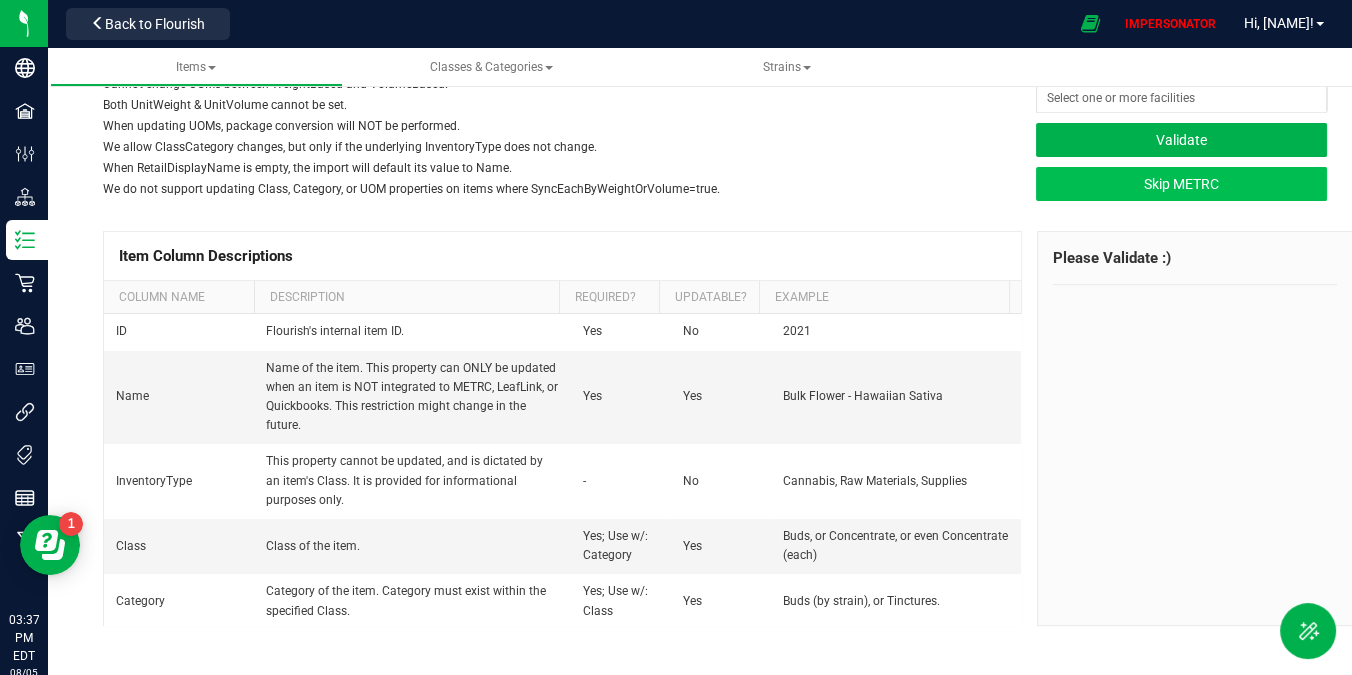 click on "Skip METRC" at bounding box center [1181, 184] 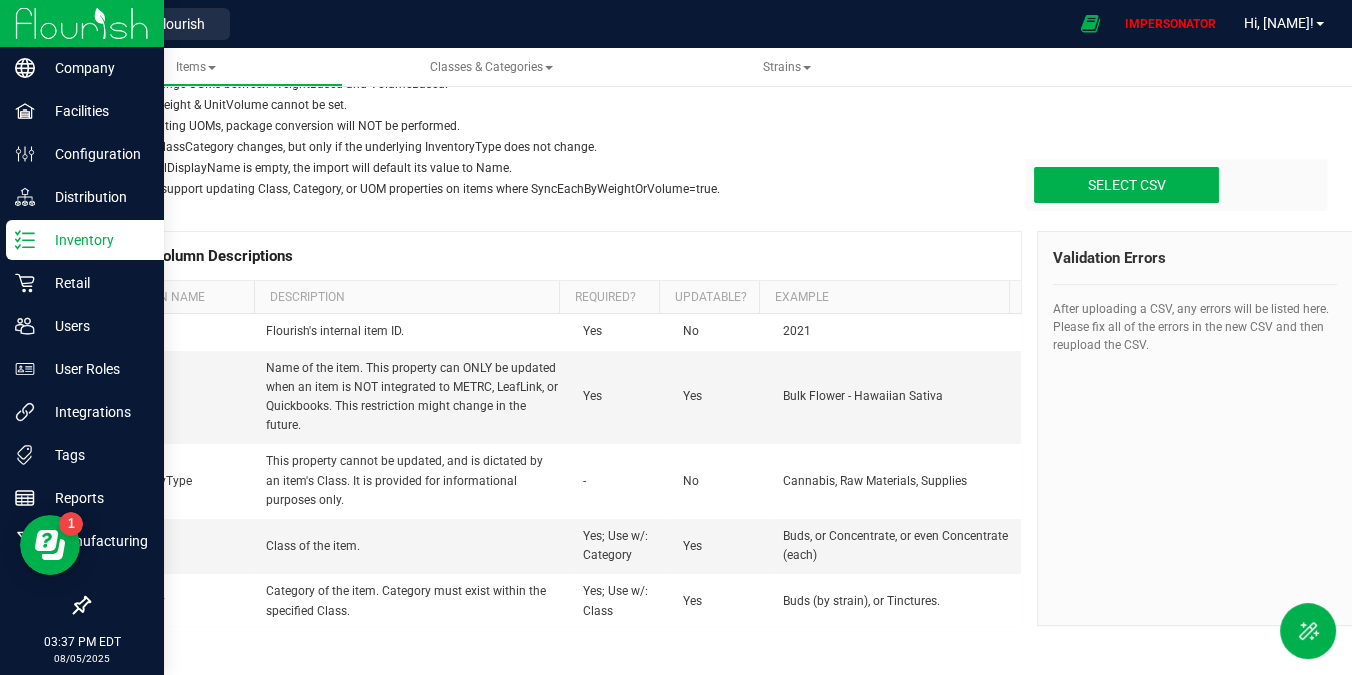 click on "Inventory" at bounding box center (95, 240) 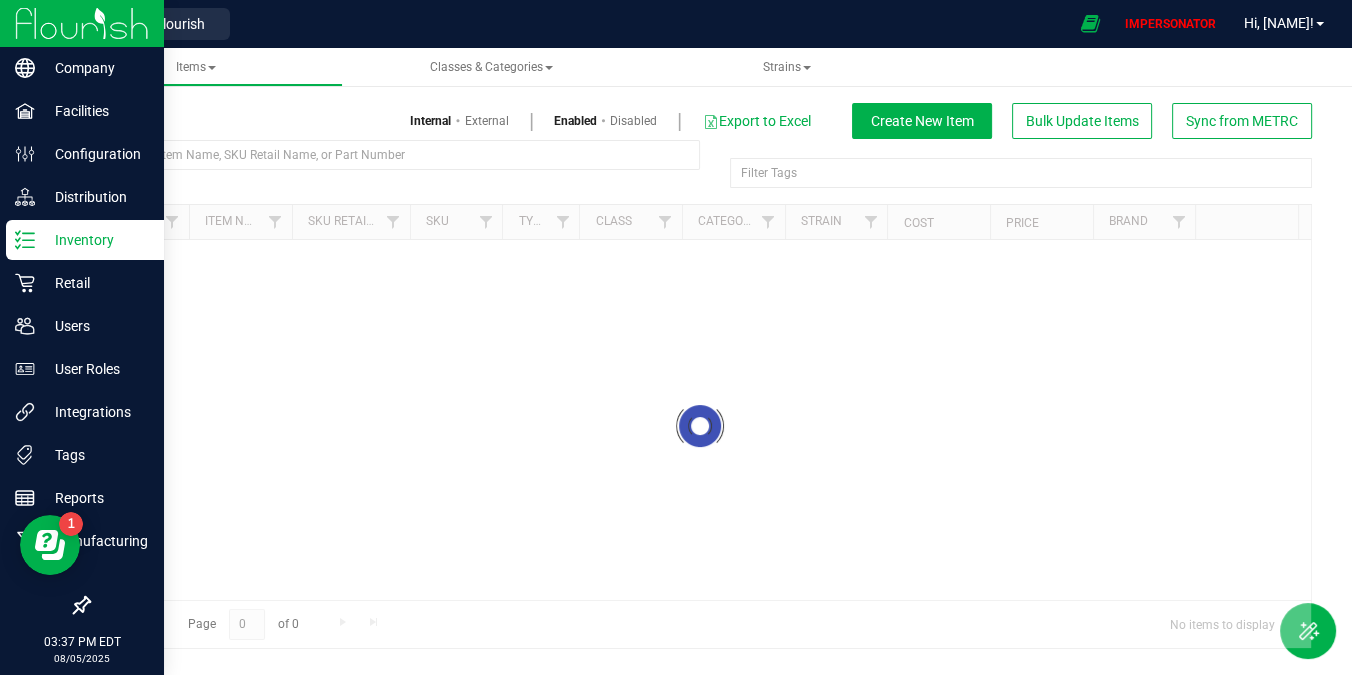 scroll, scrollTop: 0, scrollLeft: 0, axis: both 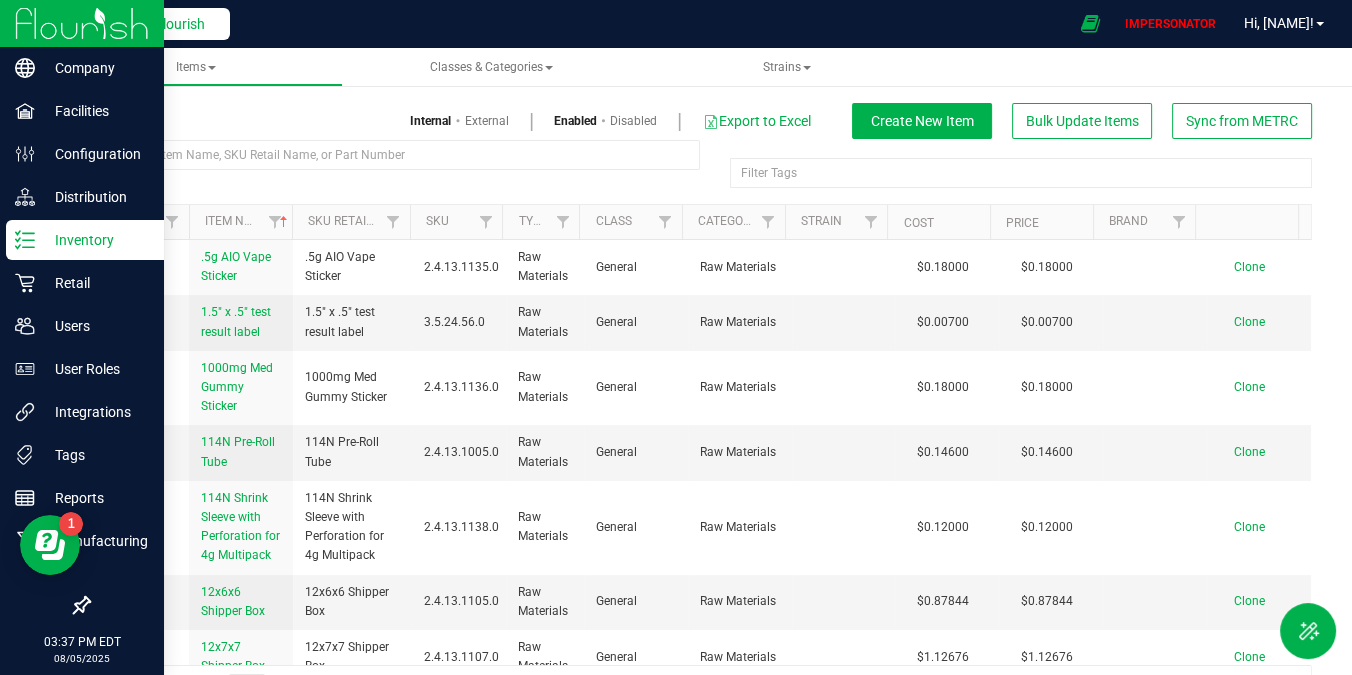 click on "Back to Flourish" at bounding box center (155, 24) 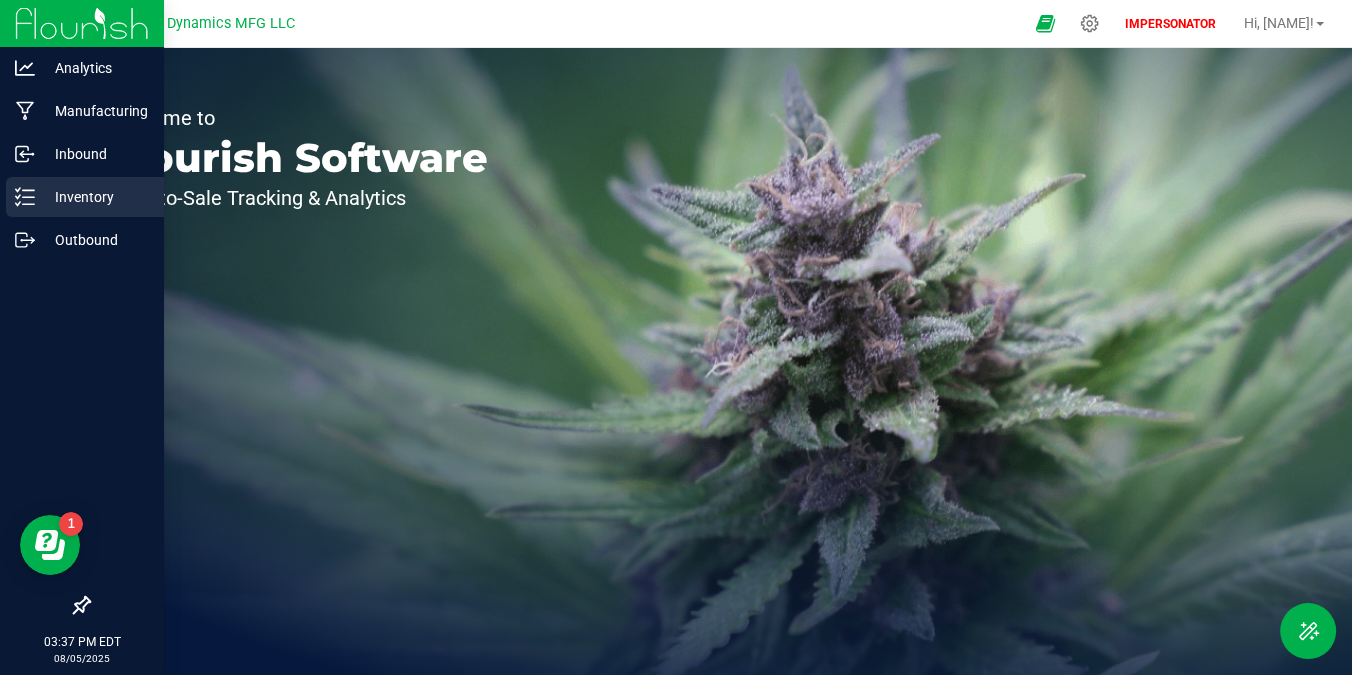 click on "Inventory" at bounding box center (95, 197) 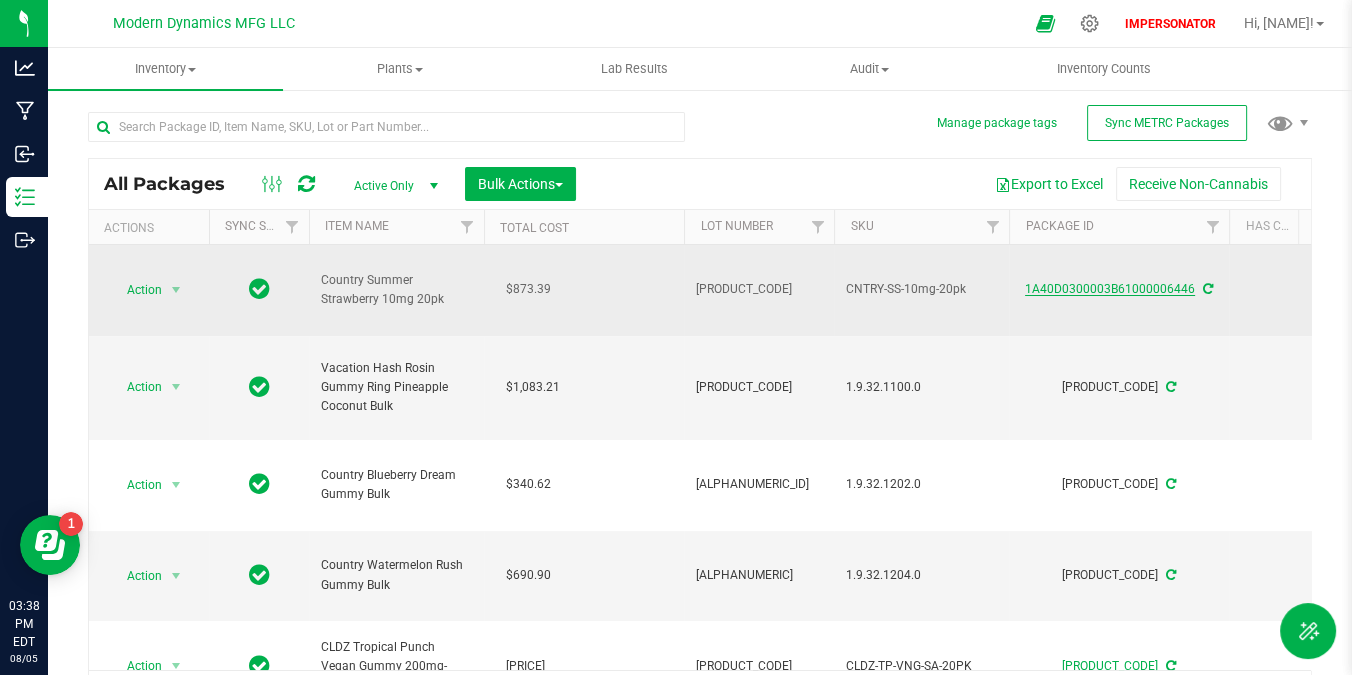 click on "1A40D0300003B61000006446" at bounding box center (1110, 289) 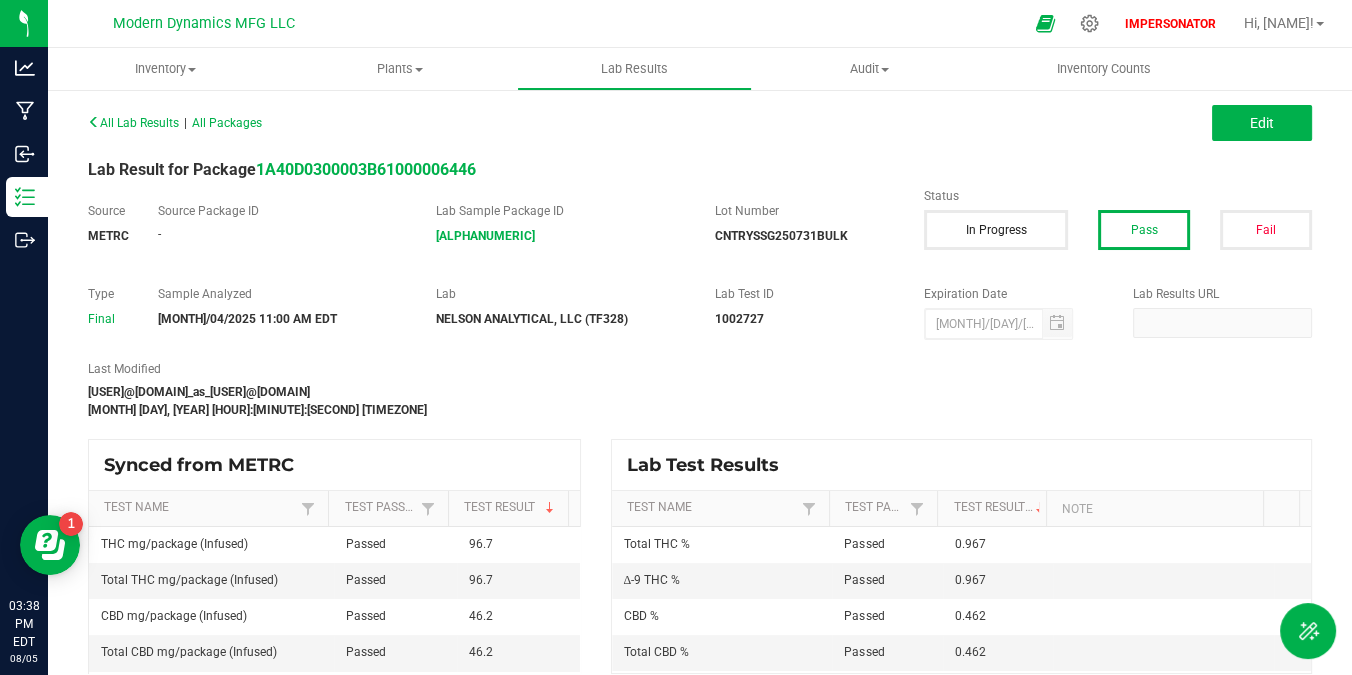 scroll, scrollTop: 18, scrollLeft: 0, axis: vertical 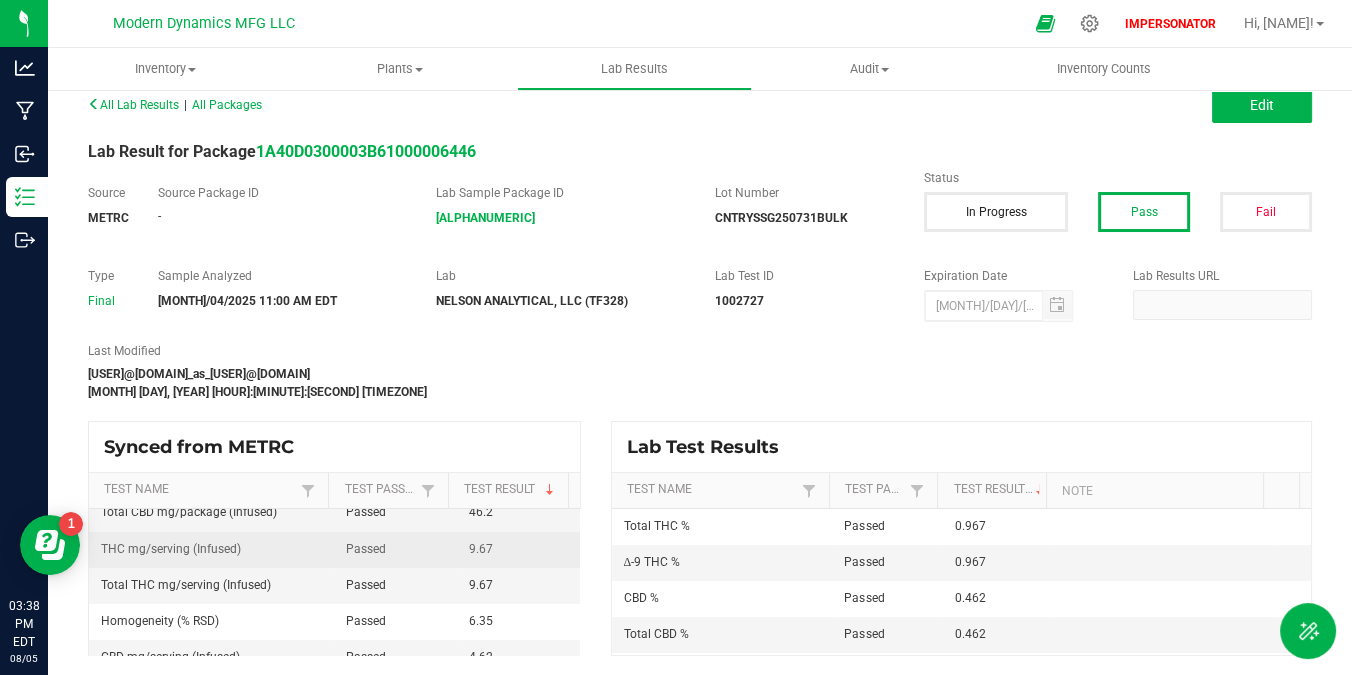 drag, startPoint x: 453, startPoint y: 543, endPoint x: 499, endPoint y: 542, distance: 46.010868 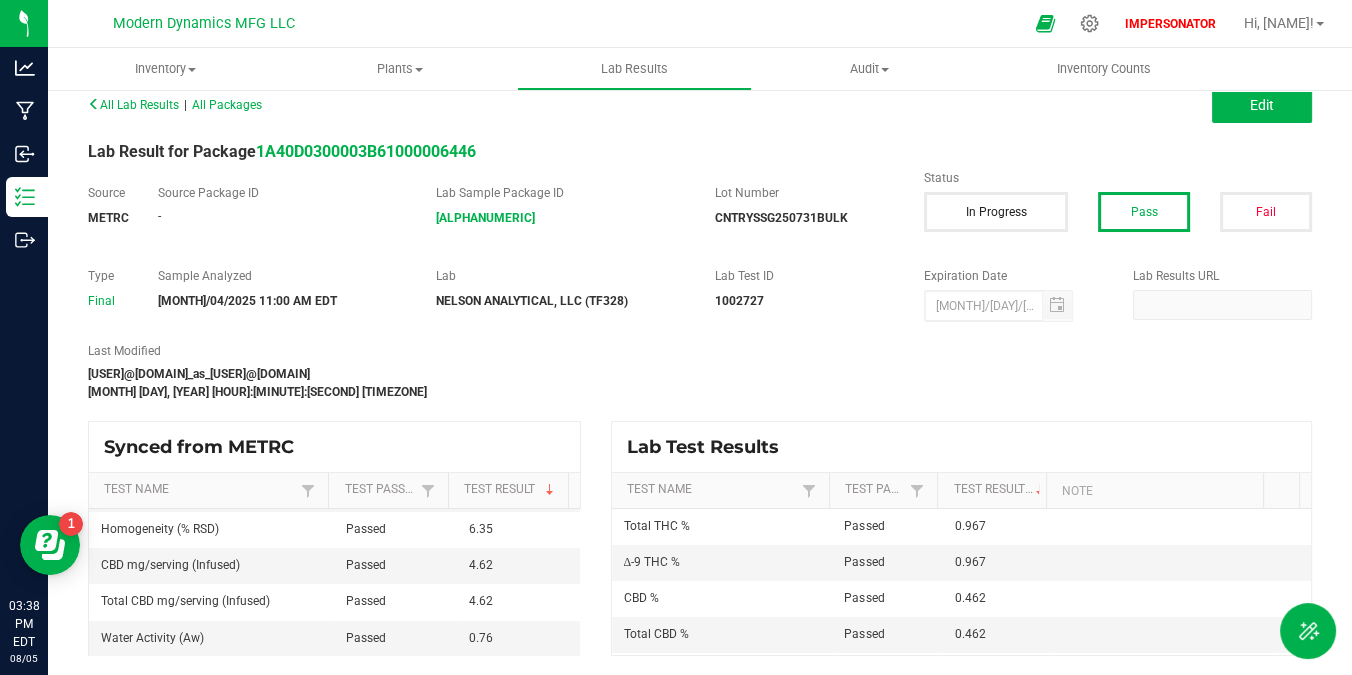 scroll, scrollTop: 217, scrollLeft: 0, axis: vertical 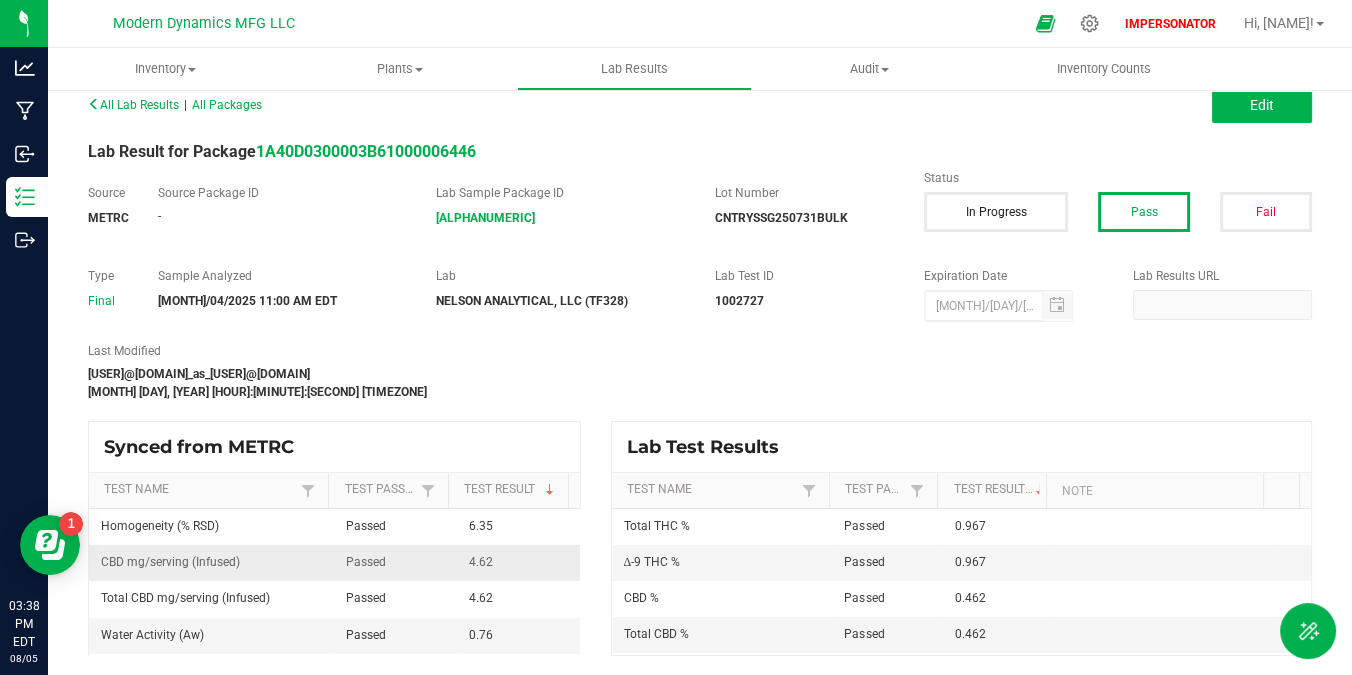 drag, startPoint x: 452, startPoint y: 569, endPoint x: 500, endPoint y: 569, distance: 48 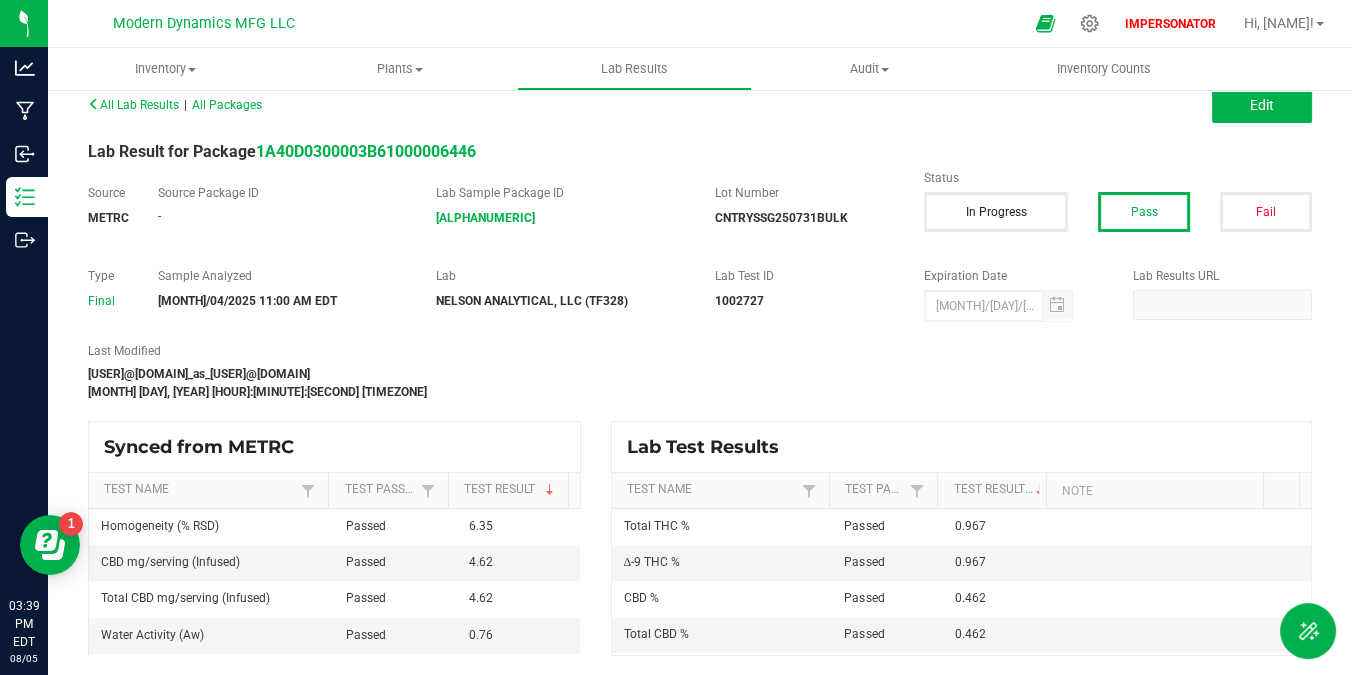 scroll, scrollTop: 18, scrollLeft: 0, axis: vertical 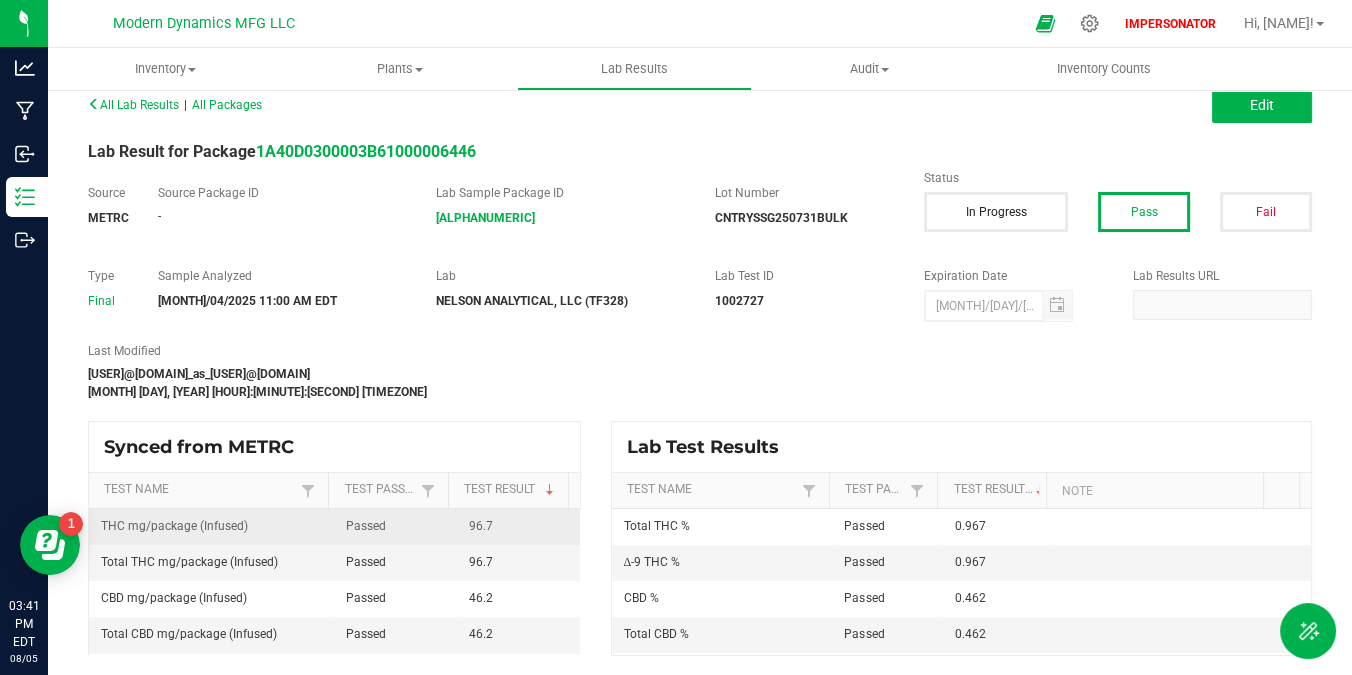 drag, startPoint x: 476, startPoint y: 526, endPoint x: 451, endPoint y: 526, distance: 25 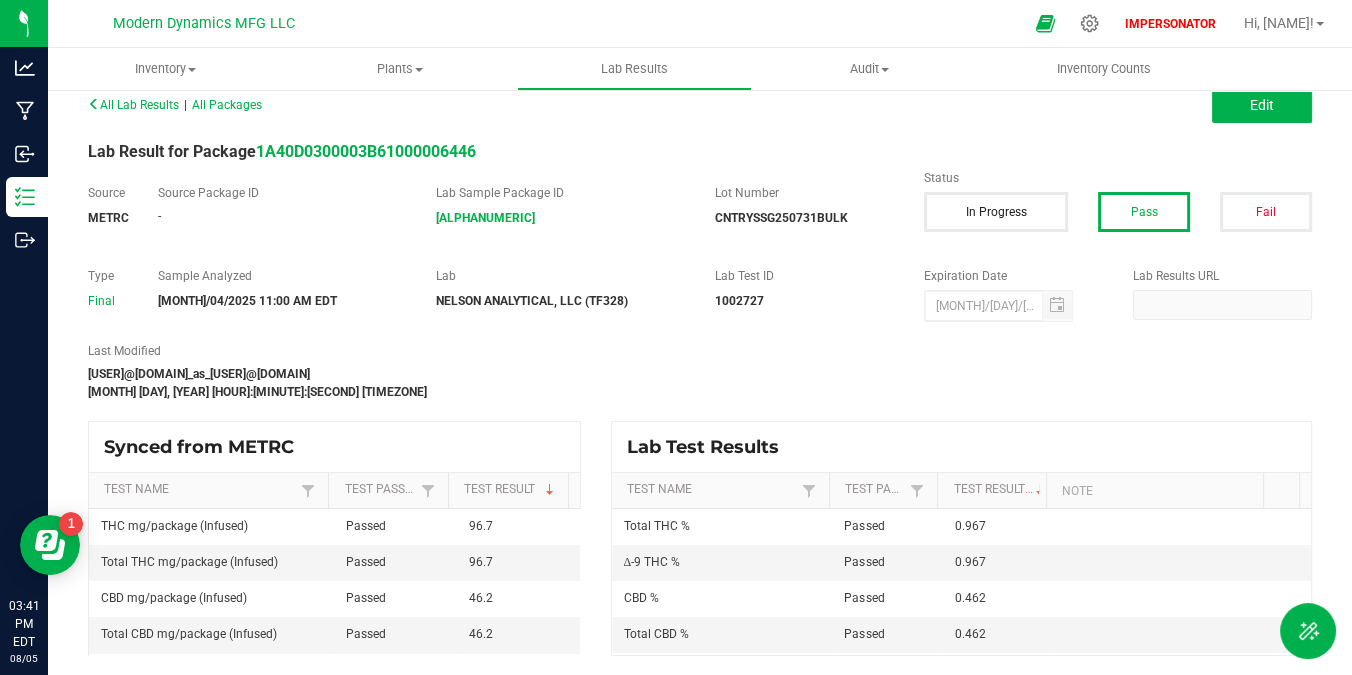 scroll, scrollTop: 18, scrollLeft: 0, axis: vertical 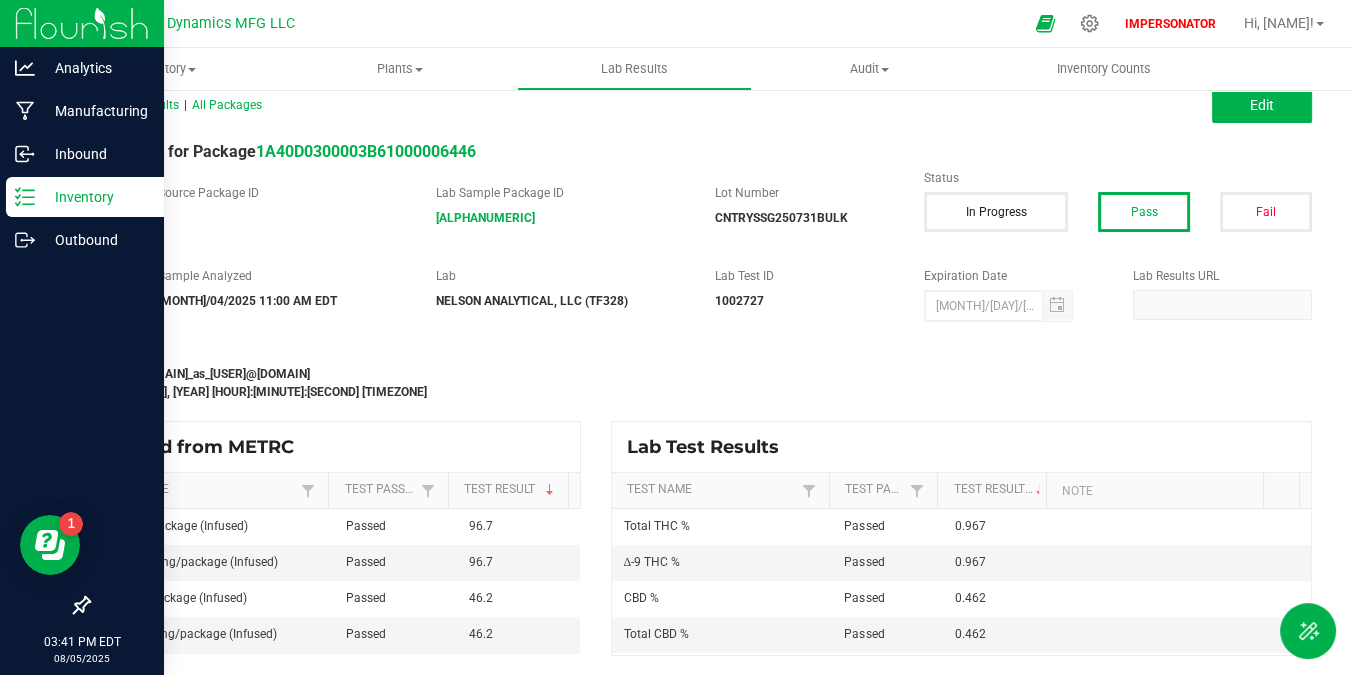 click on "Inventory" at bounding box center (95, 197) 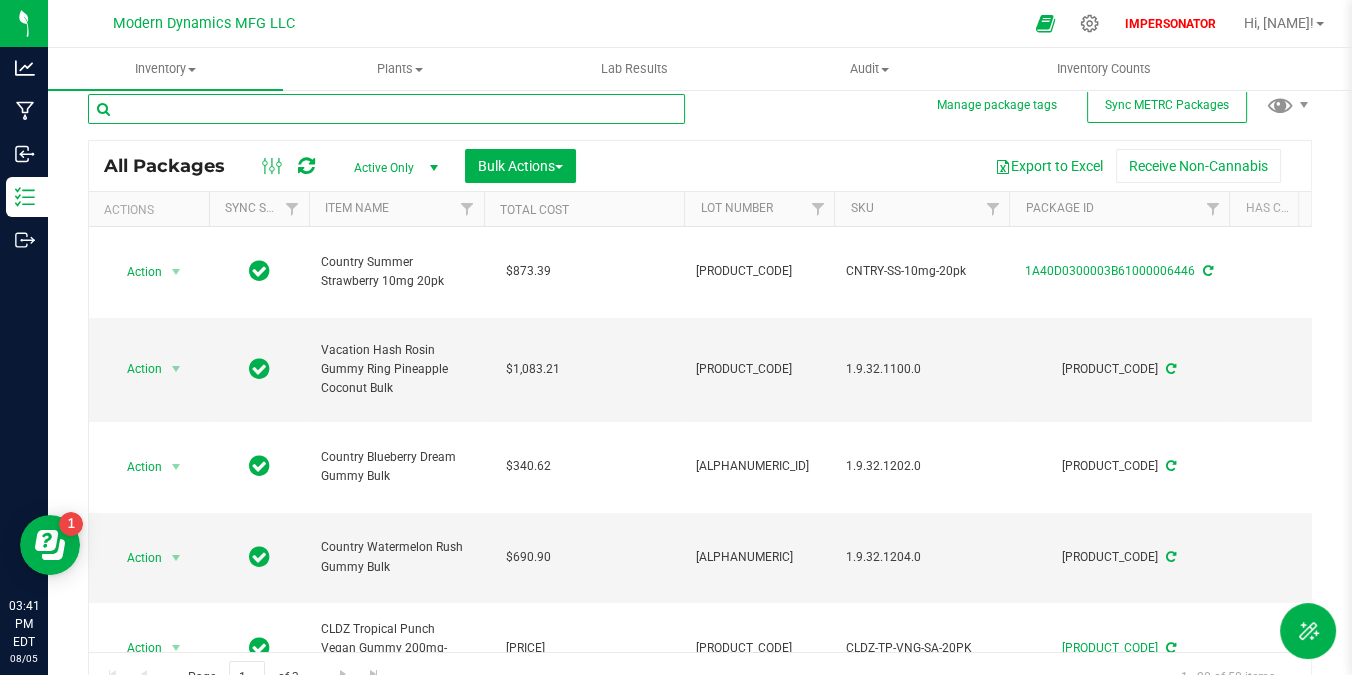 click at bounding box center (386, 109) 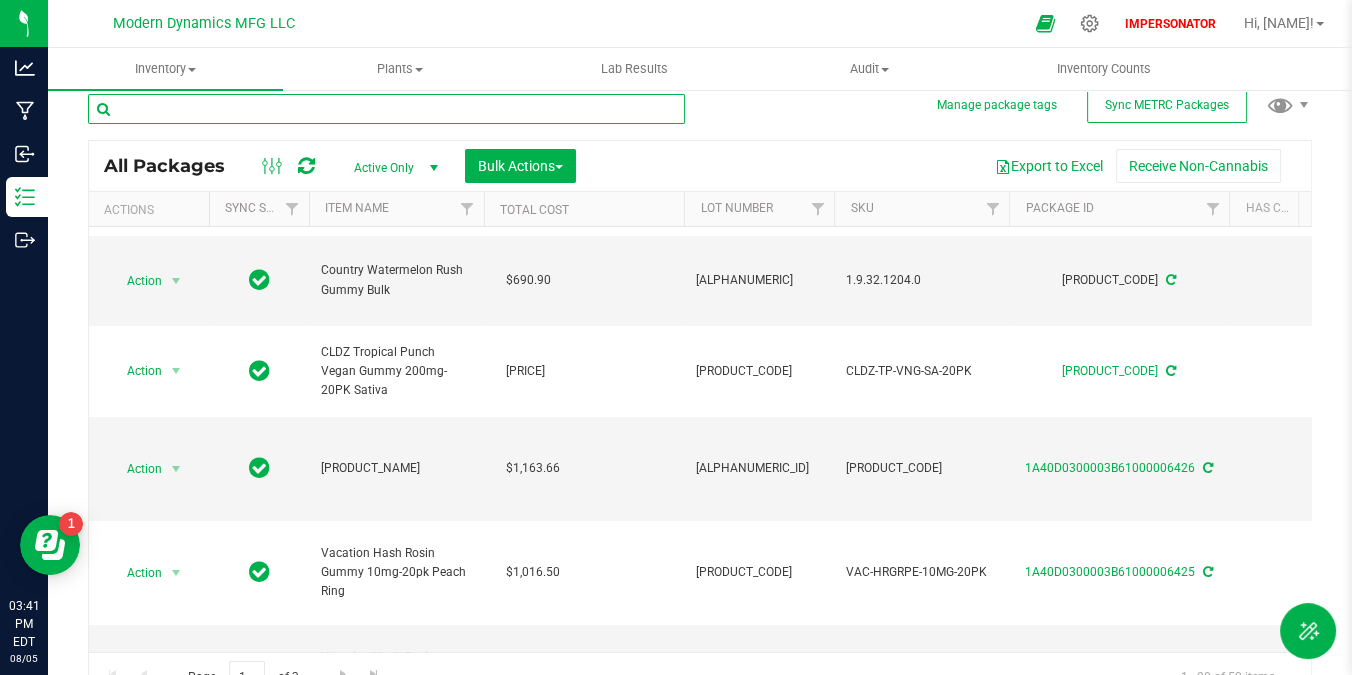 scroll, scrollTop: 291, scrollLeft: 0, axis: vertical 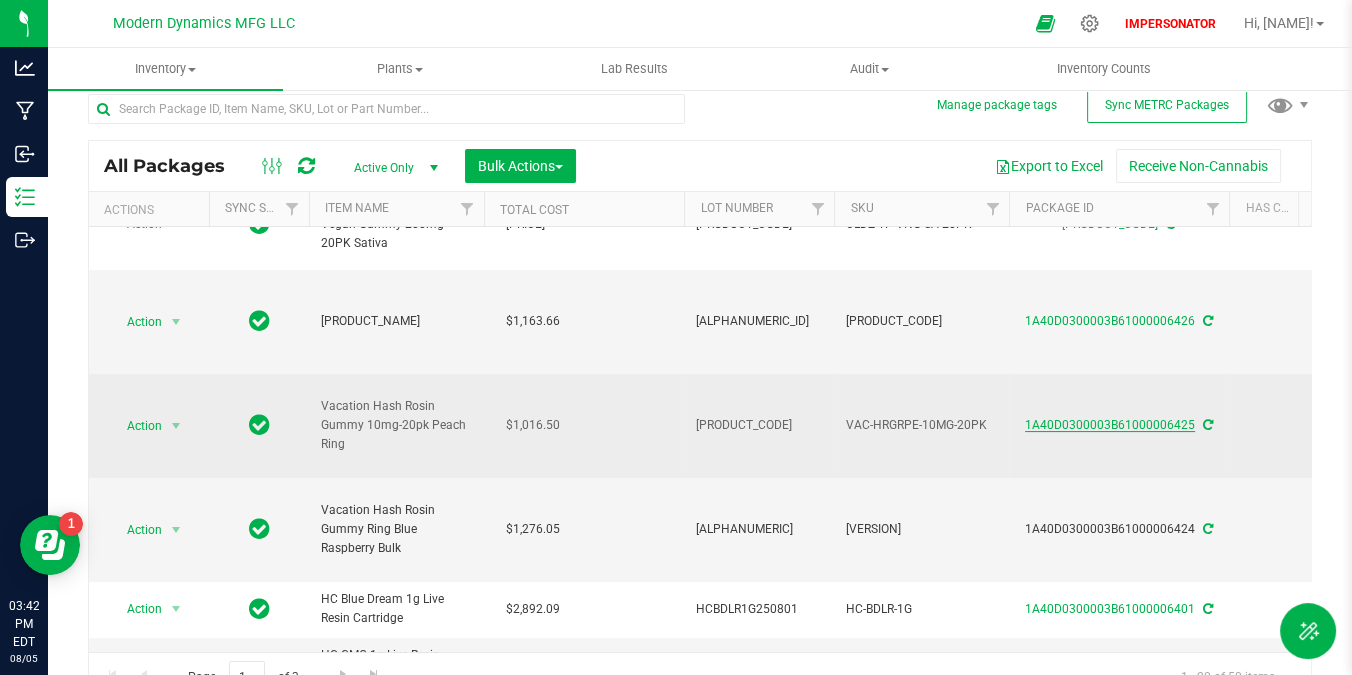 click on "1A40D0300003B61000006425" at bounding box center [1110, 425] 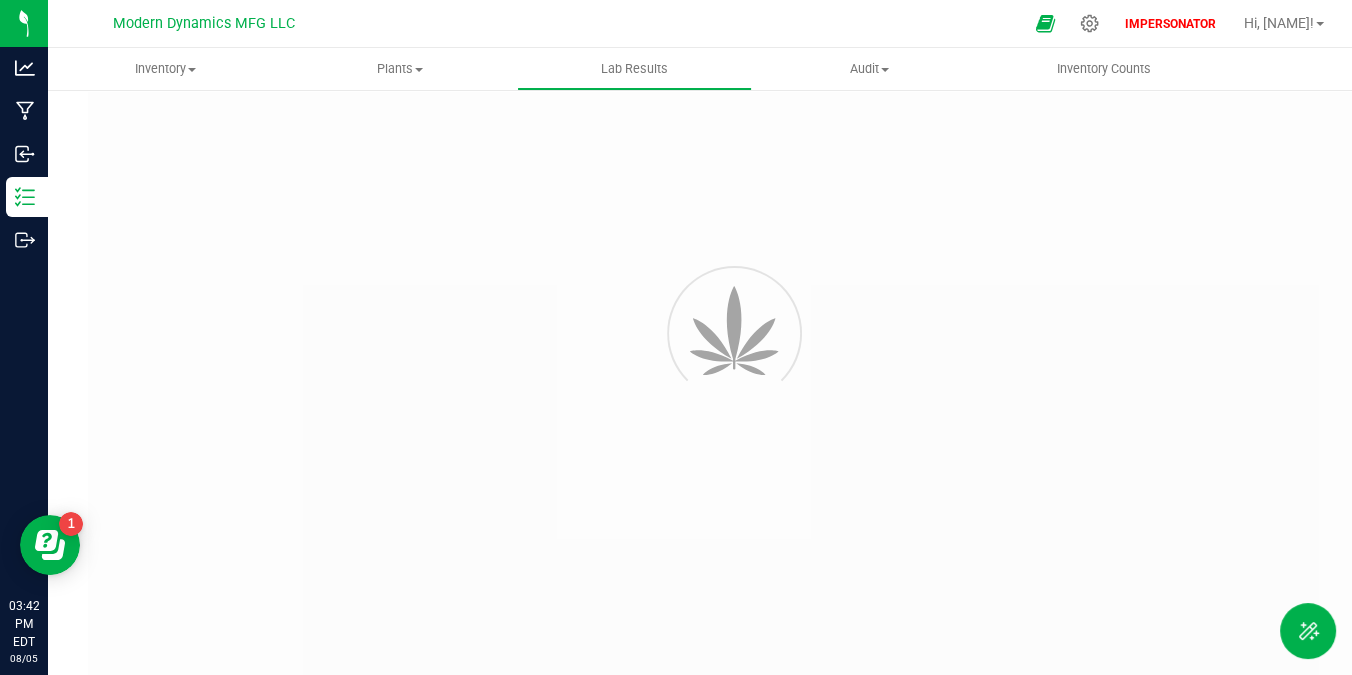 scroll, scrollTop: 0, scrollLeft: 0, axis: both 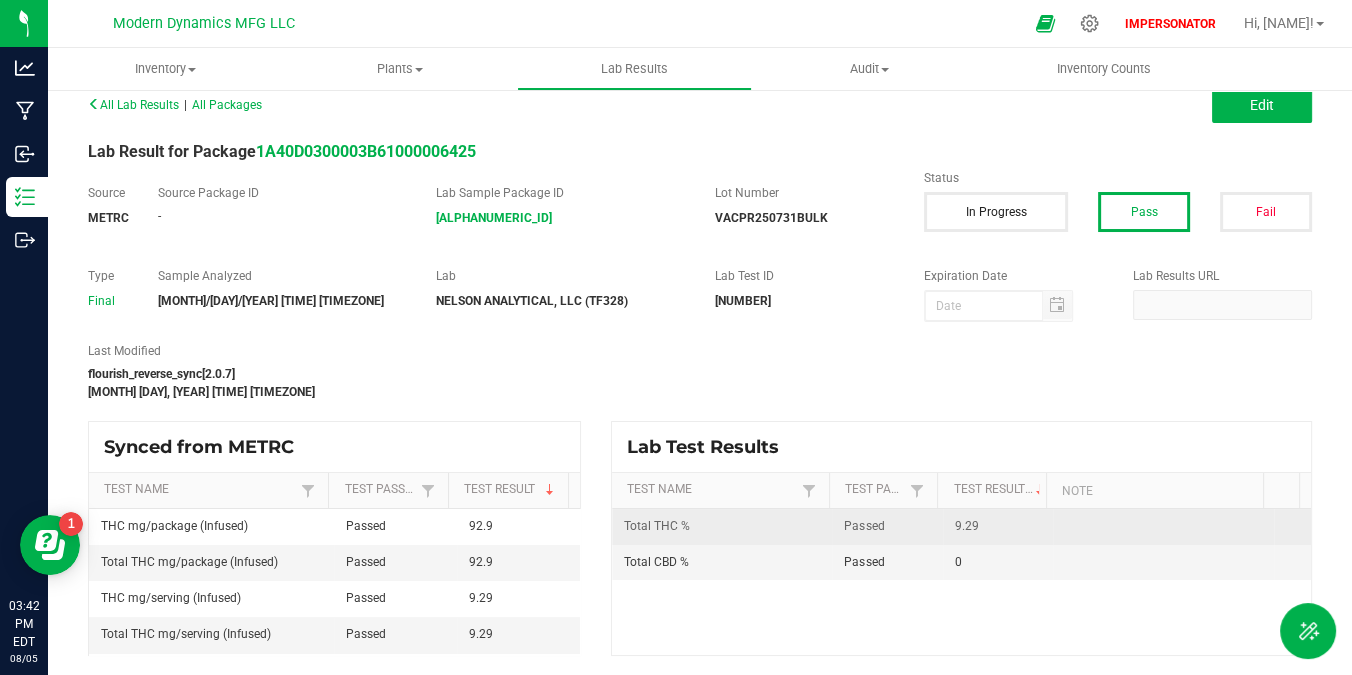 drag, startPoint x: 940, startPoint y: 527, endPoint x: 976, endPoint y: 527, distance: 36 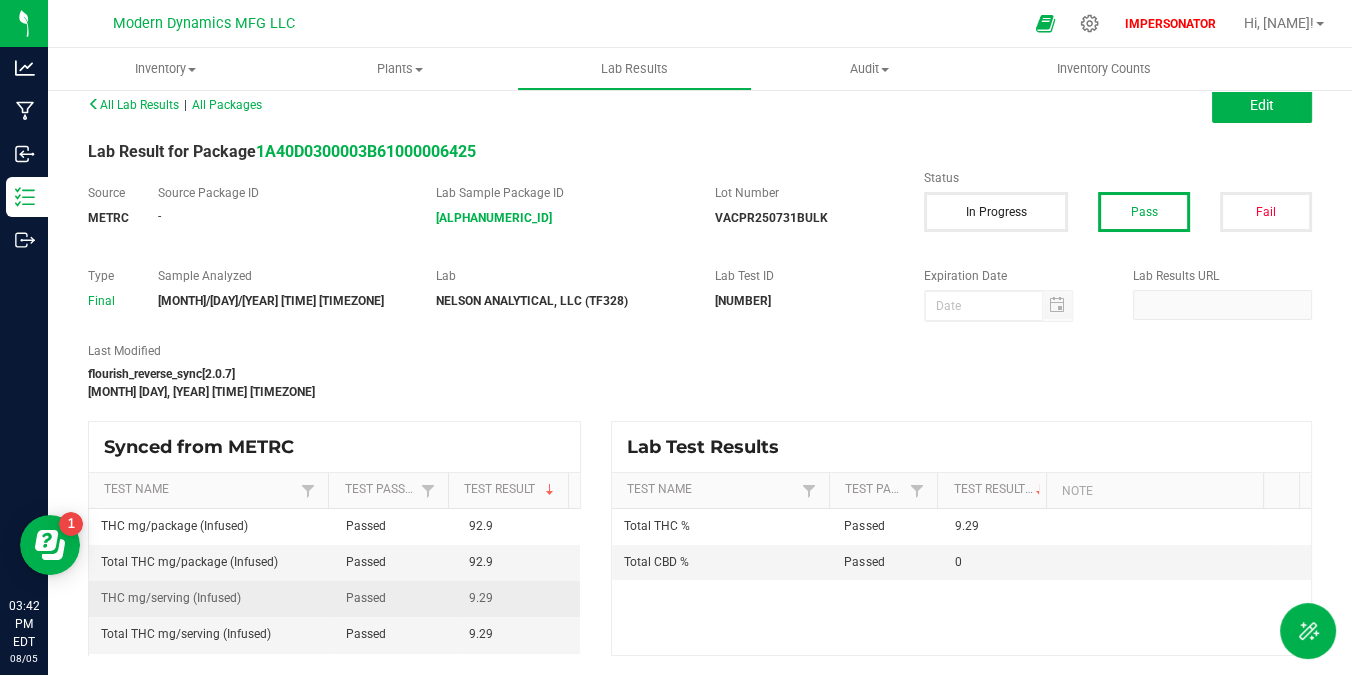 drag, startPoint x: 104, startPoint y: 597, endPoint x: 253, endPoint y: 604, distance: 149.16434 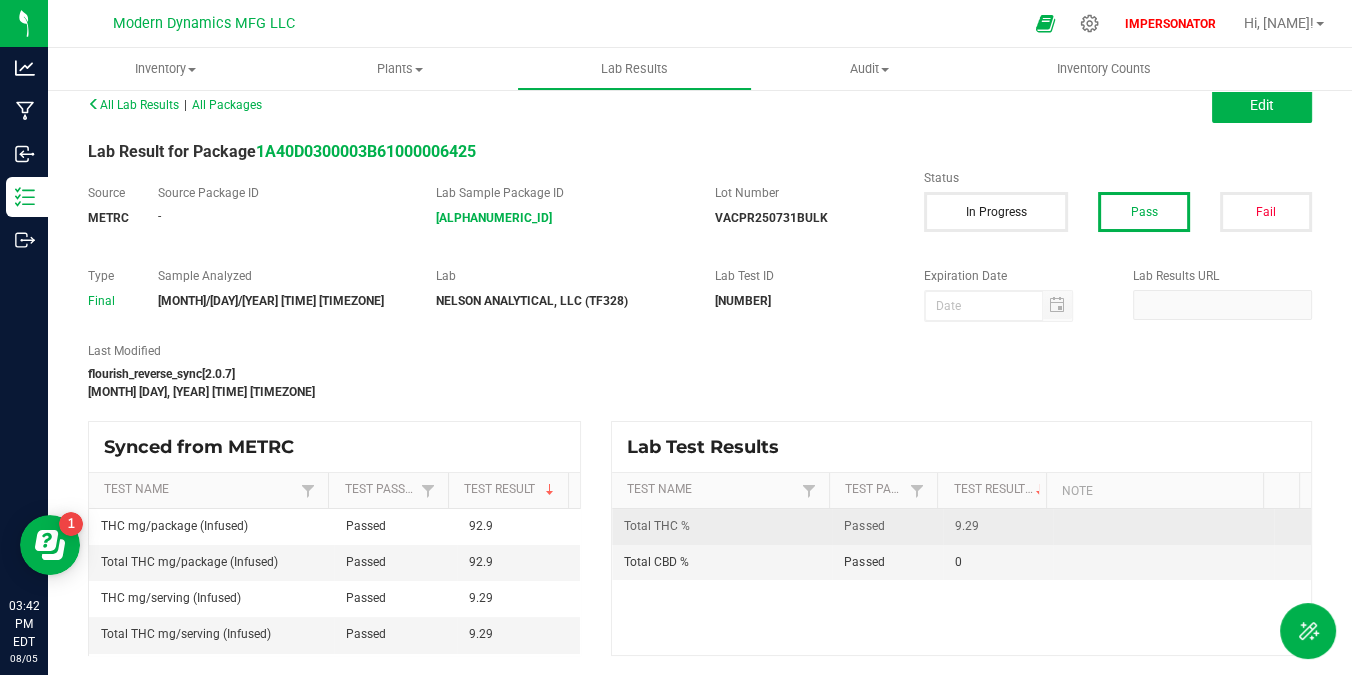 drag, startPoint x: 930, startPoint y: 524, endPoint x: 992, endPoint y: 517, distance: 62.39391 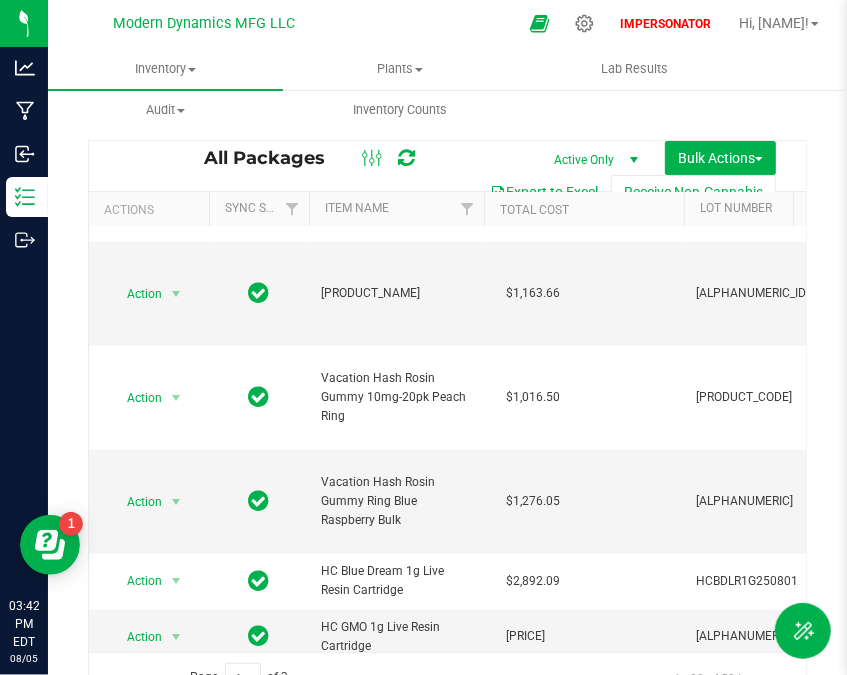 scroll, scrollTop: 0, scrollLeft: 0, axis: both 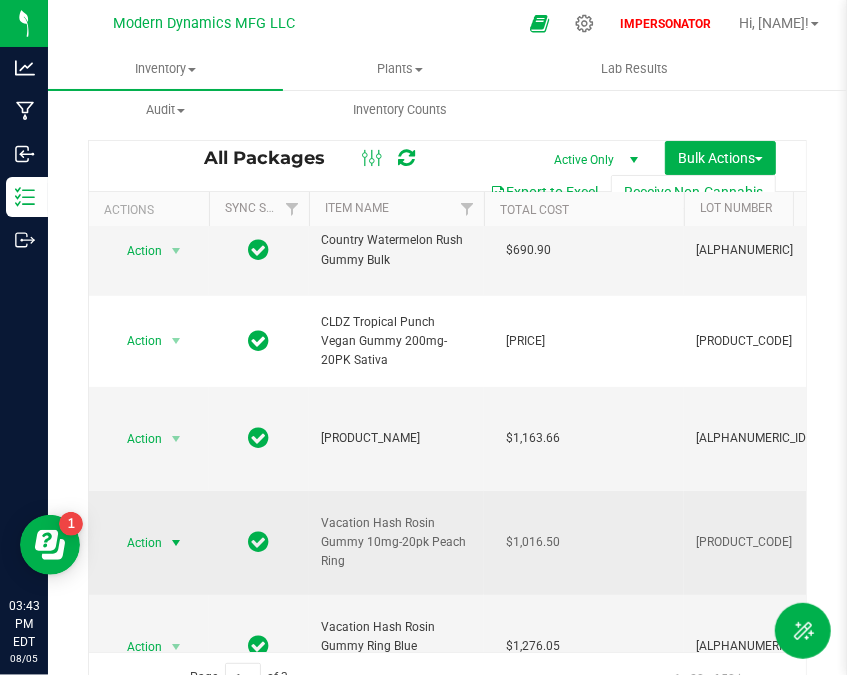 click on "Action" at bounding box center (136, 543) 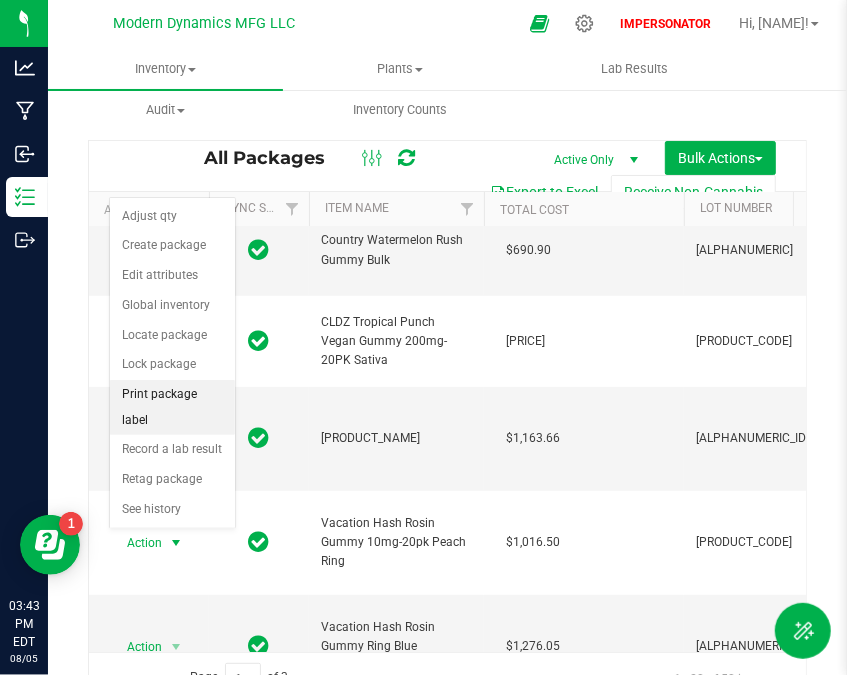 drag, startPoint x: 184, startPoint y: 481, endPoint x: 159, endPoint y: 402, distance: 82.86133 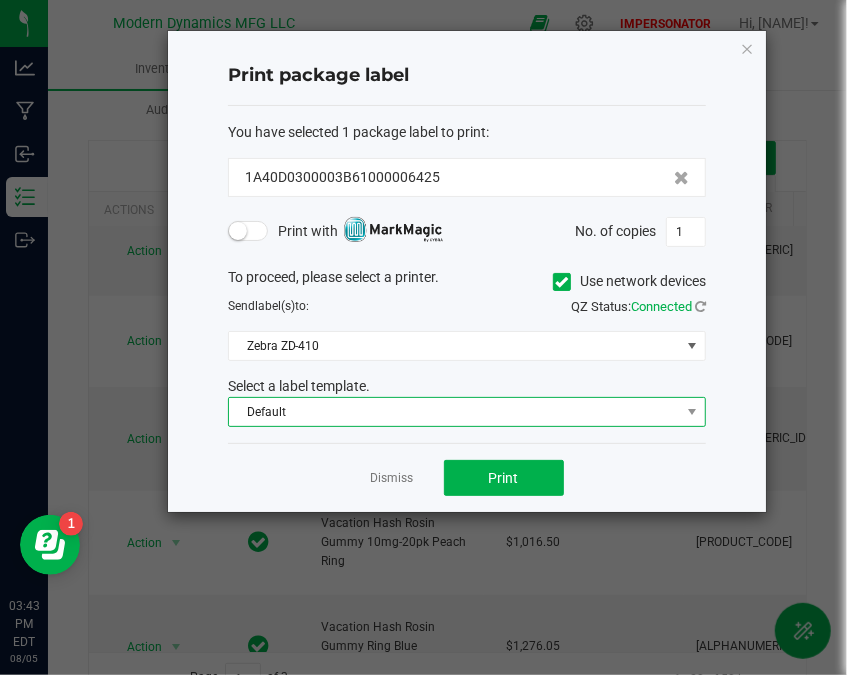 click on "Default" at bounding box center [454, 412] 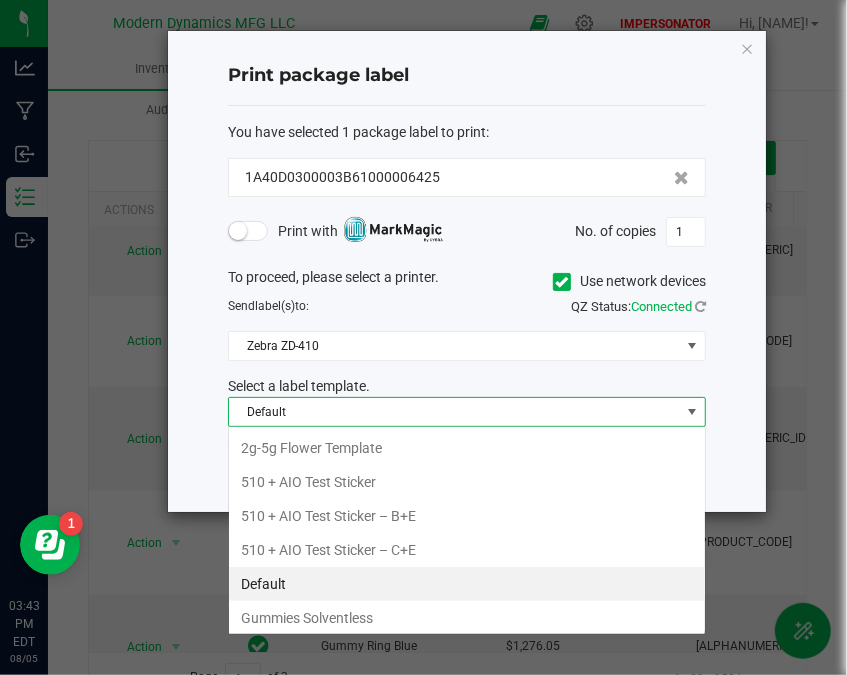 scroll, scrollTop: 99970, scrollLeft: 99521, axis: both 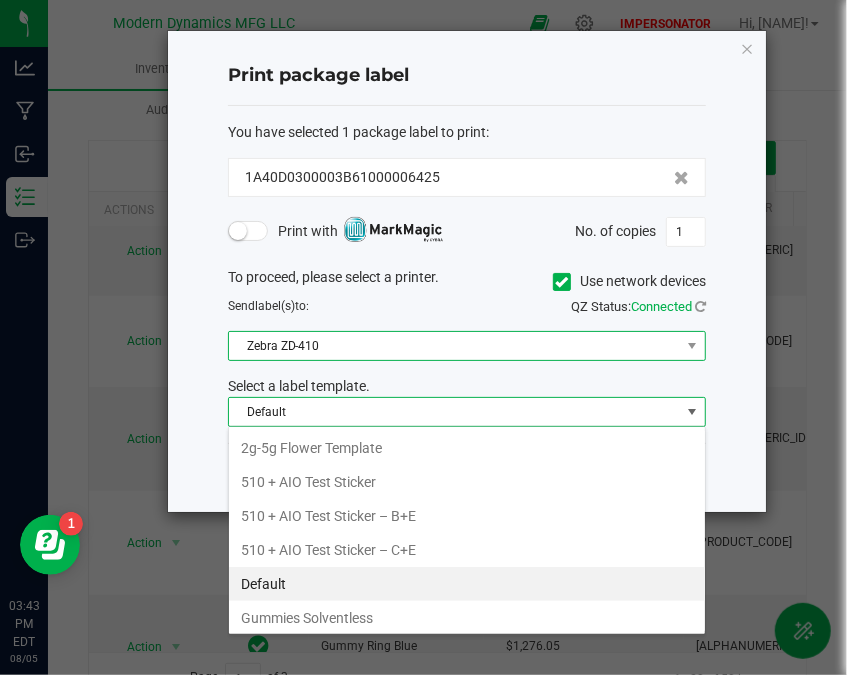 click on "Zebra ZD-410" at bounding box center (454, 346) 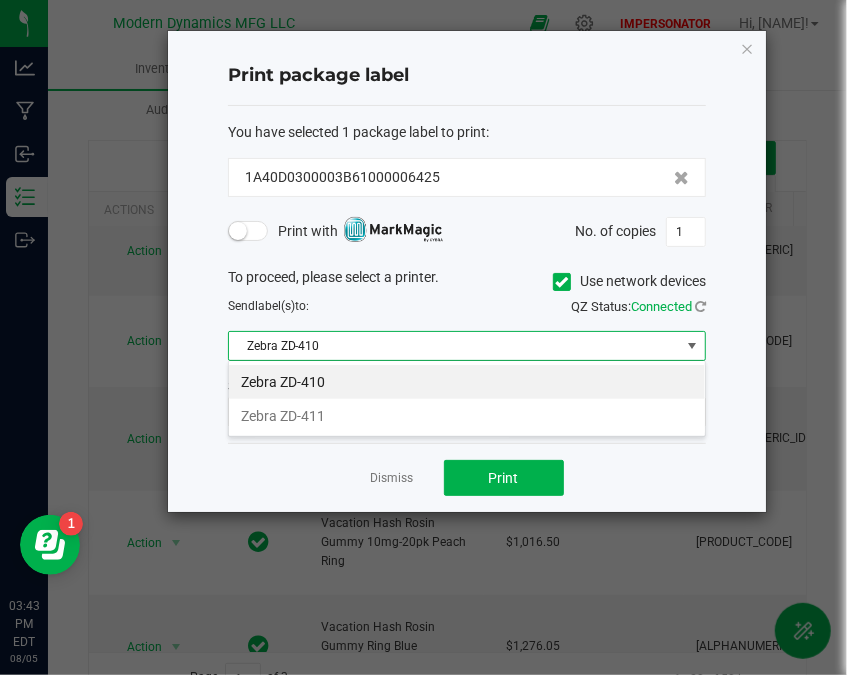 scroll, scrollTop: 99970, scrollLeft: 99521, axis: both 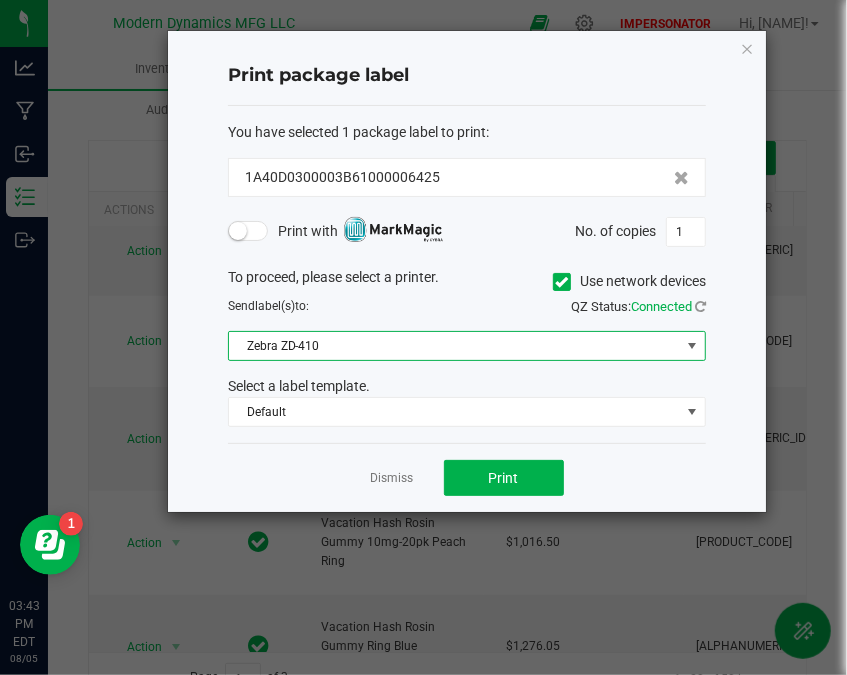 click 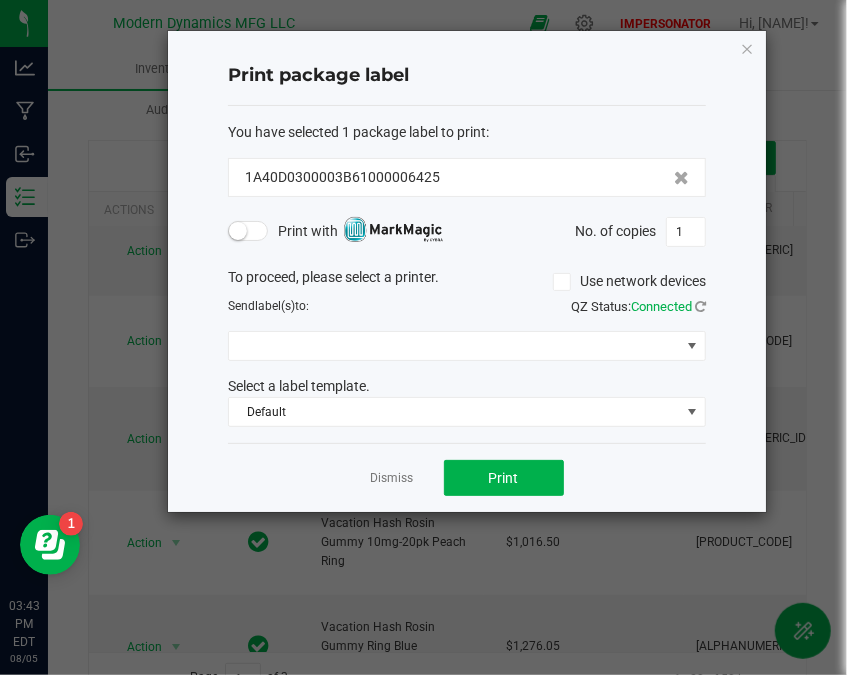 click on "To proceed, please select a printer.   Use network devices  Send  label(s)  to:  QZ Status:   Connected   Select a label template.  Default" 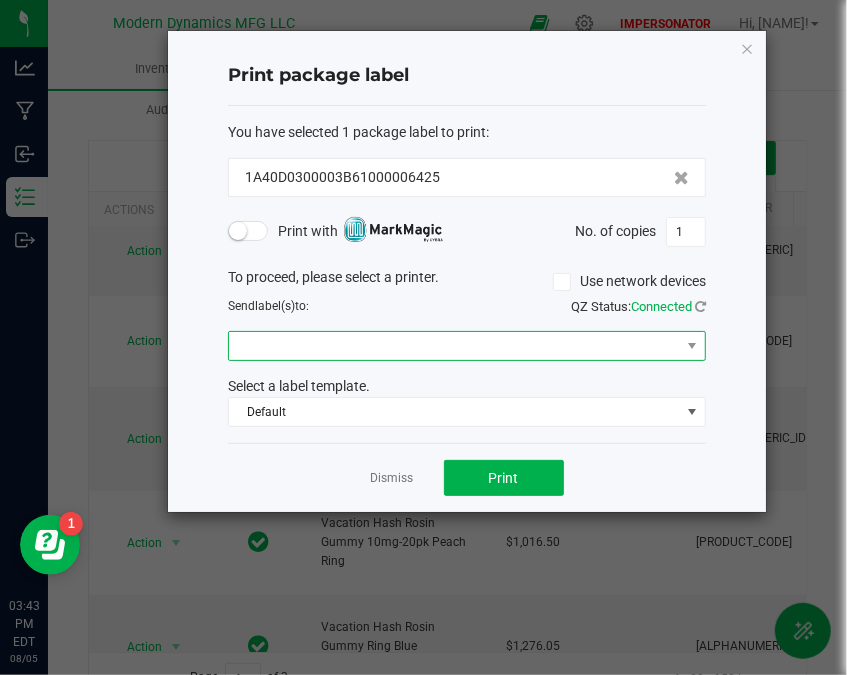 click at bounding box center (454, 346) 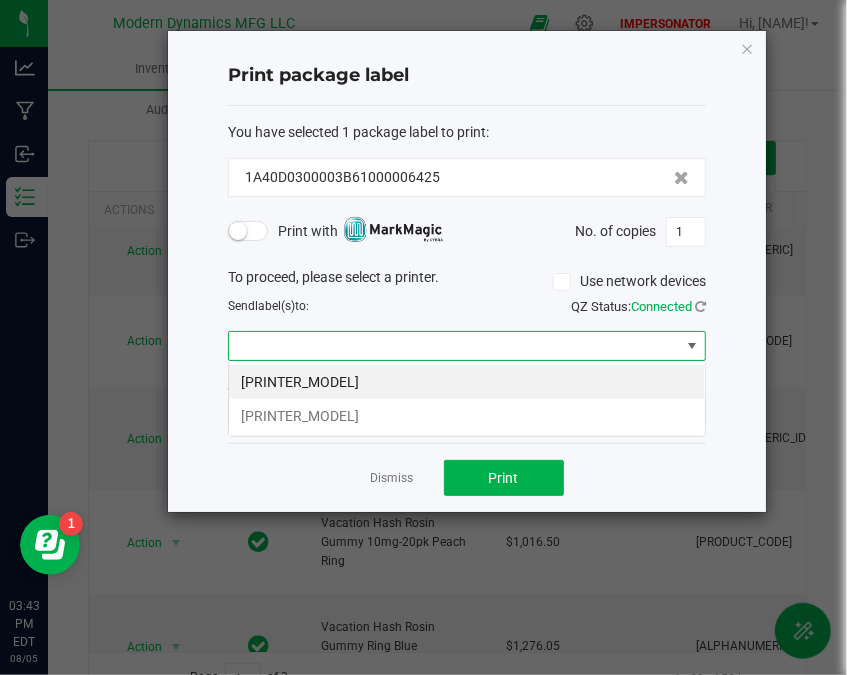 scroll, scrollTop: 99970, scrollLeft: 99521, axis: both 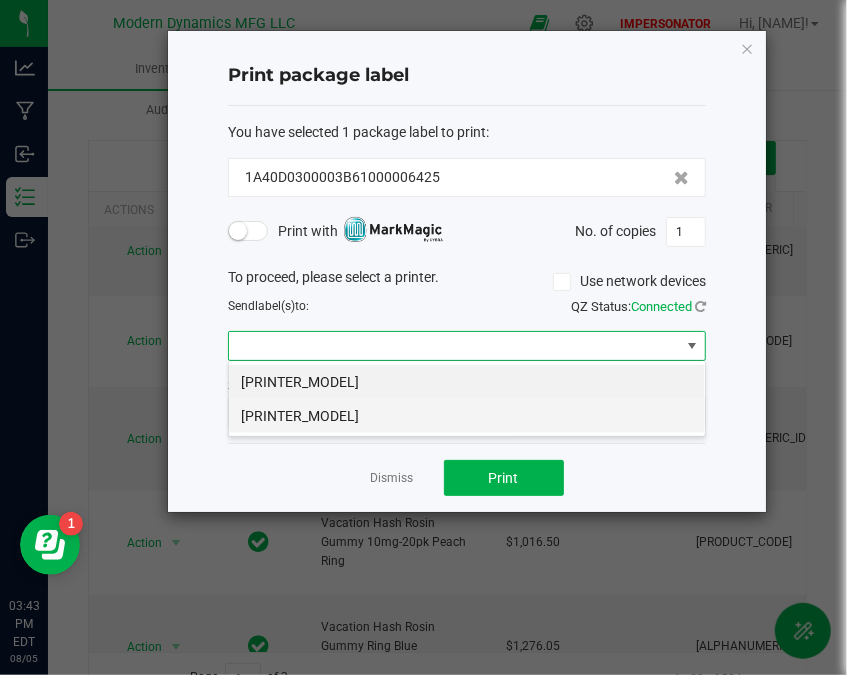 click on "[PRINTER_MODEL]" at bounding box center (467, 416) 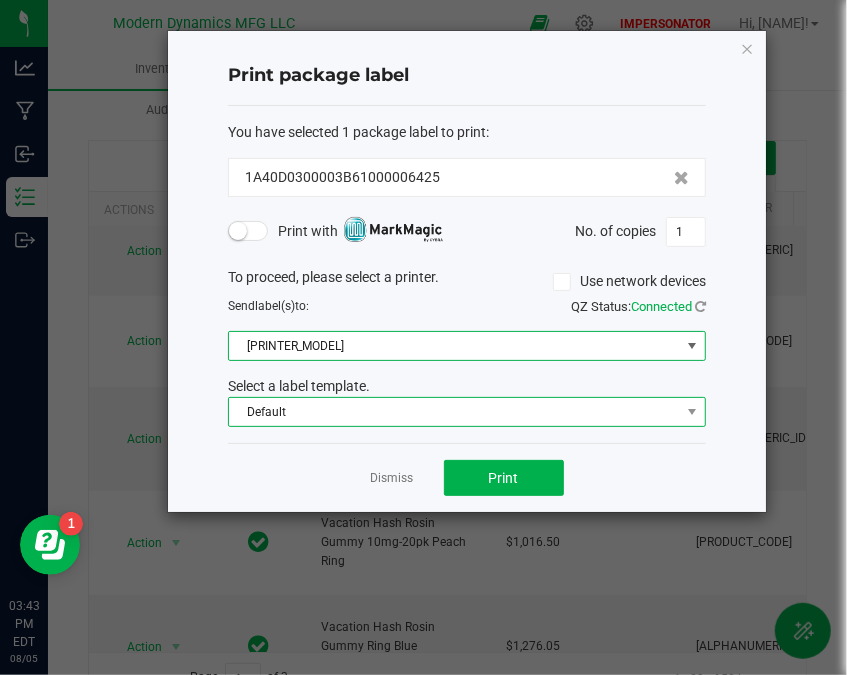 click on "Default" at bounding box center [454, 412] 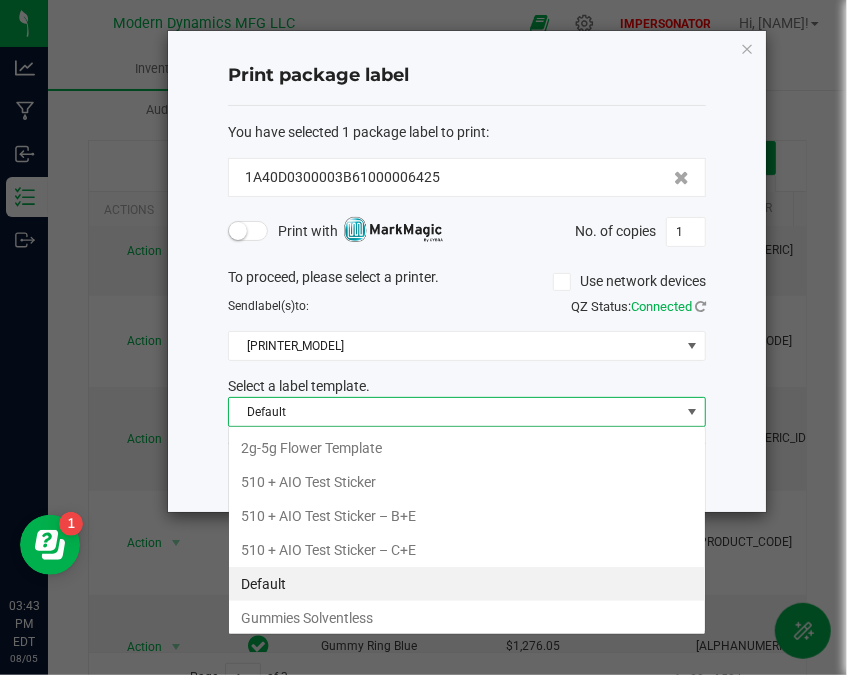 scroll, scrollTop: 99970, scrollLeft: 99521, axis: both 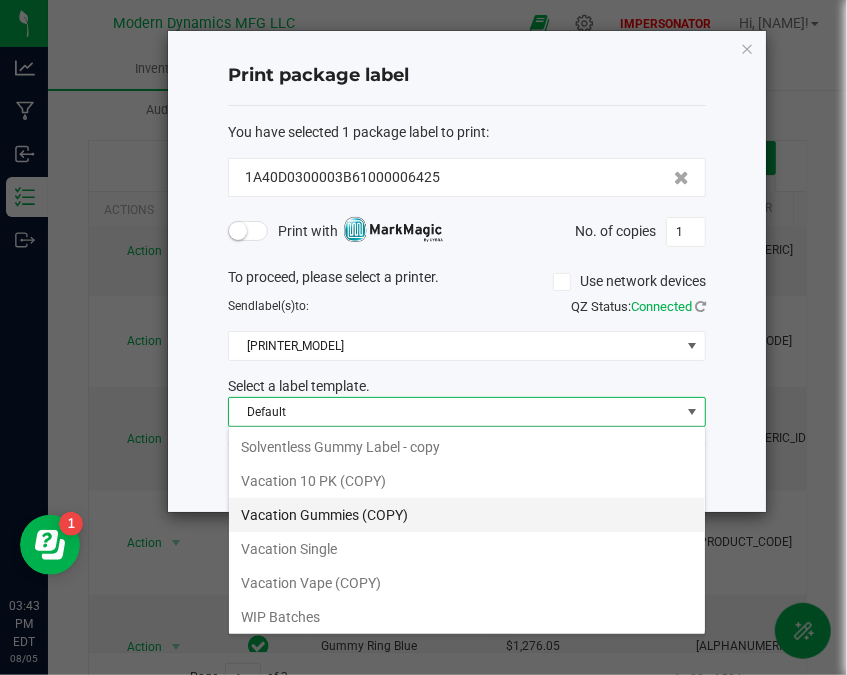 click on "Vacation Gummies (COPY)" at bounding box center [467, 515] 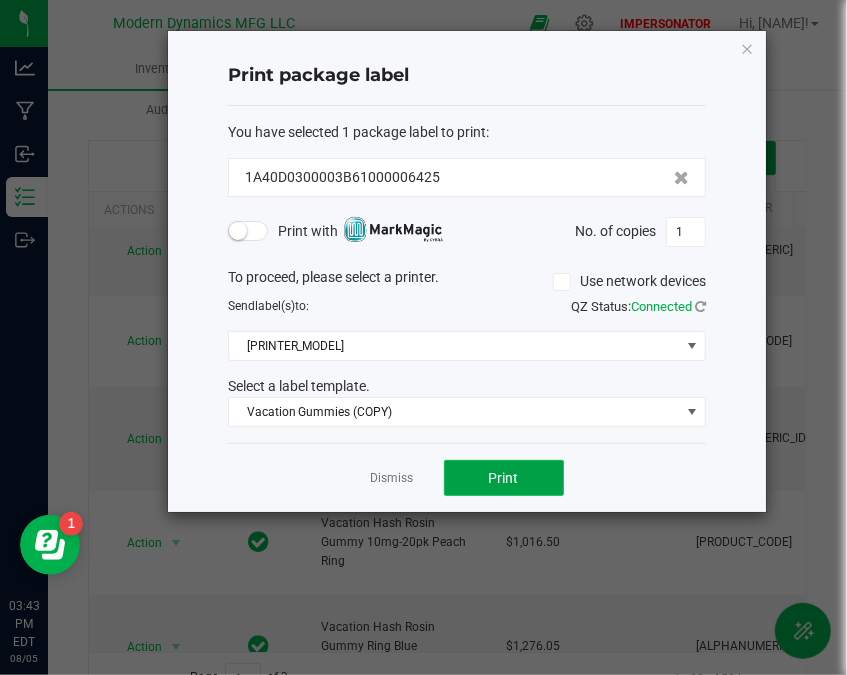 click on "Print" 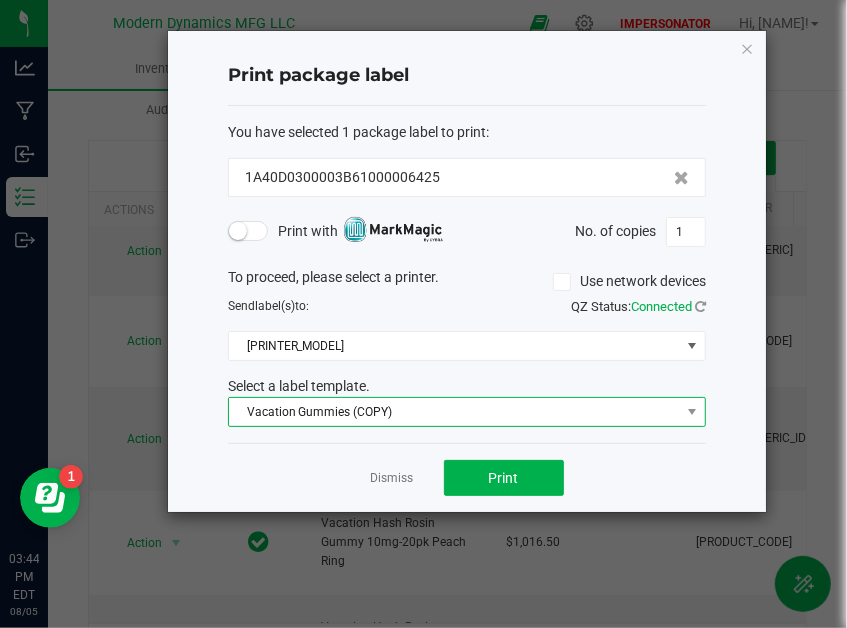 click on "Vacation Gummies (COPY)" at bounding box center (454, 412) 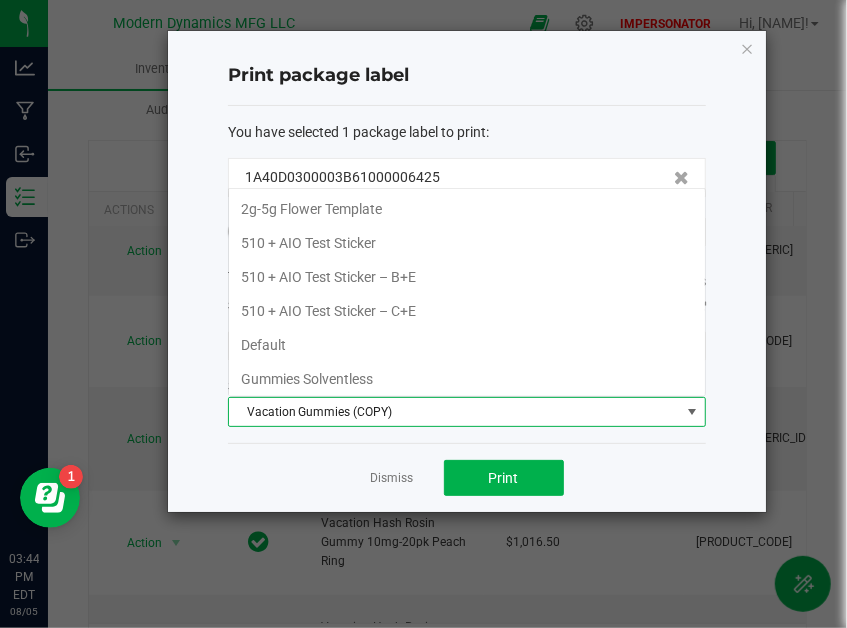 scroll, scrollTop: 99970, scrollLeft: 99521, axis: both 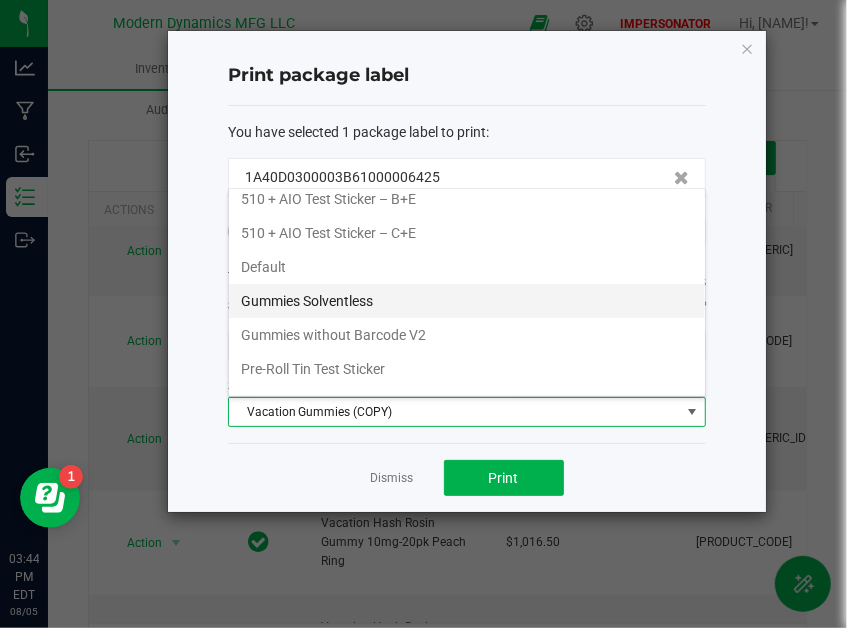 click on "Gummies Solventless" at bounding box center [467, 301] 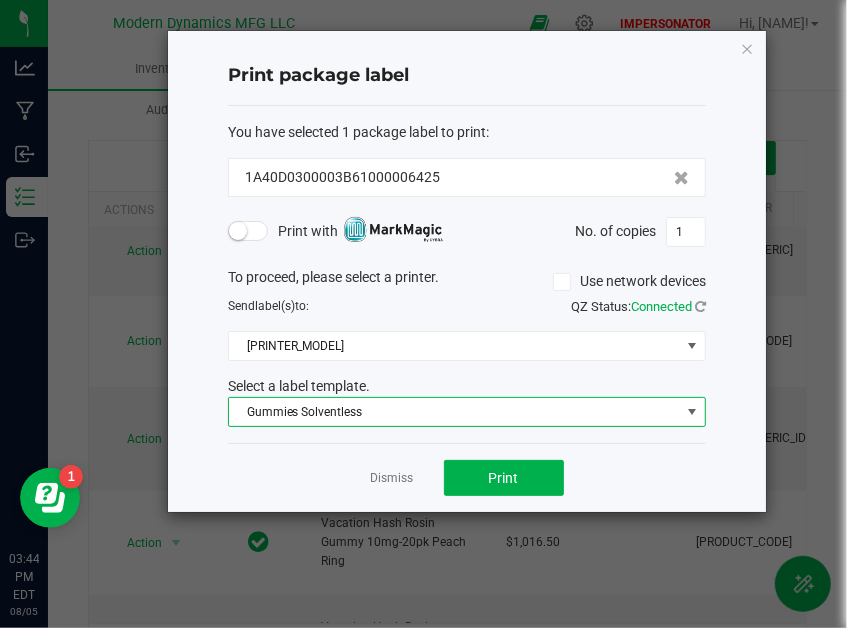 click on "Dismiss   Print" 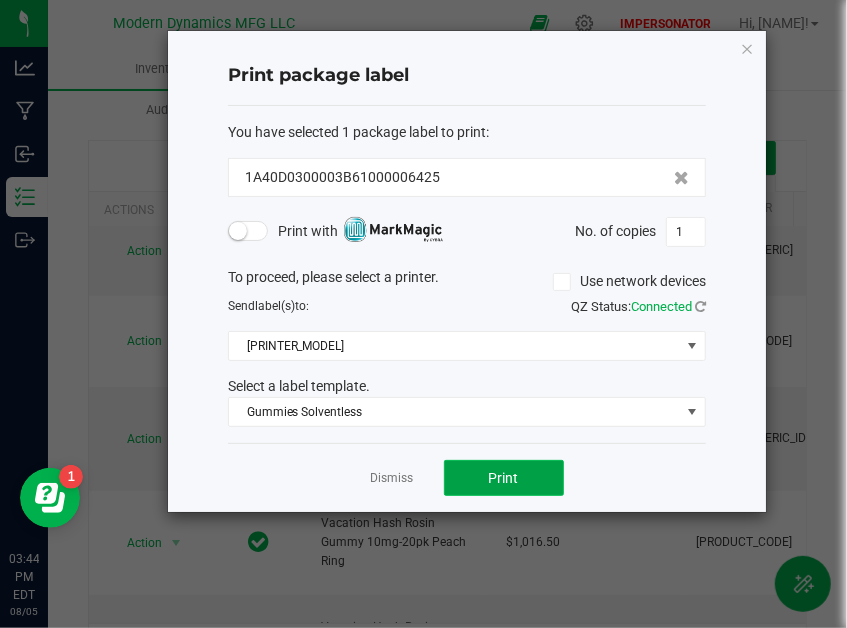 click on "Print" 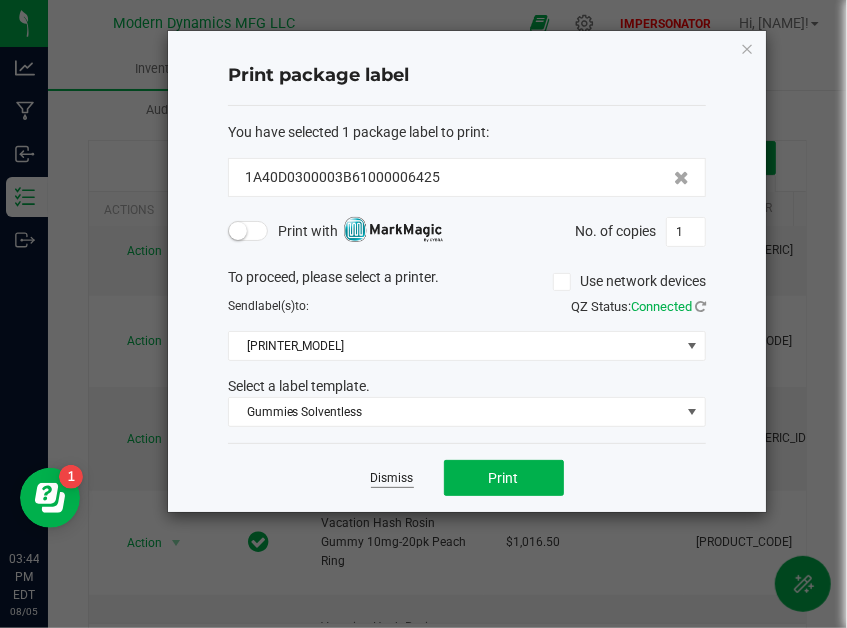 click on "Dismiss" 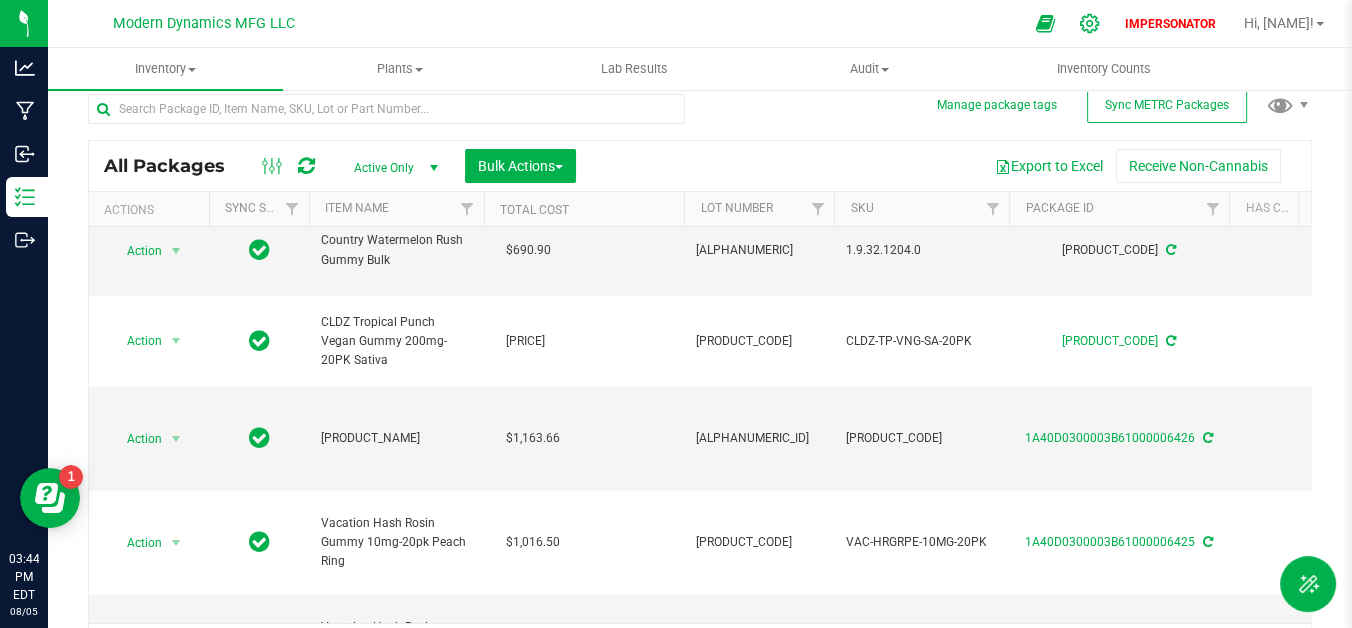 click 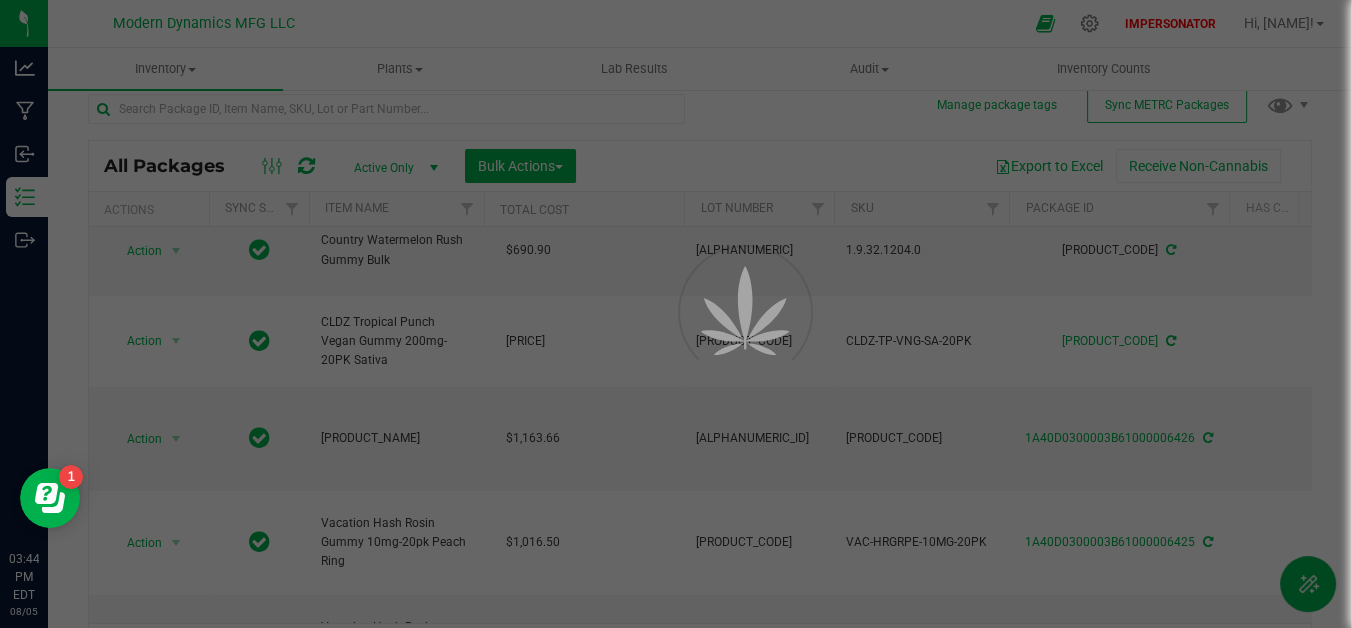 scroll, scrollTop: 0, scrollLeft: 0, axis: both 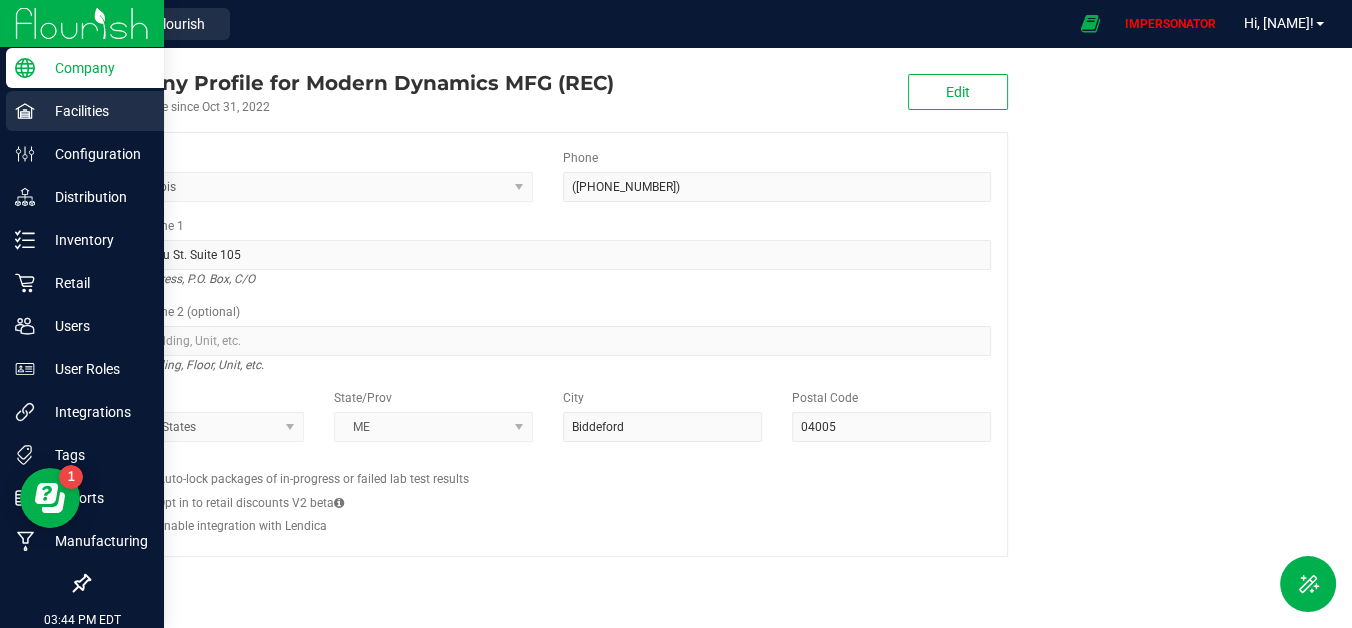 click 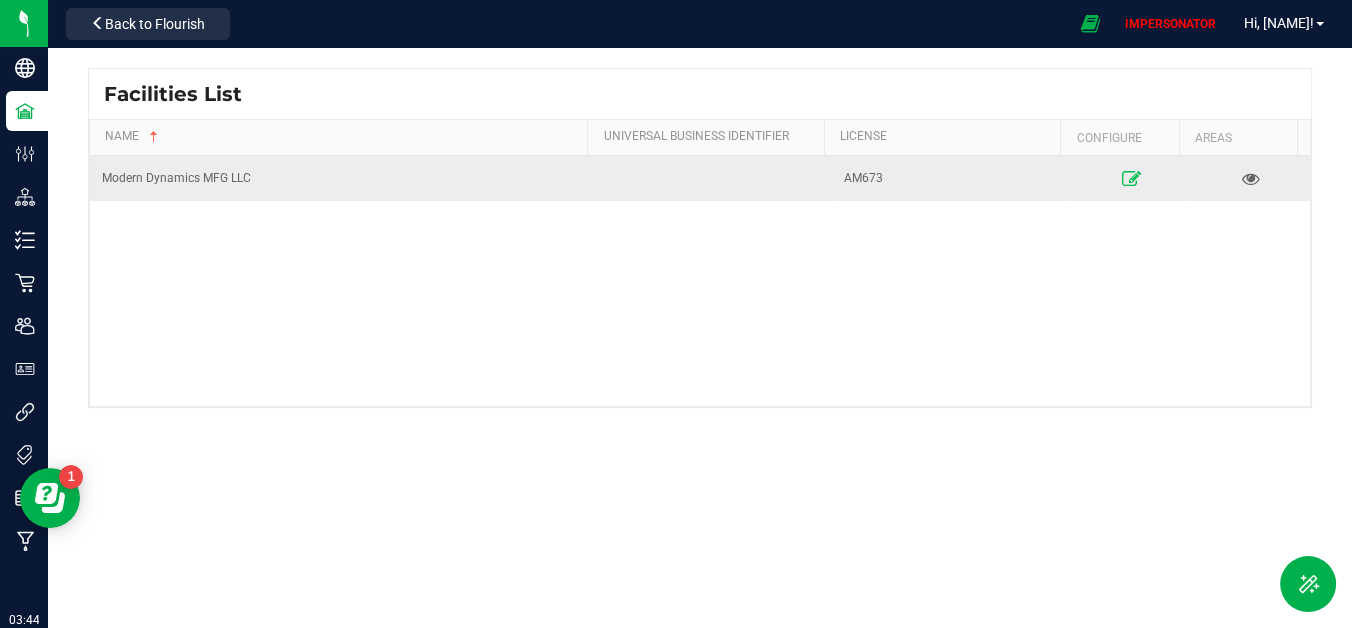 click at bounding box center (1130, 178) 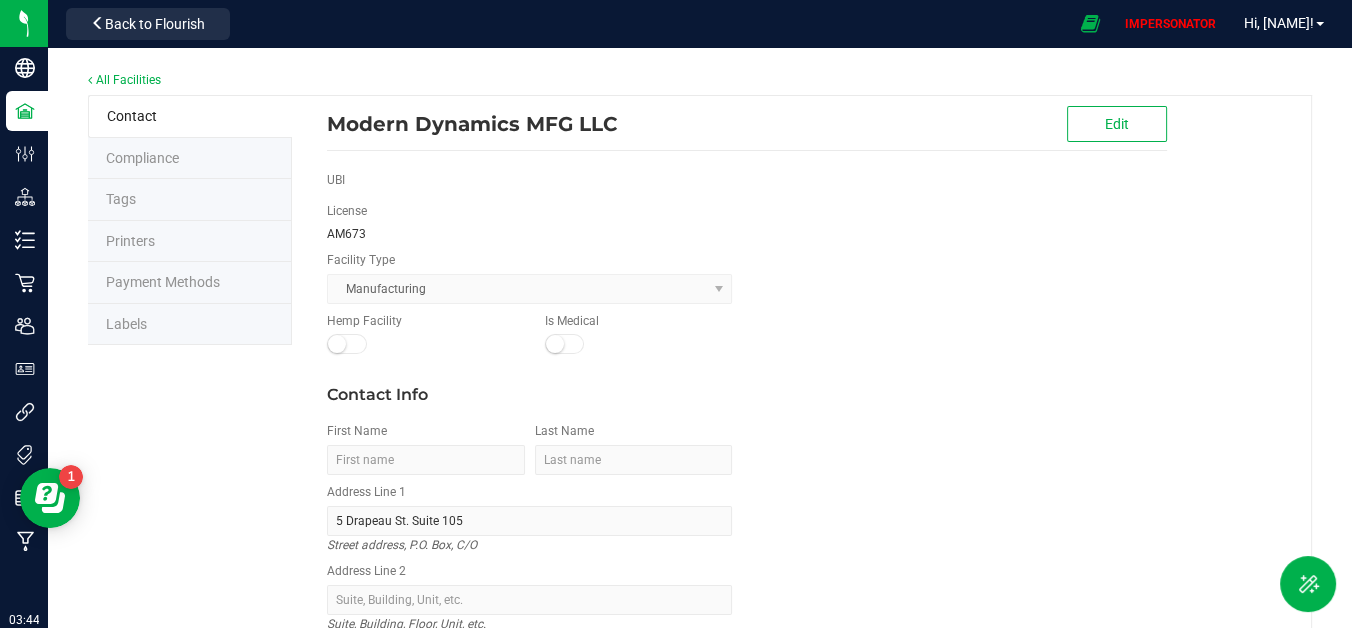 click on "Labels" at bounding box center [190, 325] 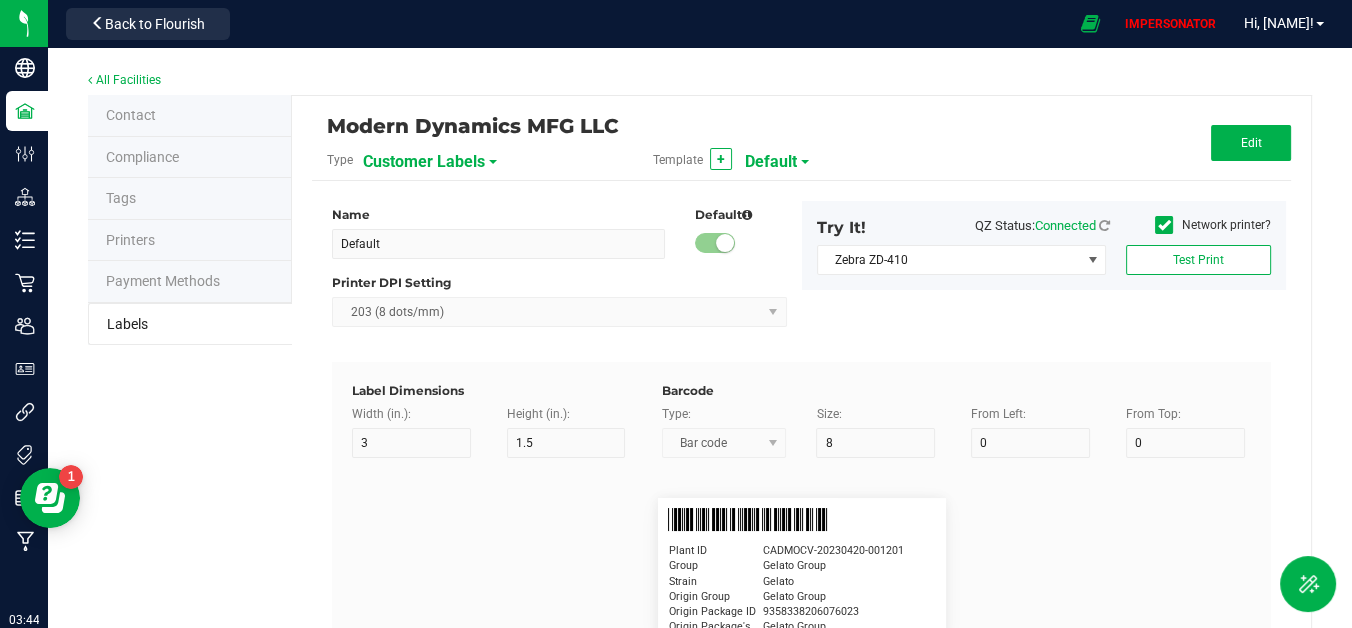 type on "2.25" 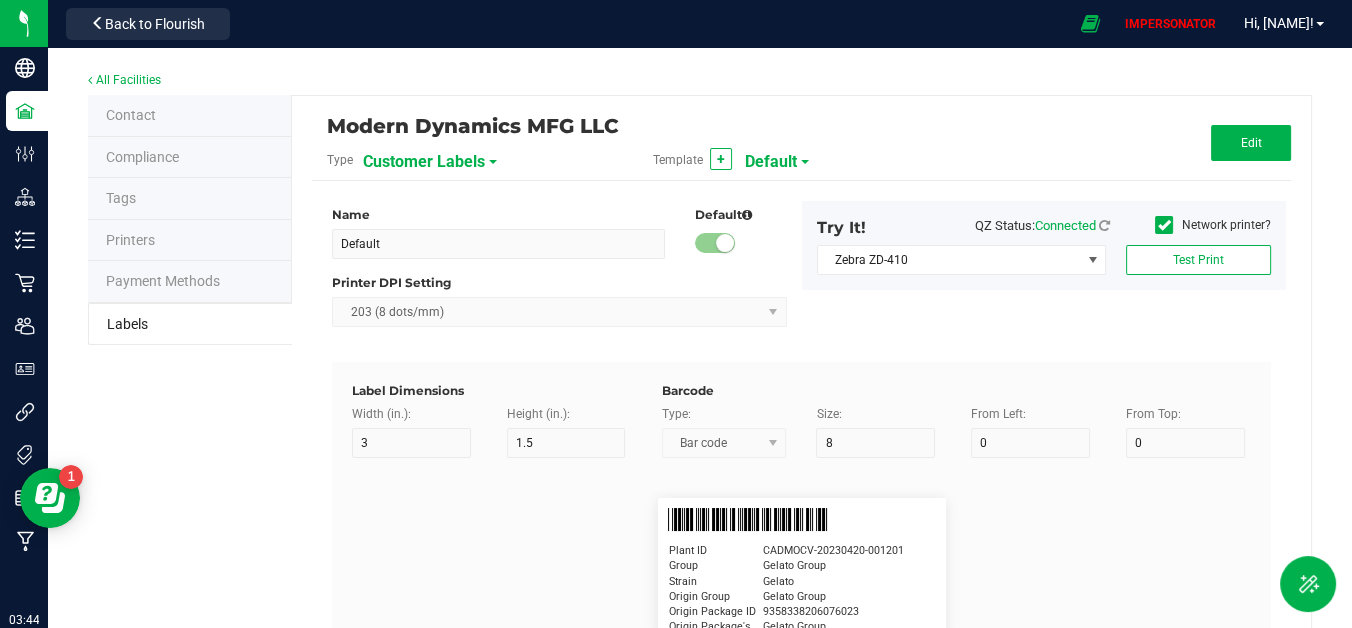 type on "20" 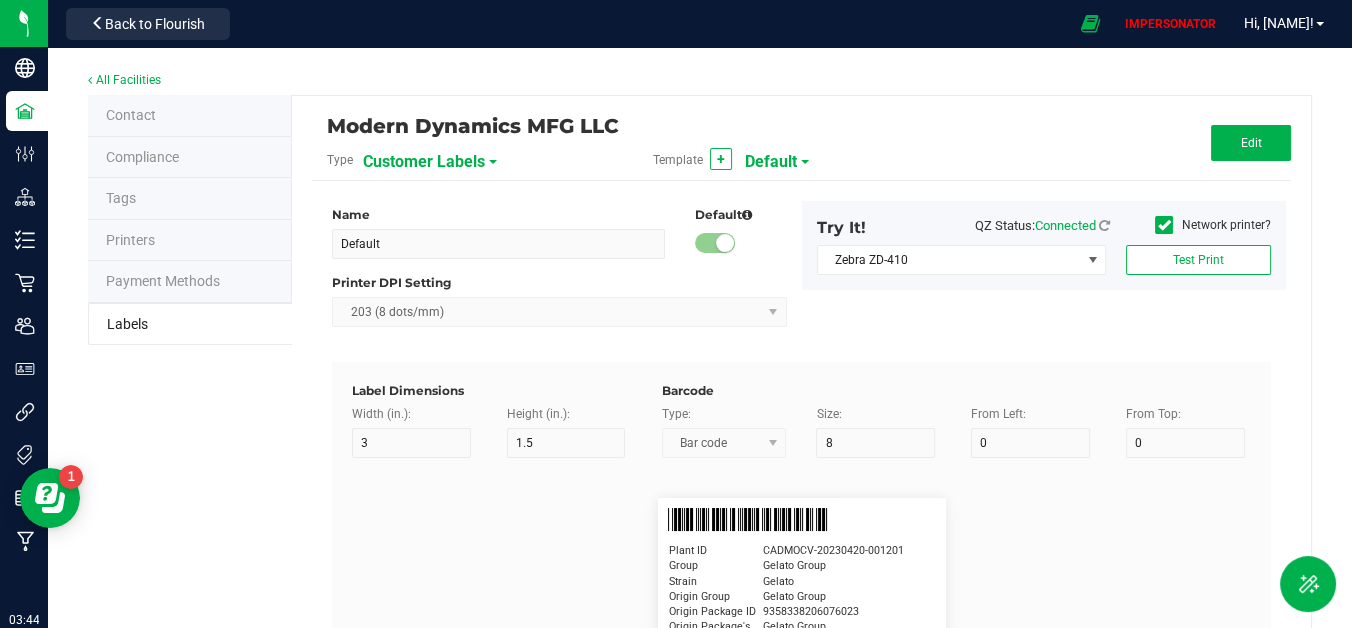 type on "5" 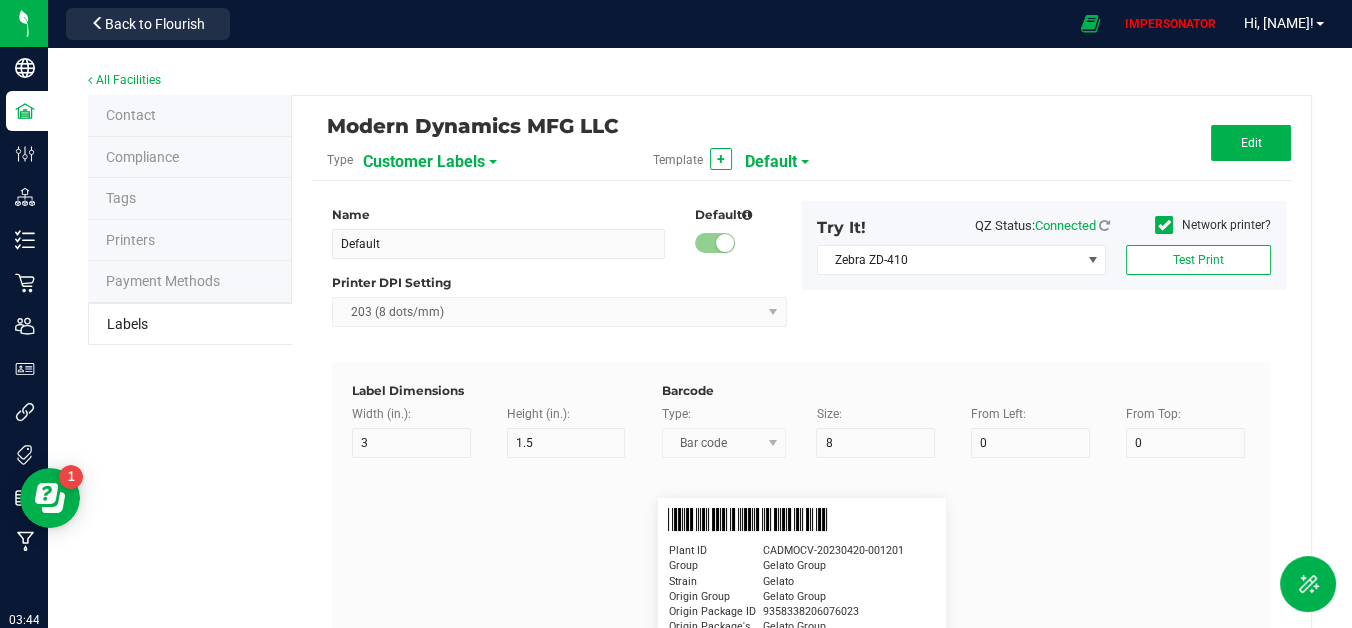 type on "15" 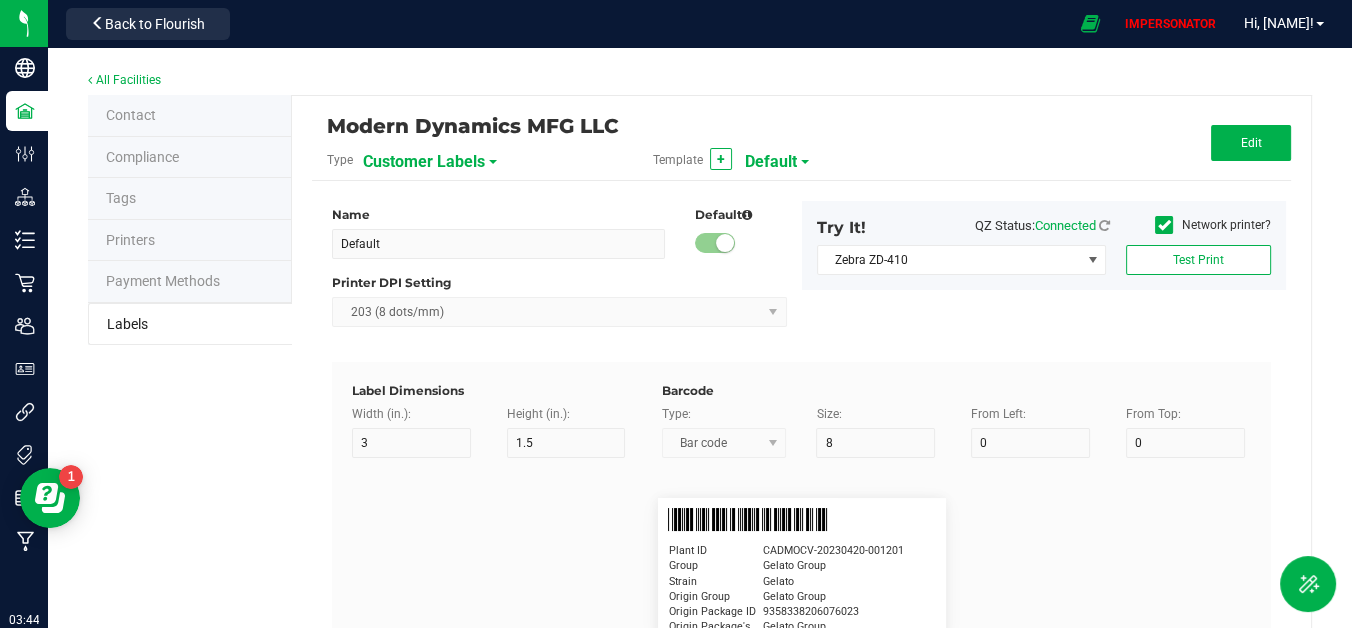 type on "5" 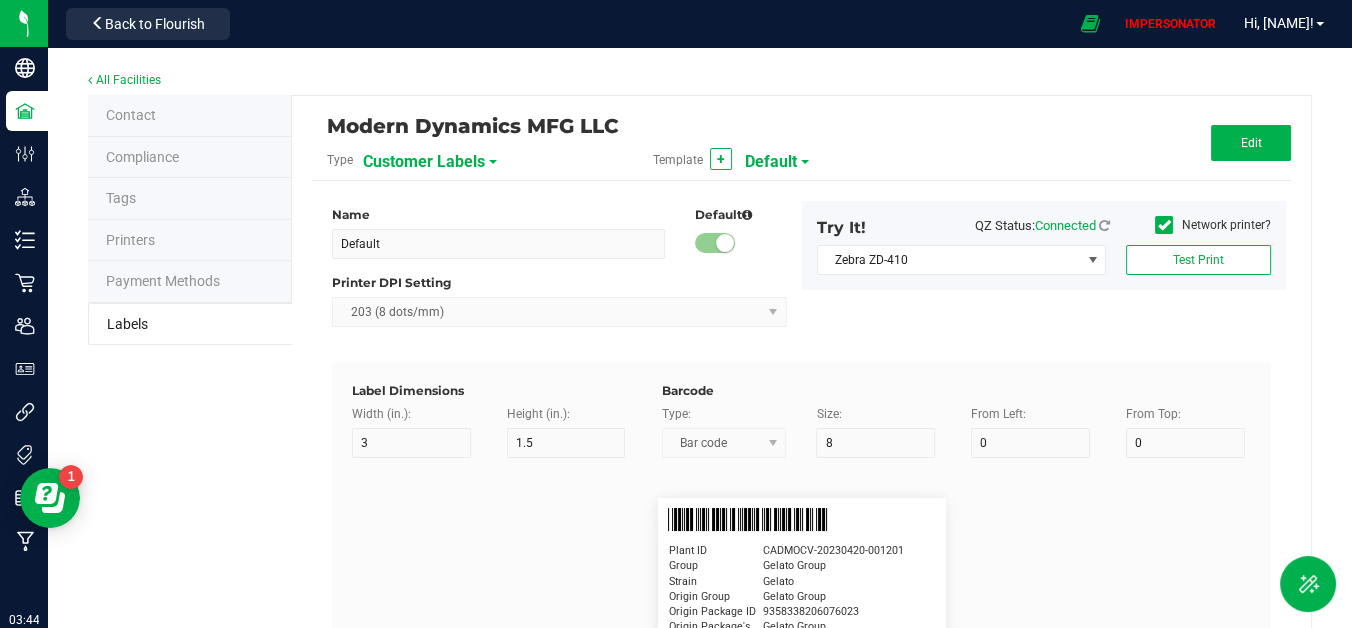 type on "11" 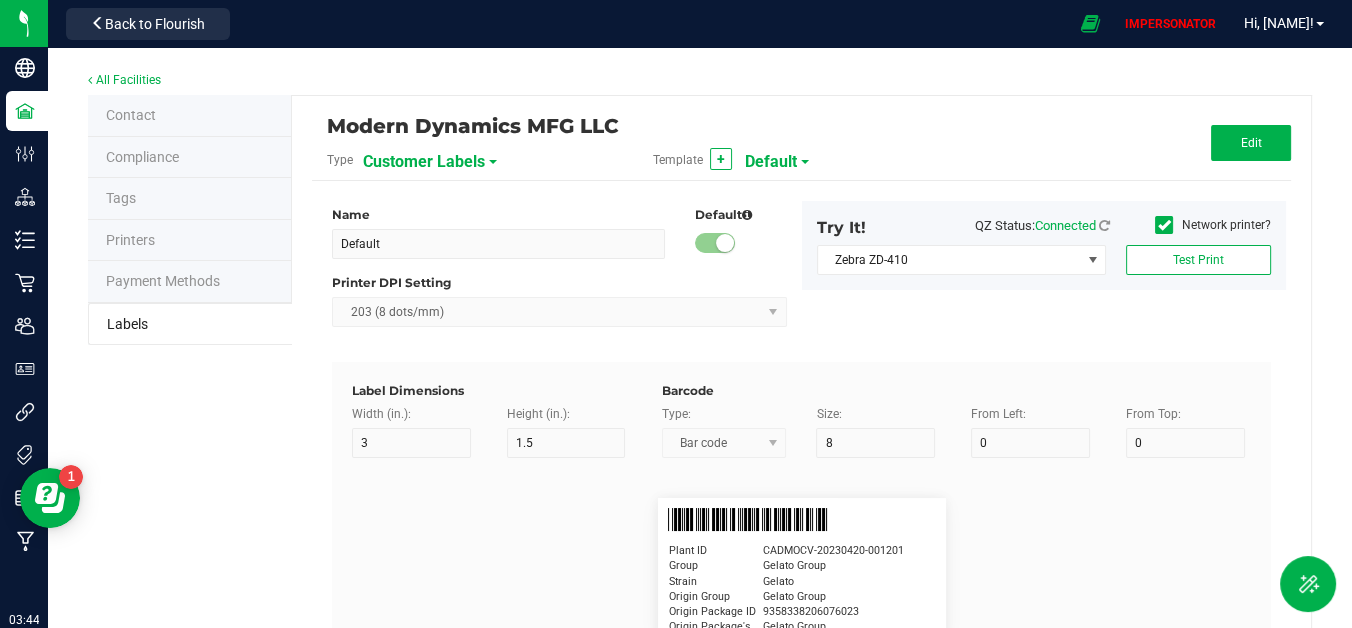 type on "GG4" 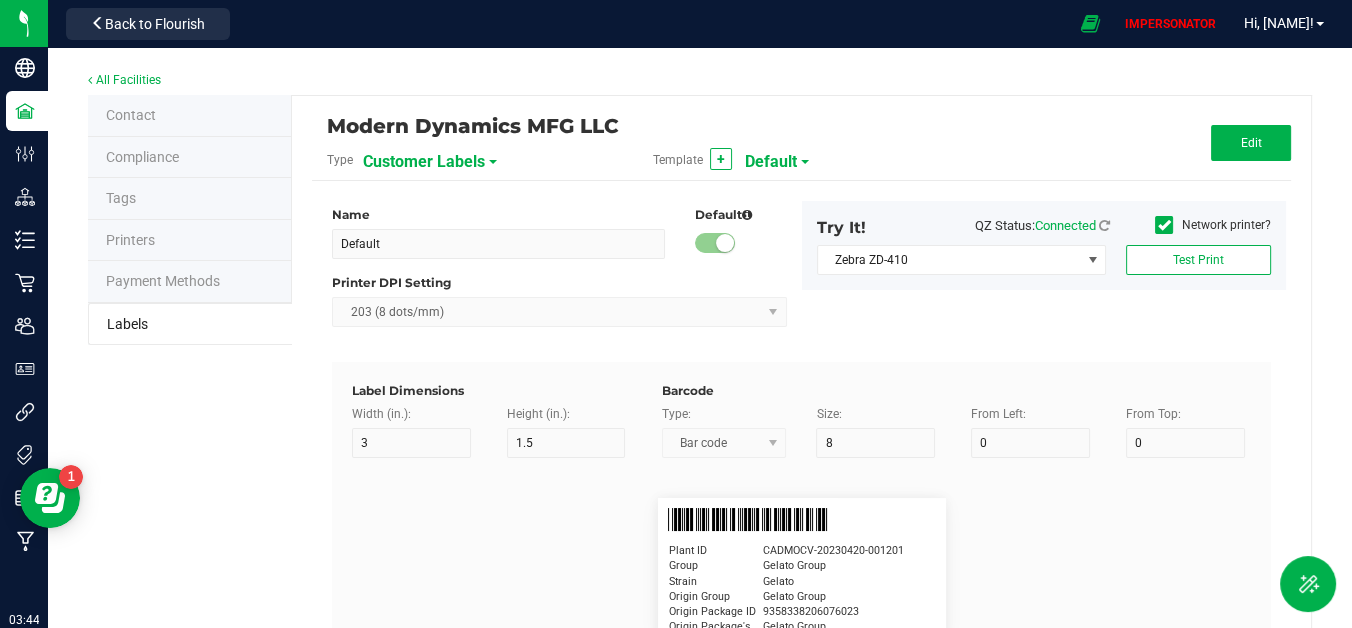 type on "Product" 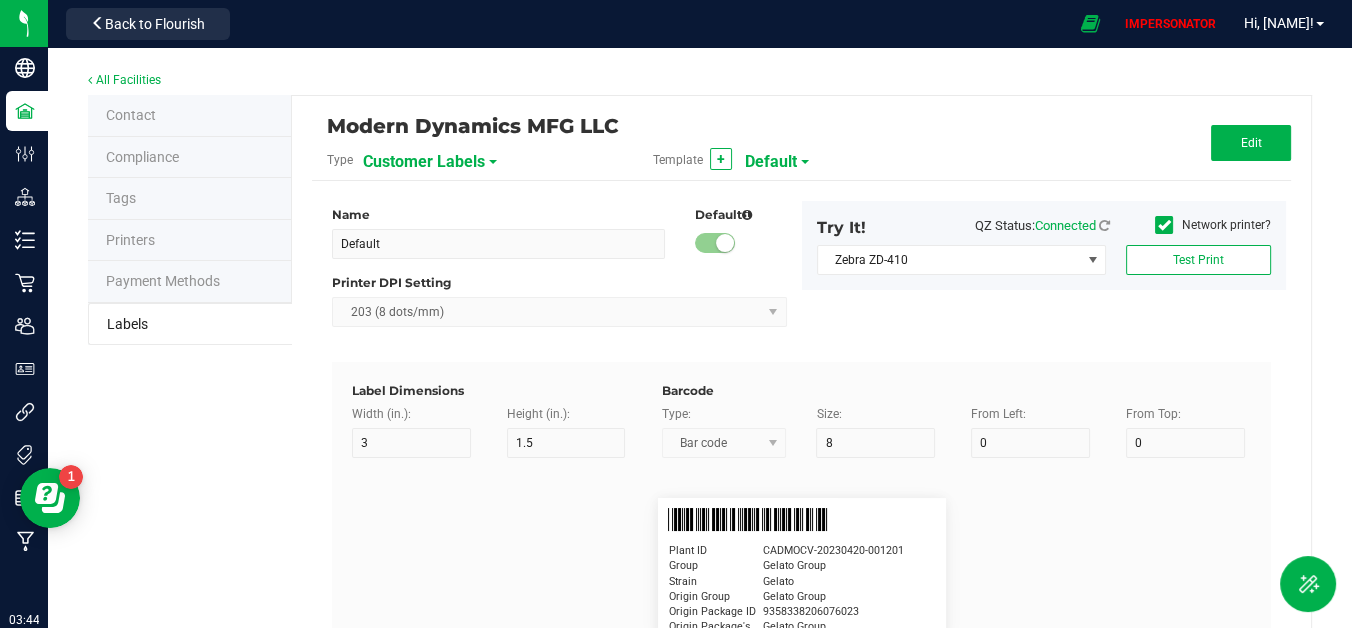 type on "5" 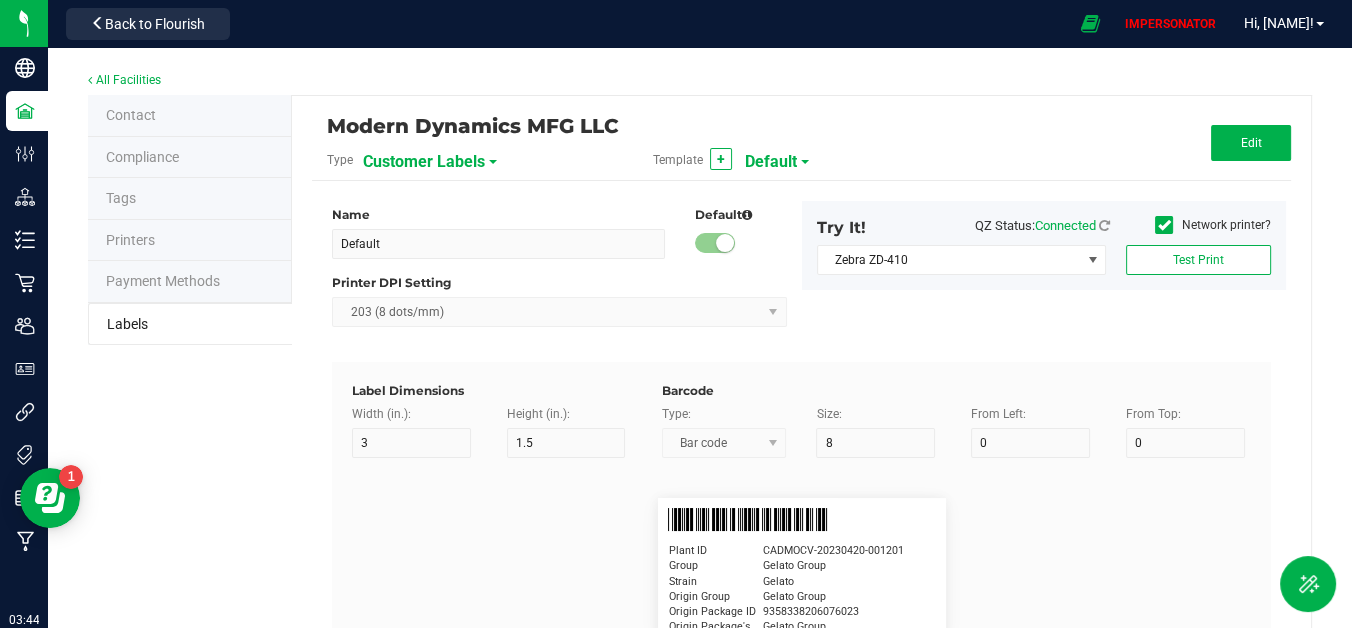type on "10" 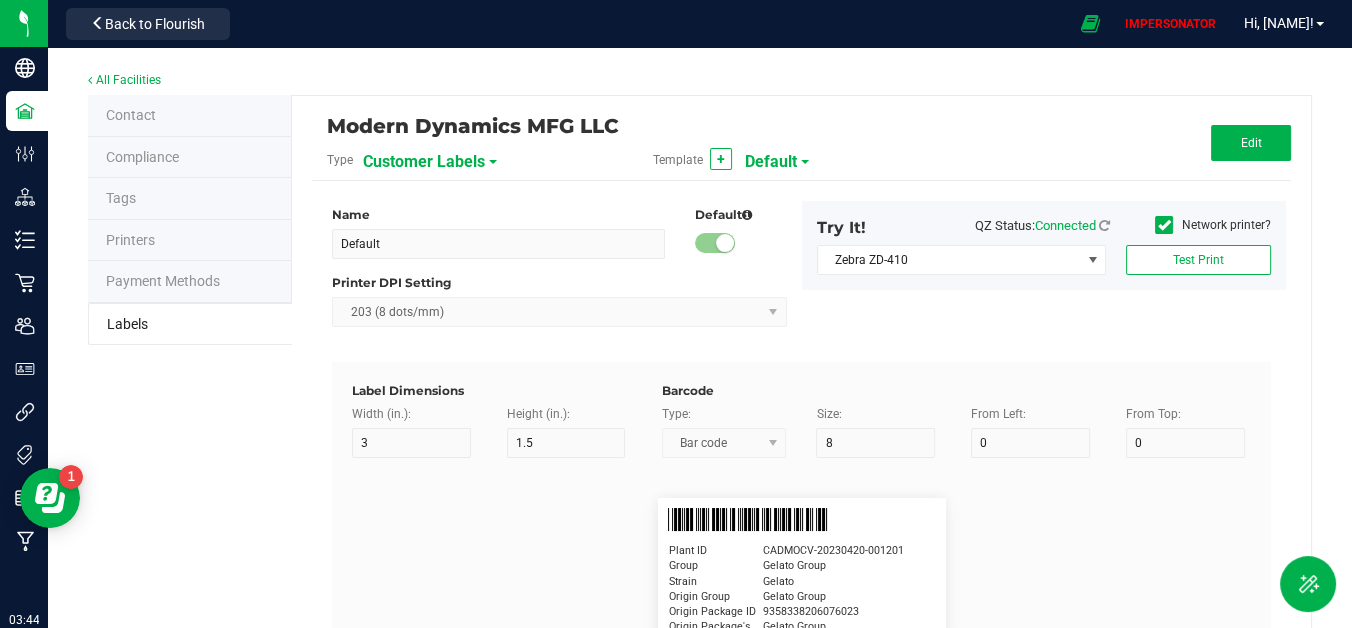 type on "GSC Oil Tincture" 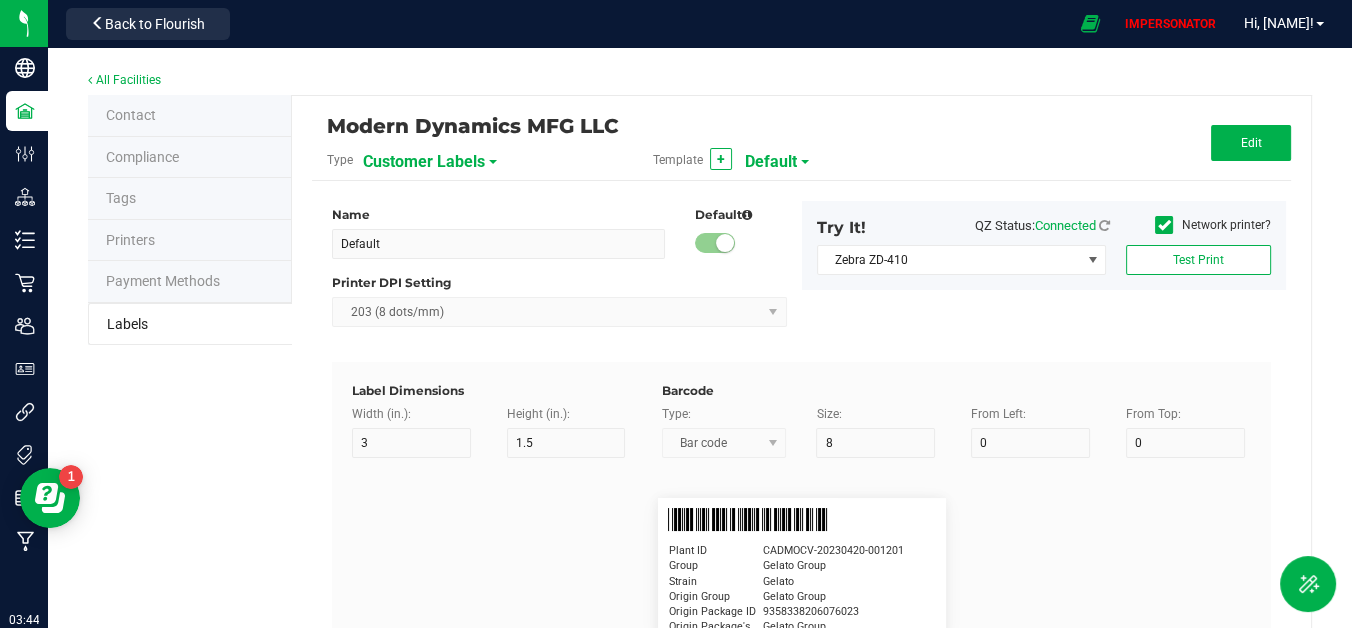 type on "Qty" 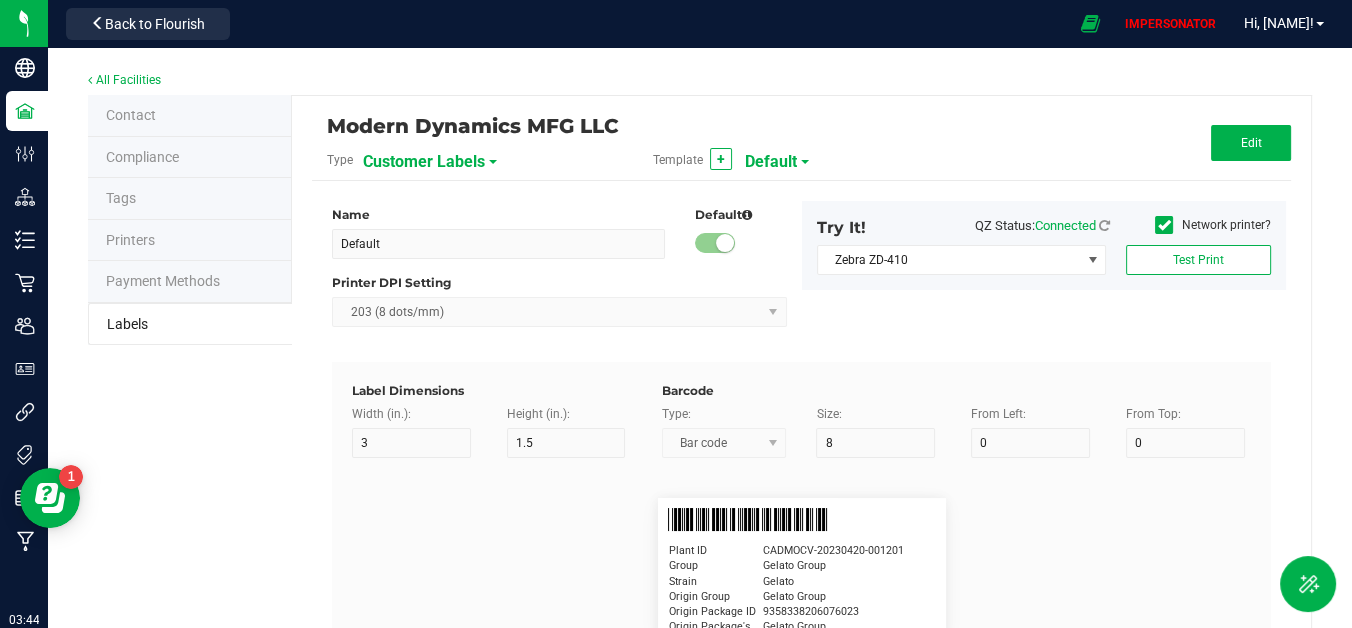 type on "5" 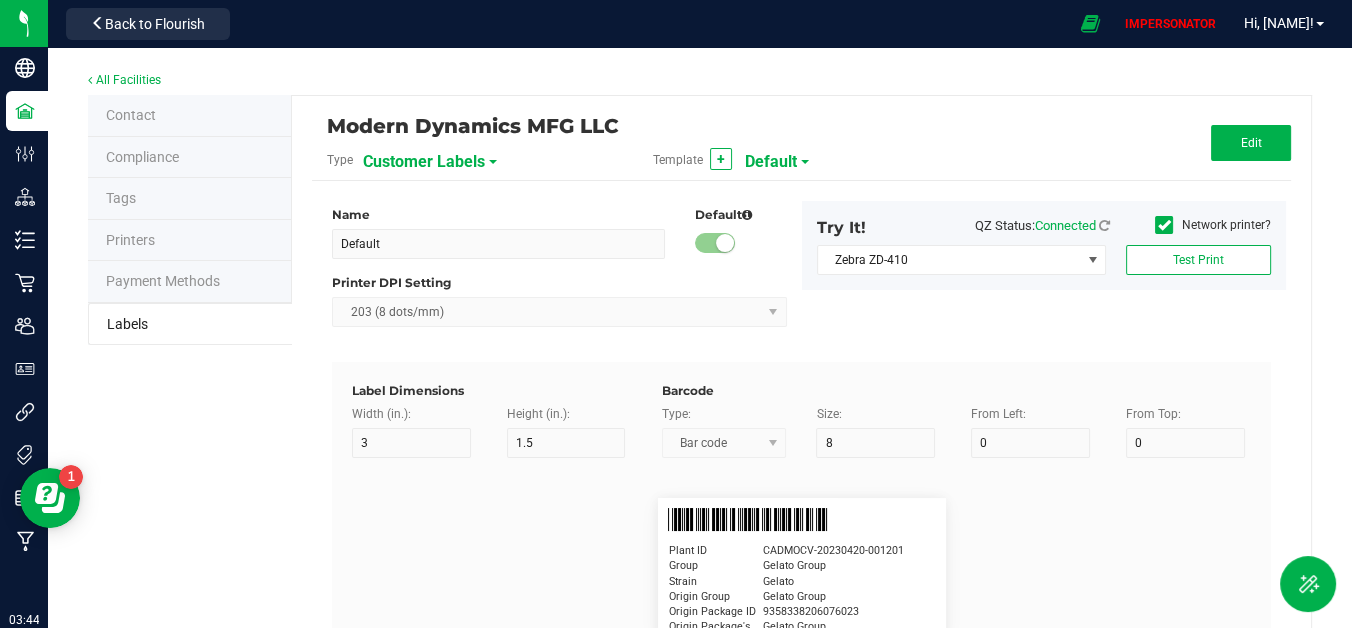 type on "15" 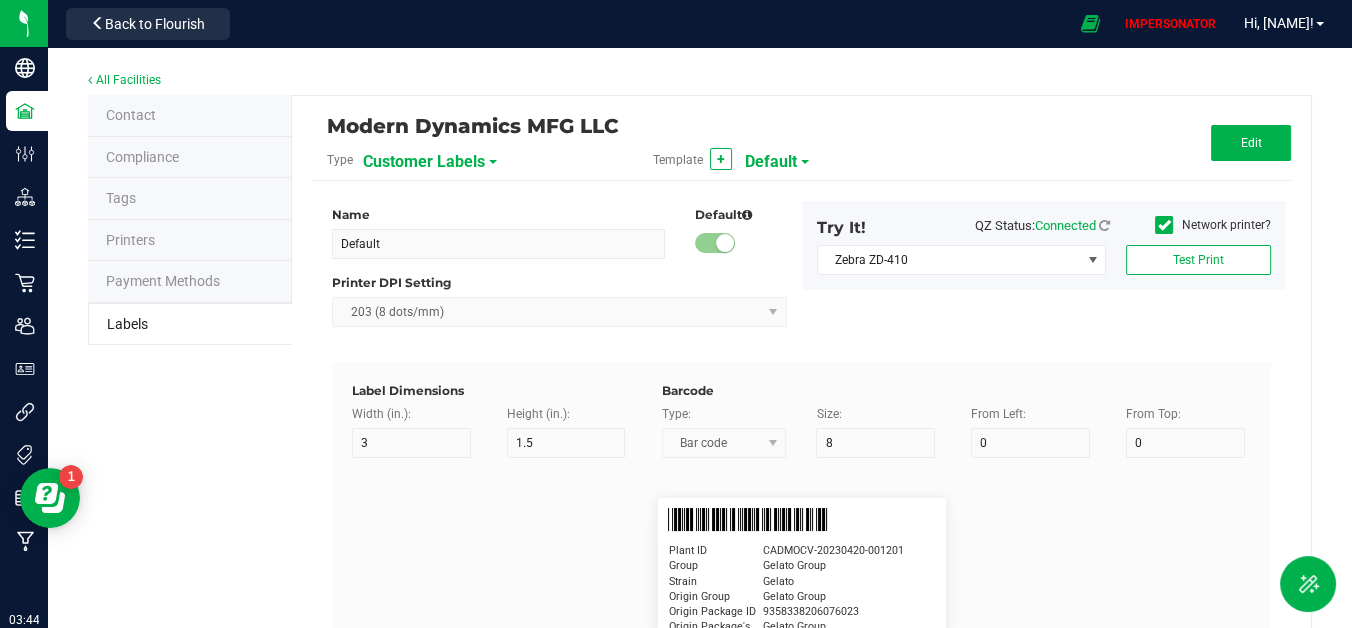 type on "3 ea" 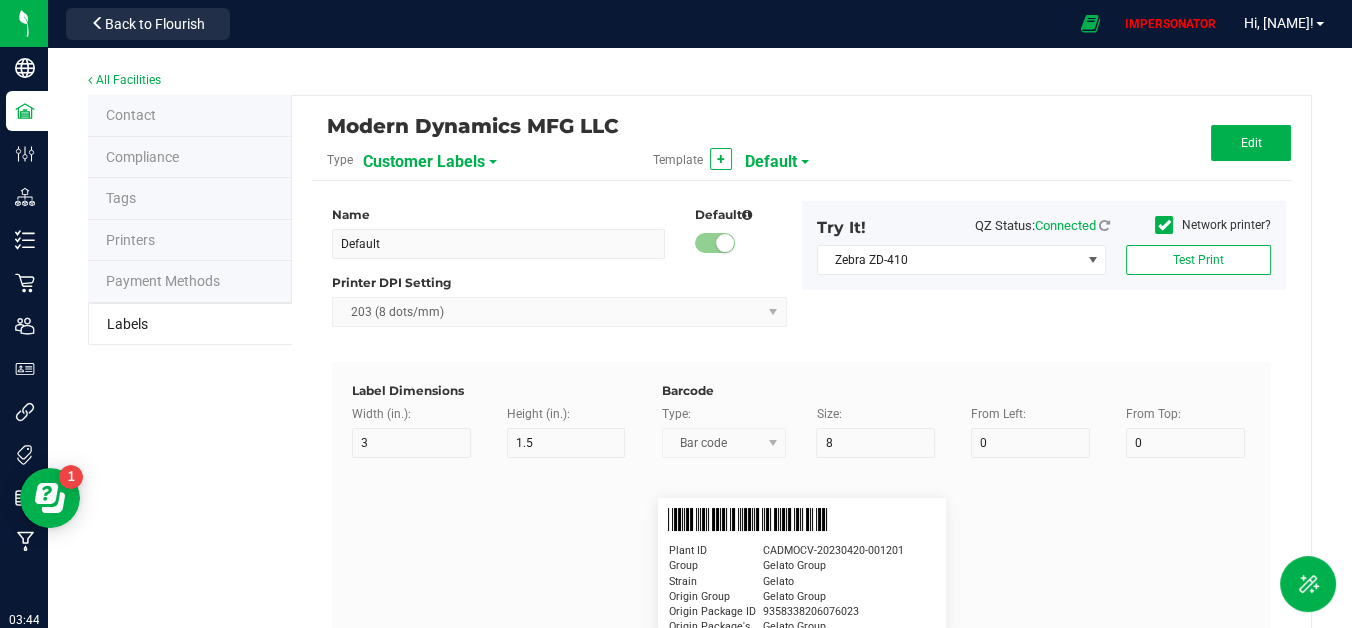type on "Physician" 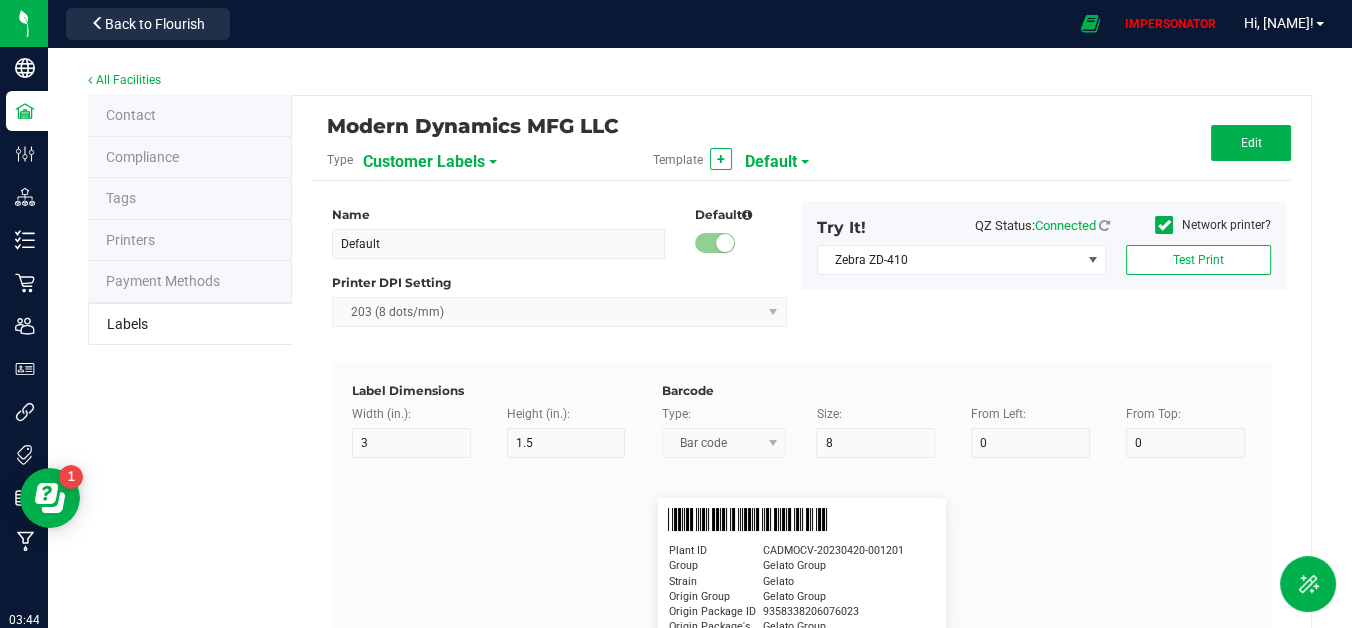 type on "15" 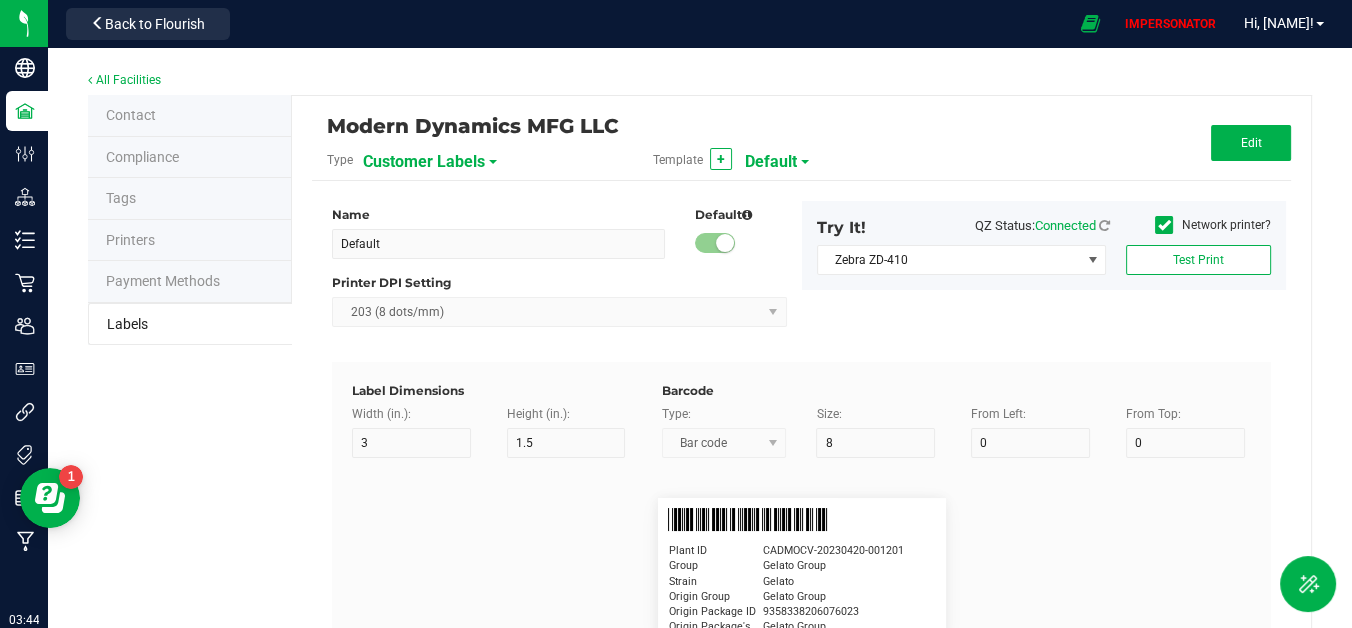 type on "5" 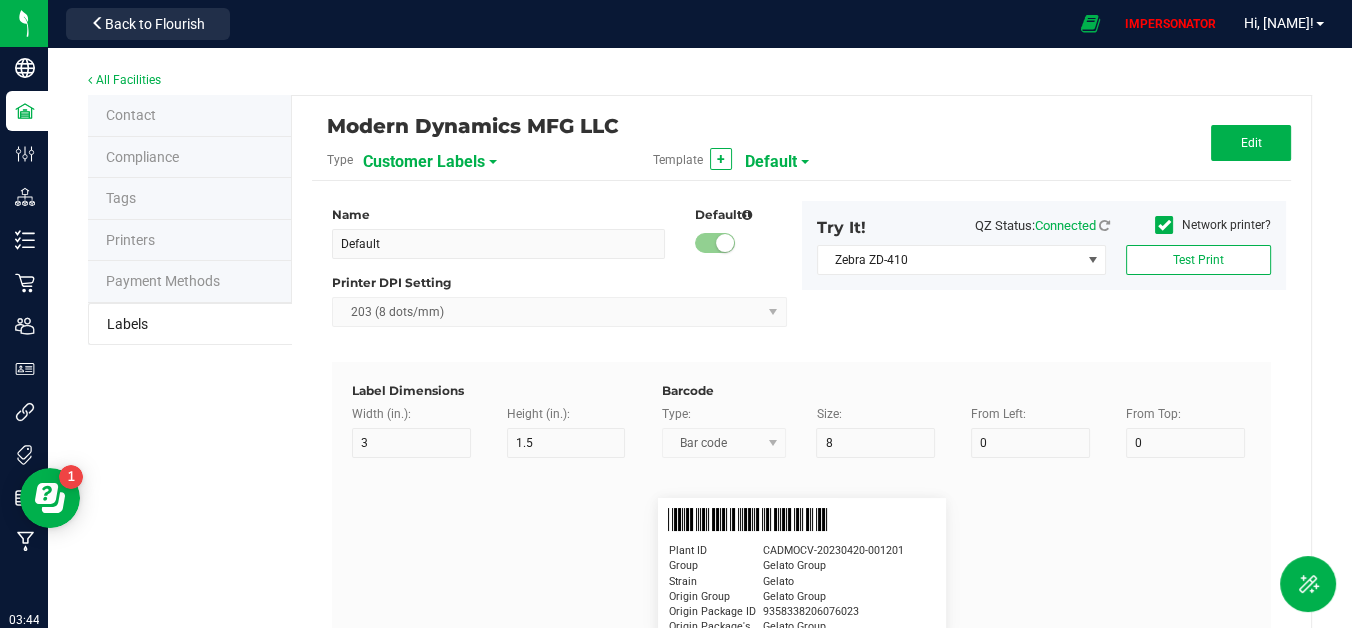 type on "5" 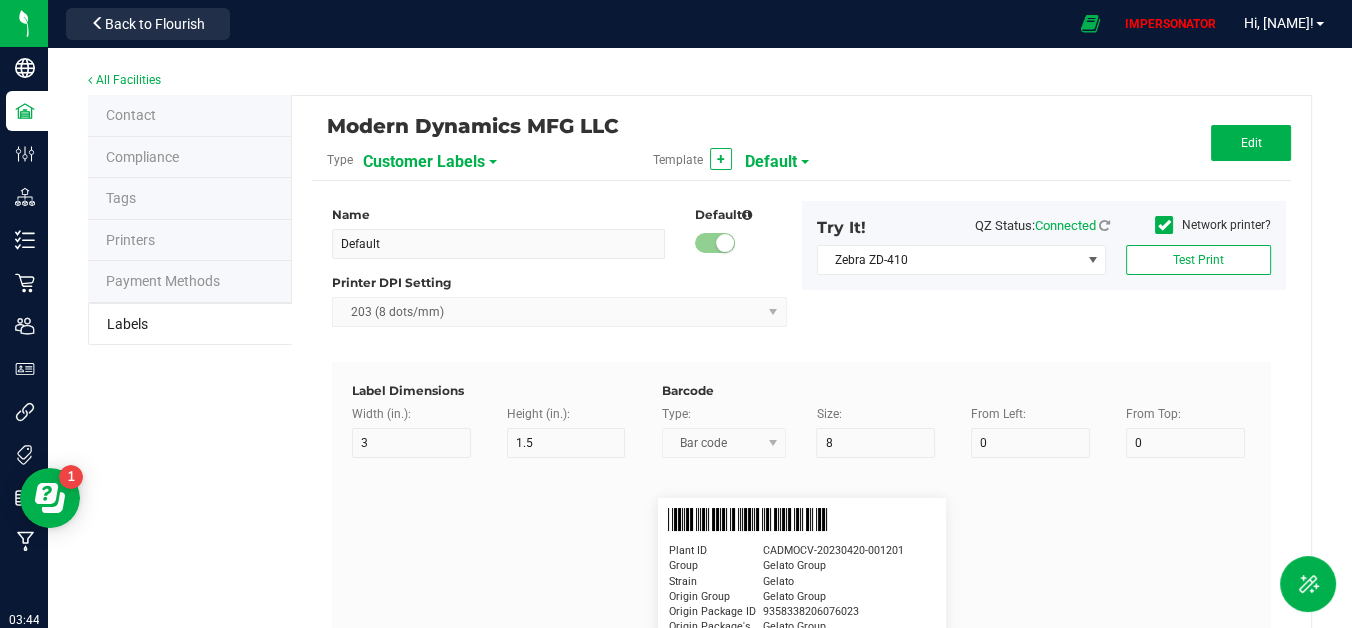 type on "25" 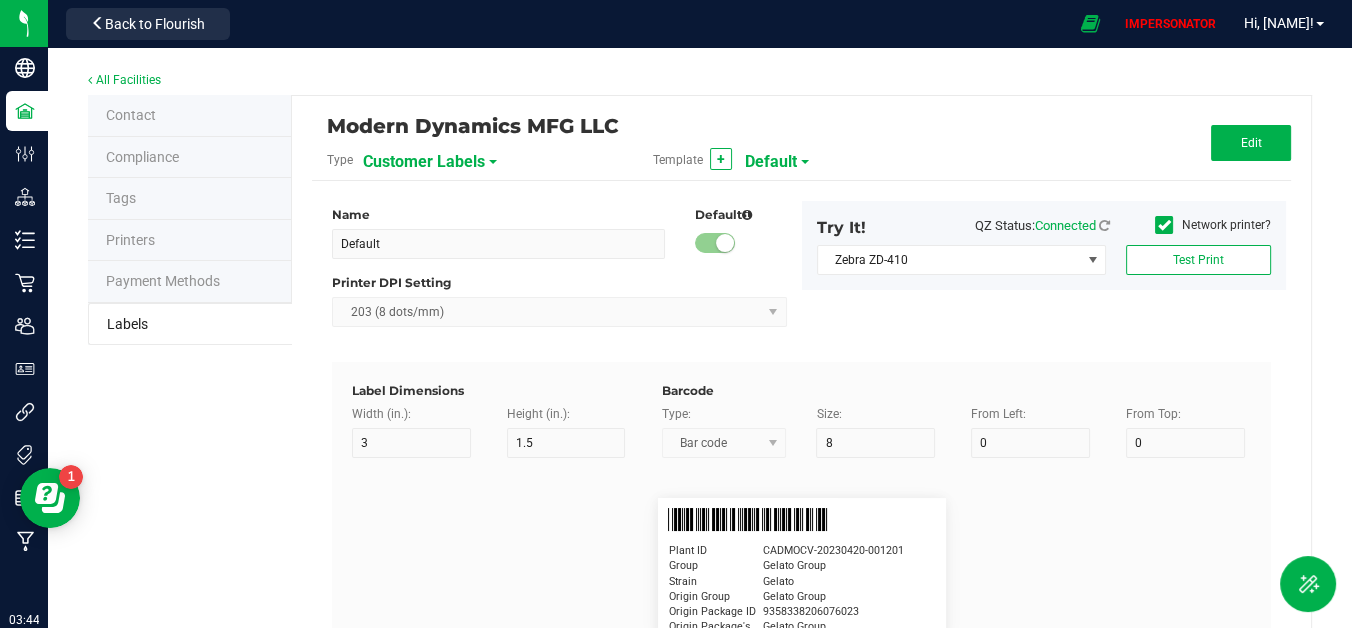 type on "15" 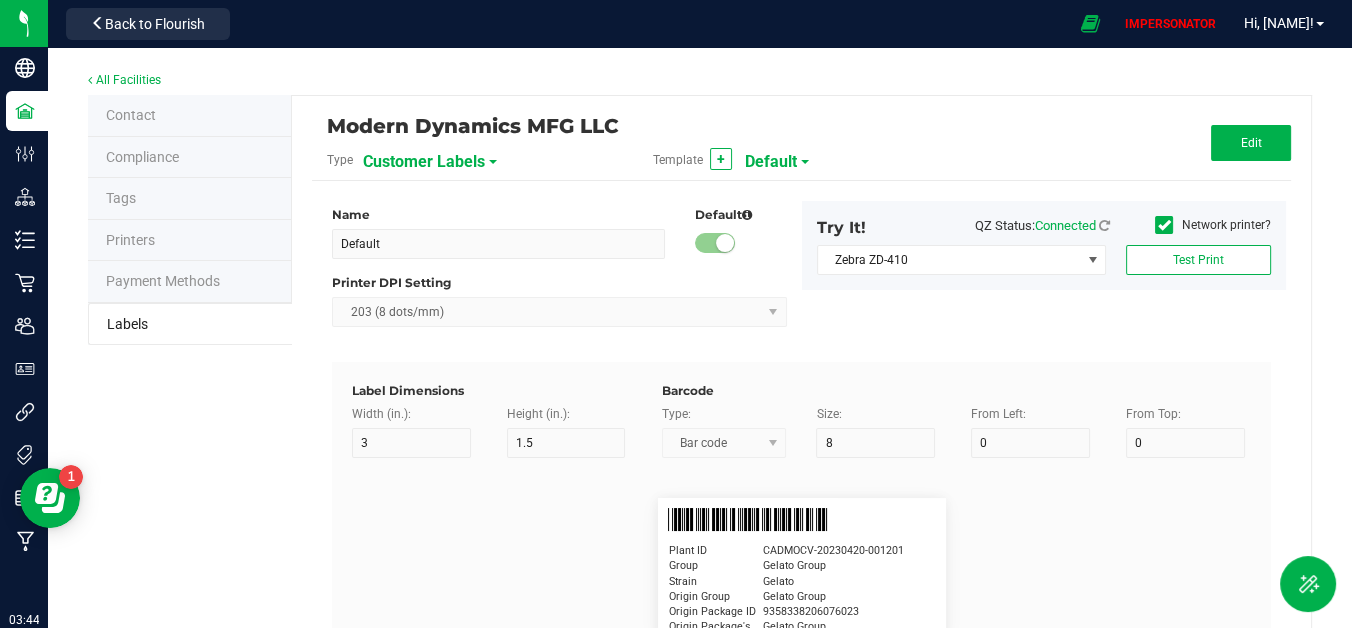 type on "5" 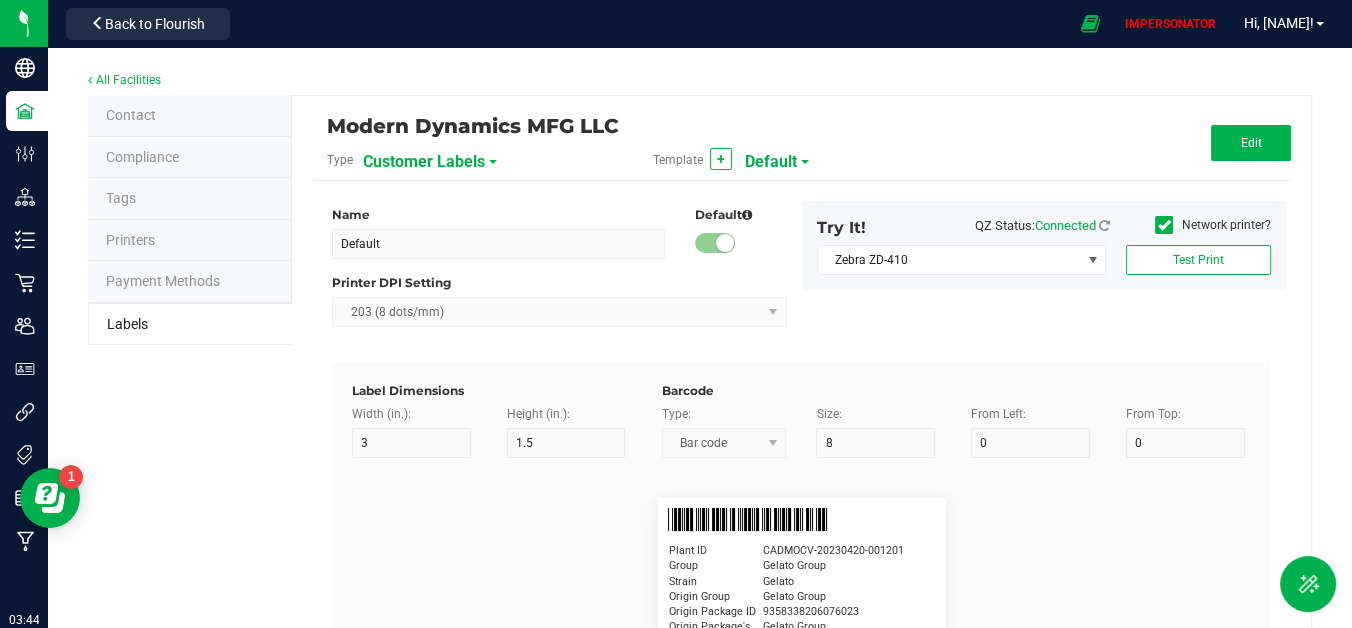 type on "15" 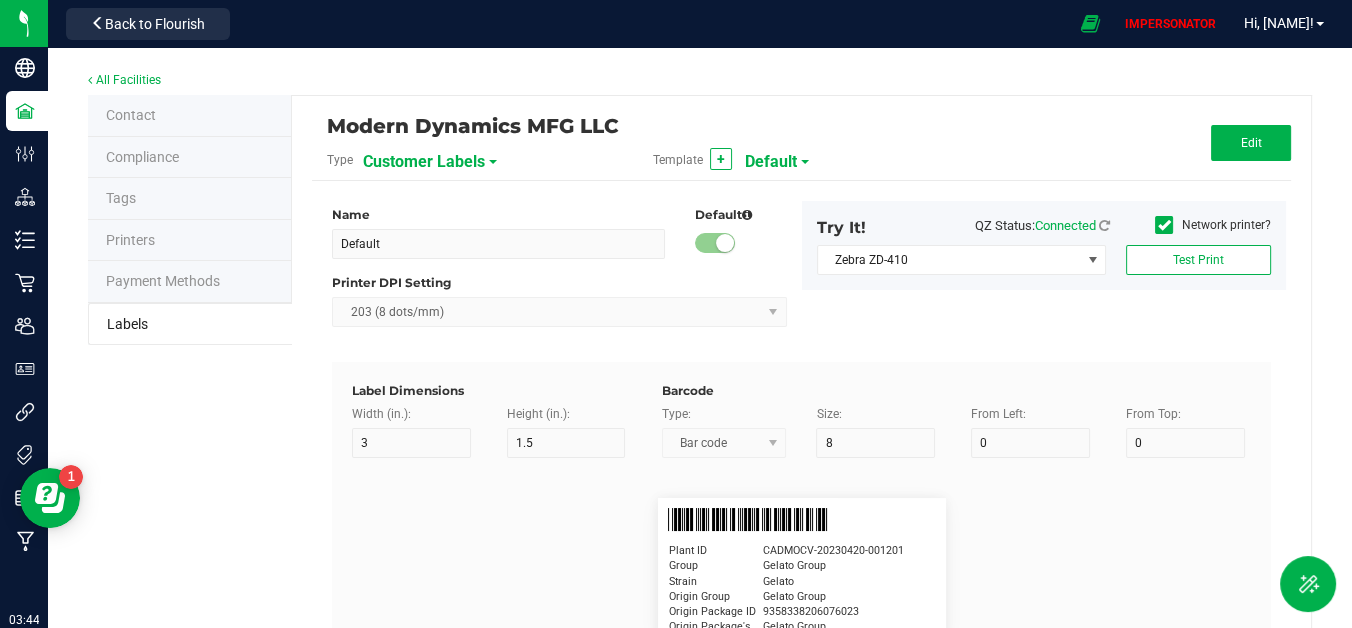 type on "5" 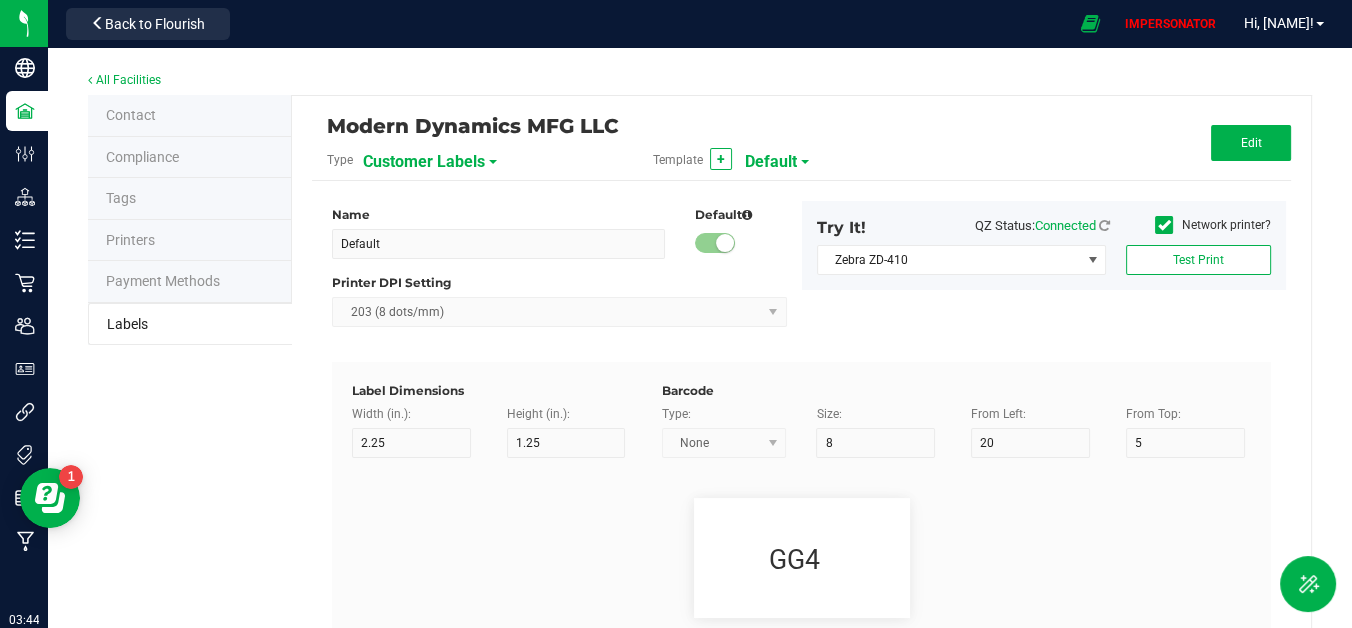 click on "Default" at bounding box center [771, 162] 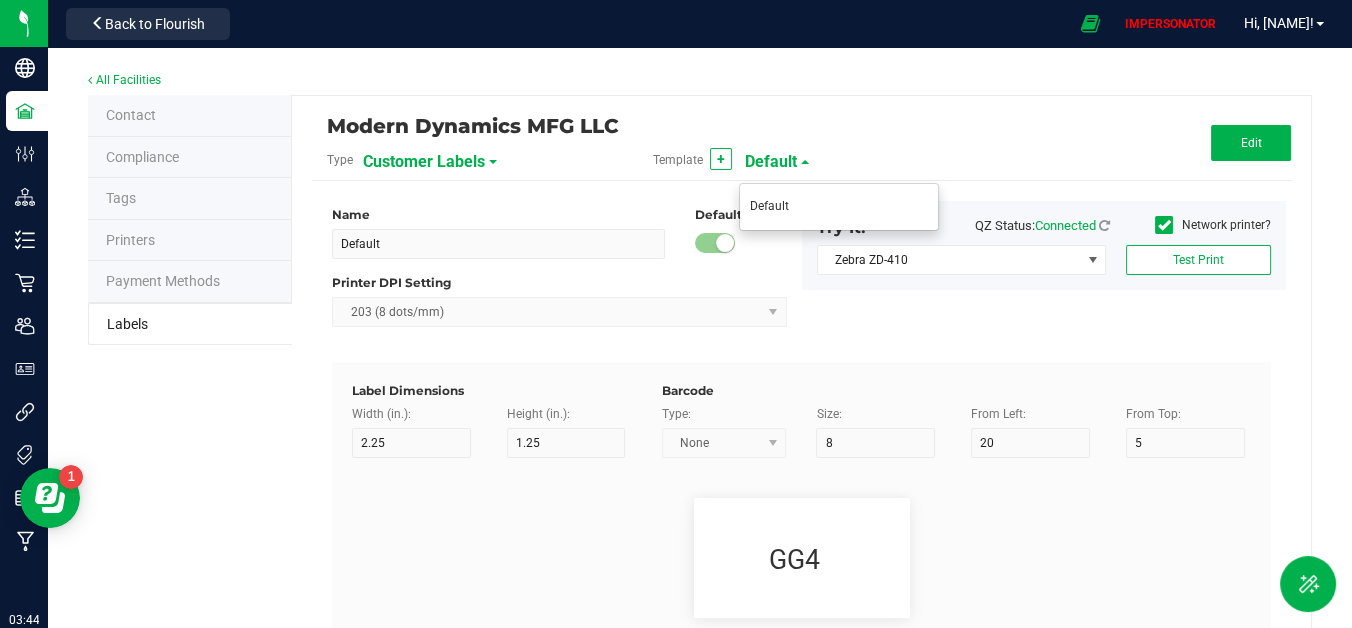 click on "Customer Labels" at bounding box center [424, 162] 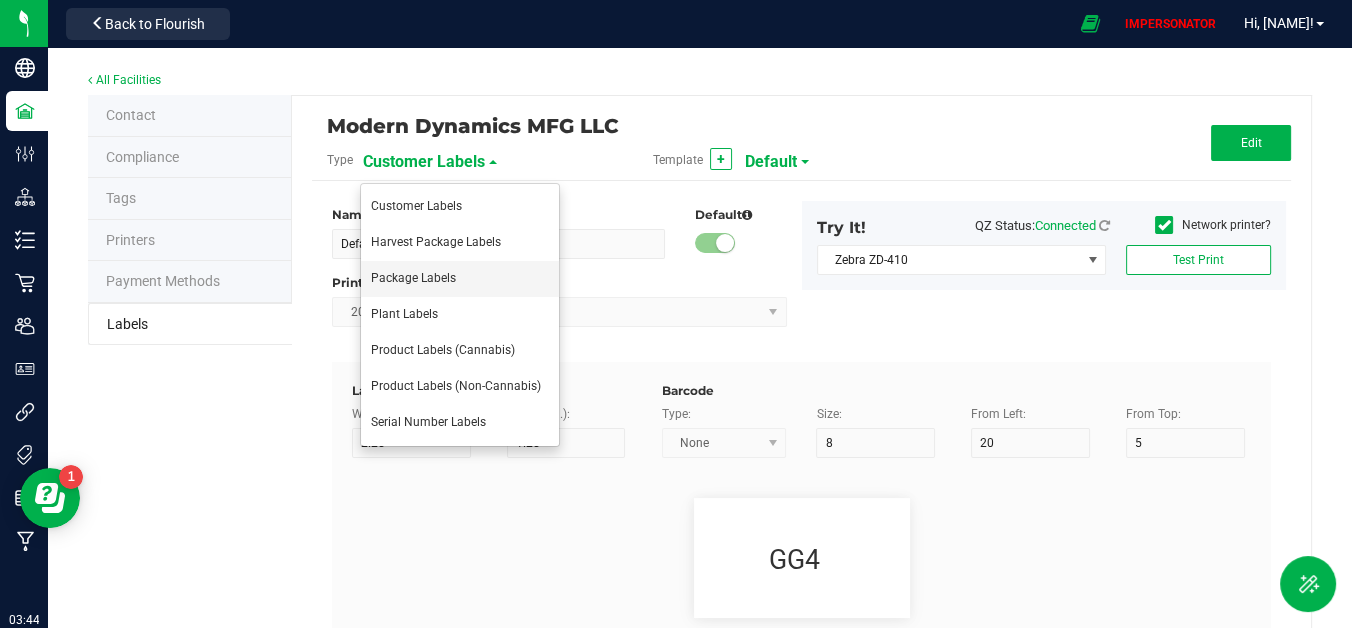 click on "Package Labels" at bounding box center (460, 279) 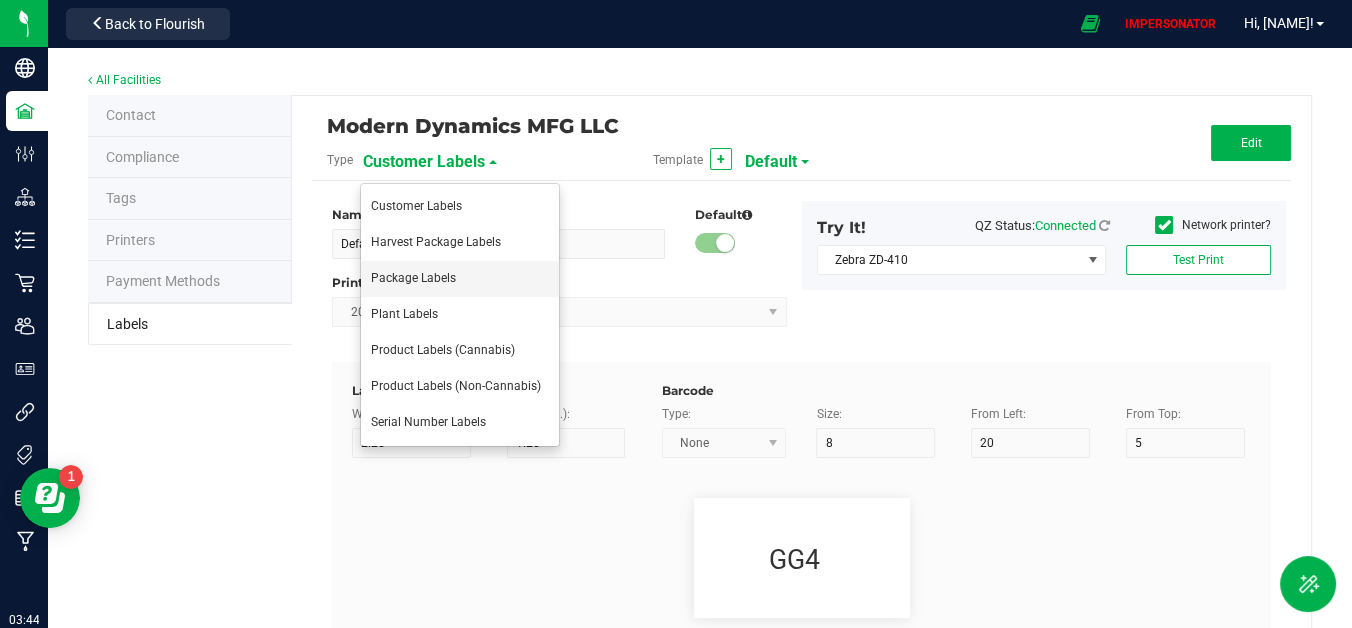 type on "10" 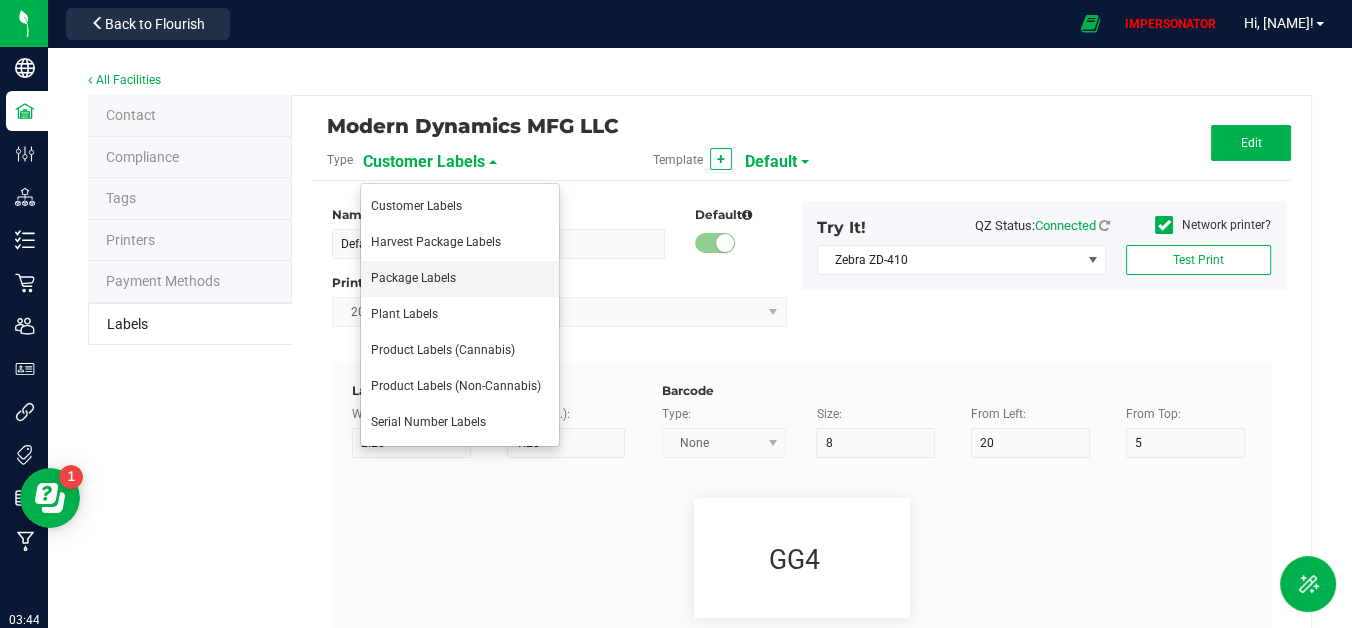 type on "Package Date" 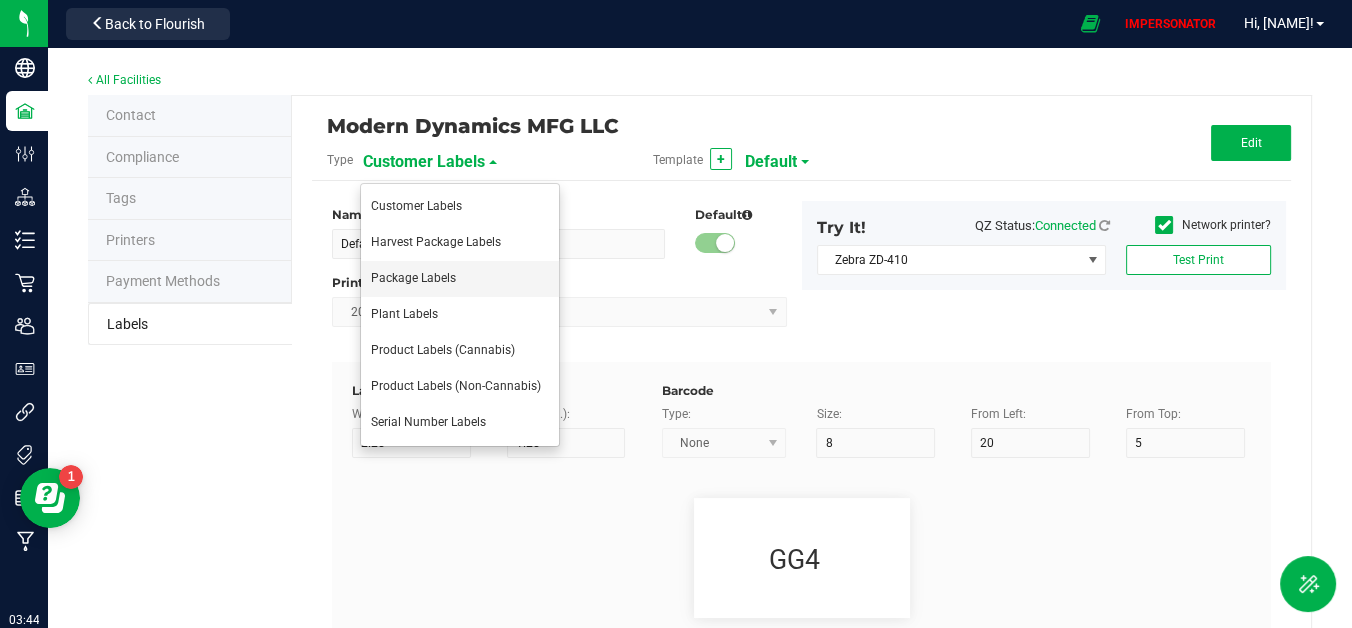 type on "25" 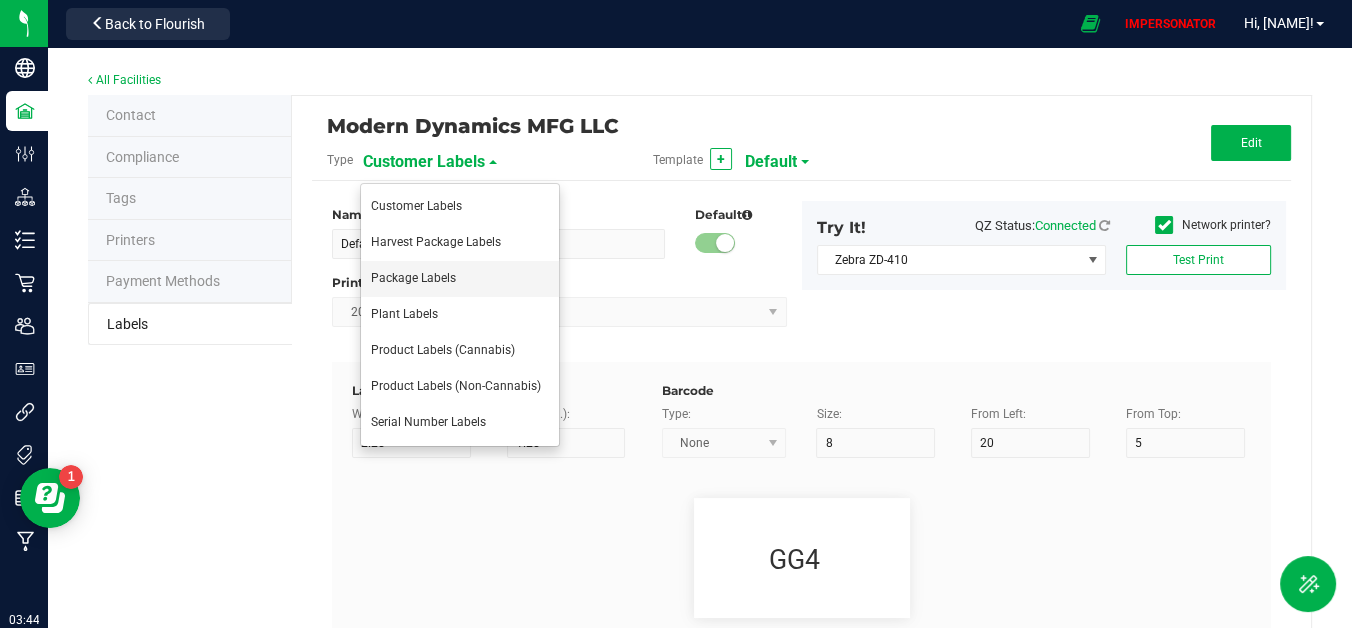 type on "[MONTH]/[DAY]/[YEAR] [HOUR]:[MINUTE][AMPM]" 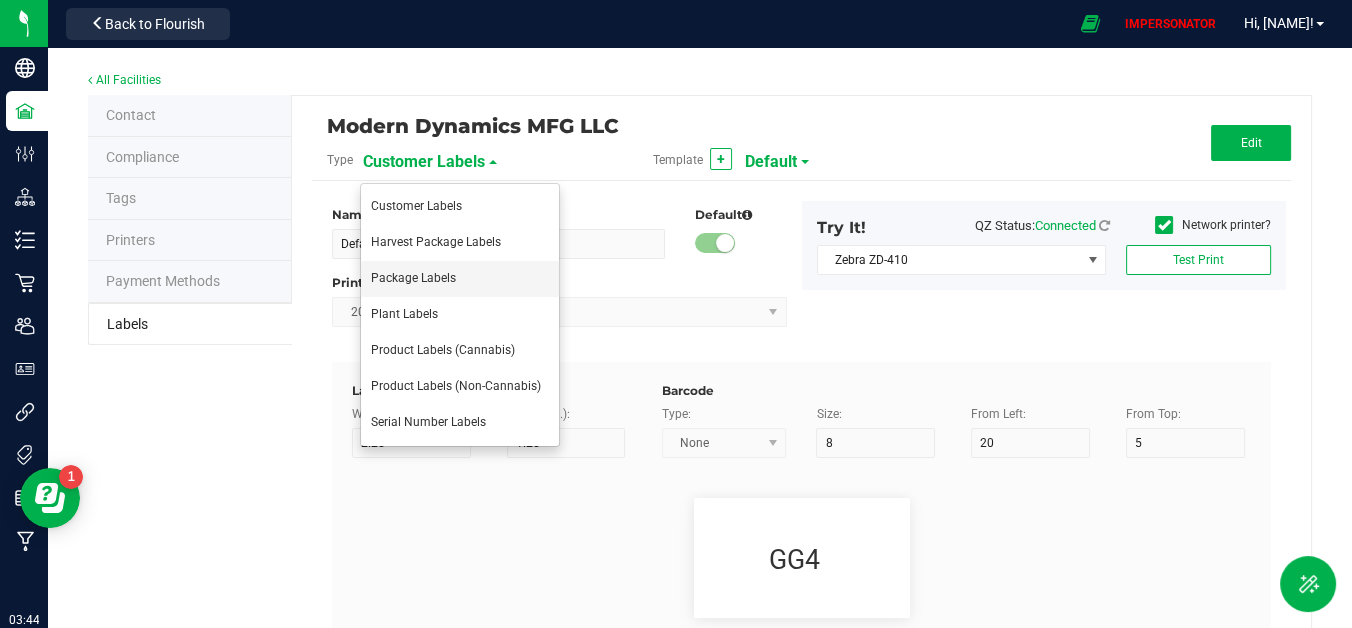 type on "LOT918234" 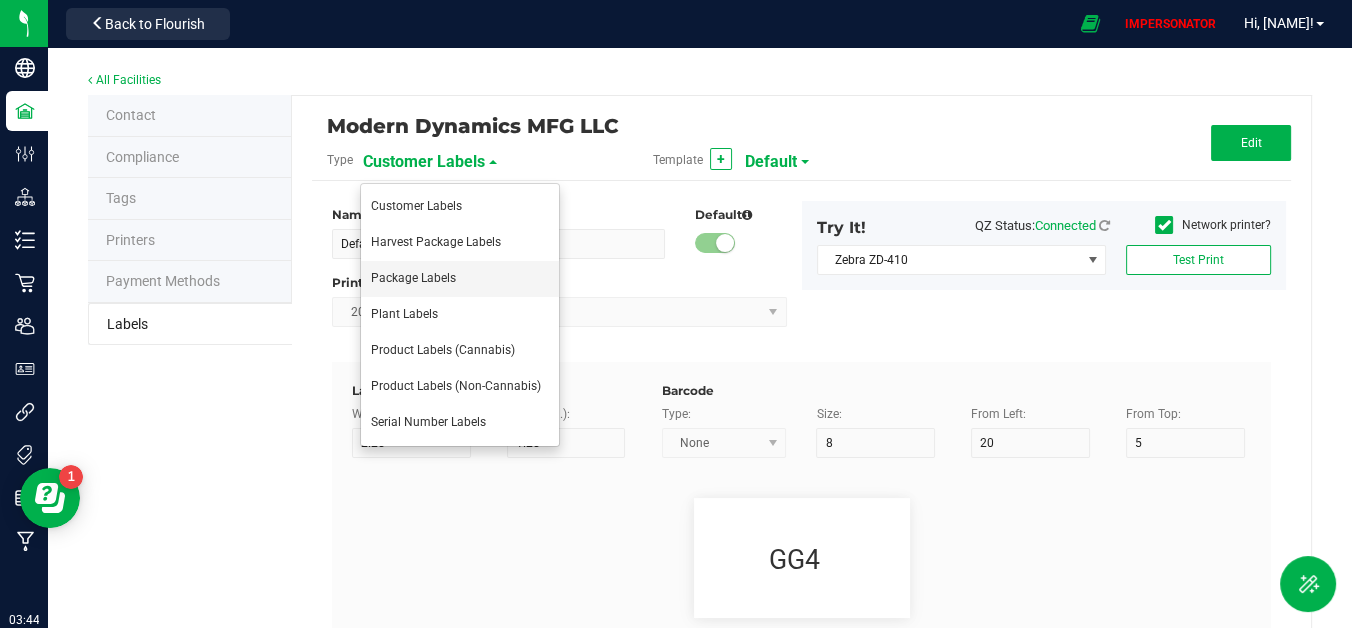 type on "SKU" 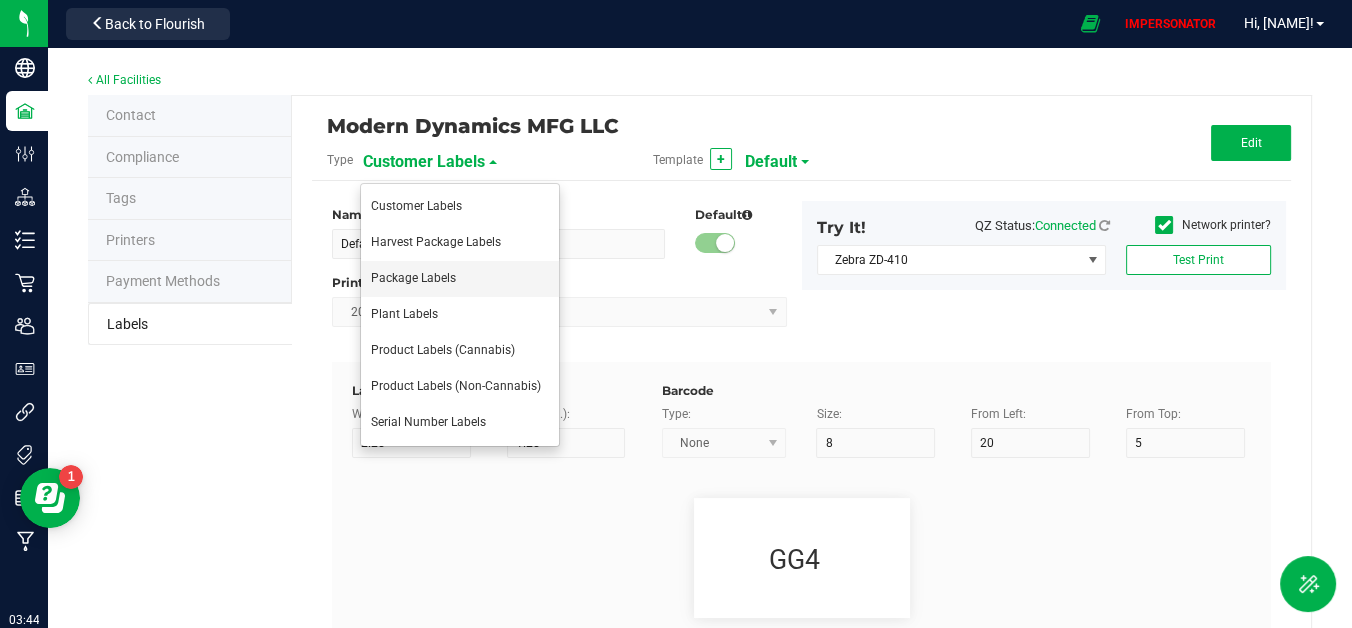 type on "30" 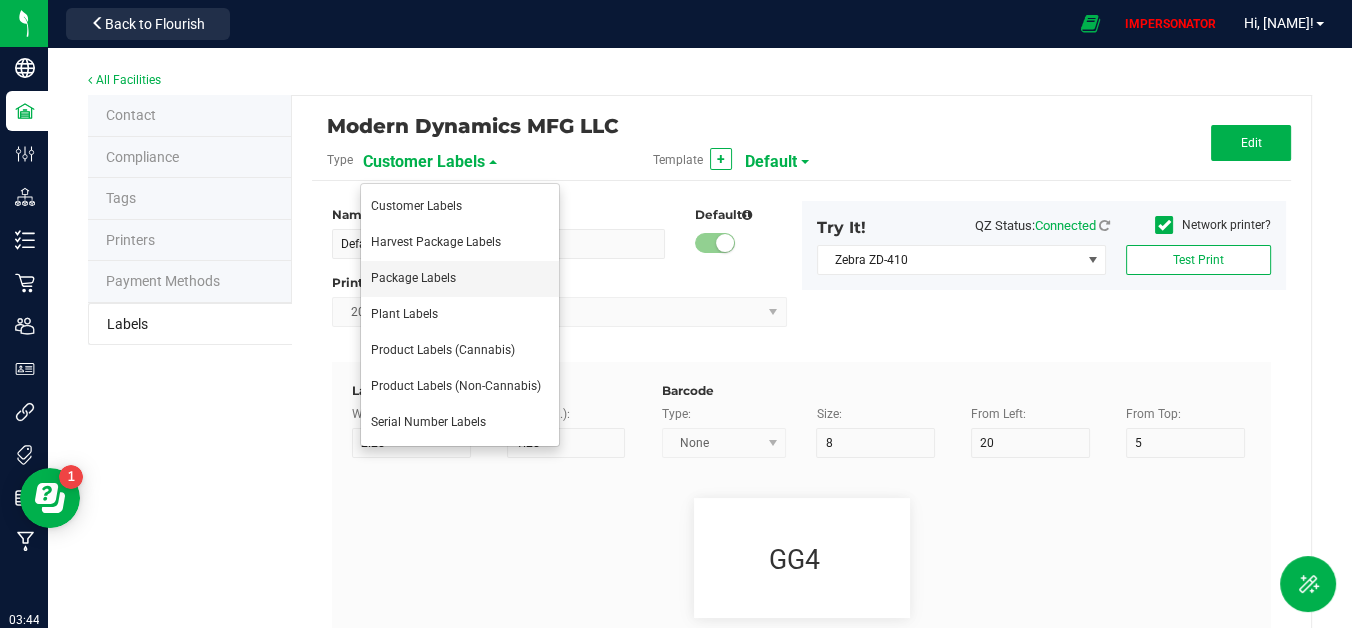 type on "42P017" 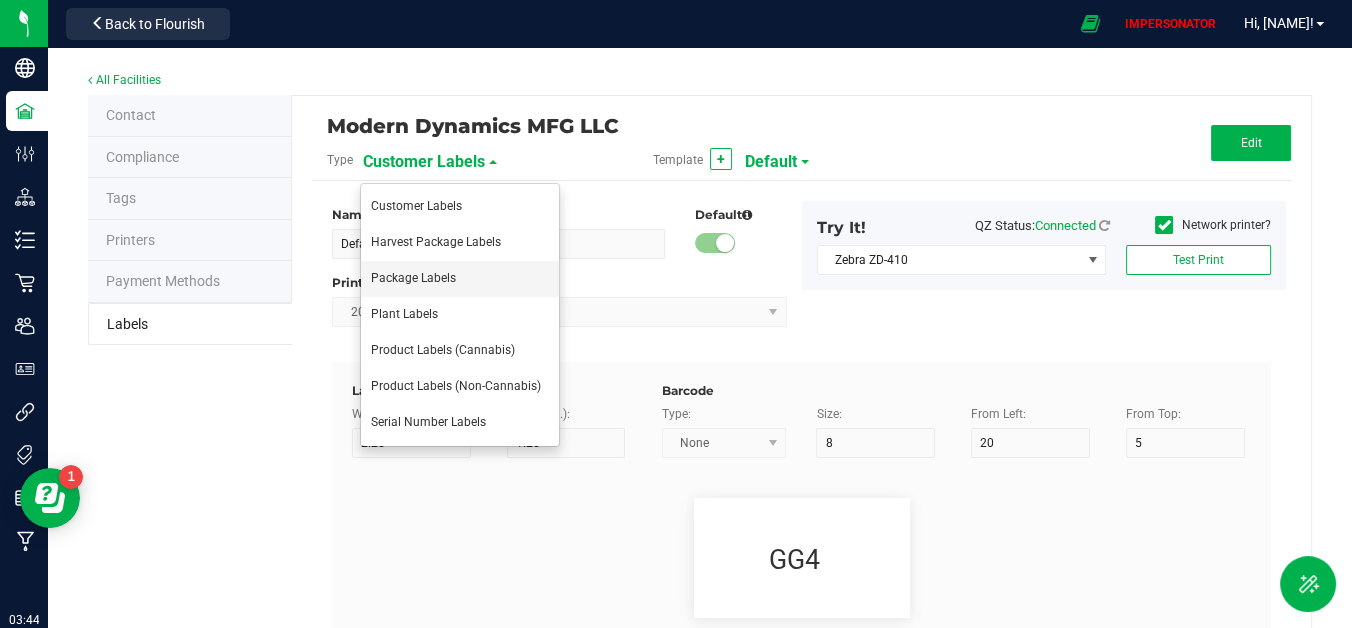 type on "10" 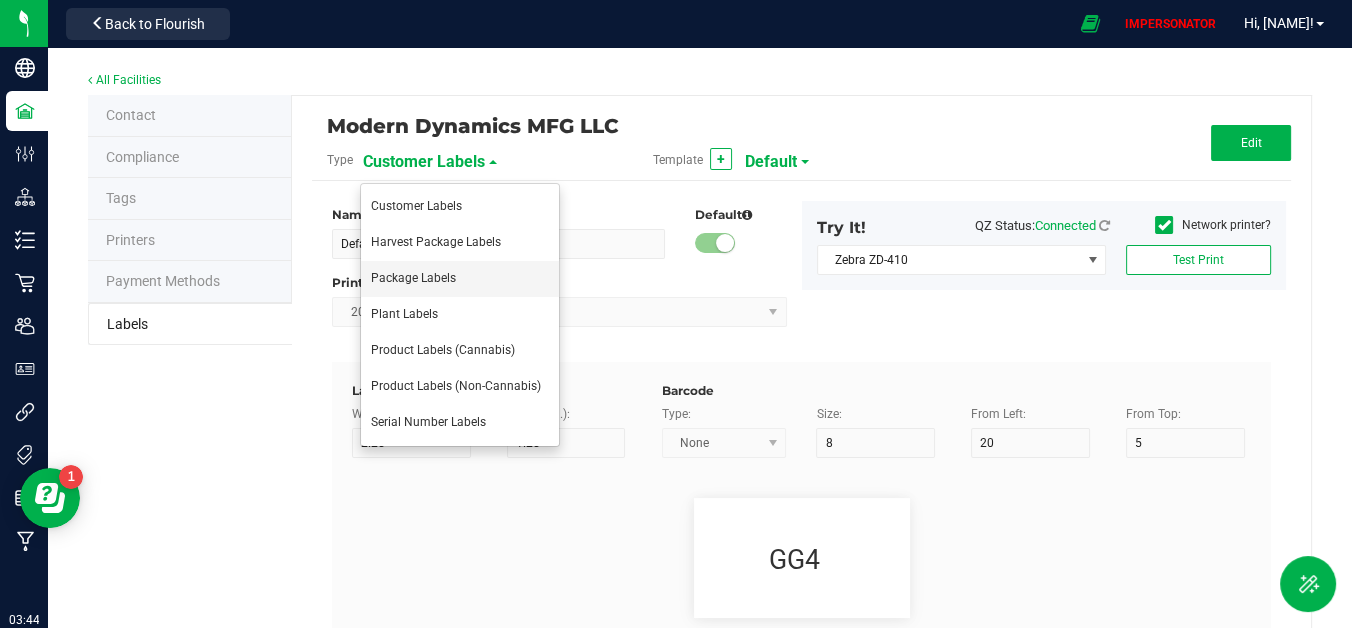 type on "35" 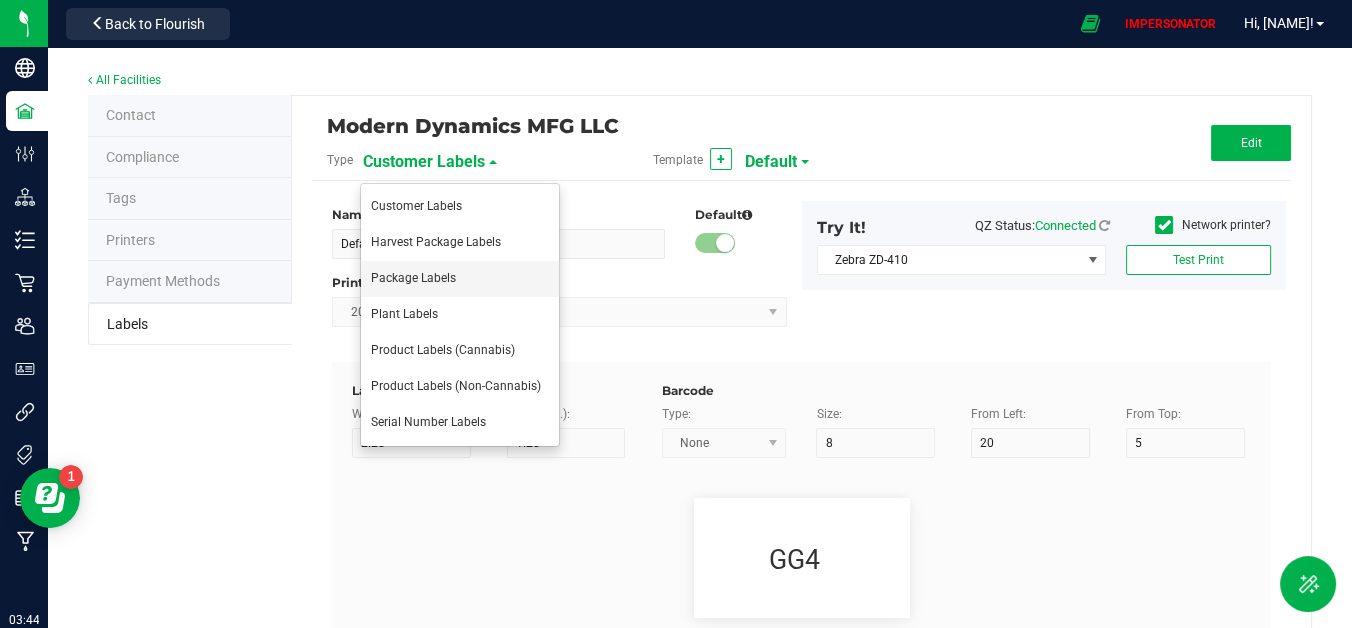 type on "25" 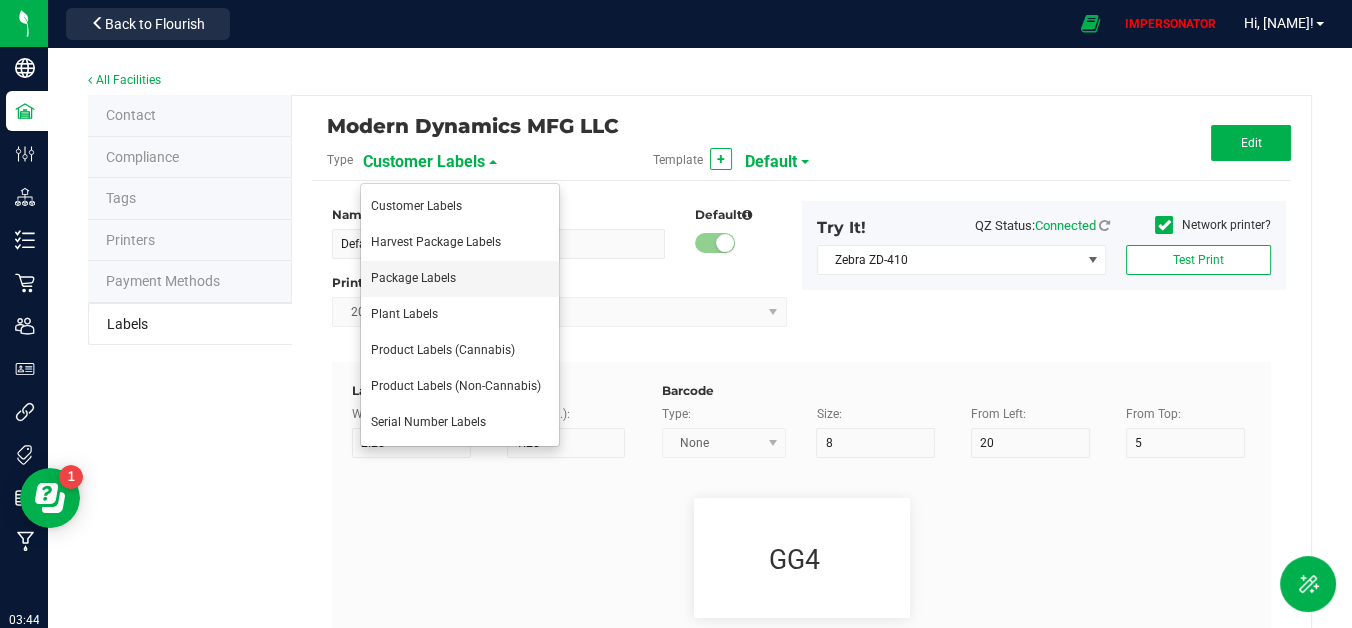 type on "10" 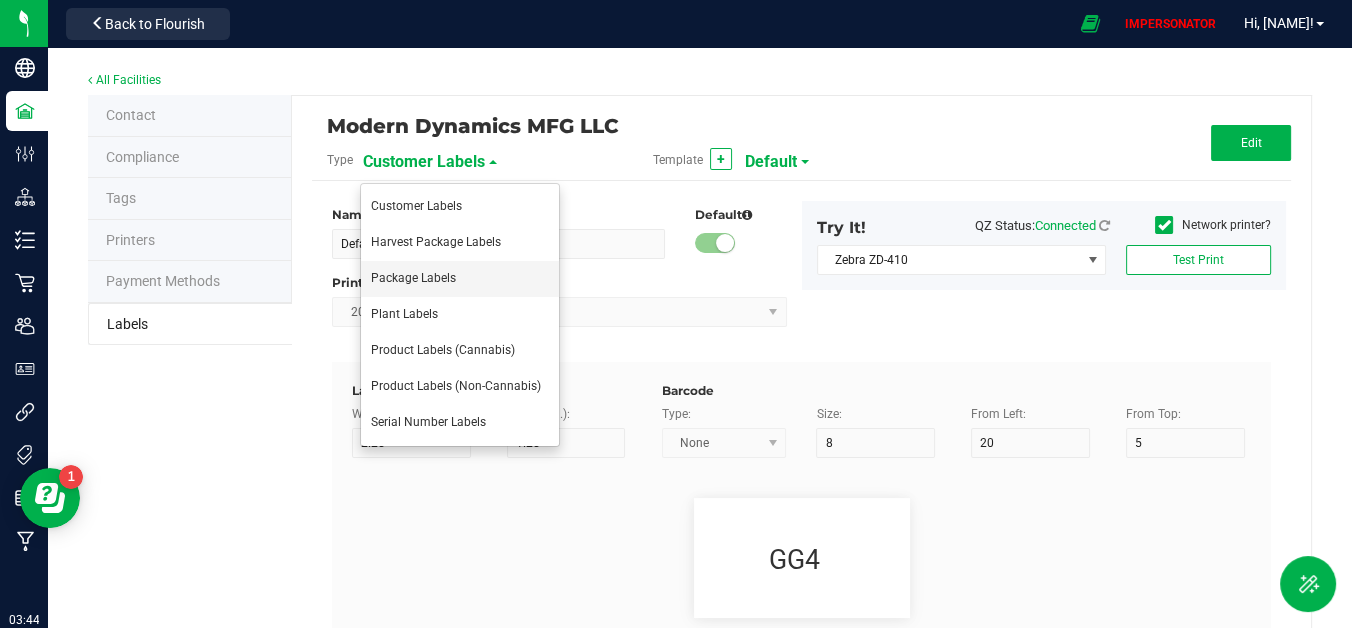 type on "Ref Field 3 Value" 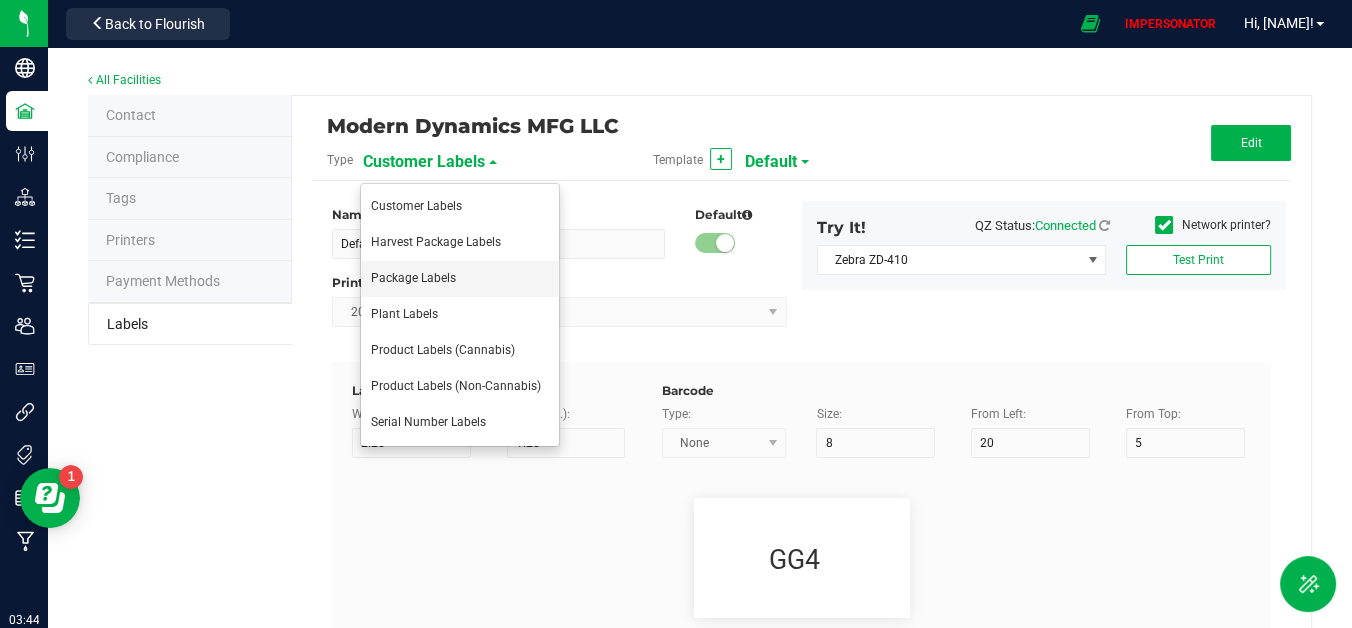 type on "Item Ref Field 1" 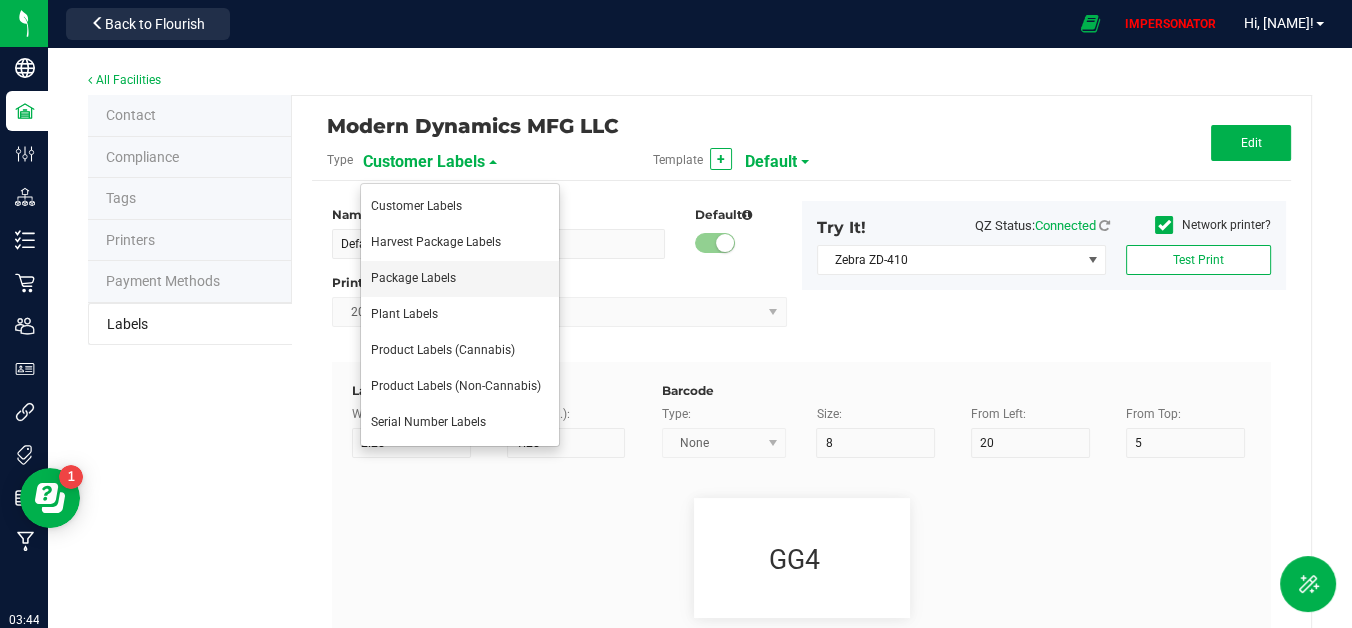type on "10" 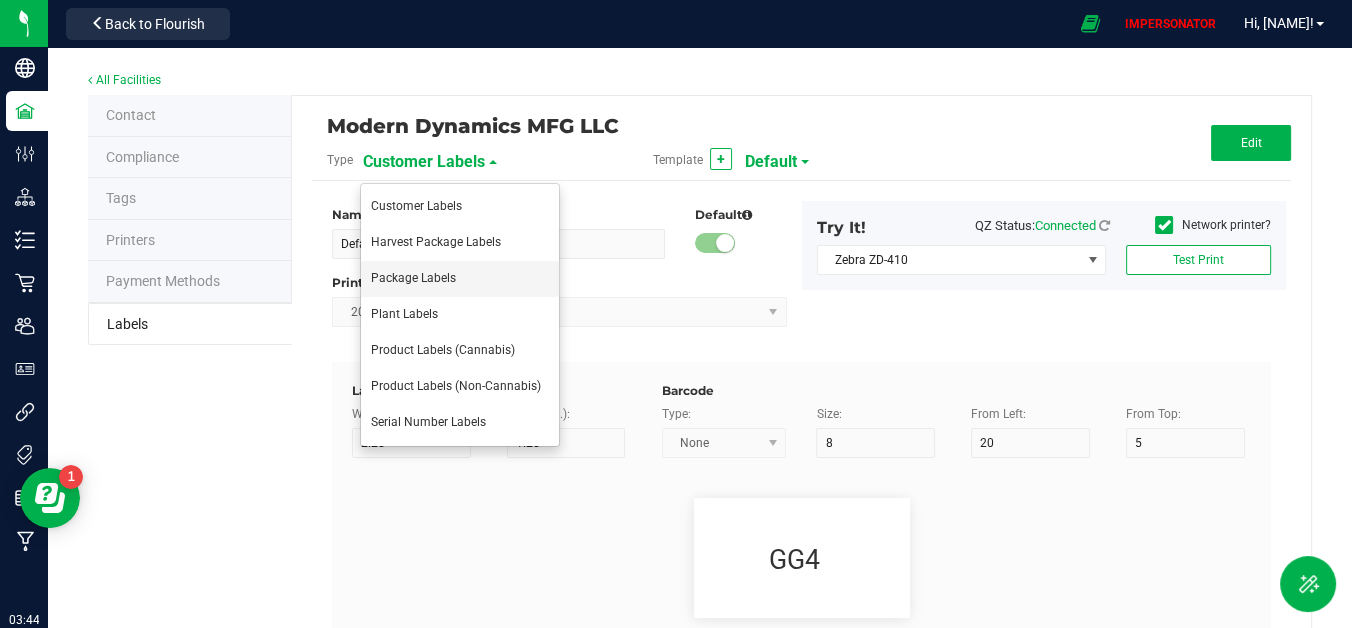 type on "35" 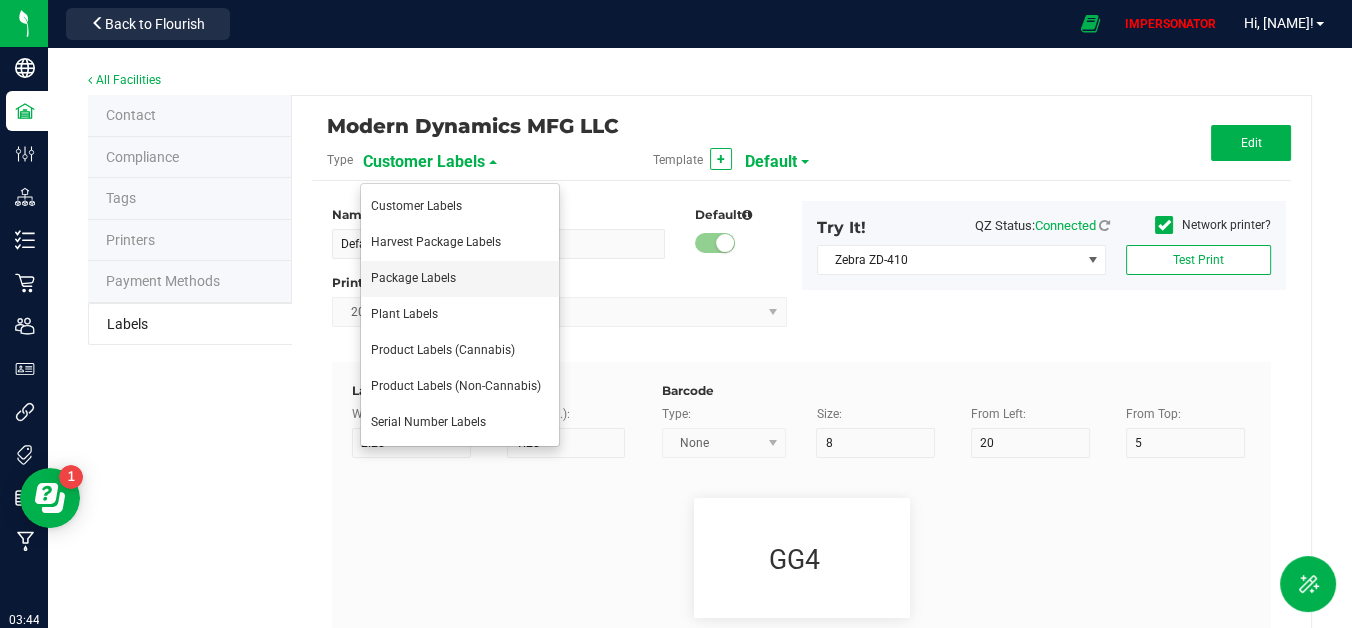 type on "Item Ref Field 1 Value" 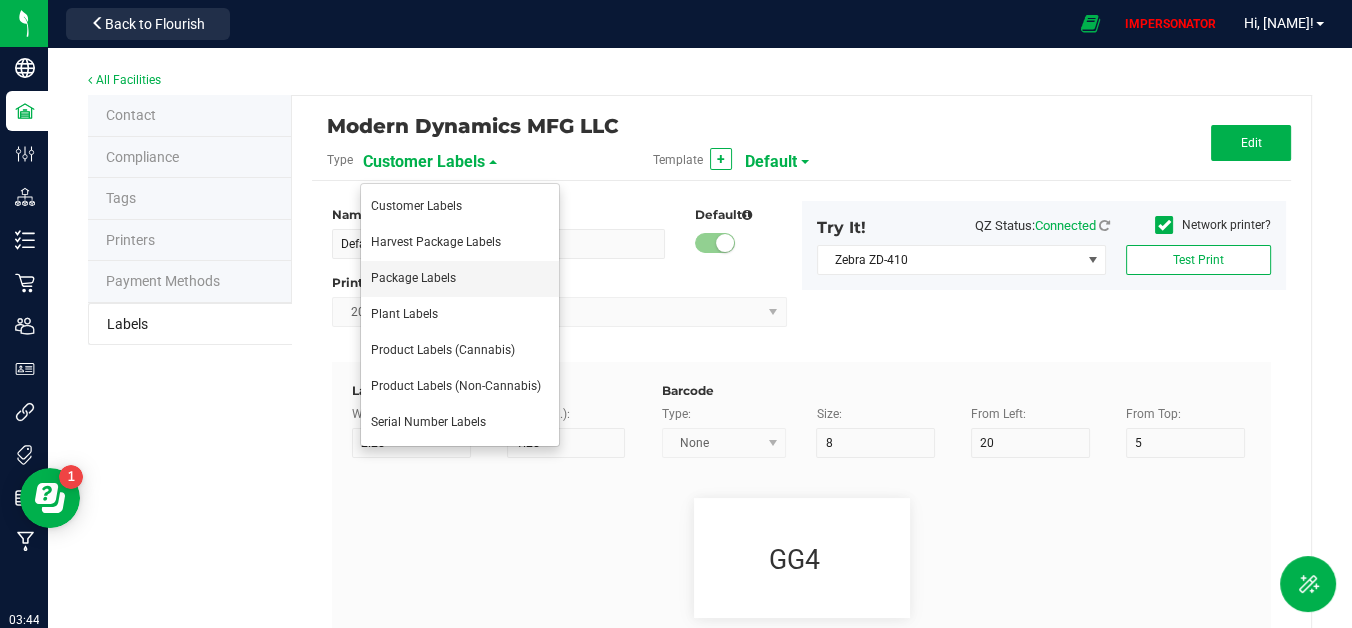 type on "Item Ref Field 2" 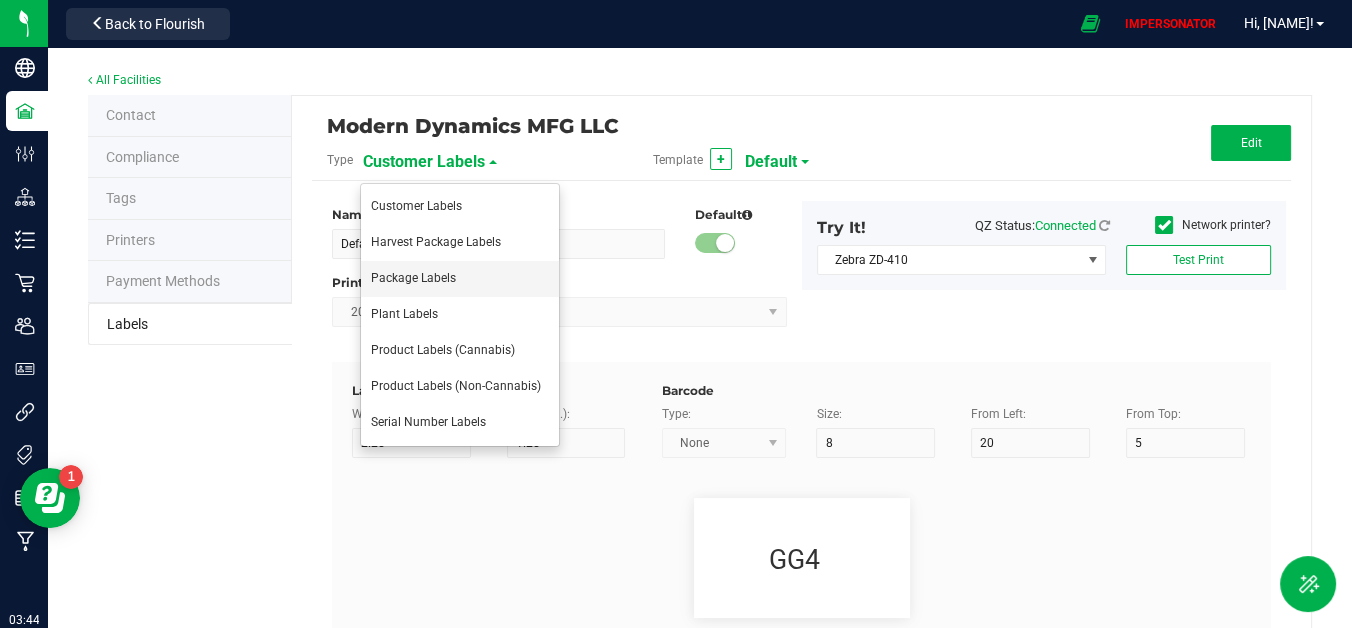 type on "25" 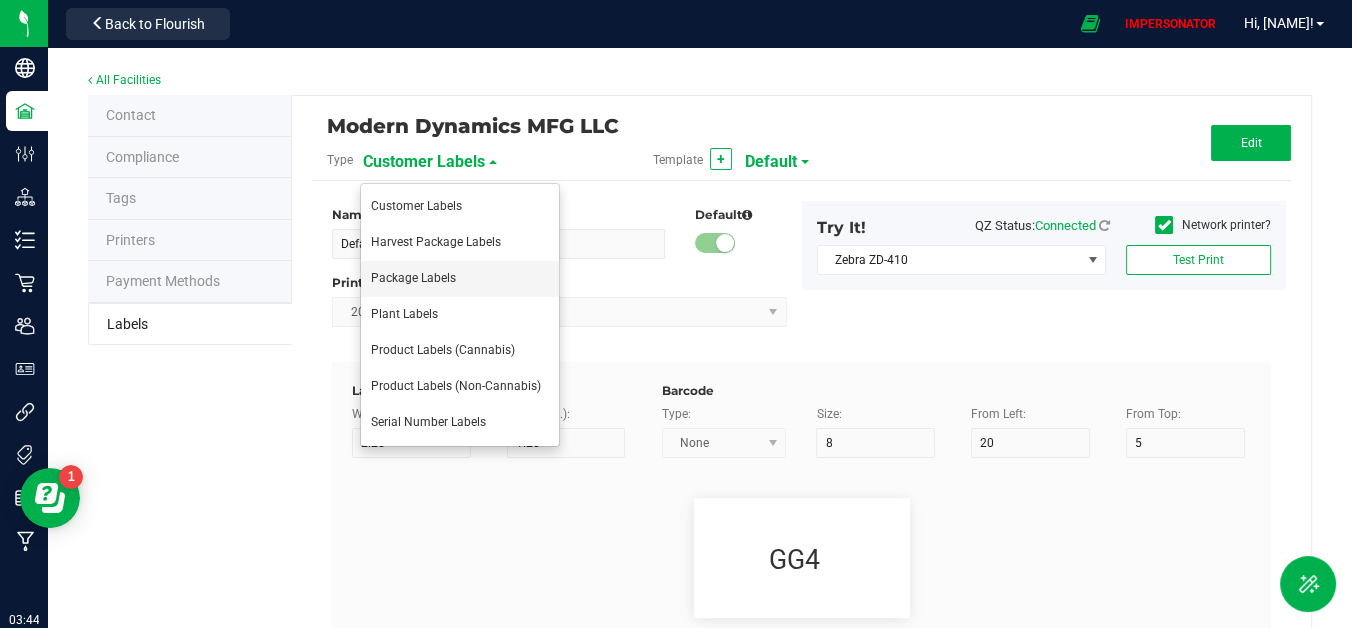 type on "10" 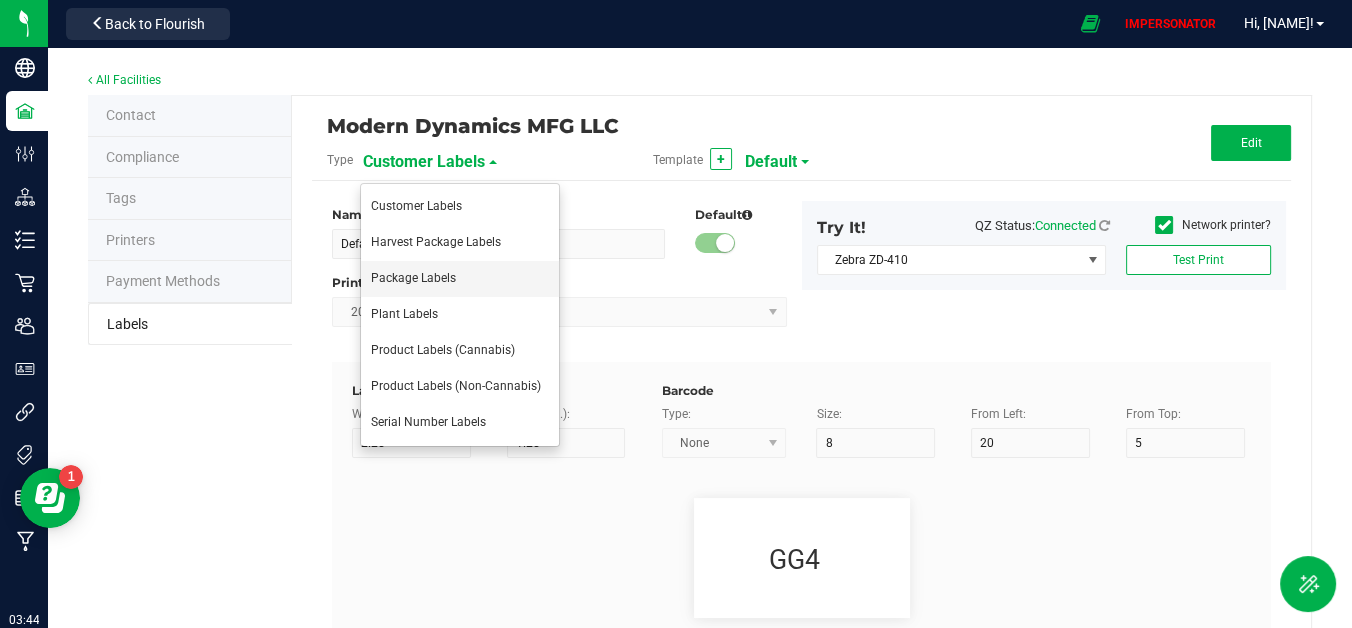 type on "Item Ref Field 2 Value" 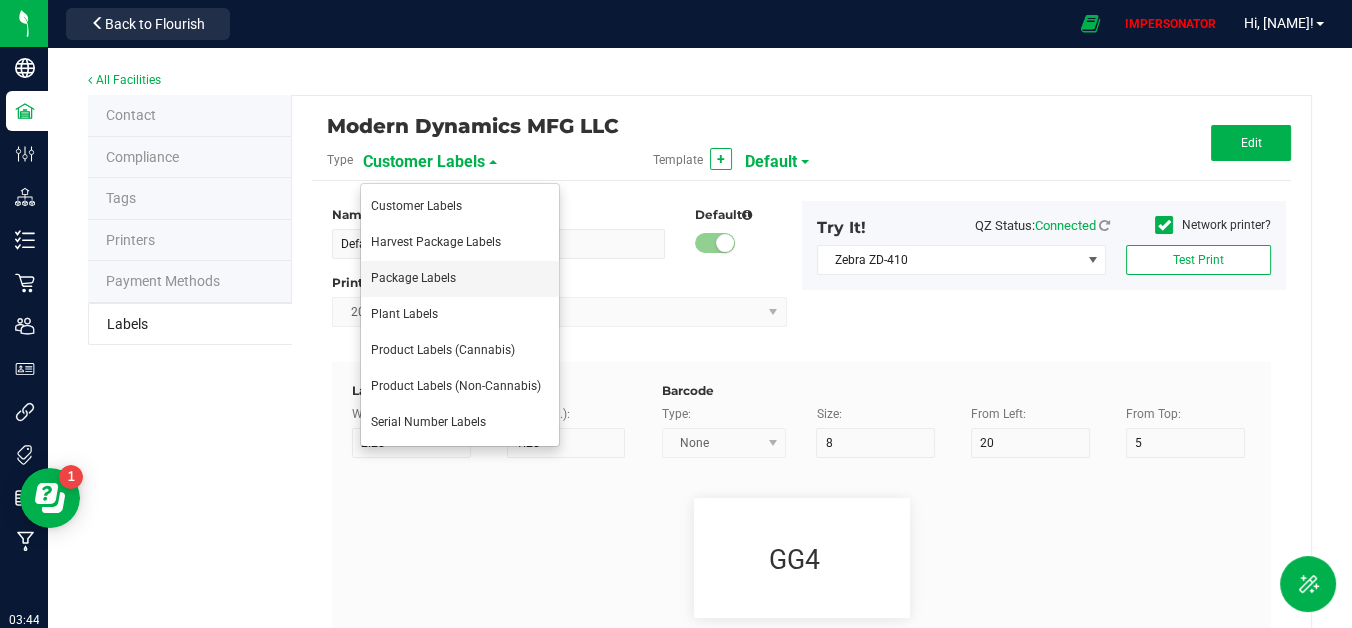 type on "25" 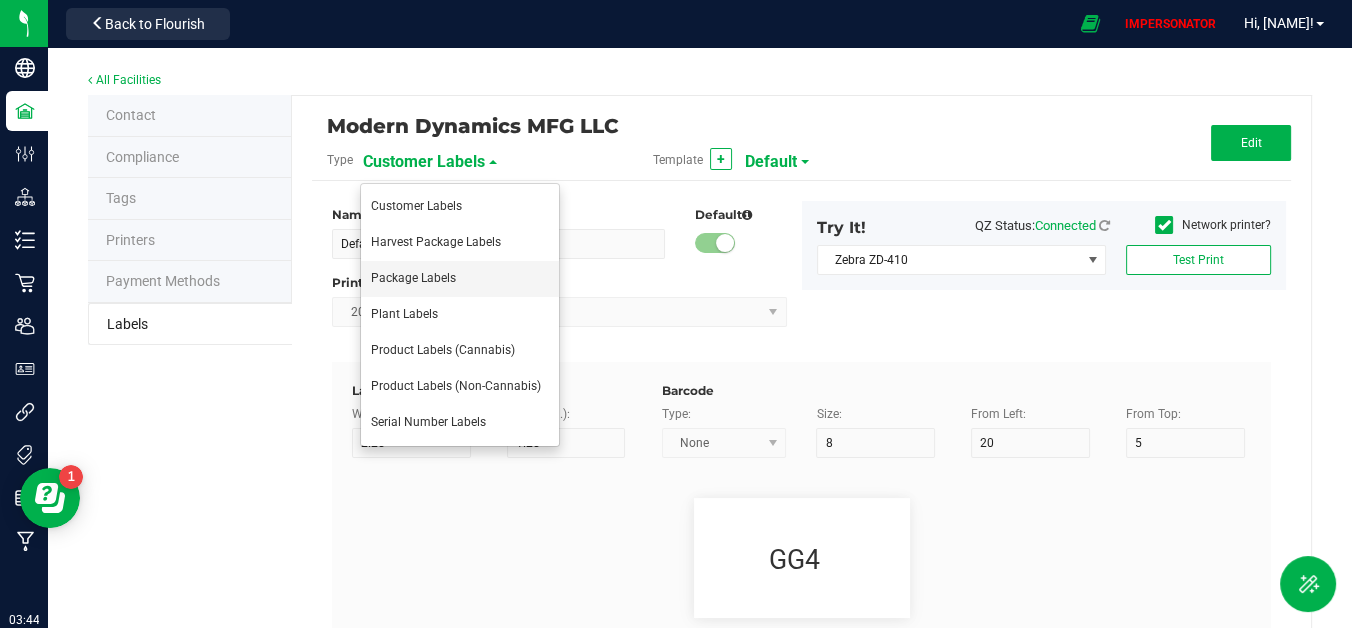 type on "35" 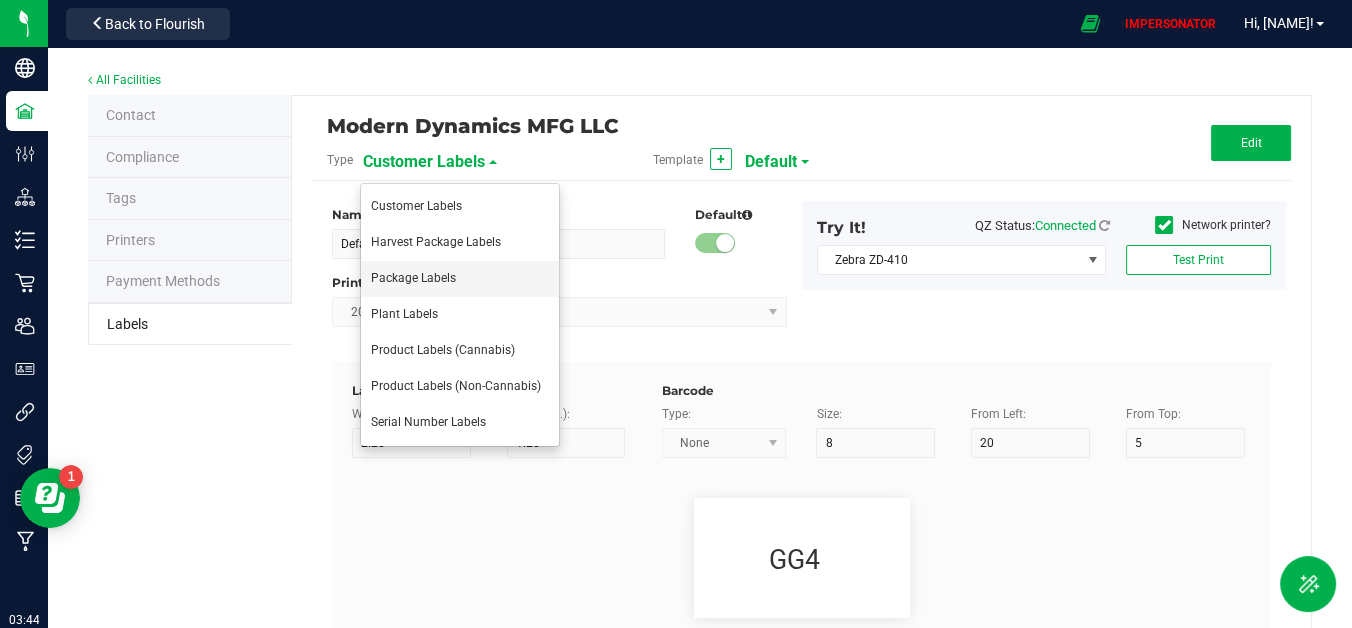 type on "Item Ref Field 3 Value" 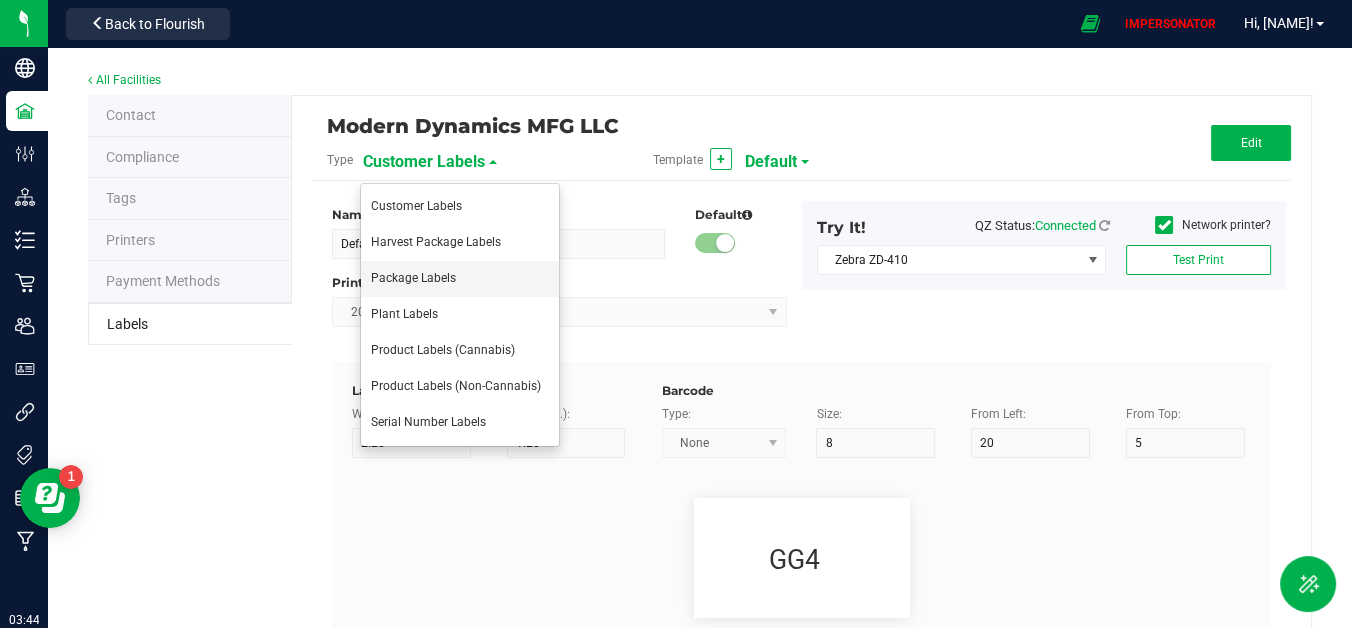 type on "25" 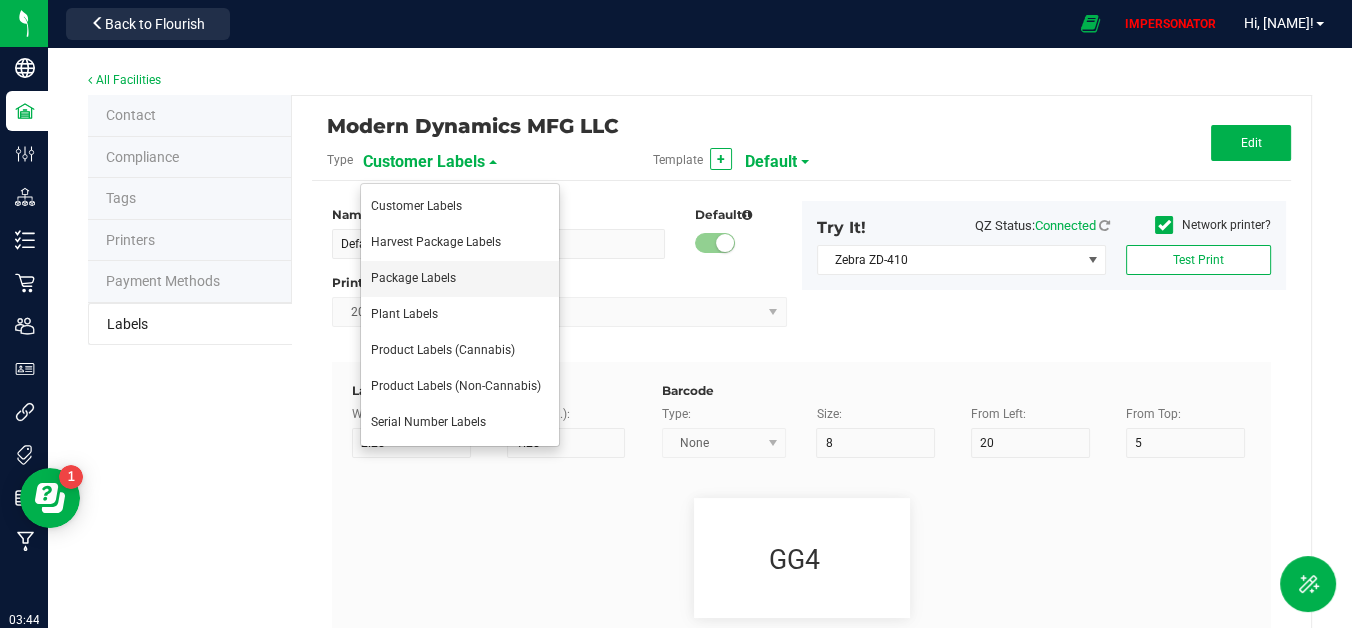 type on "35" 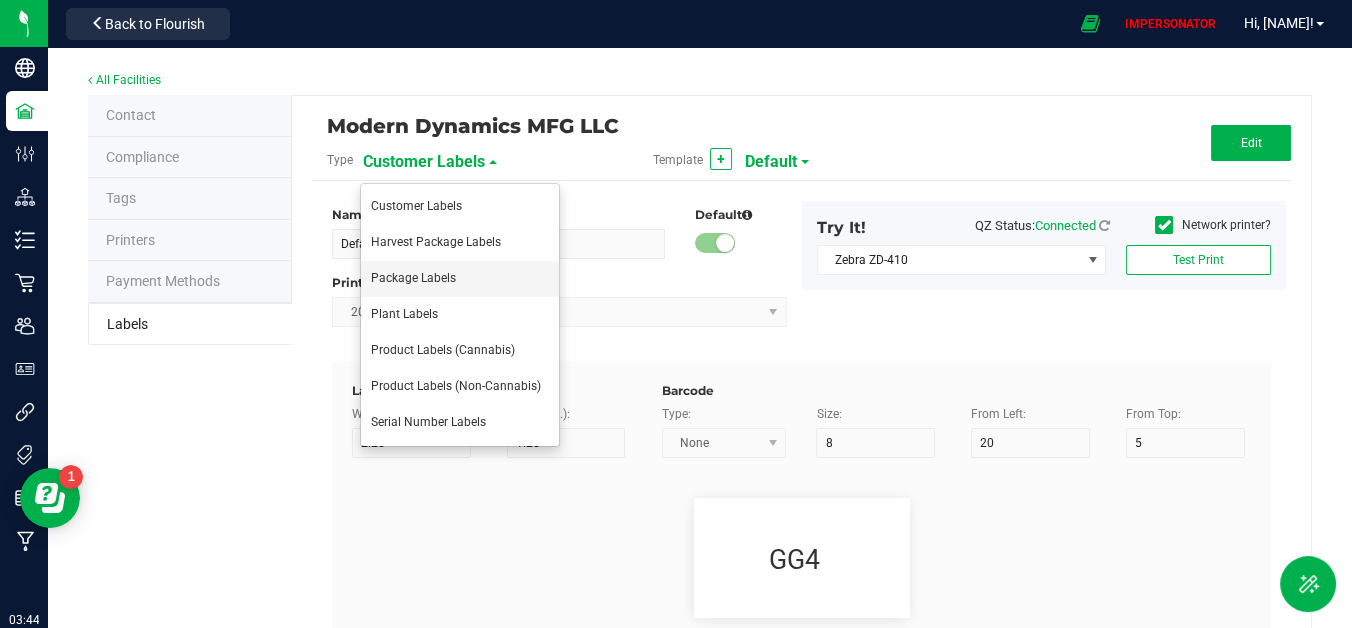 type on "Item Ref Field 4 Value" 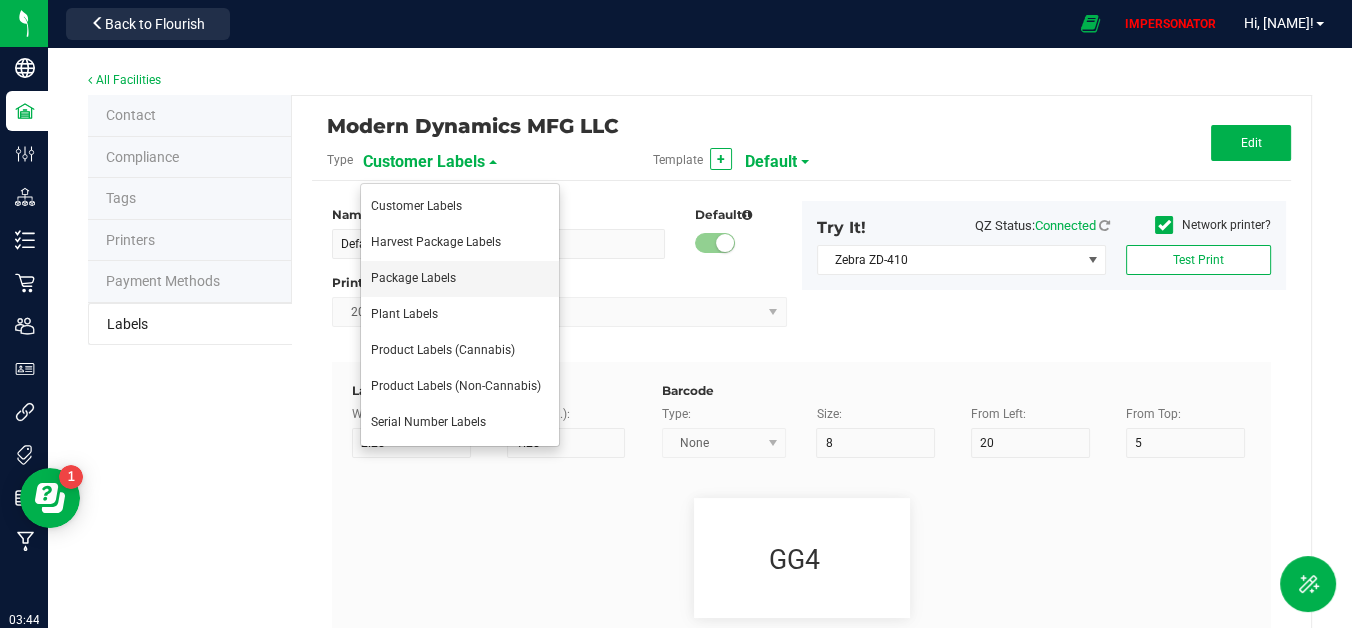 type on "25" 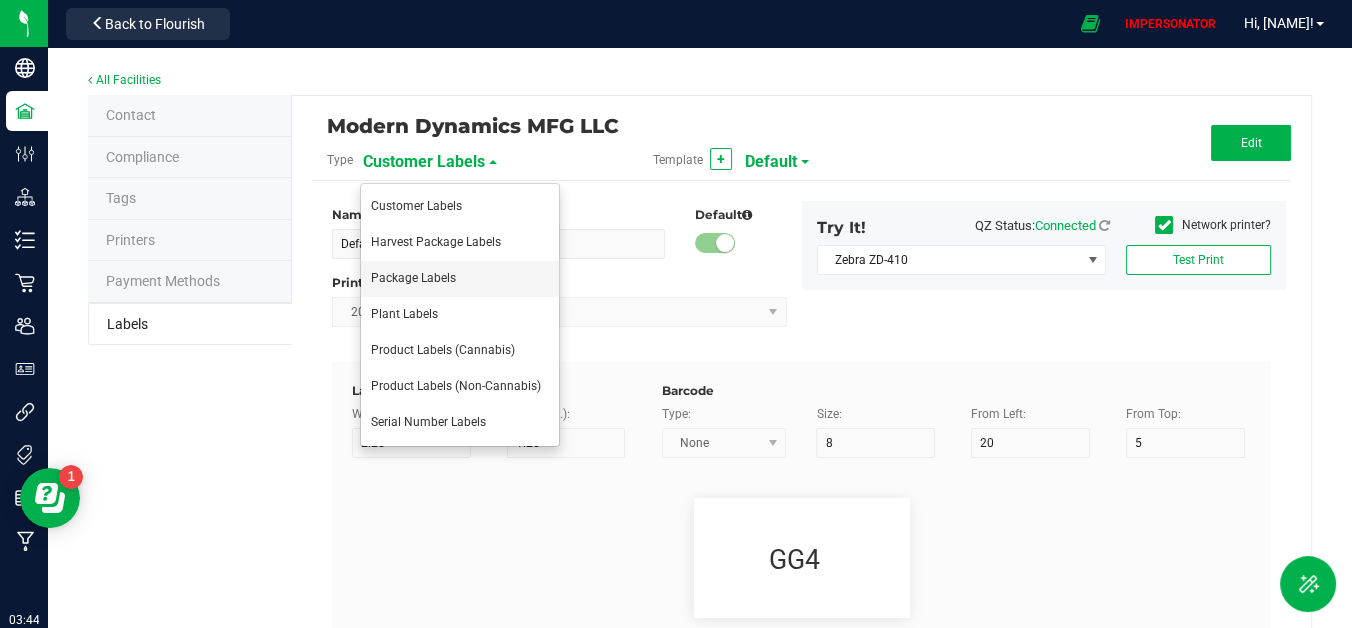 type on "10" 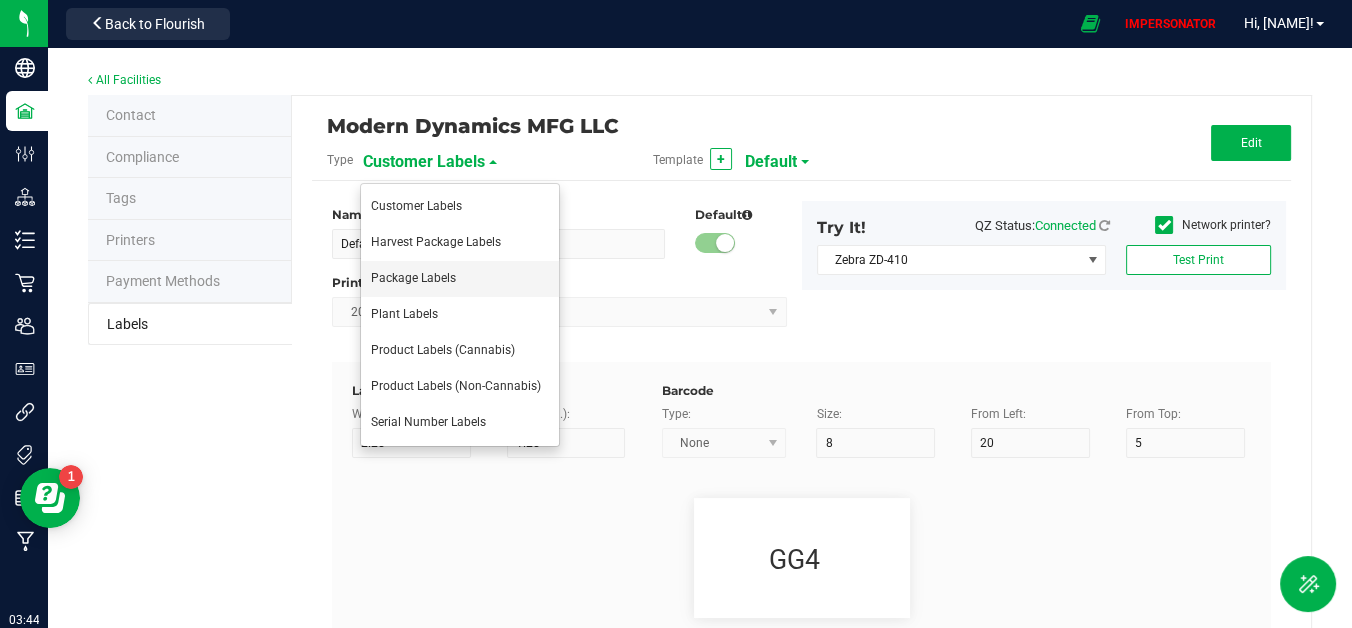 type on "35" 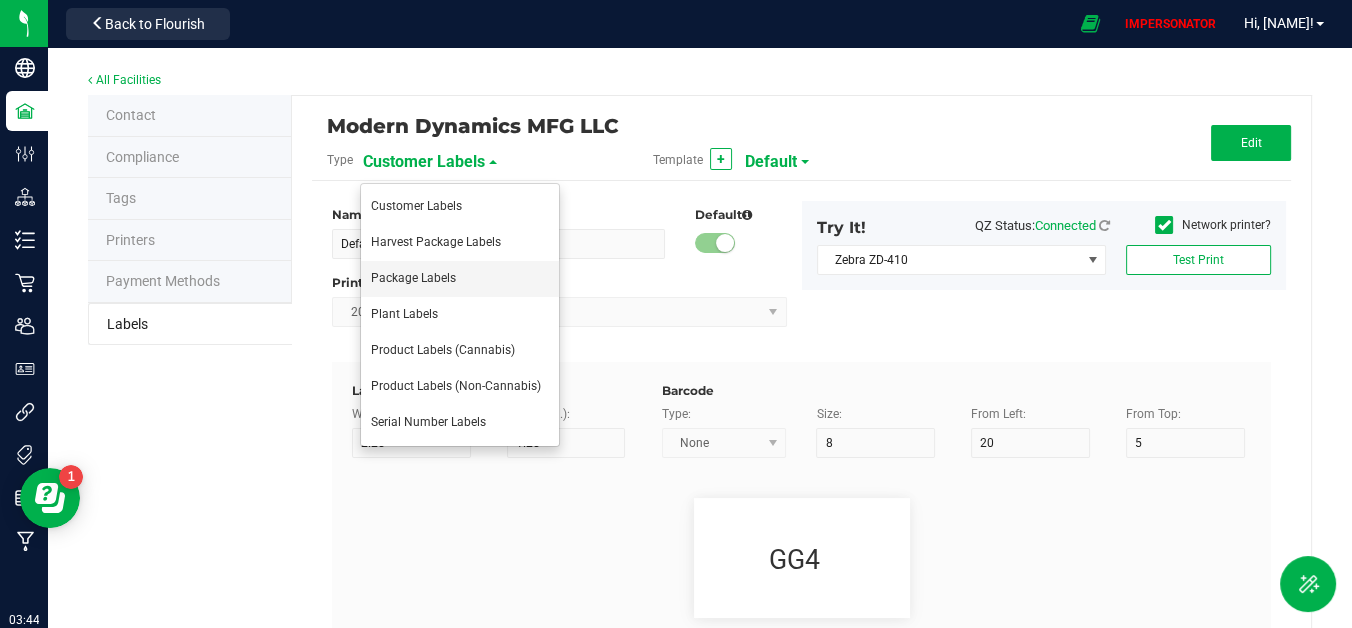 type on "Item Ref Field 5 Value" 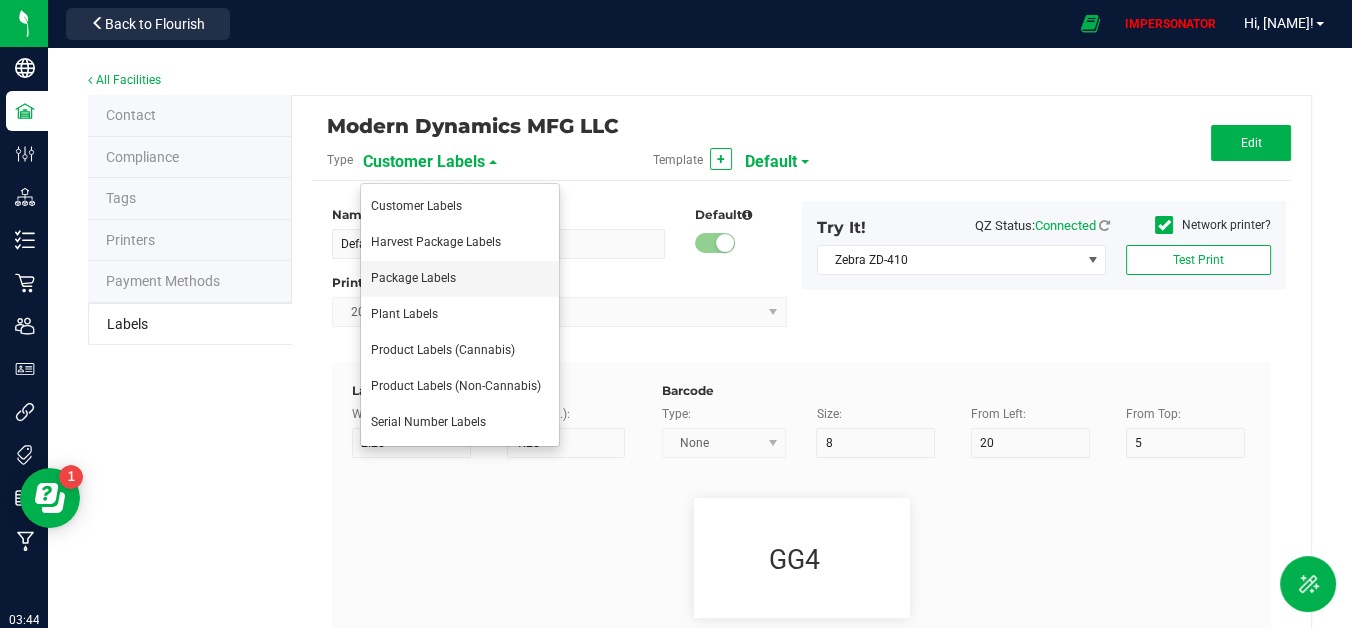 type on "NDC Number" 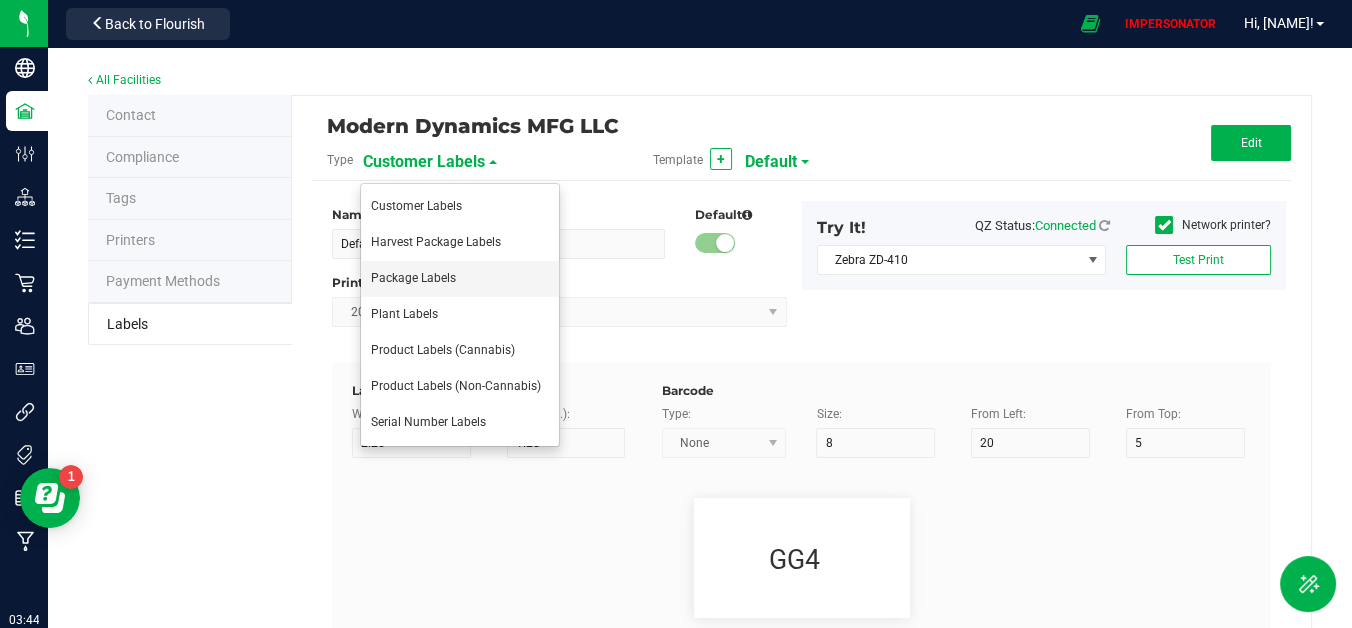 type on "10" 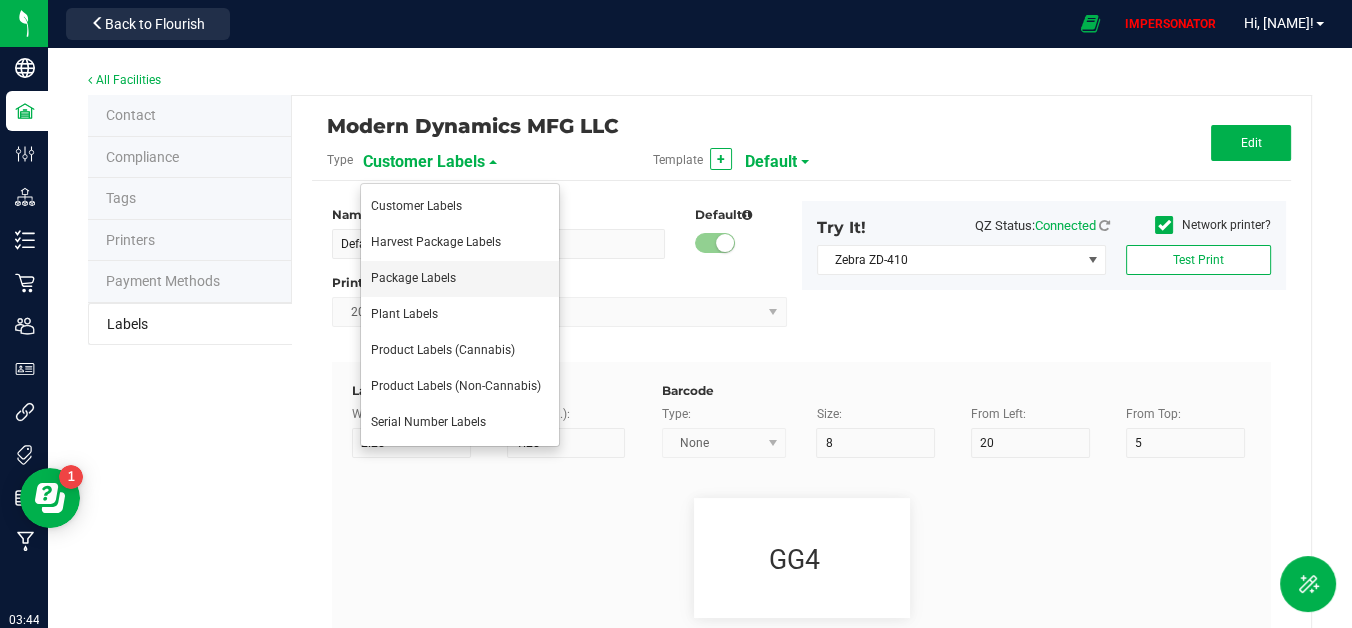 type on "35" 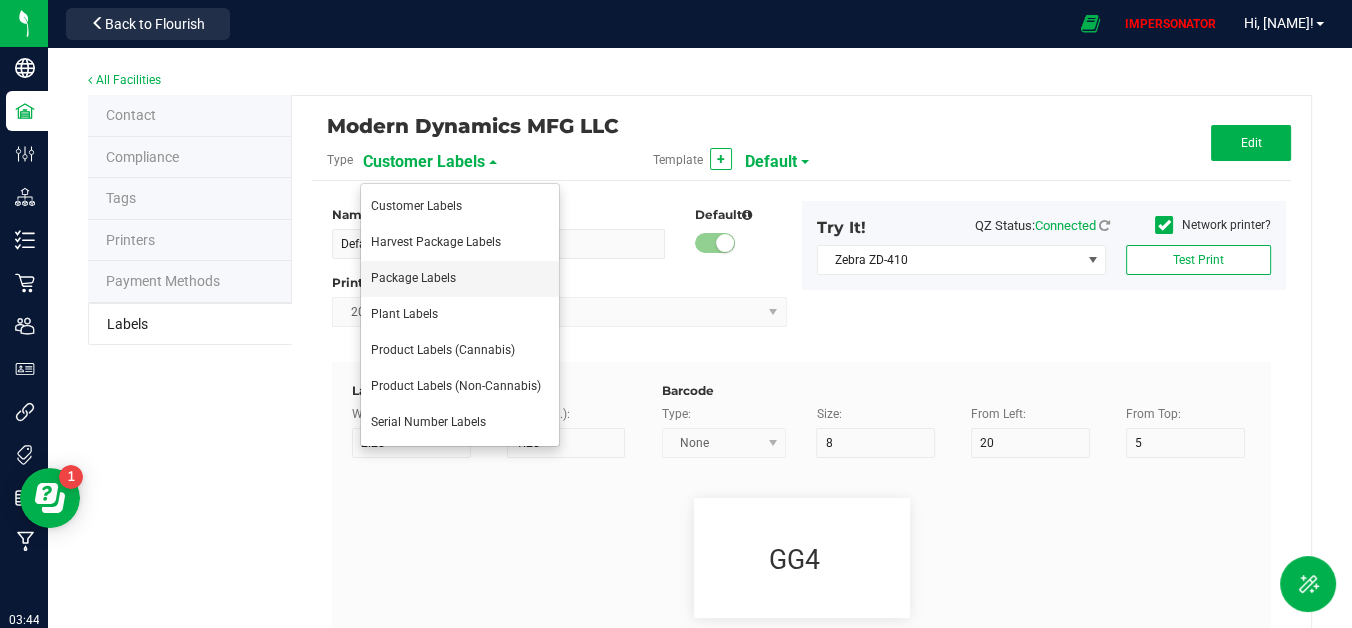 type on "Number of Servings" 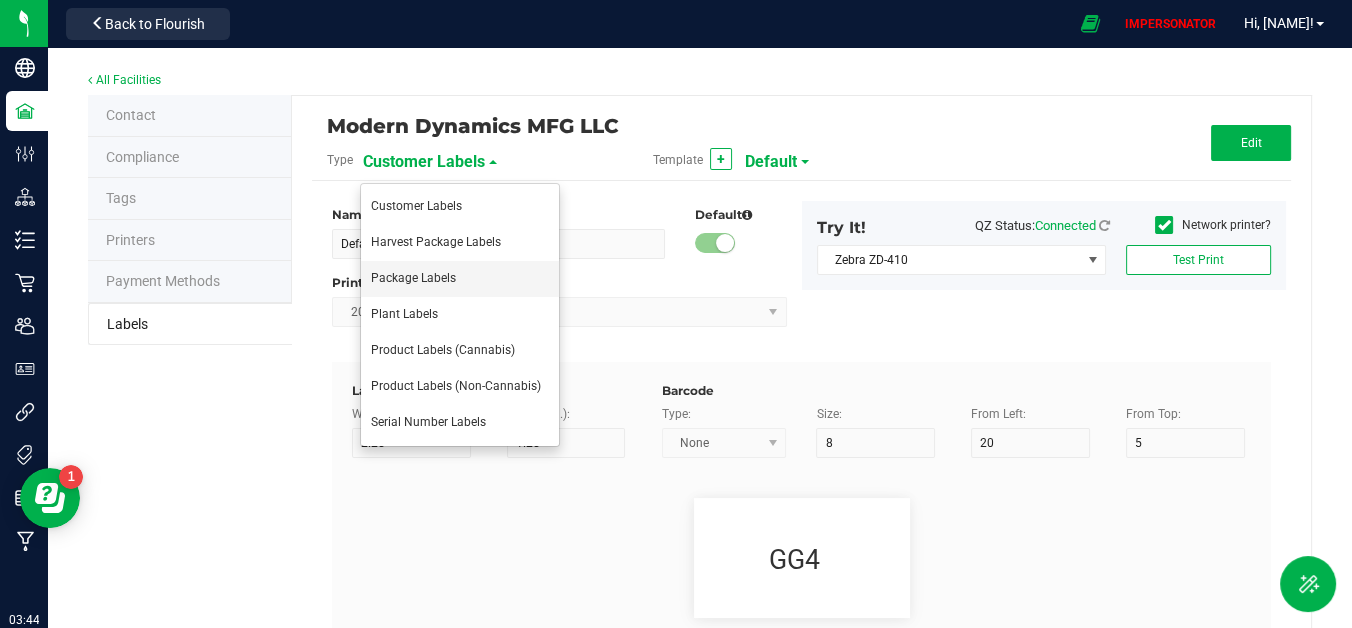 type on "25" 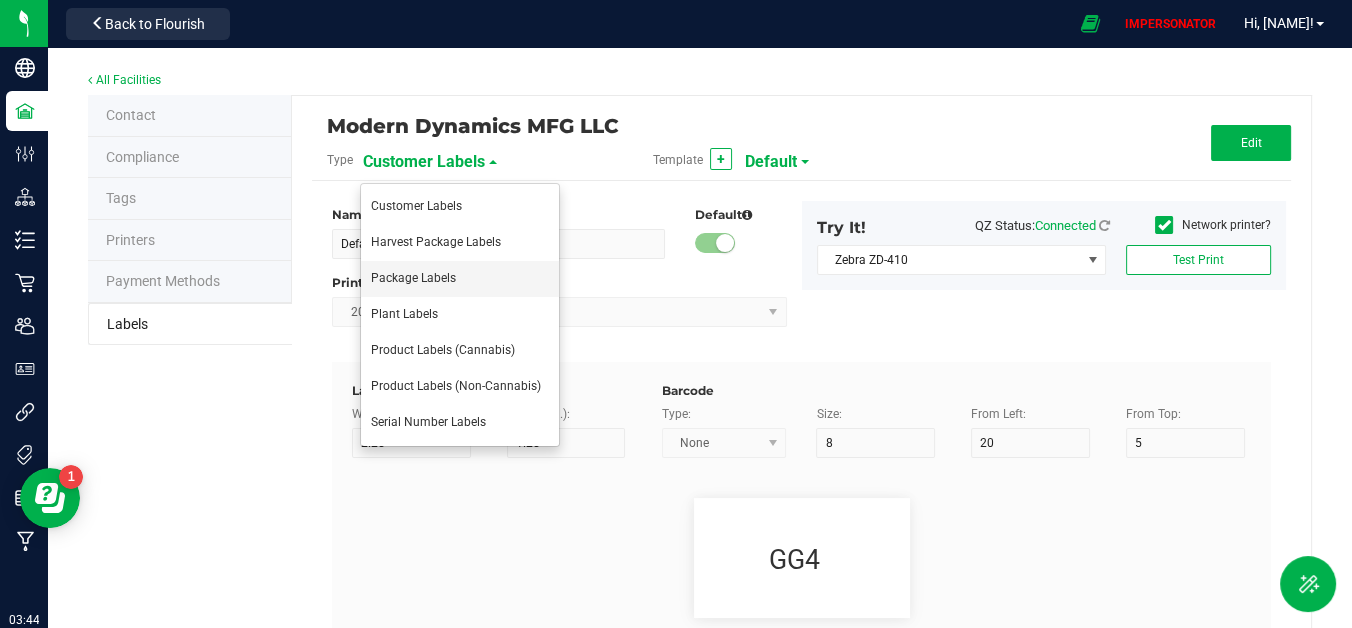 type on "35" 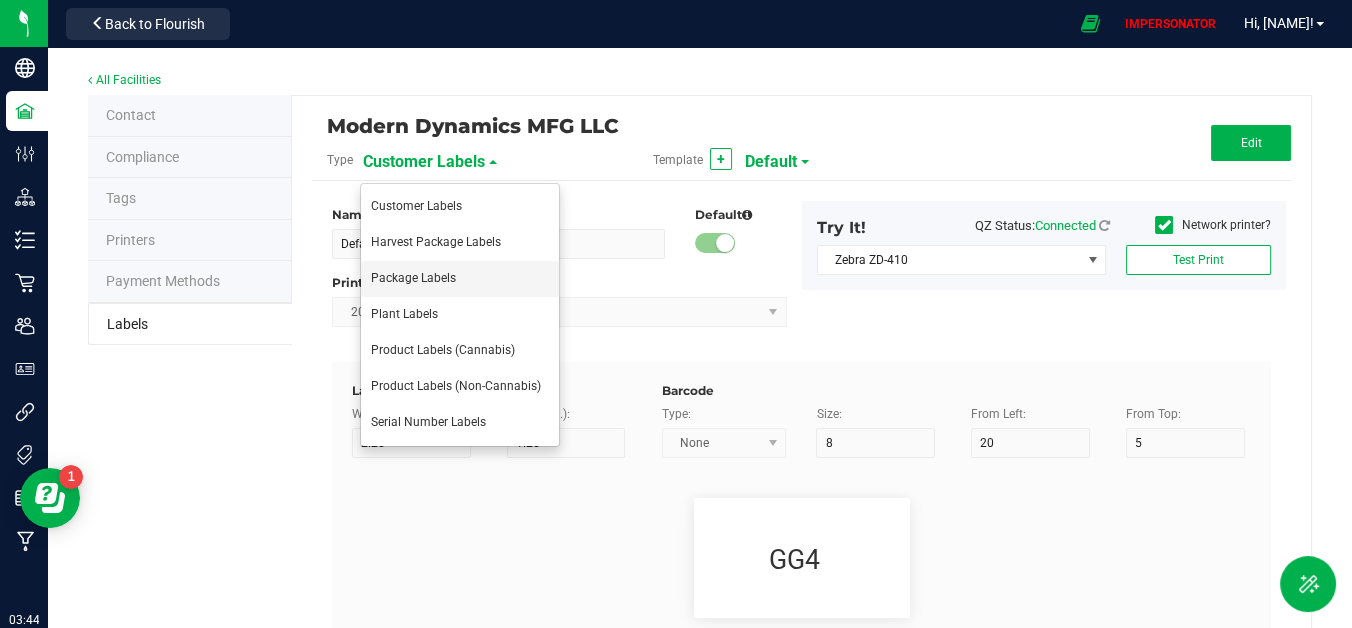 type on "4 servings/item" 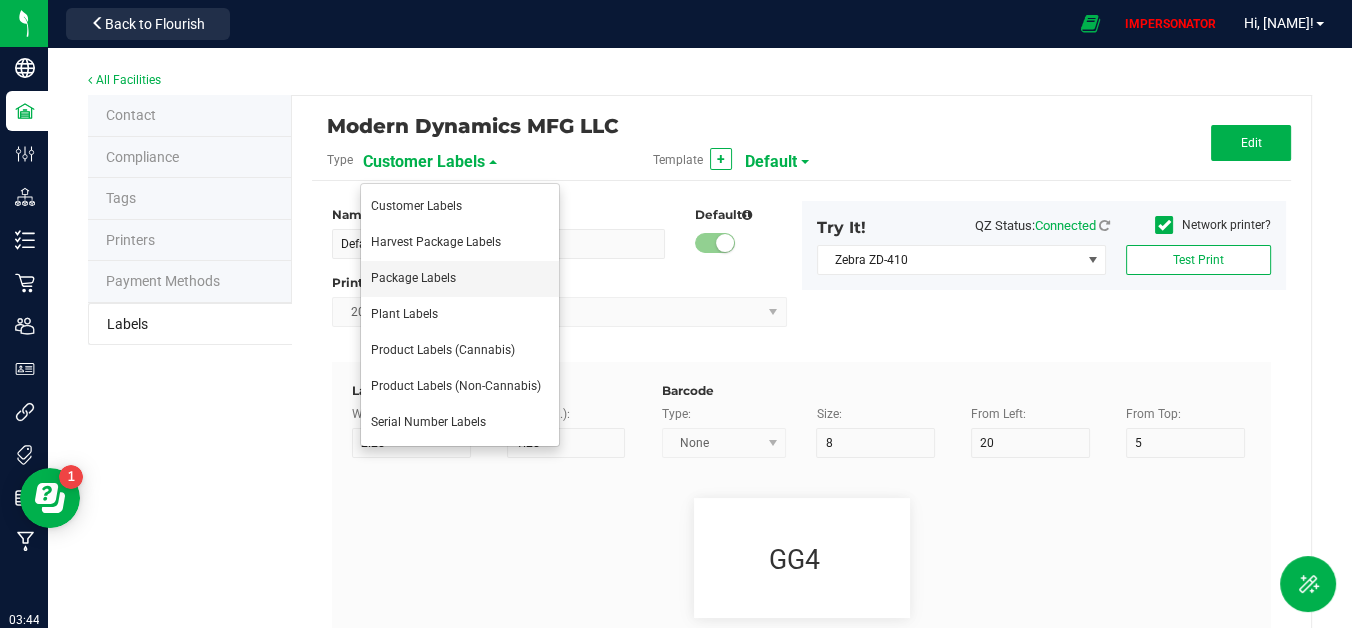 type on "Serving Size" 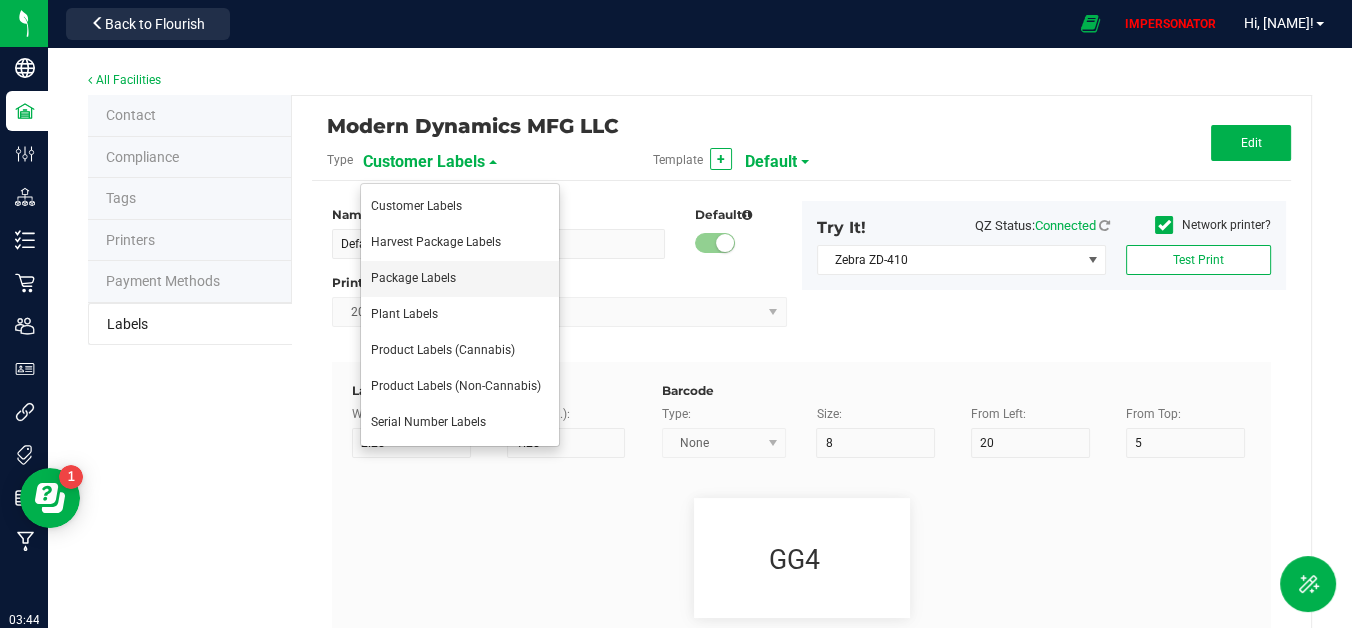 type on "25" 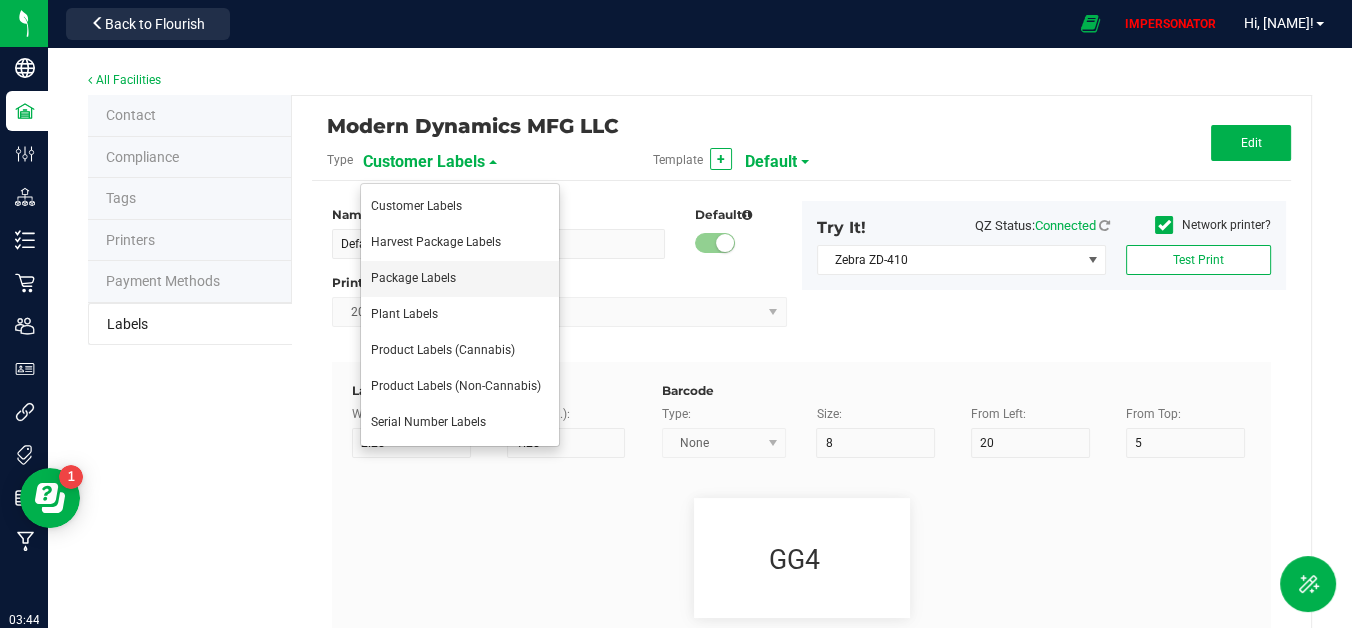 type on "10" 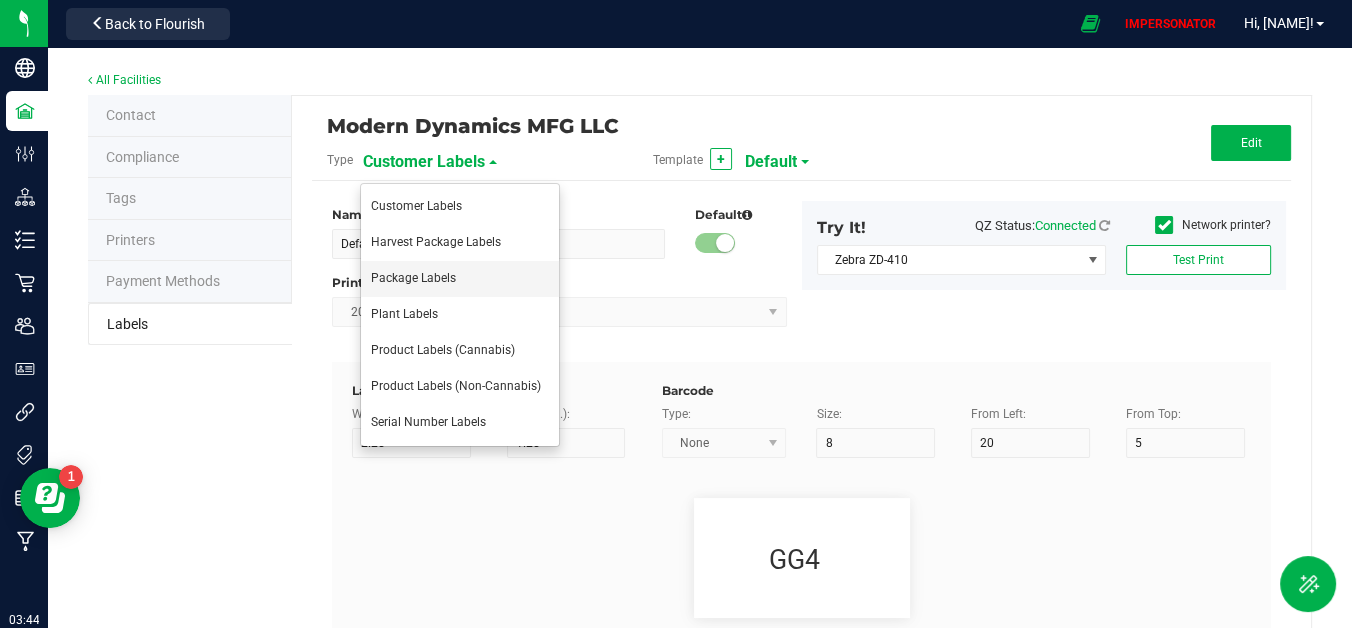 type 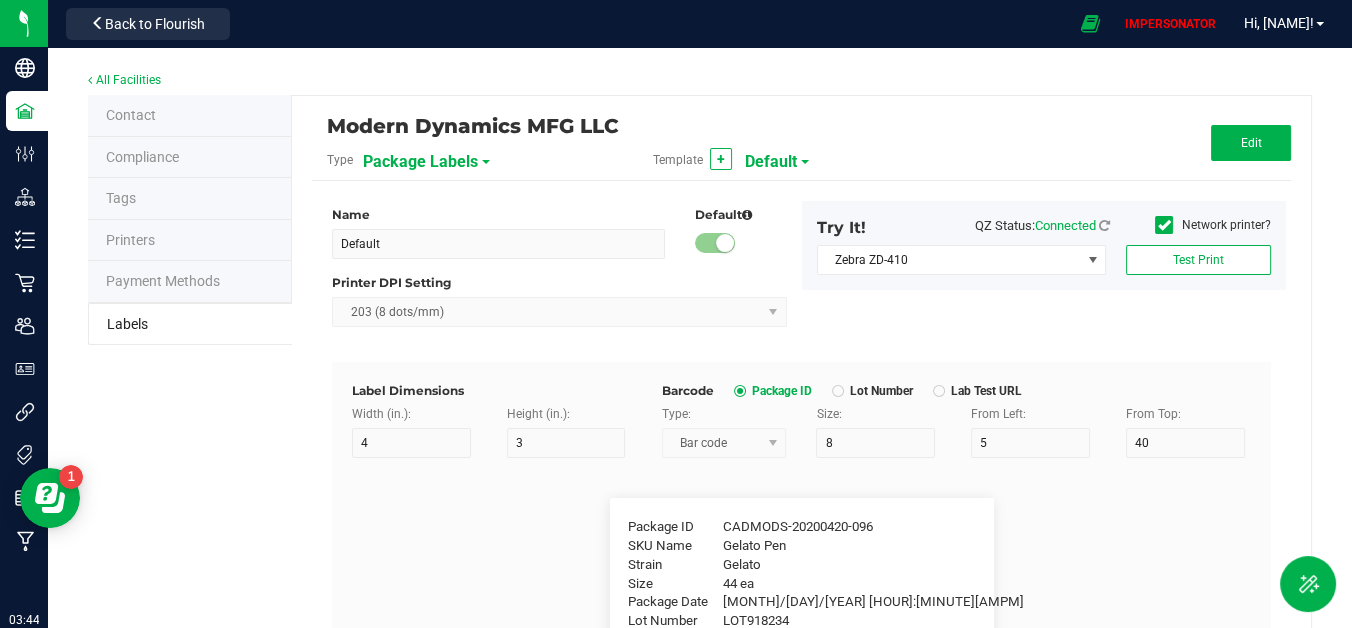 click on "Default" at bounding box center (771, 162) 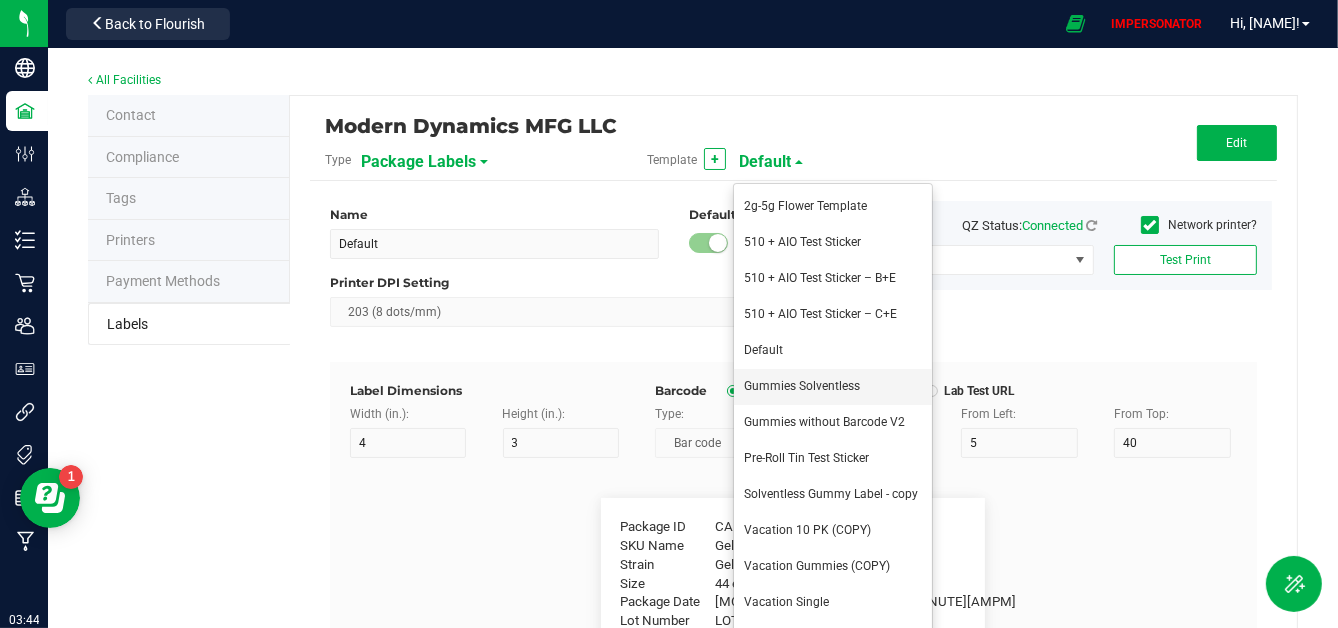click on "Gummies Solventless" at bounding box center (802, 386) 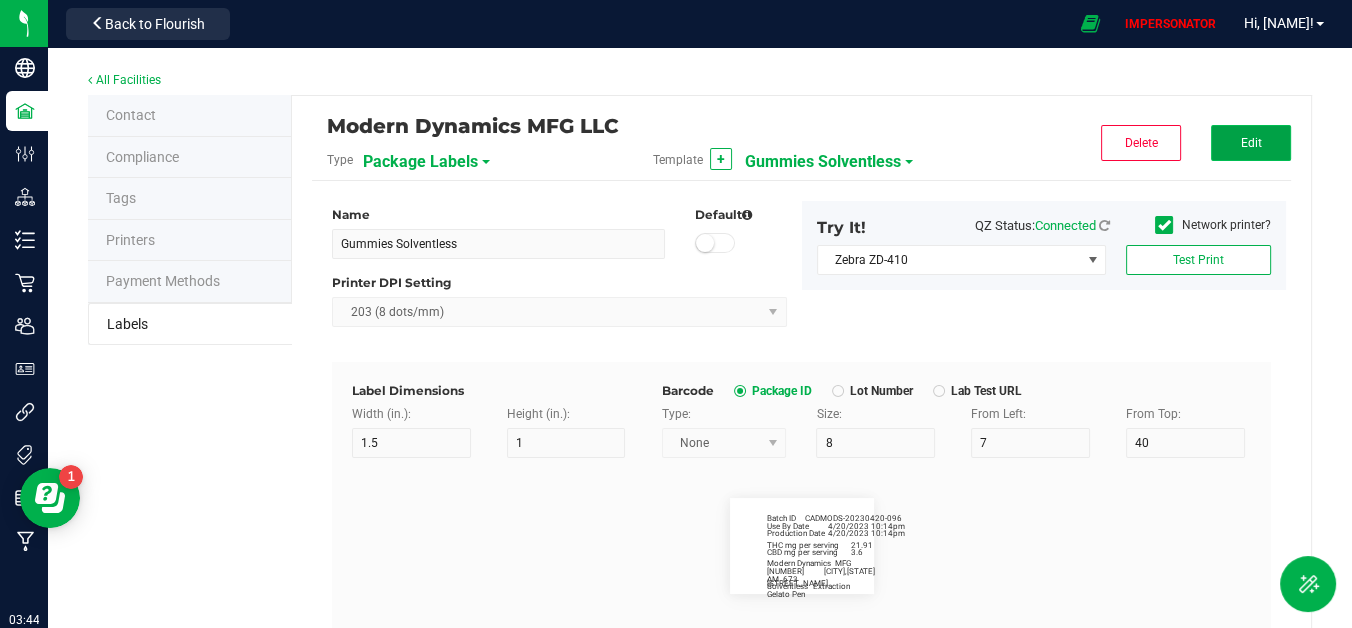 click on "Edit" at bounding box center [1250, 143] 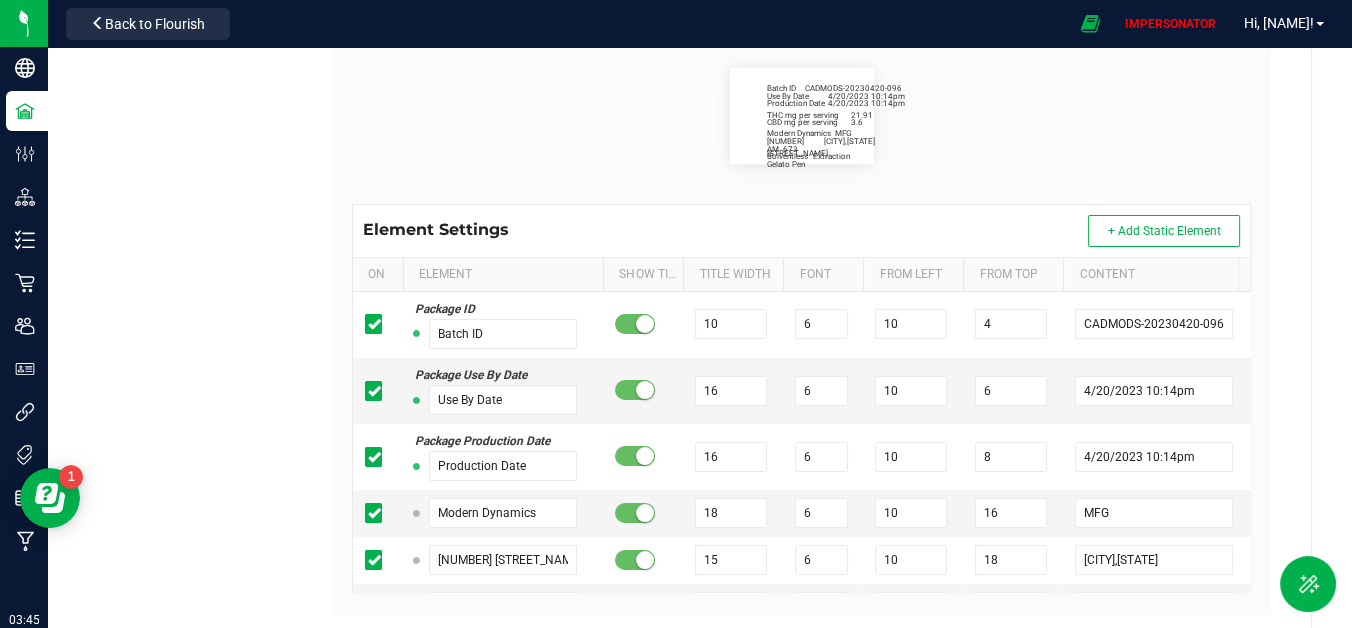 scroll, scrollTop: 476, scrollLeft: 0, axis: vertical 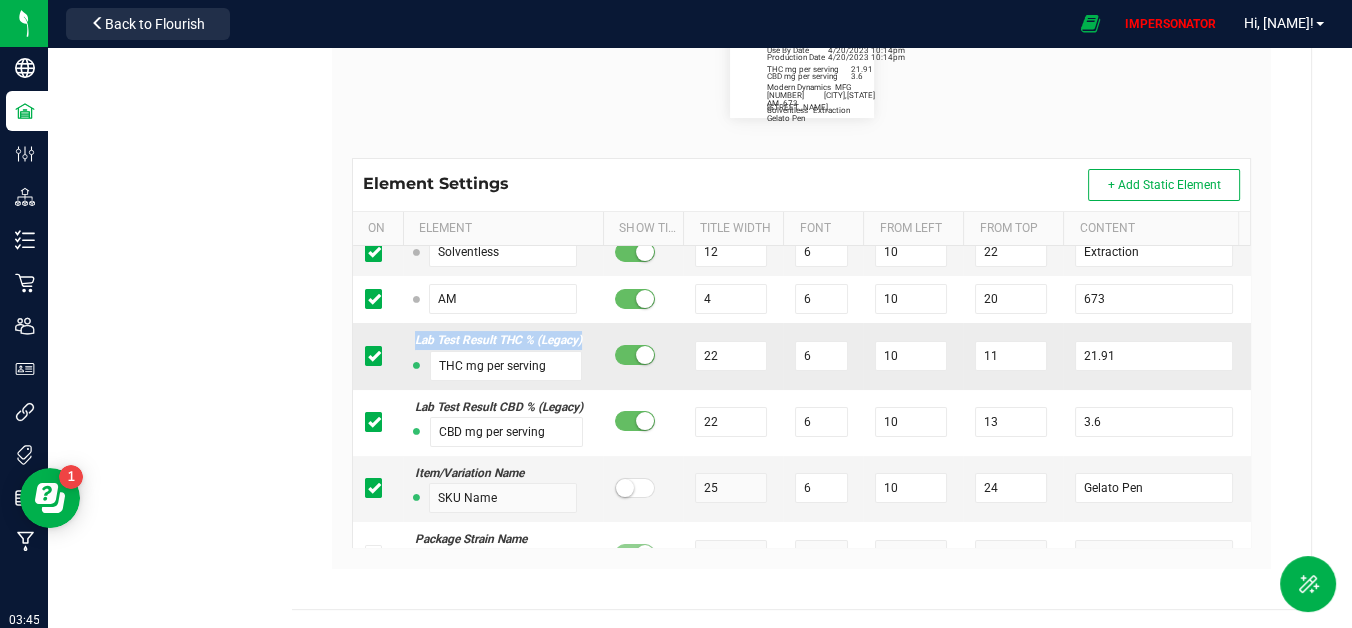 drag, startPoint x: 397, startPoint y: 334, endPoint x: 594, endPoint y: 341, distance: 197.12433 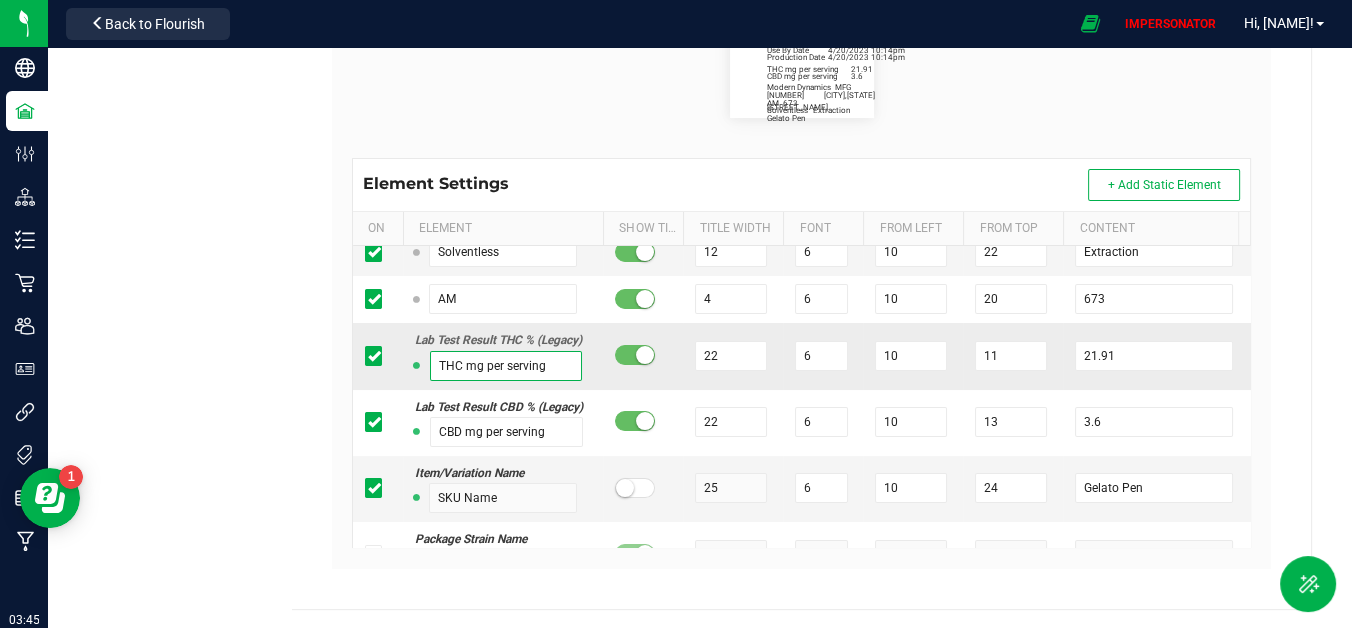 drag, startPoint x: 443, startPoint y: 369, endPoint x: 547, endPoint y: 372, distance: 104.04326 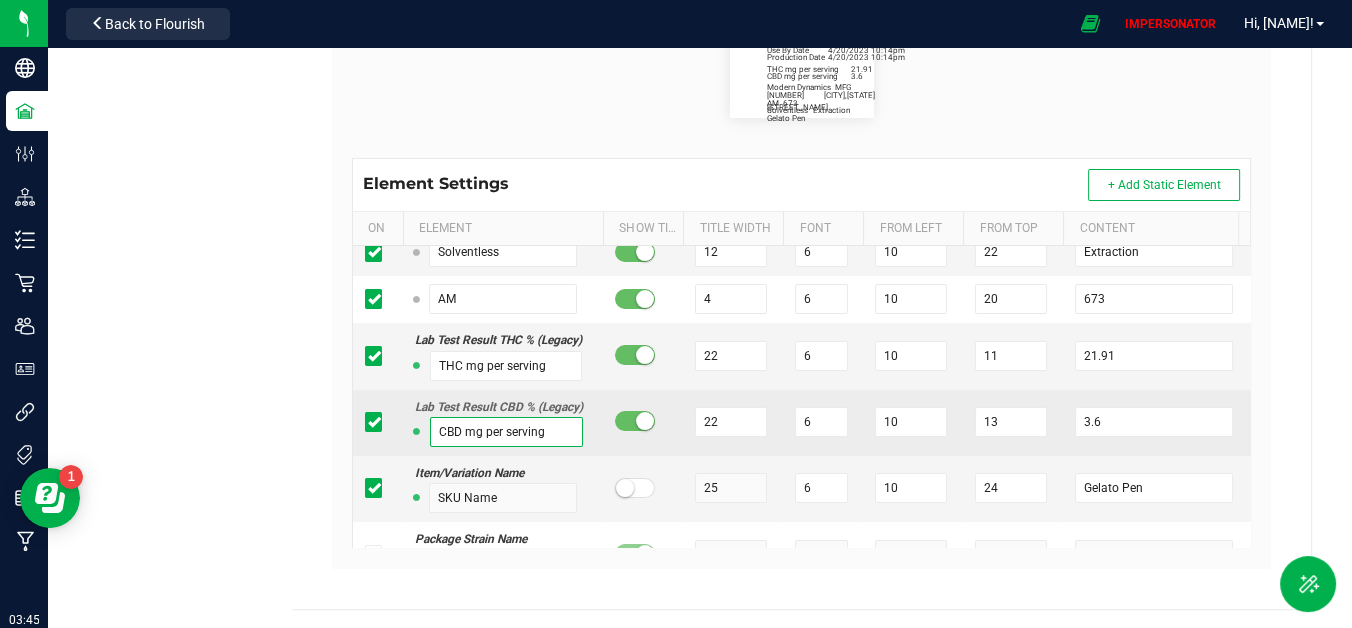 click on "CBD mg per serving" at bounding box center (506, 432) 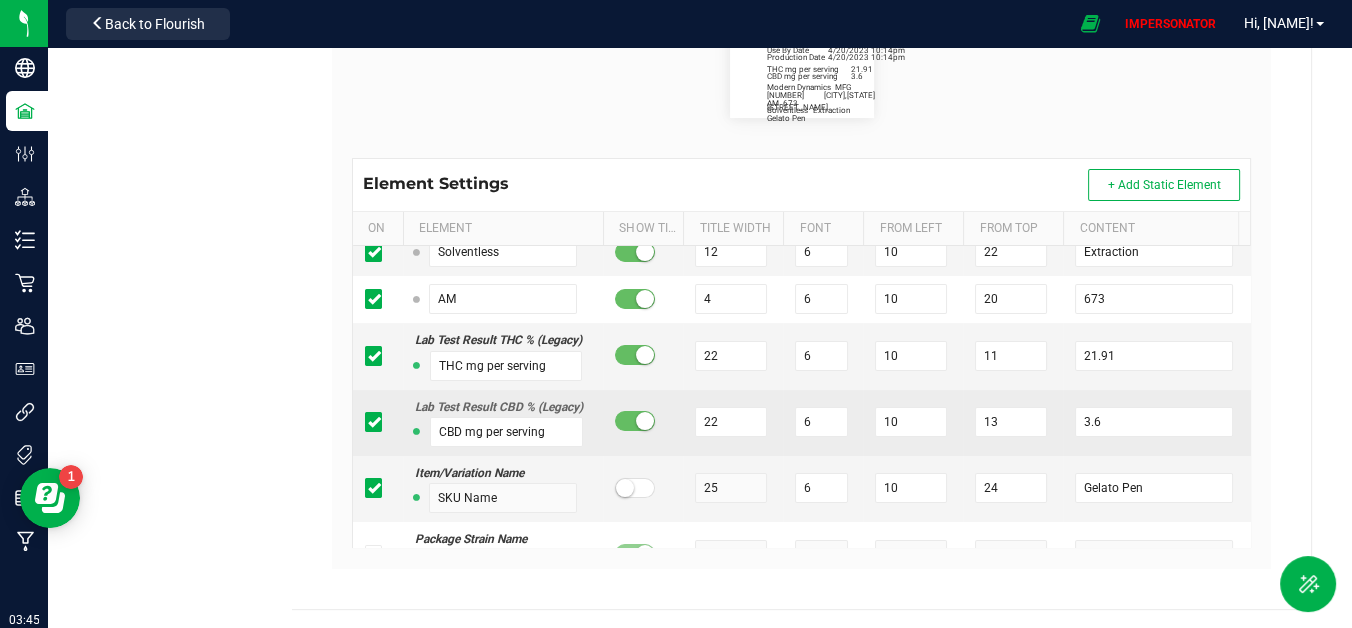 click at bounding box center (643, 423) 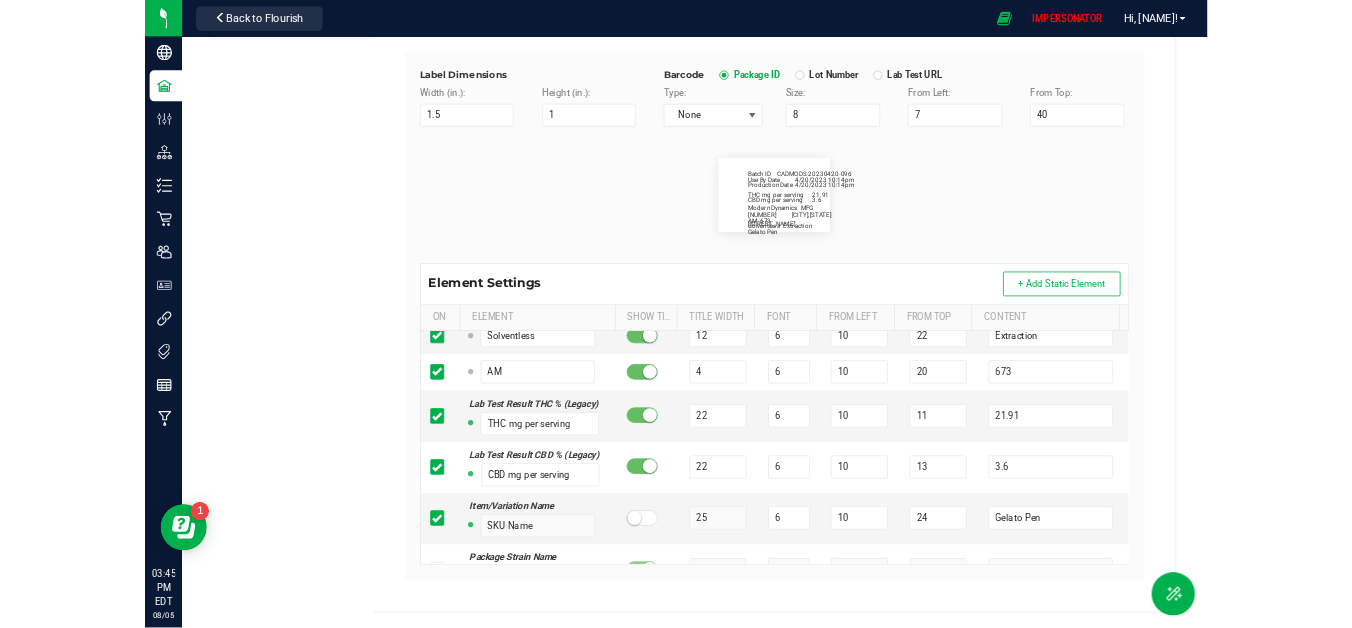 scroll, scrollTop: 293, scrollLeft: 0, axis: vertical 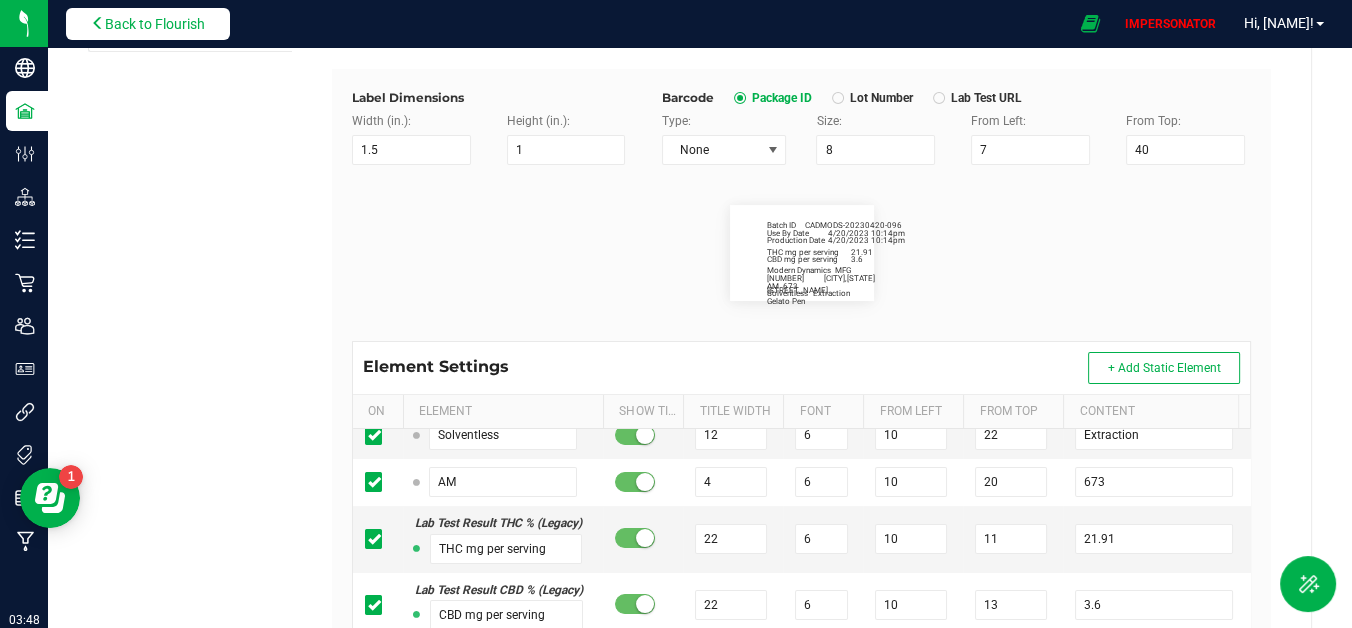 click on "Back to Flourish" at bounding box center [155, 24] 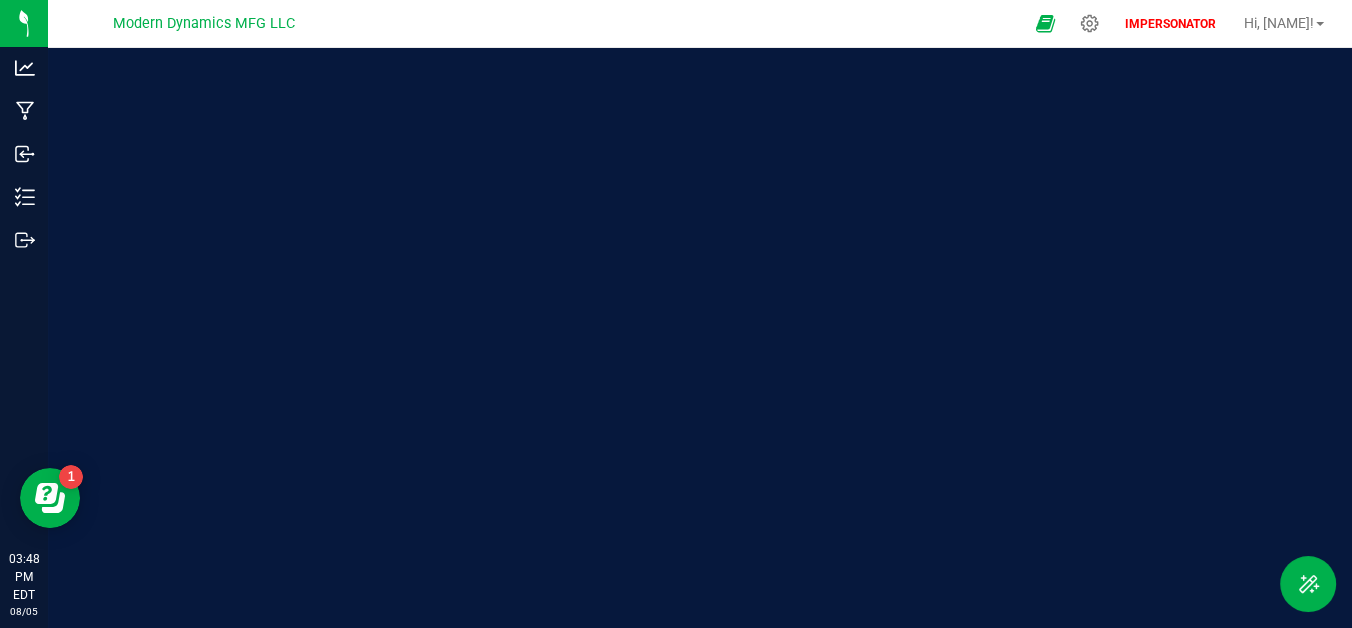 scroll, scrollTop: 0, scrollLeft: 0, axis: both 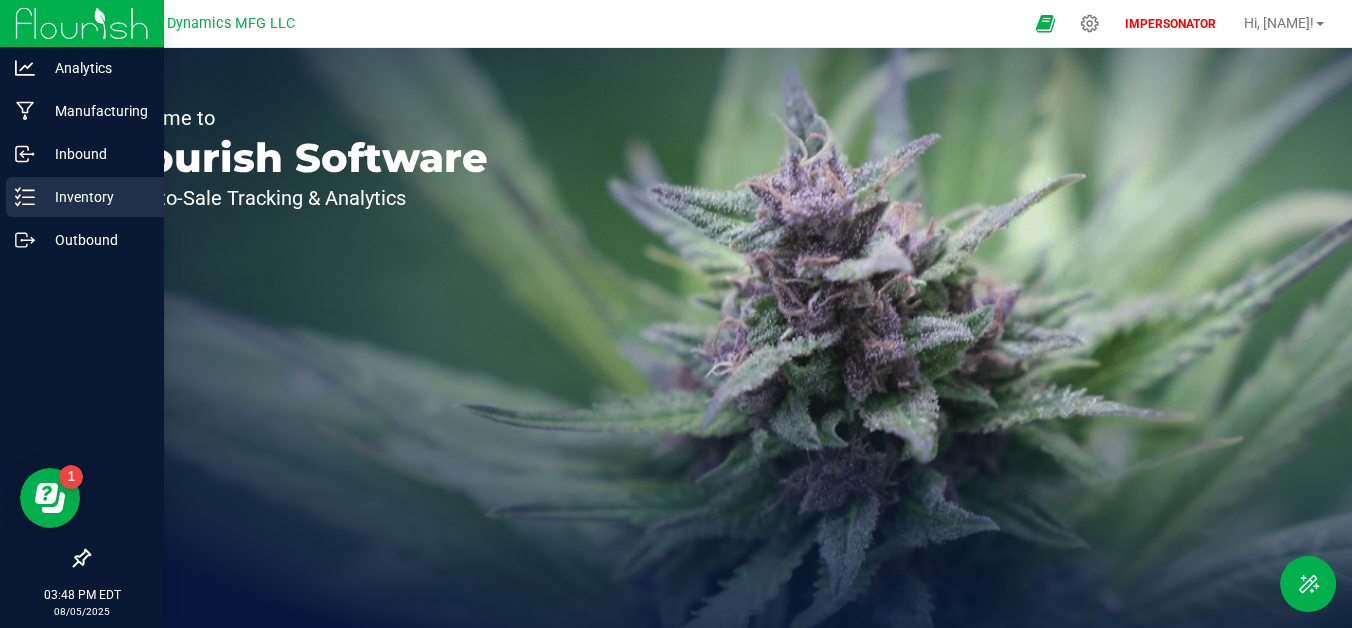 click on "Inventory" at bounding box center [95, 197] 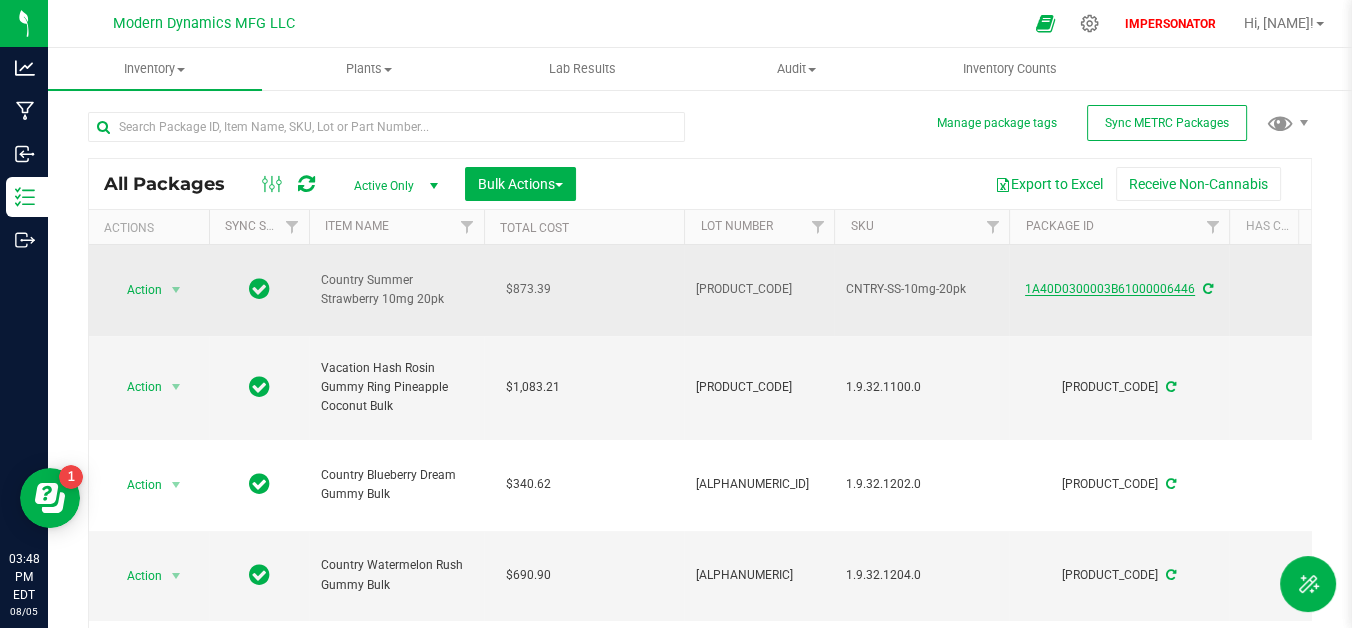 click on "1A40D0300003B61000006446" at bounding box center (1110, 289) 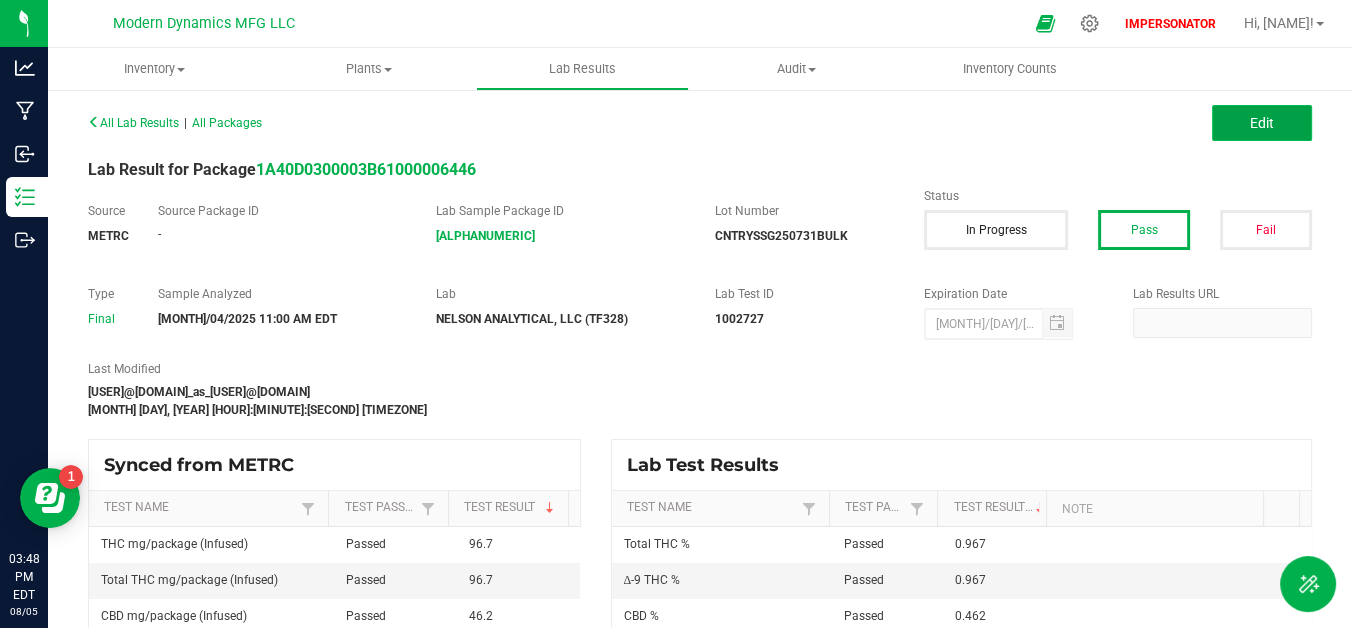 click on "Edit" at bounding box center [1262, 123] 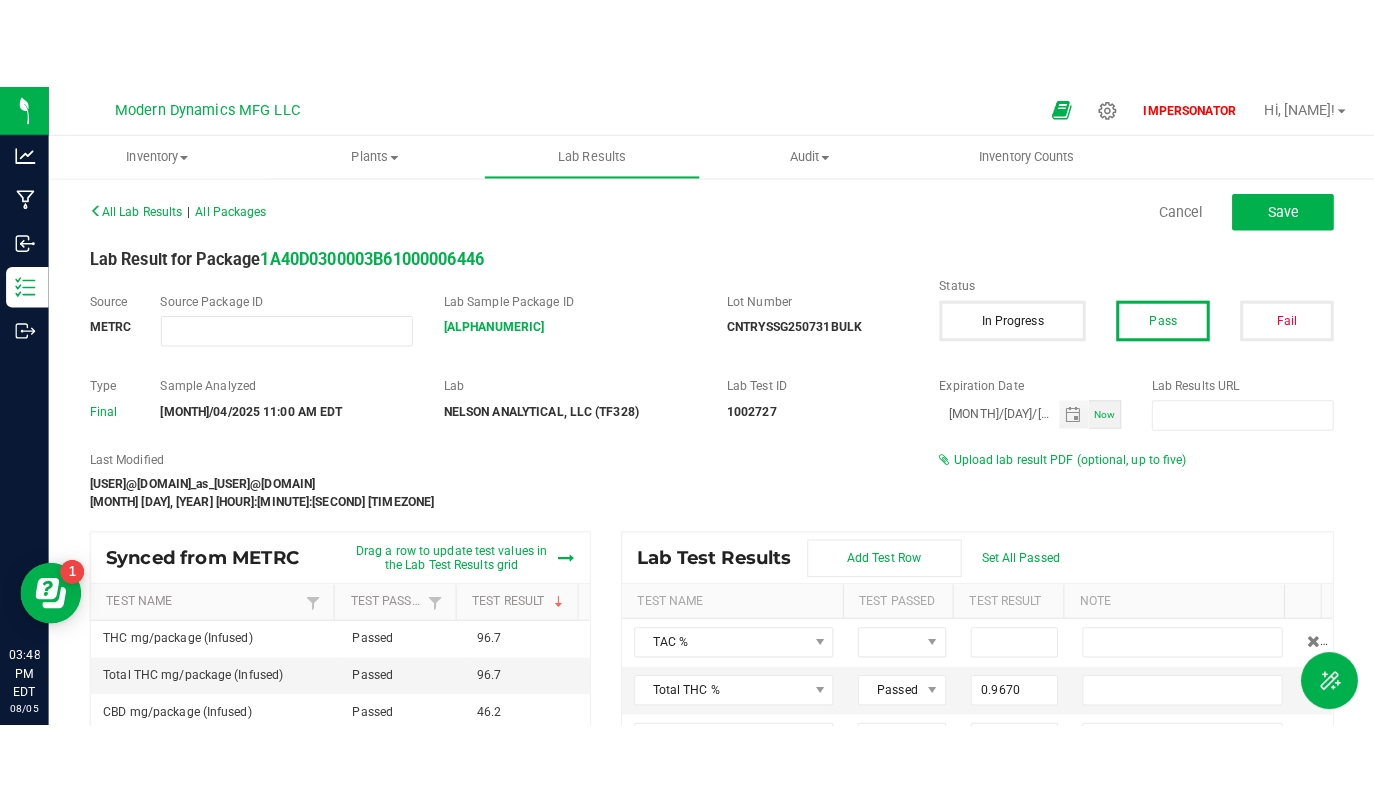 scroll, scrollTop: 28, scrollLeft: 0, axis: vertical 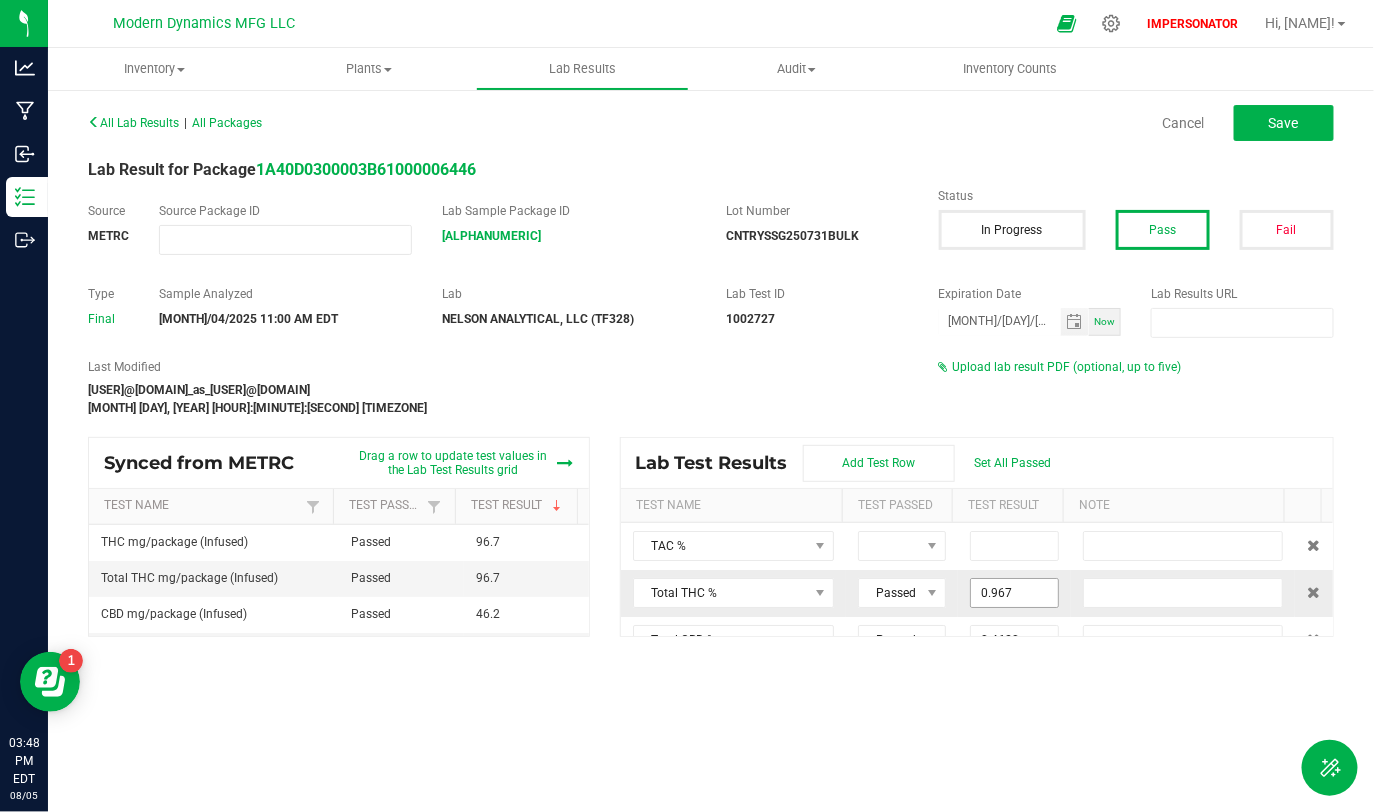 click on "0.967" at bounding box center (1014, 593) 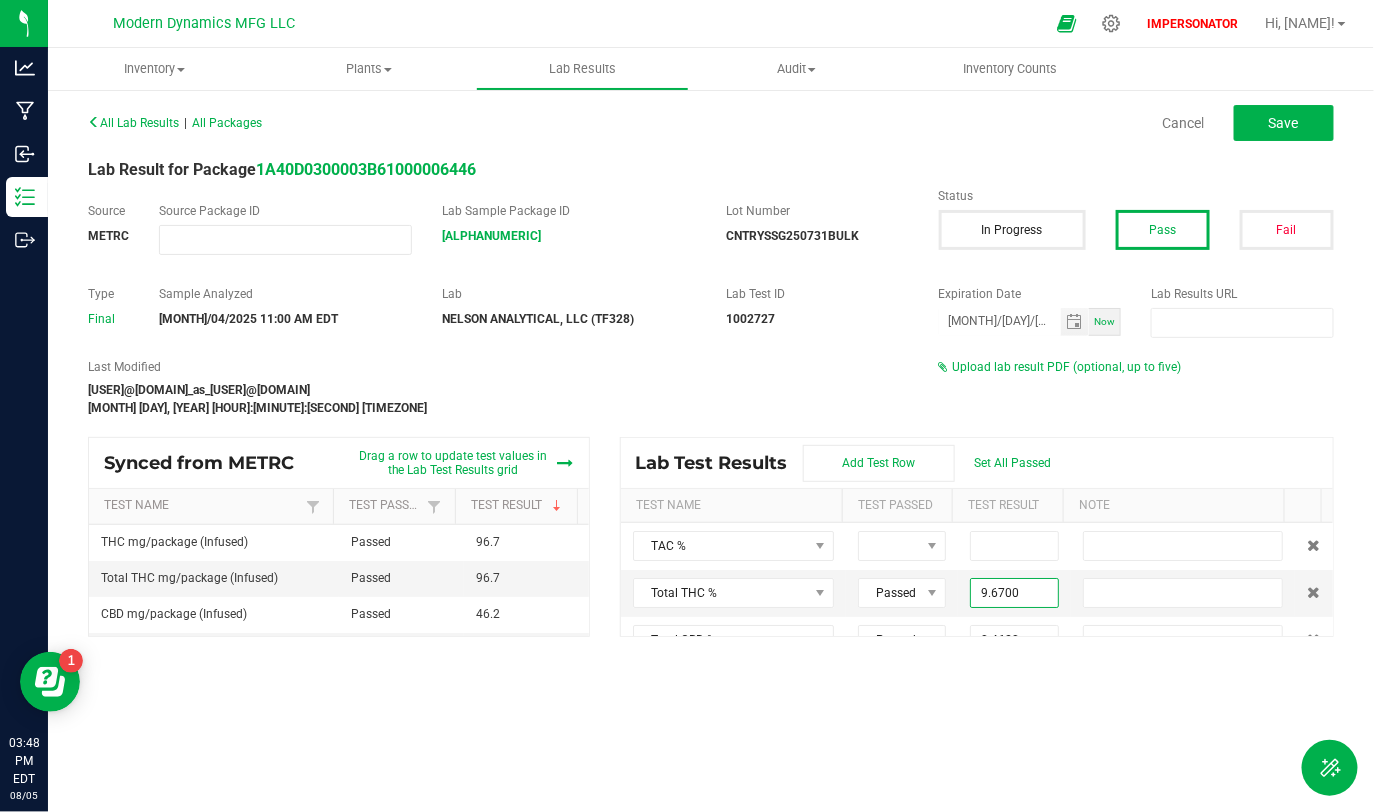 click on "Lab Test Results   Add Test Row   Set All Passed" at bounding box center (977, 463) 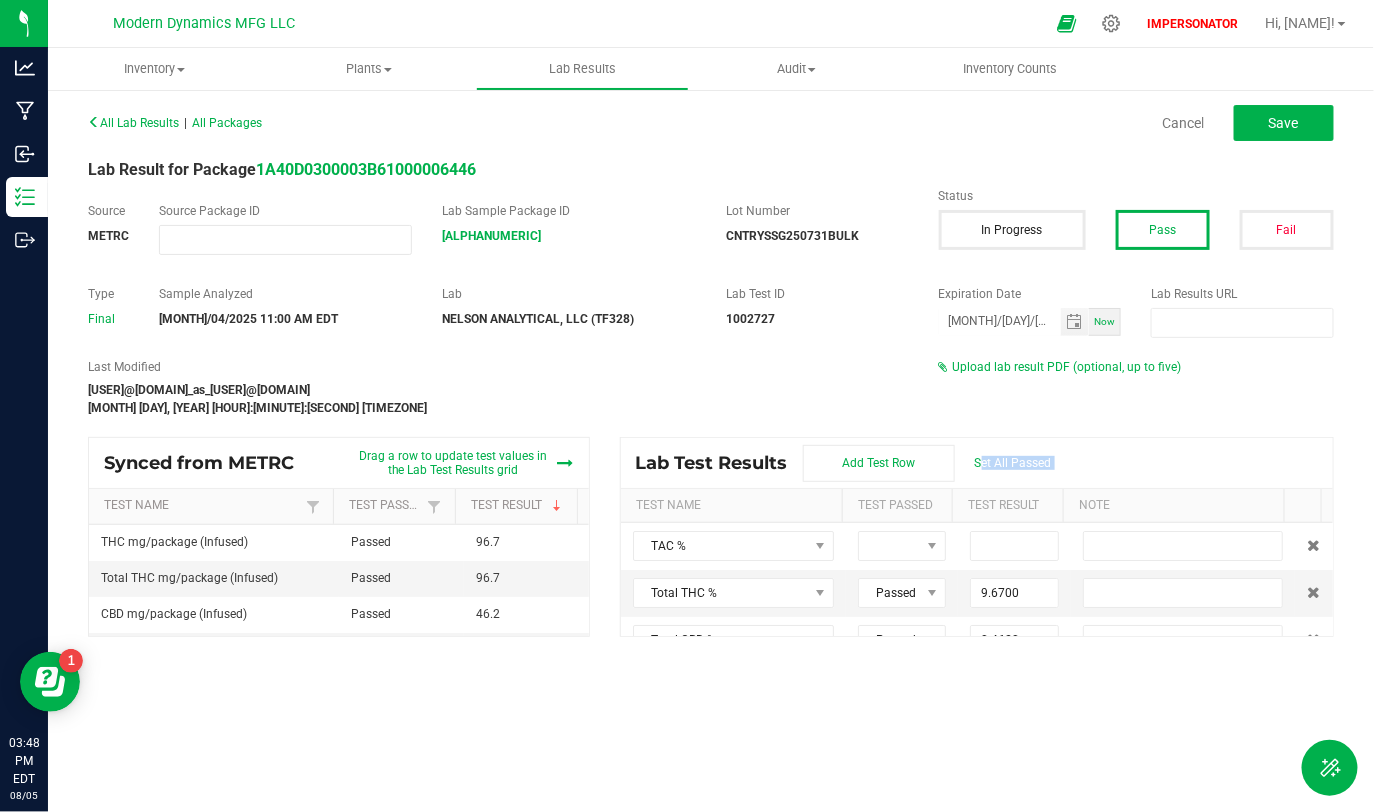 drag, startPoint x: 1371, startPoint y: 441, endPoint x: 1370, endPoint y: 585, distance: 144.00348 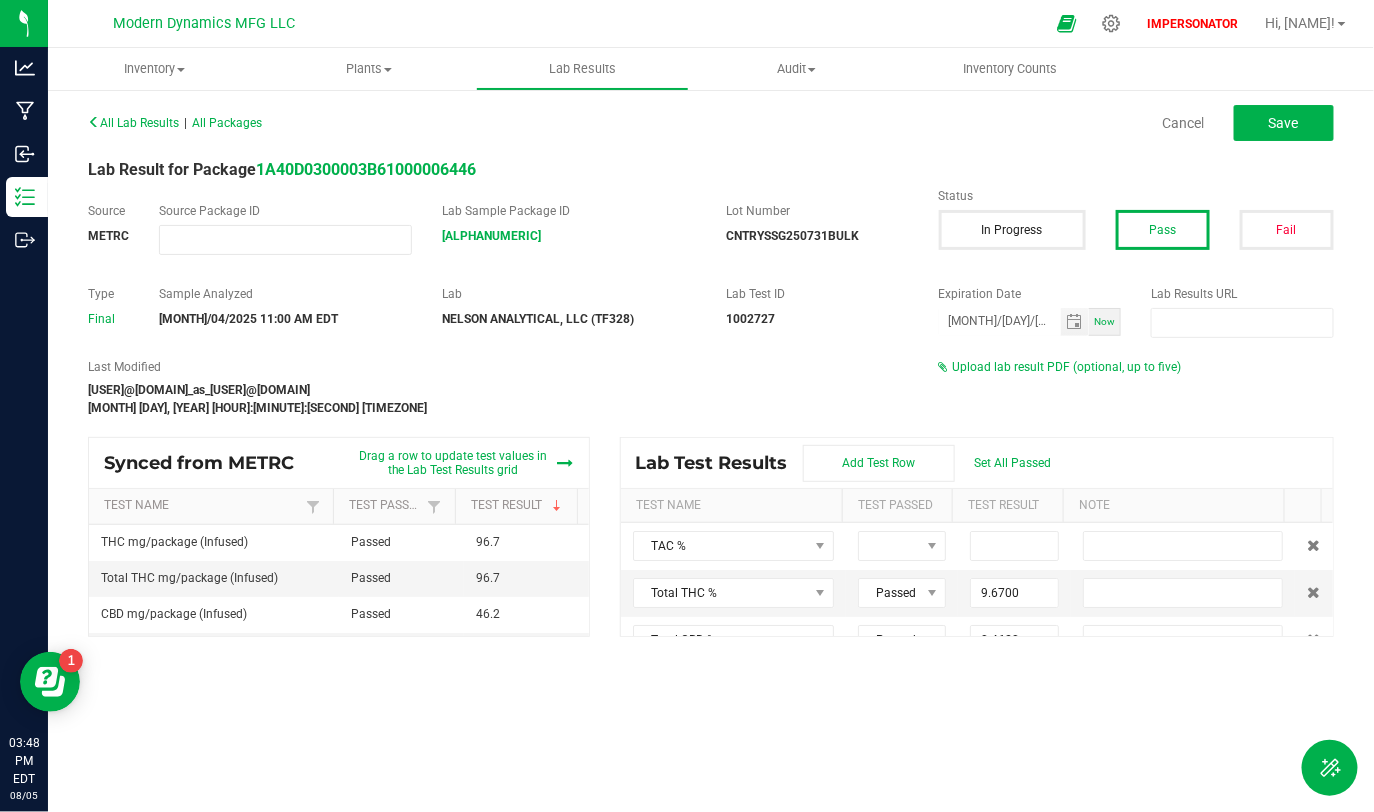 click on "Last Modified  [EMAIL]_[NAME] [MONTH] [DAY], [YEAR] [TIME] [TIMEZONE]  Upload lab result PDF (optional, up to five)" at bounding box center [711, 387] 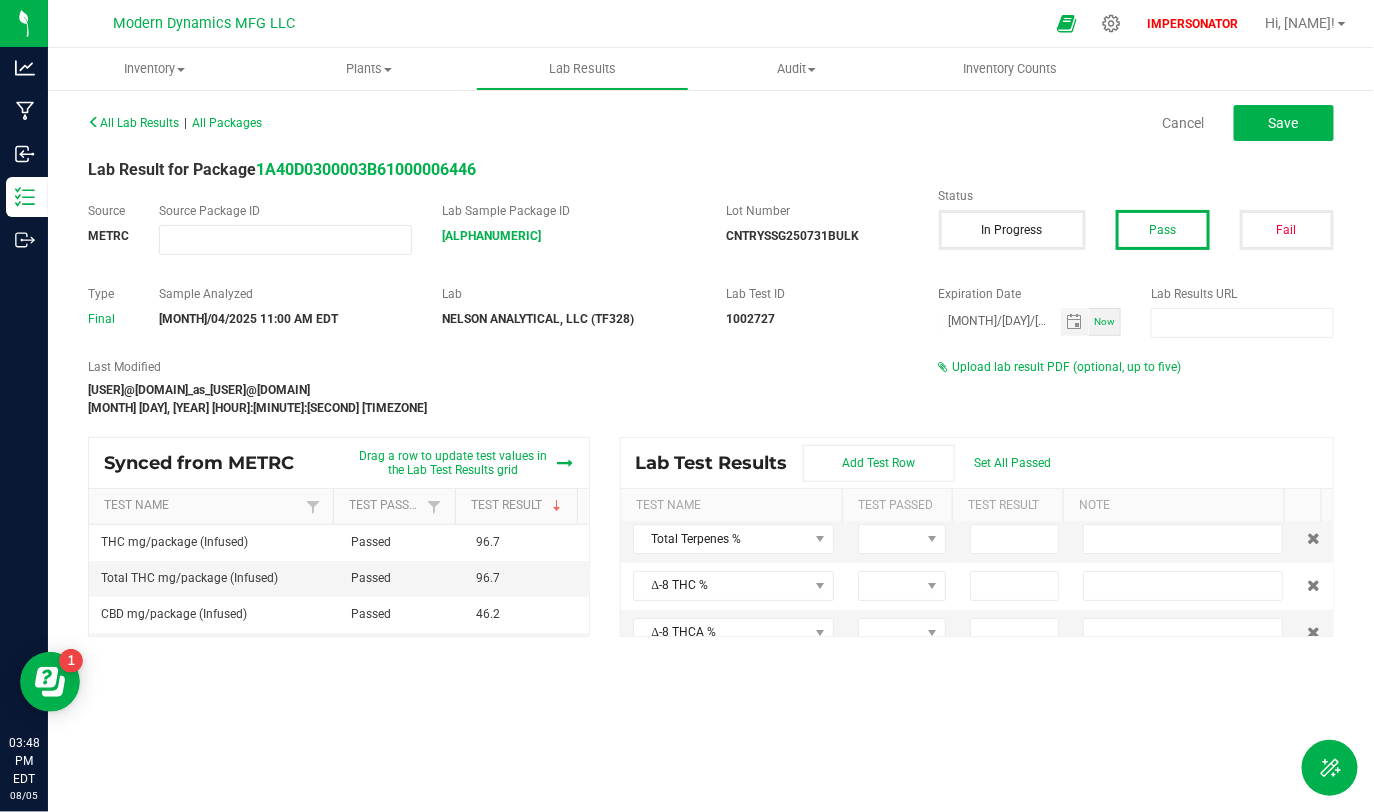 scroll, scrollTop: 88, scrollLeft: 0, axis: vertical 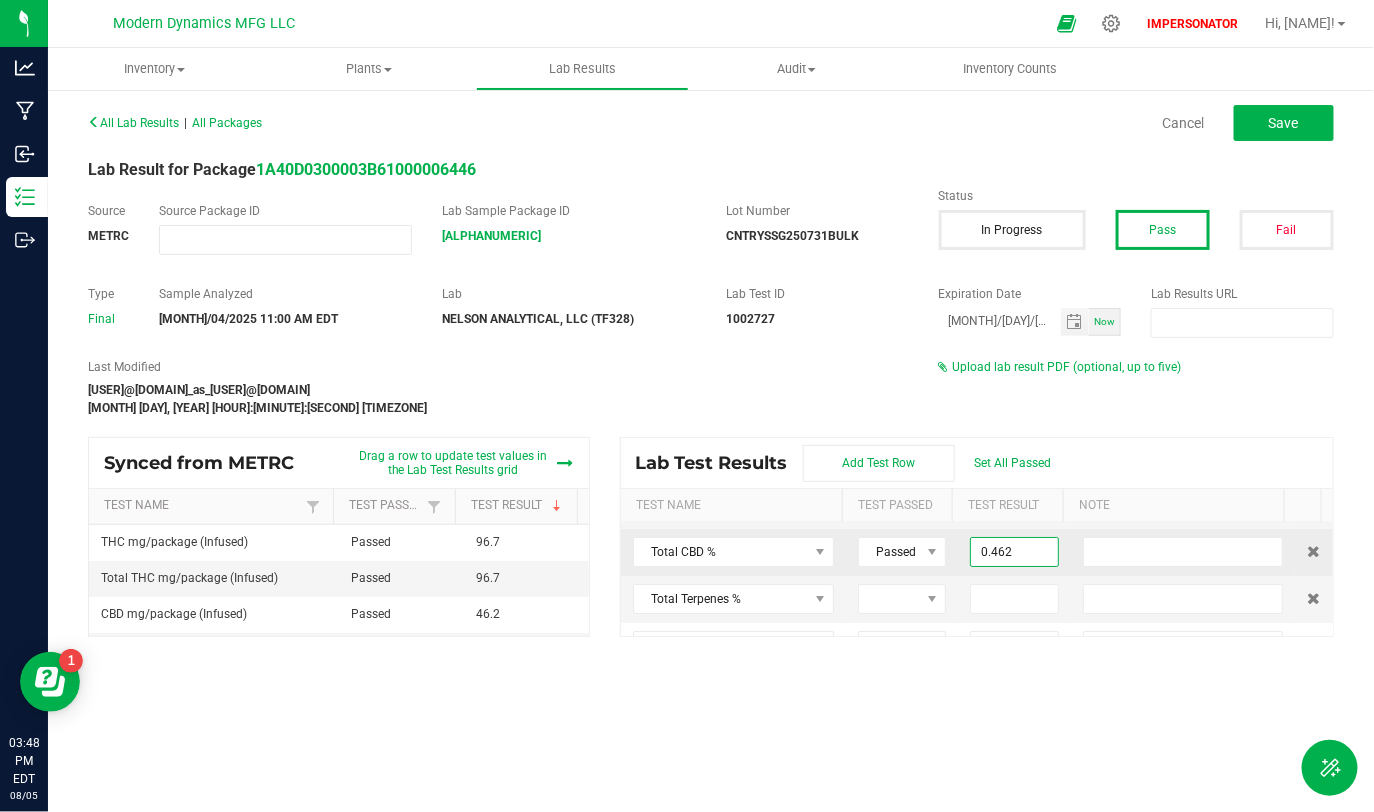 click on "0.462" at bounding box center (1014, 552) 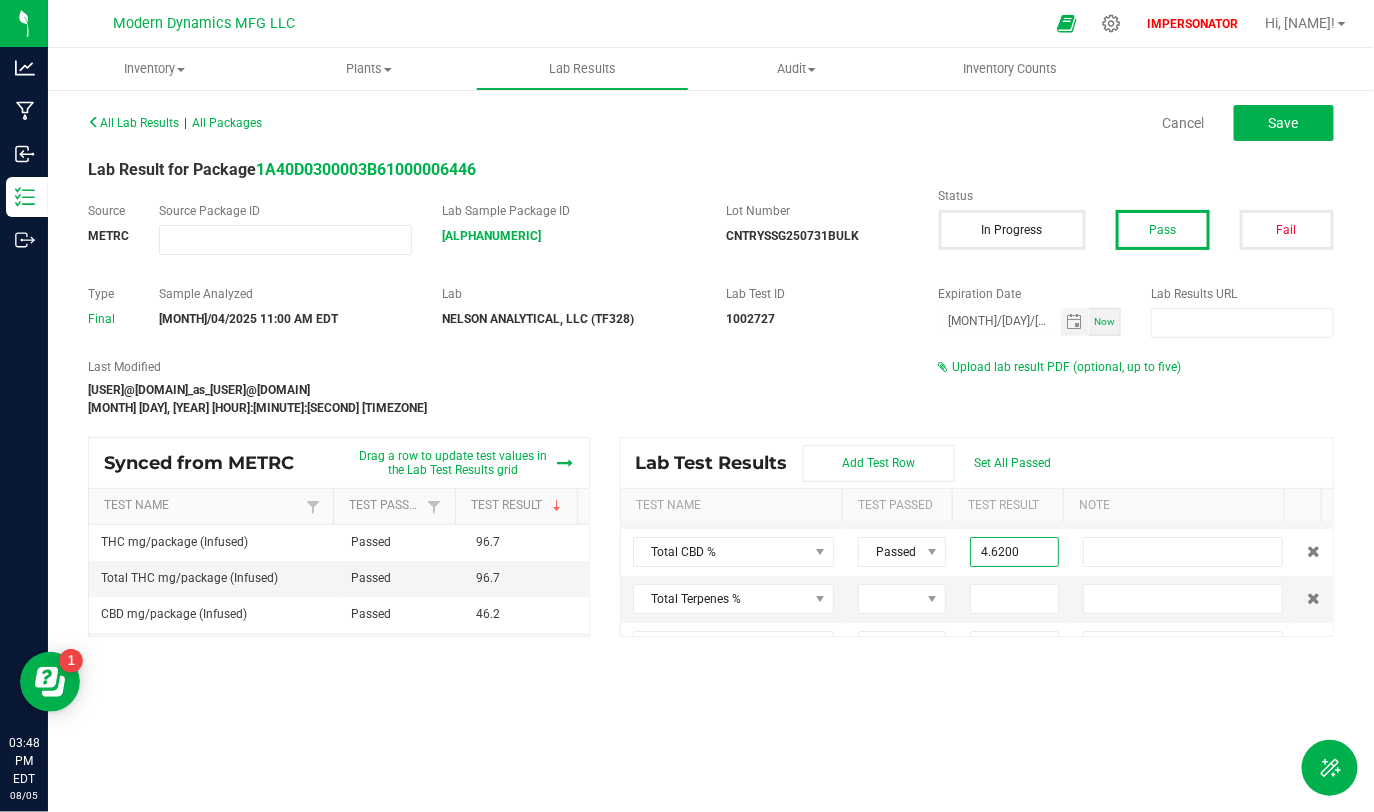 click on "Inventory
All packages
All inventory
Waste log
Create inventory
Plants
All plants
Waste log" at bounding box center (711, 430) 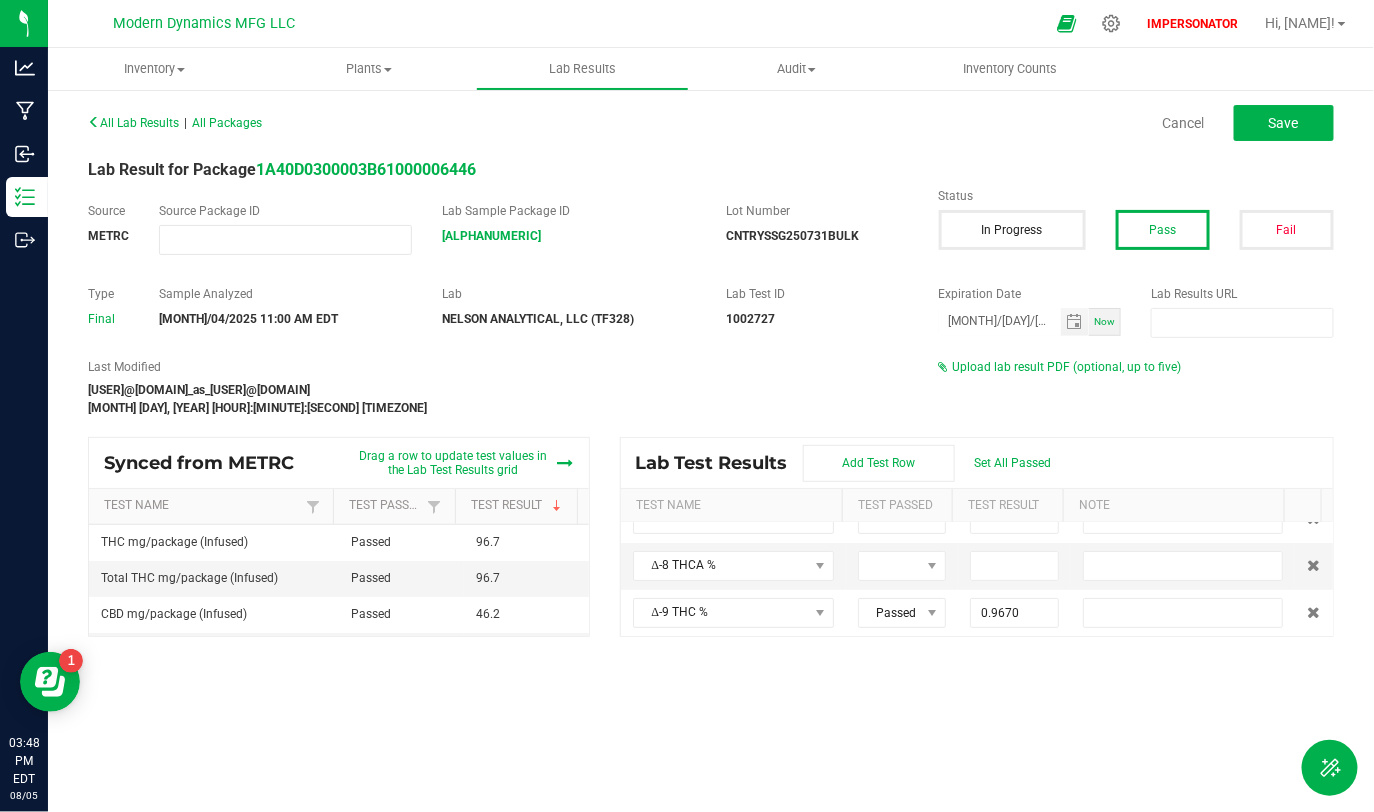 scroll, scrollTop: 195, scrollLeft: 0, axis: vertical 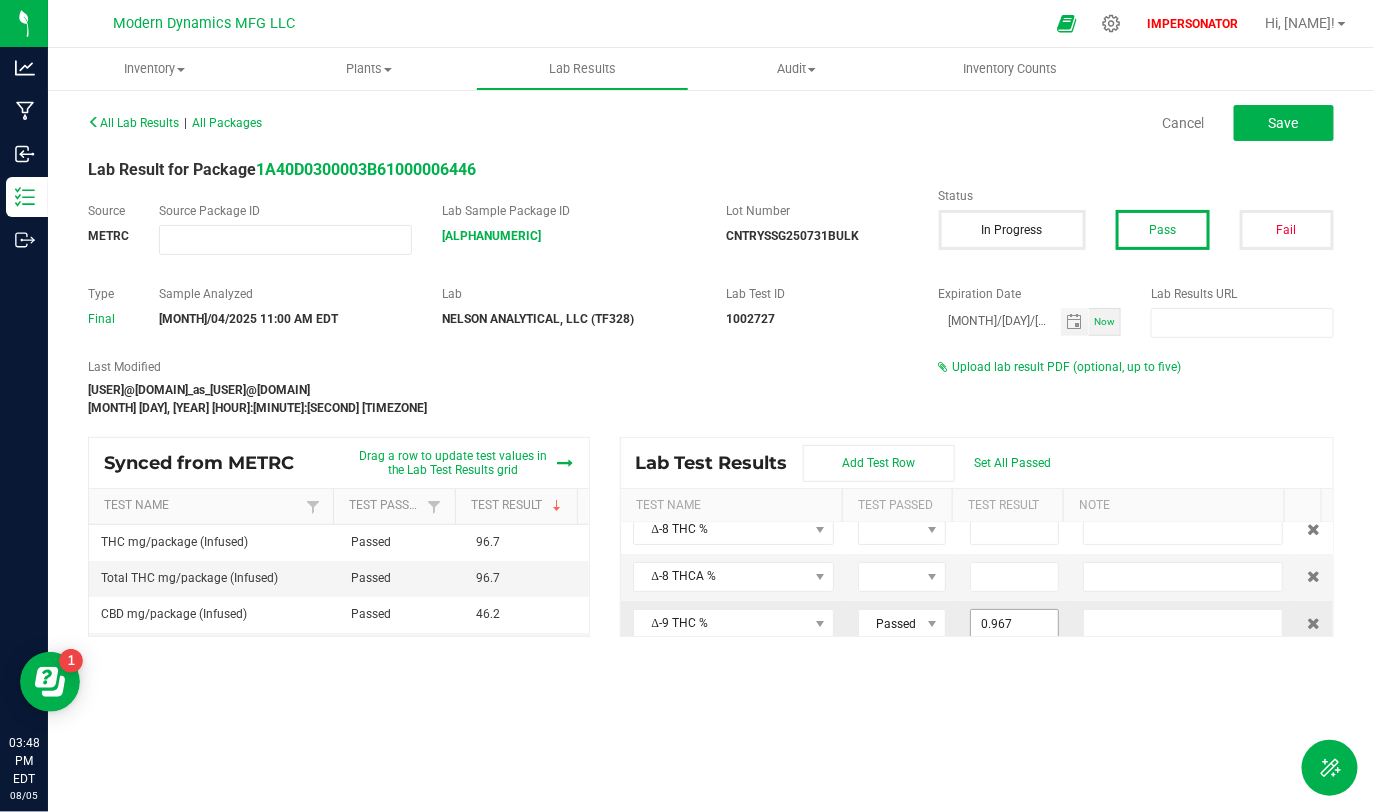 click on "0.967" at bounding box center (1014, 624) 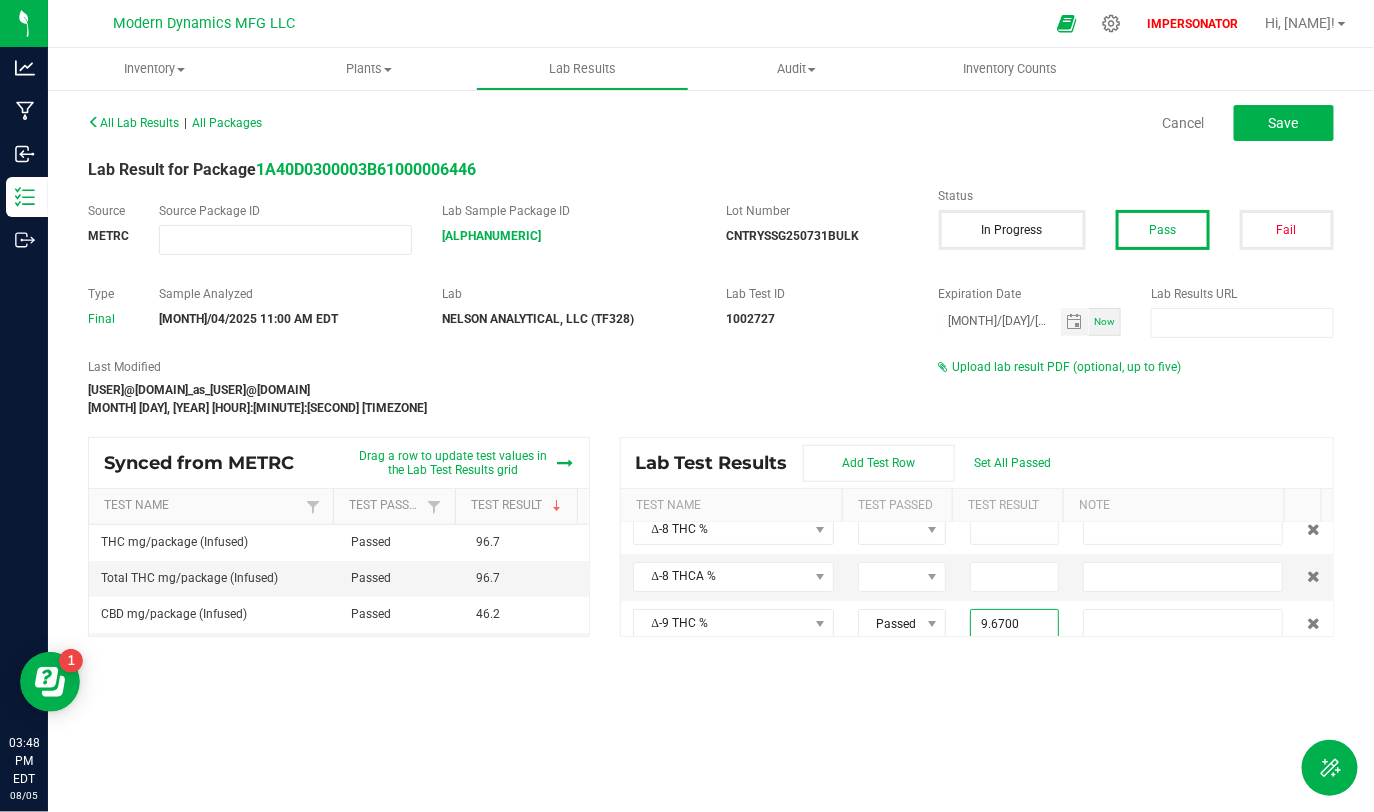 click on "Last Modified  [EMAIL]_[NAME] [MONTH] [DAY], [YEAR] [TIME] [TIMEZONE]  Upload lab result PDF (optional, up to five)" at bounding box center [711, 387] 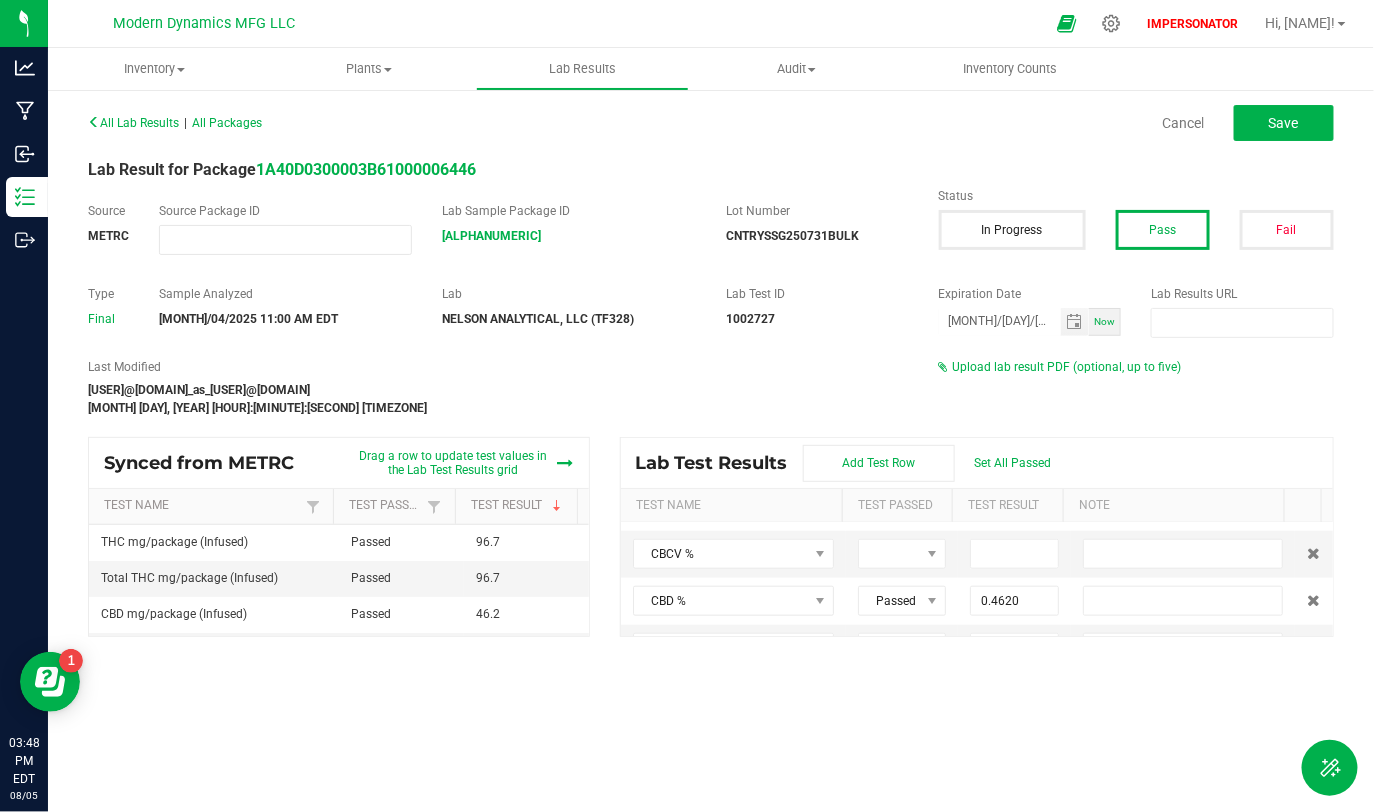 scroll, scrollTop: 811, scrollLeft: 0, axis: vertical 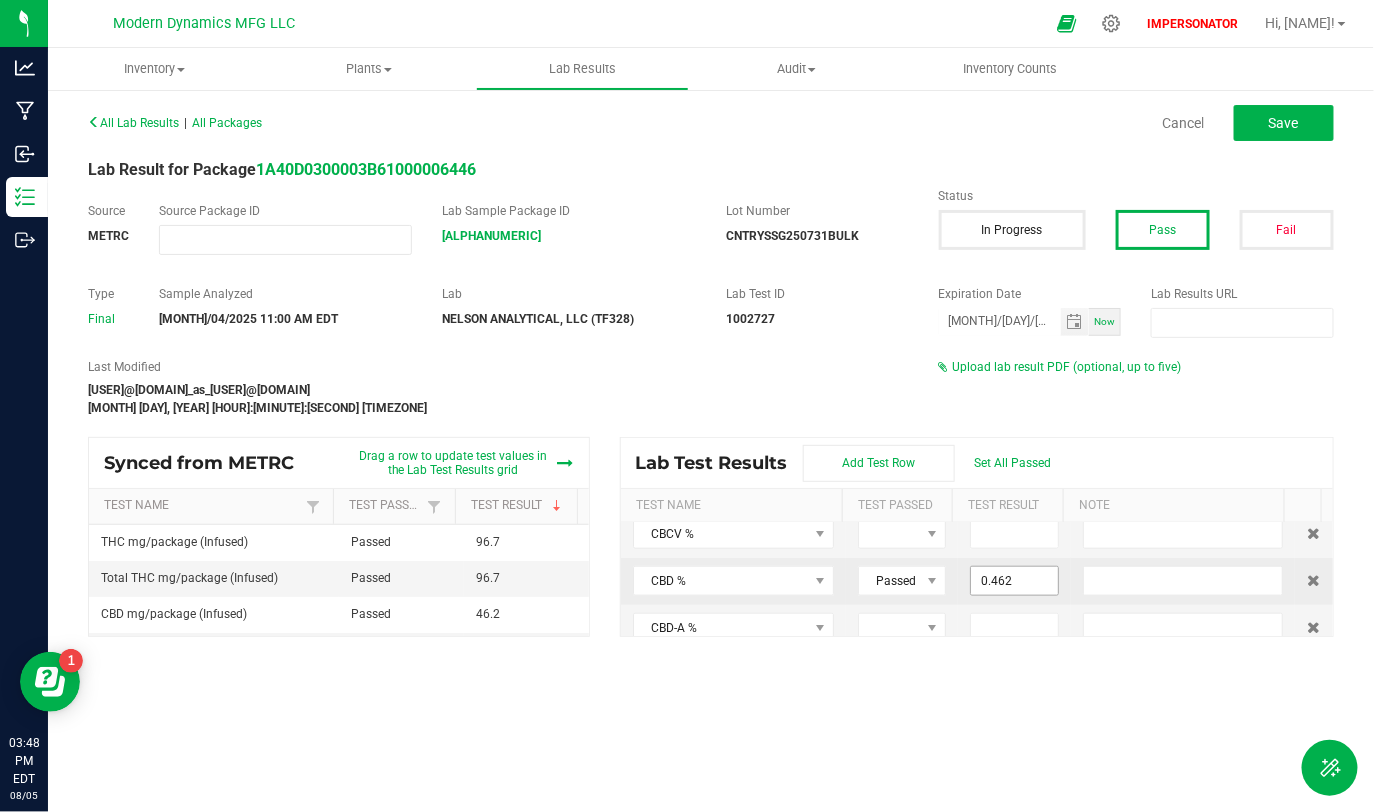 click on "0.462" at bounding box center (1014, 581) 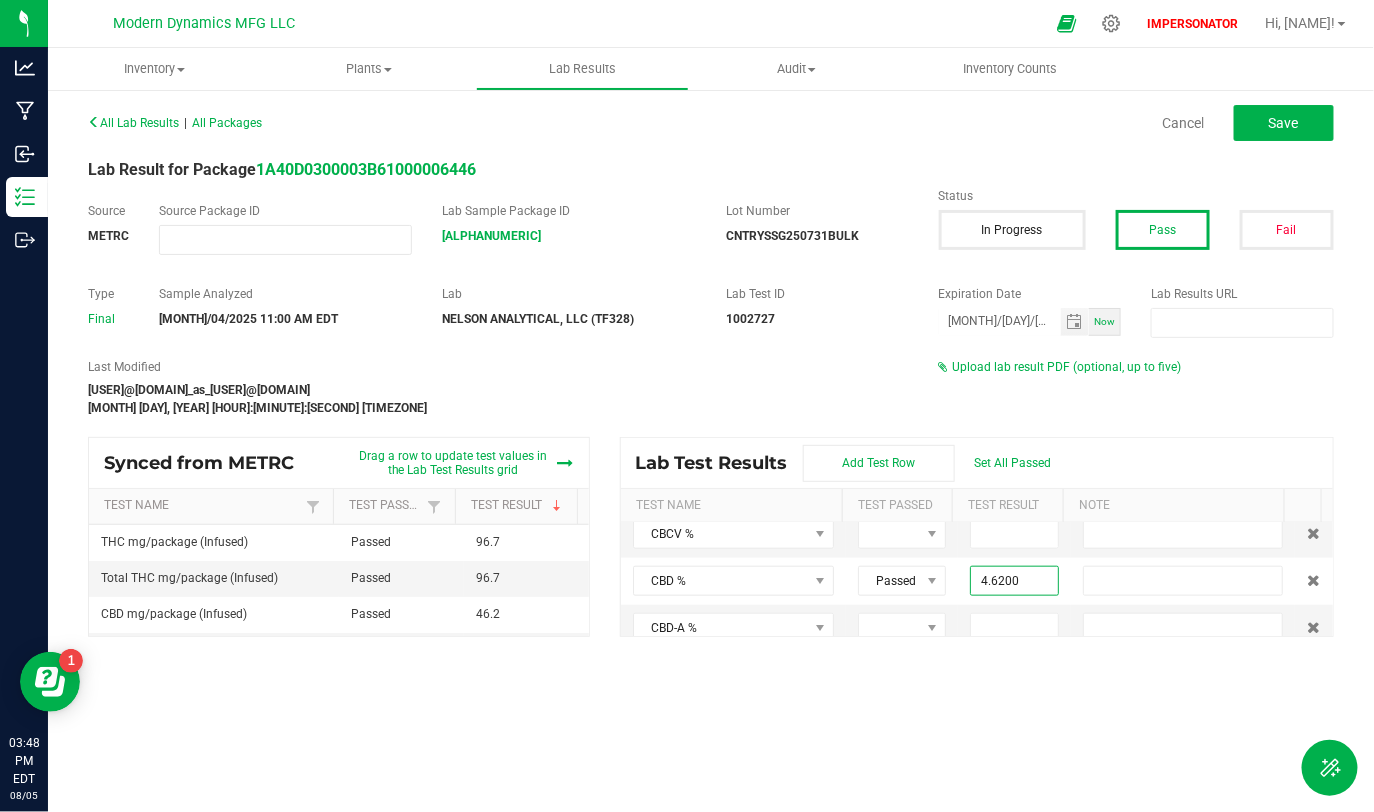 click on "Lab Test Results   Add Test Row   Set All Passed" at bounding box center (977, 463) 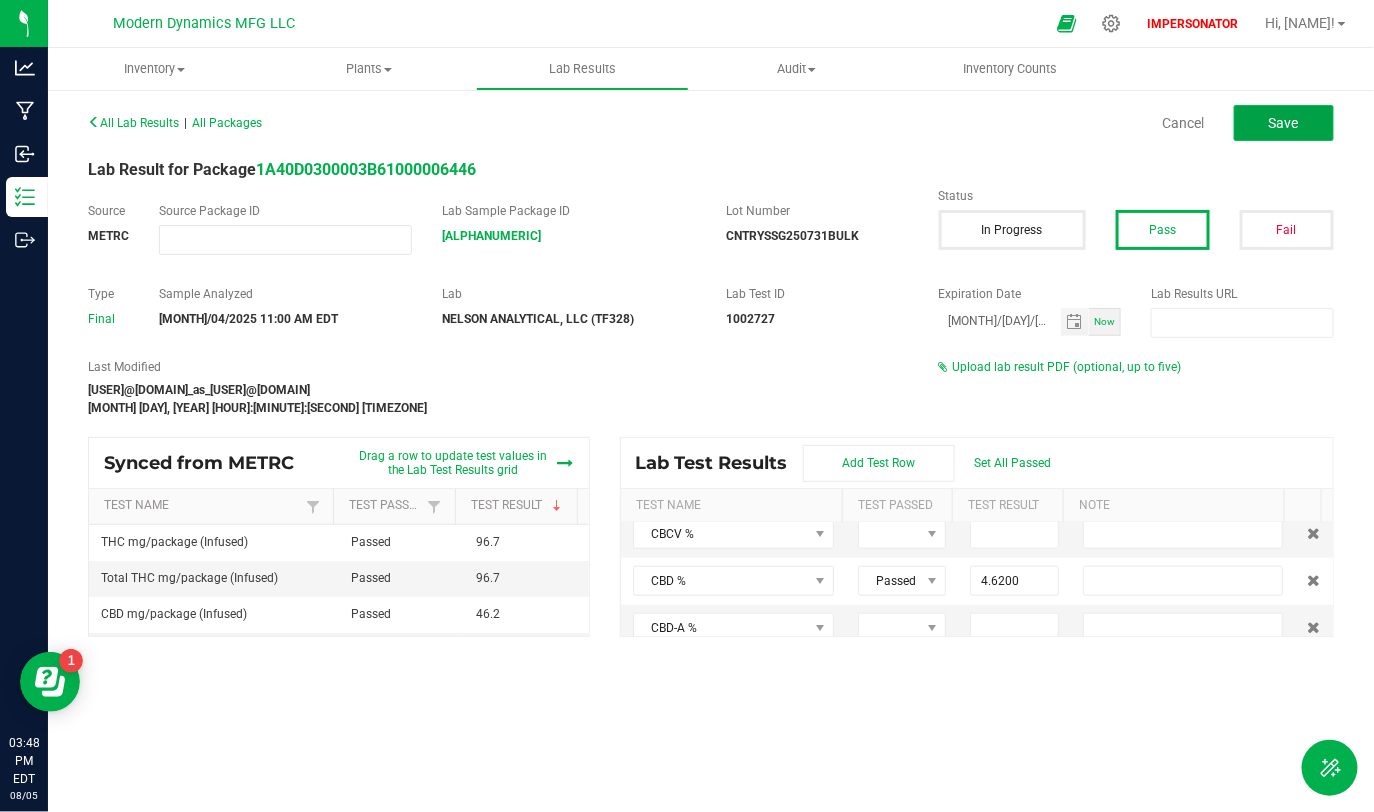click on "Save" 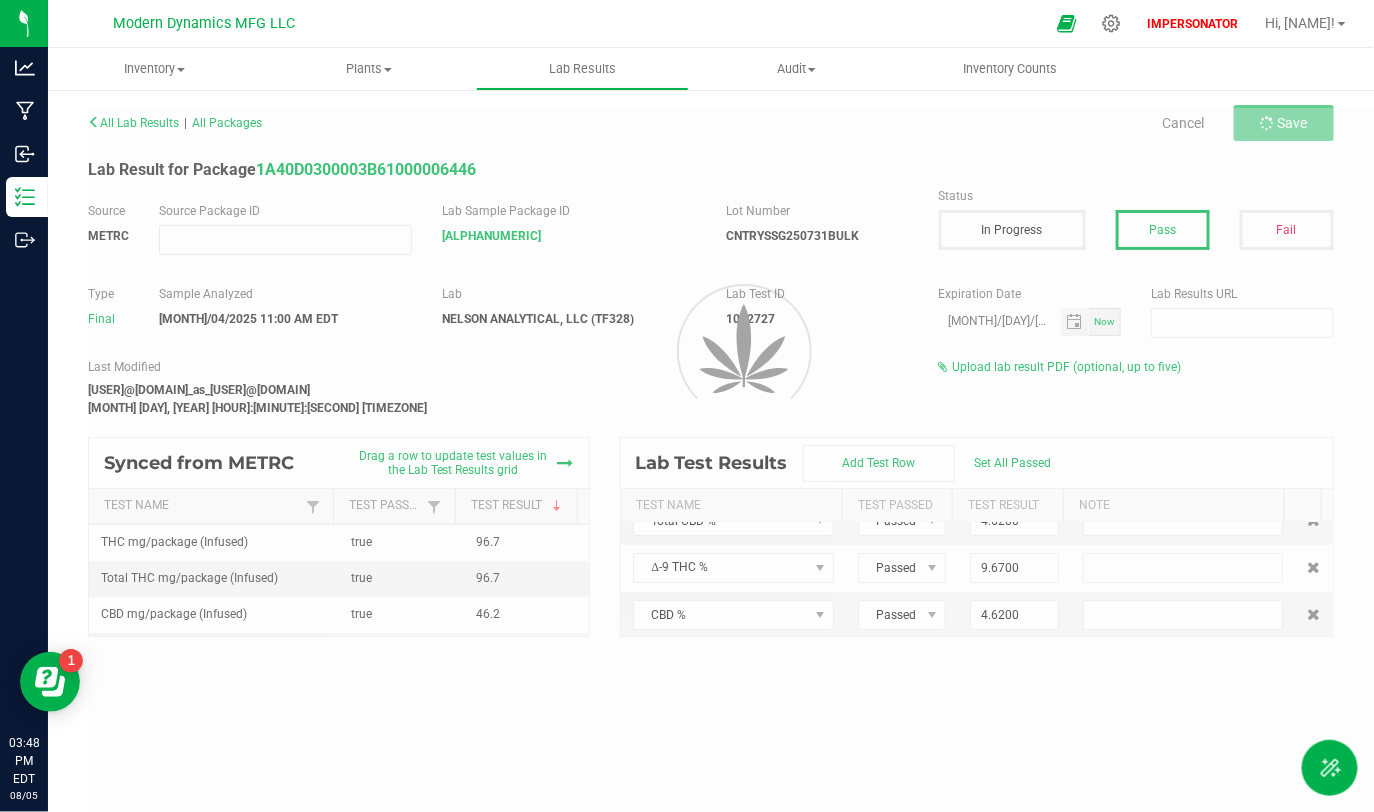 scroll, scrollTop: 31, scrollLeft: 0, axis: vertical 